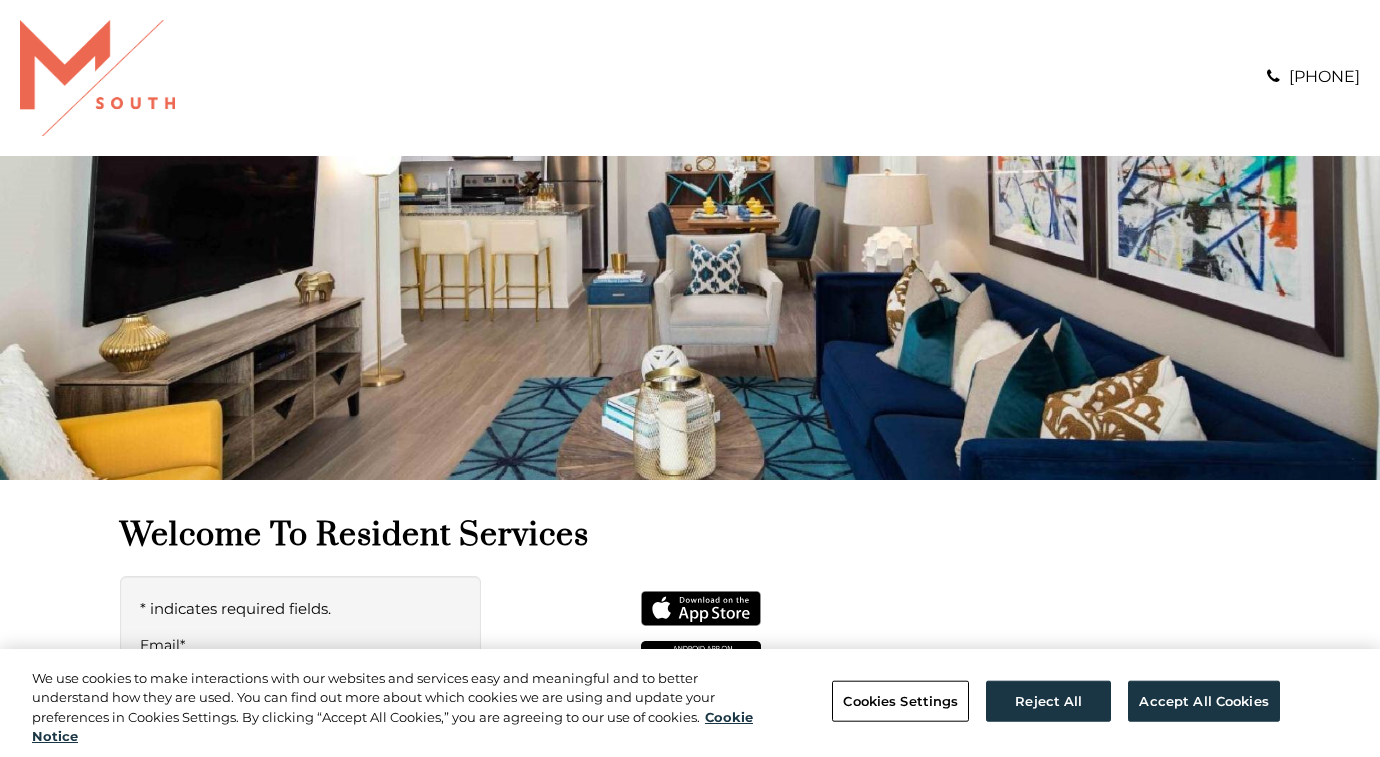 scroll, scrollTop: 226, scrollLeft: 0, axis: vertical 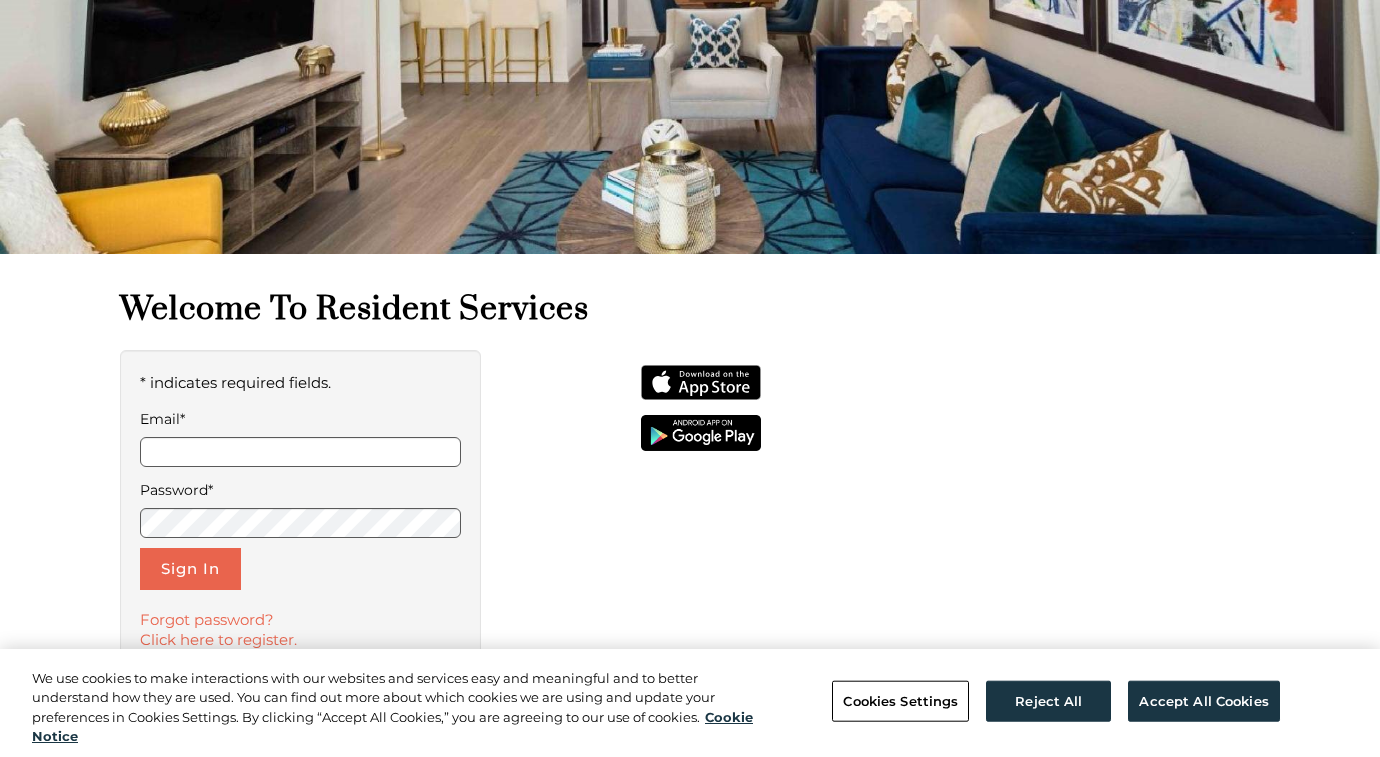 click on "* indicates required fields. Email* Password* Sign In" at bounding box center (300, 480) 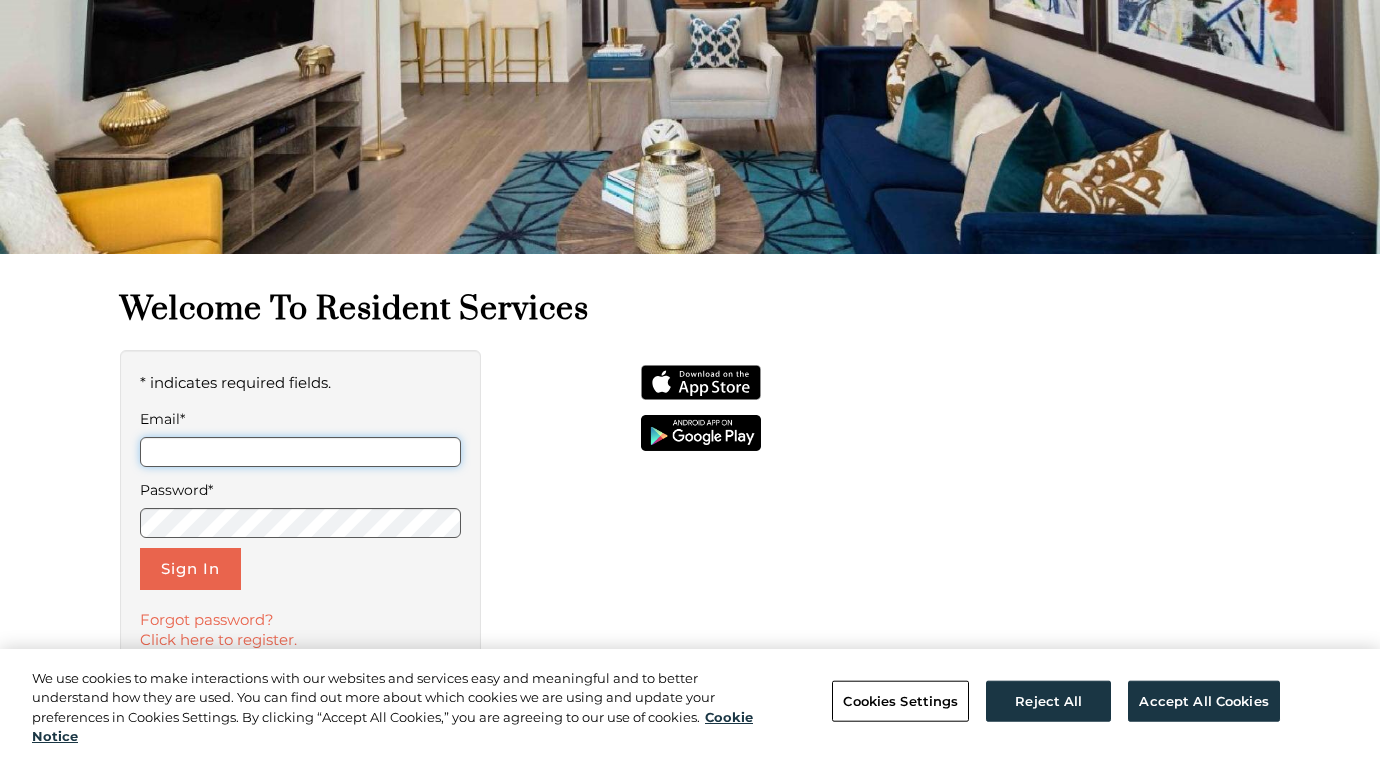 click on "Email*" at bounding box center (300, 452) 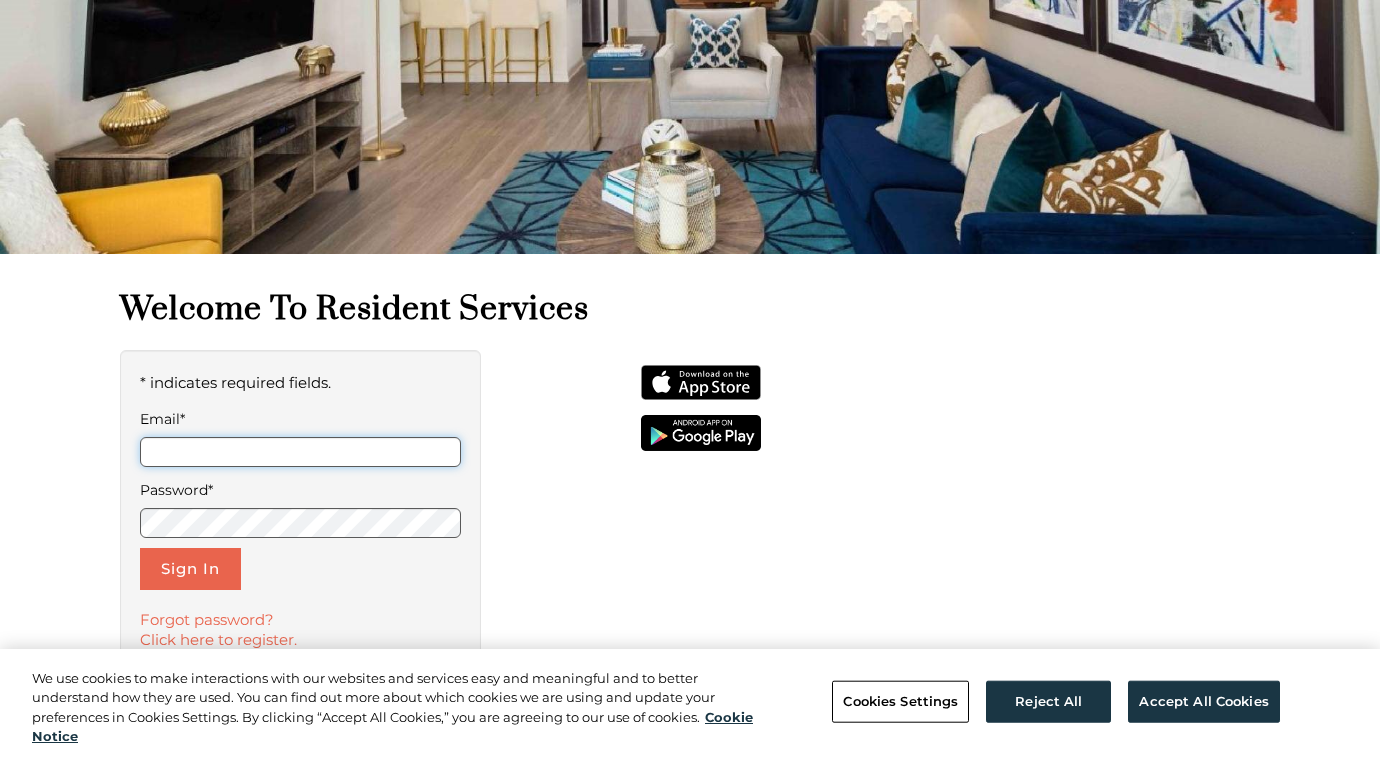 click on "Email*" at bounding box center (300, 452) 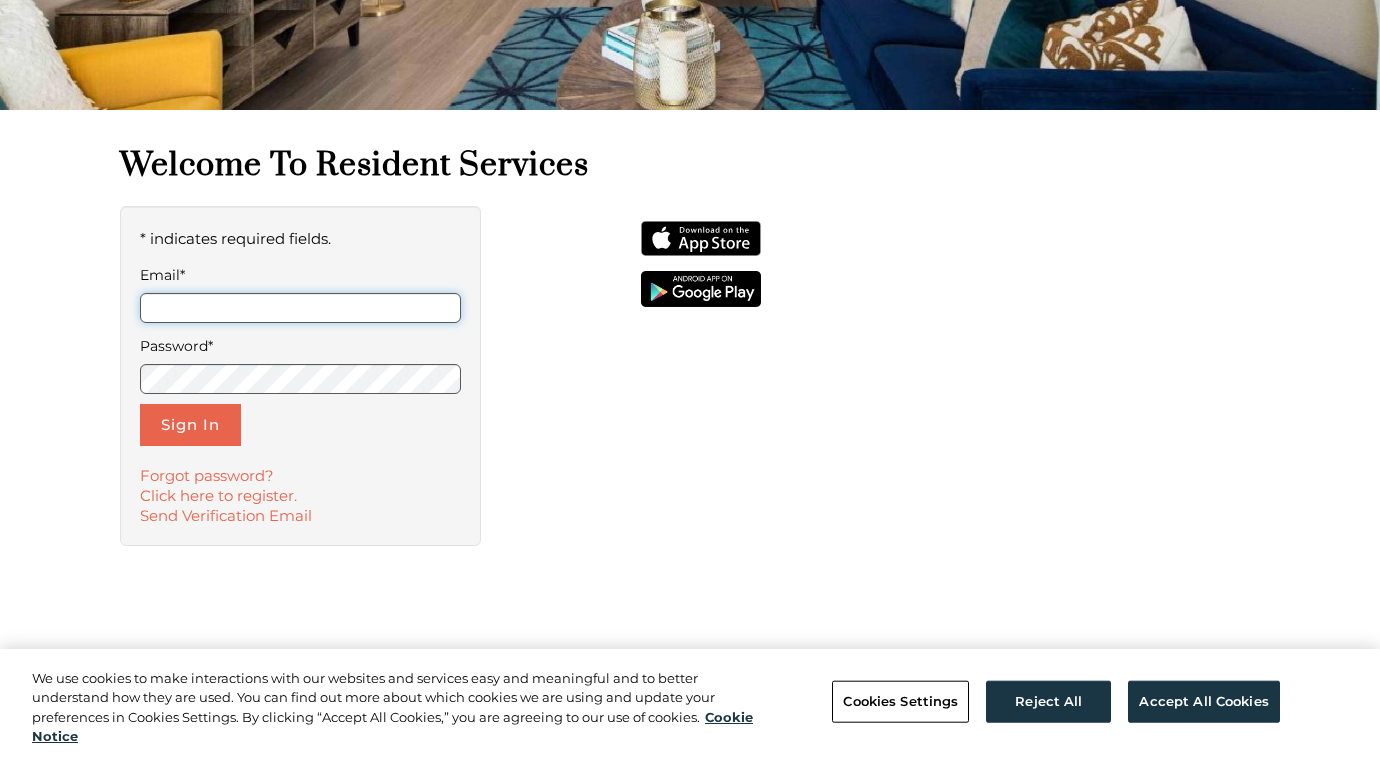 scroll, scrollTop: 371, scrollLeft: 0, axis: vertical 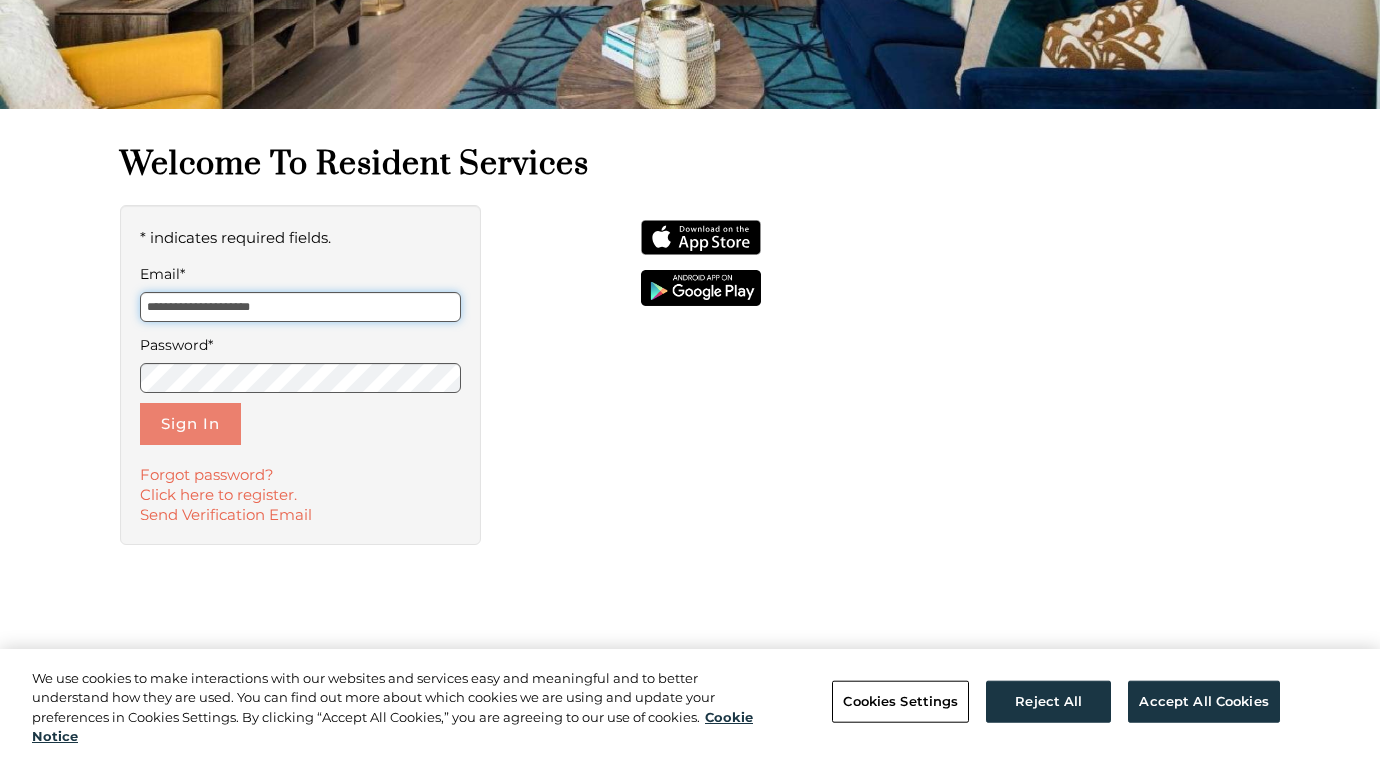 type on "**********" 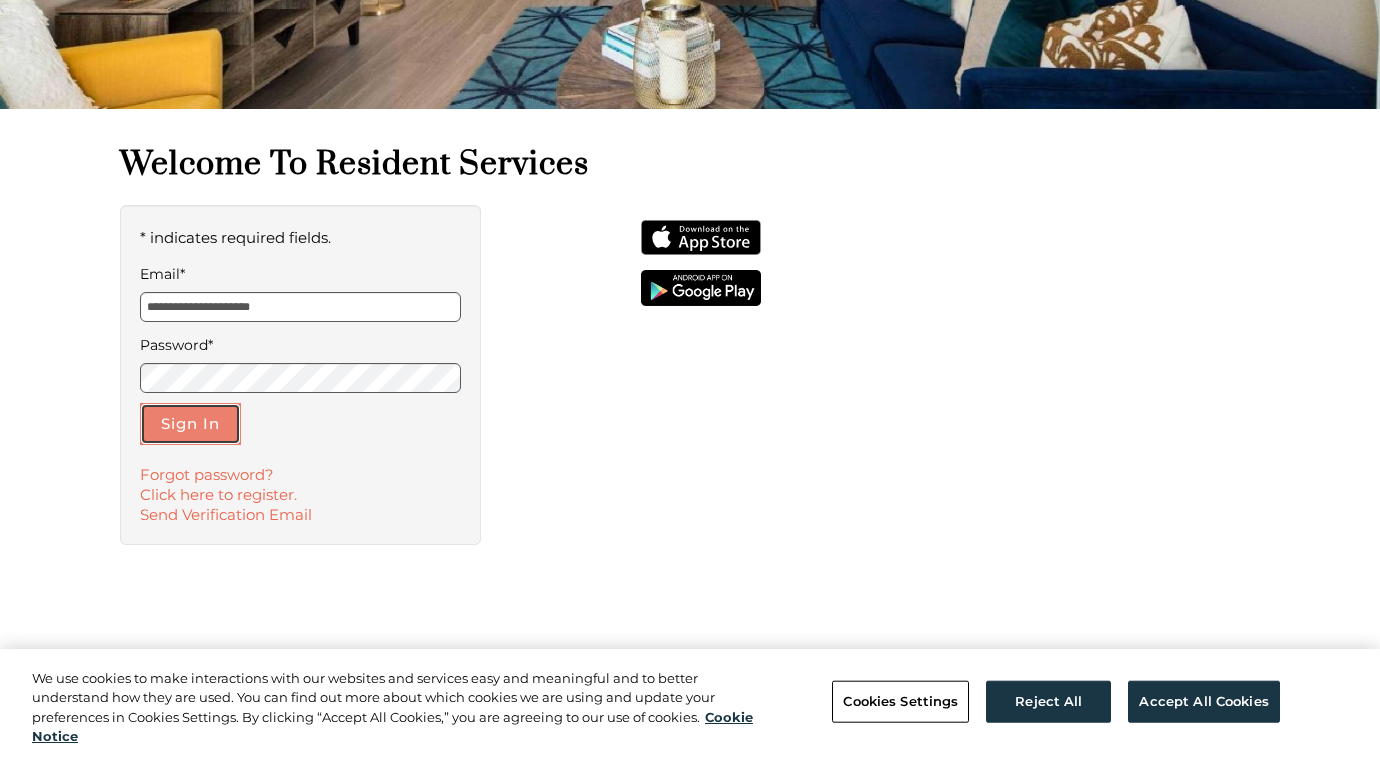 click on "Sign In" at bounding box center [190, 424] 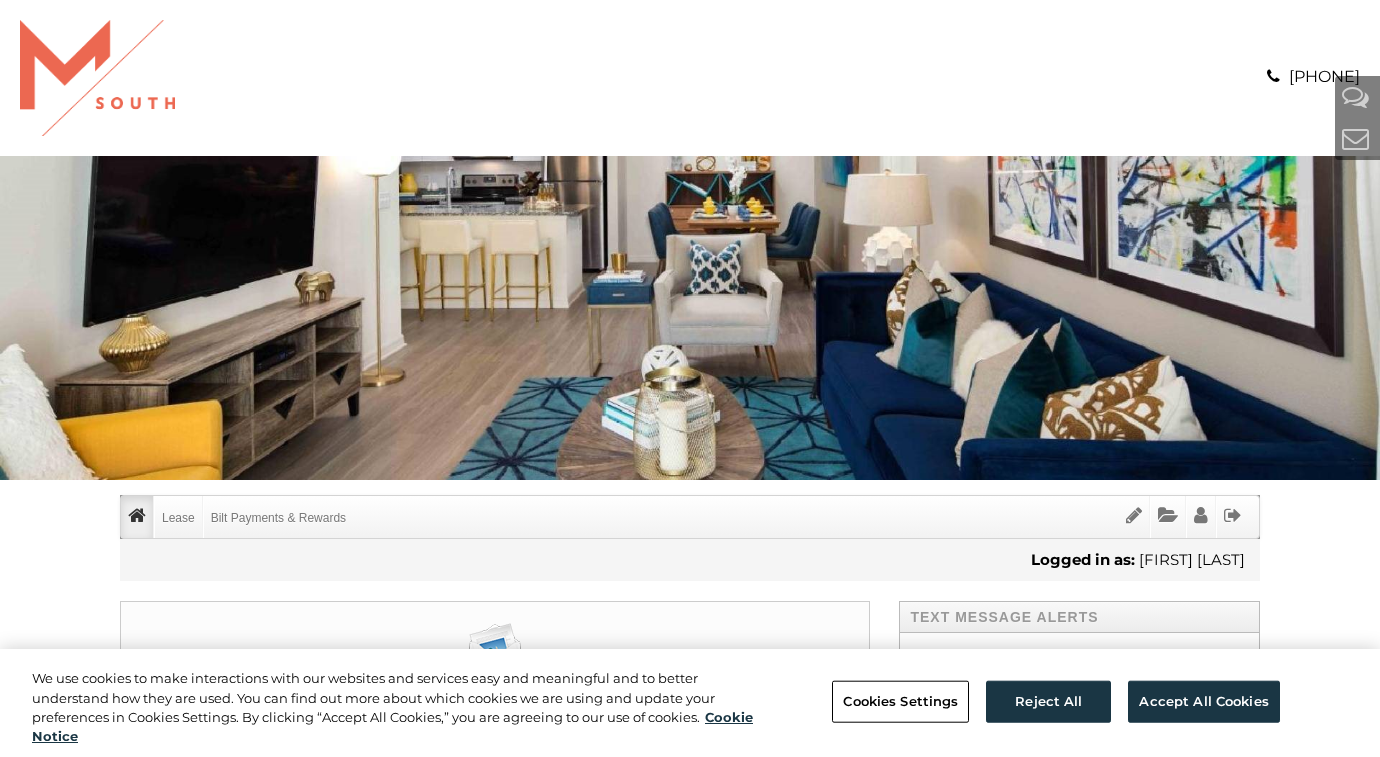 scroll, scrollTop: 0, scrollLeft: 0, axis: both 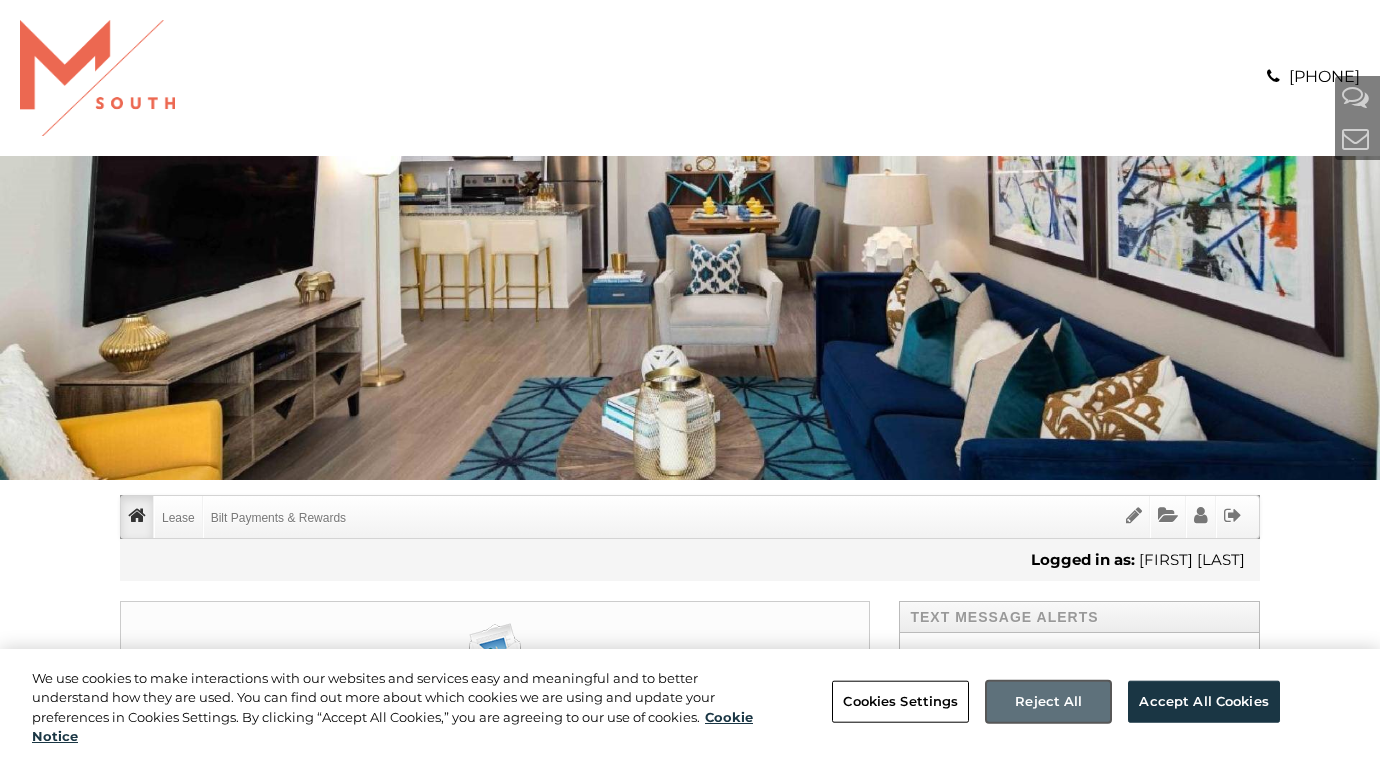 click on "Reject All" at bounding box center [1048, 702] 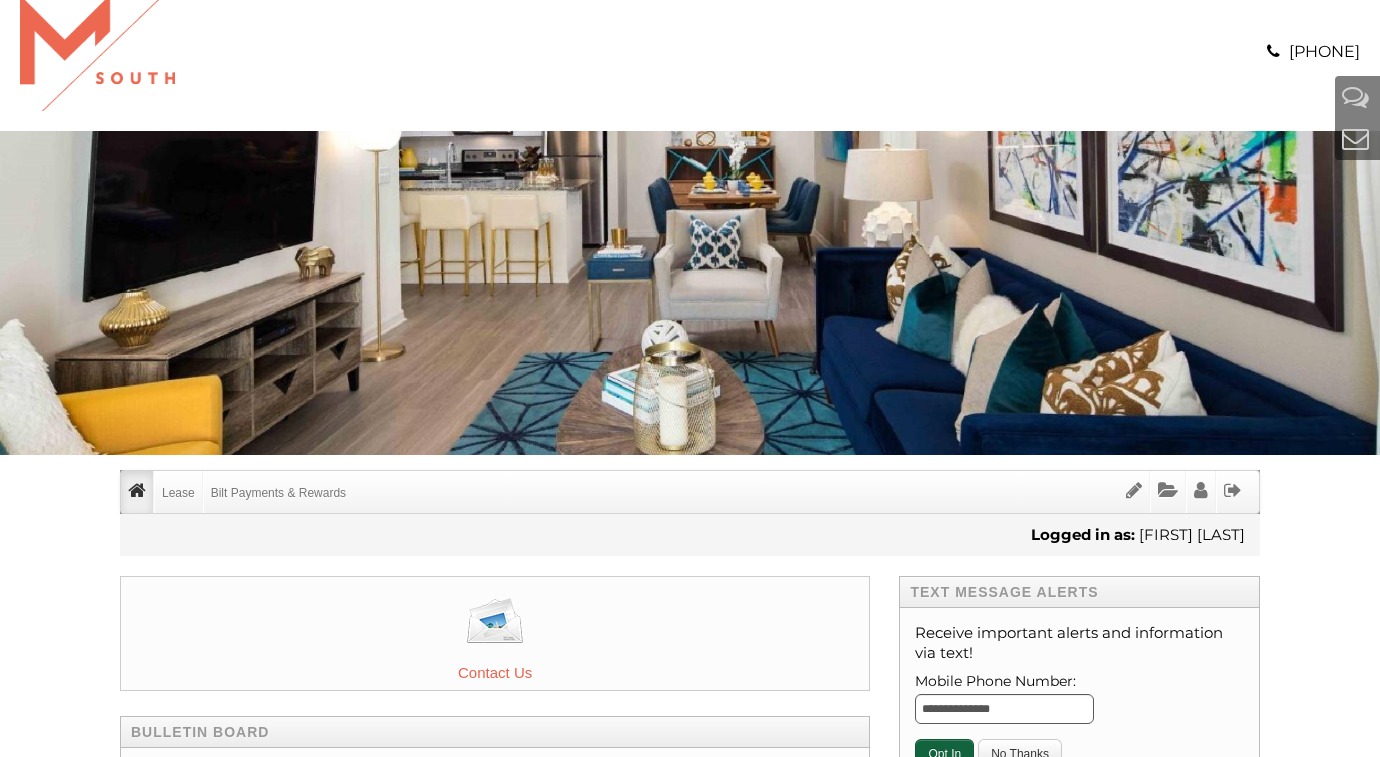 scroll, scrollTop: 0, scrollLeft: 0, axis: both 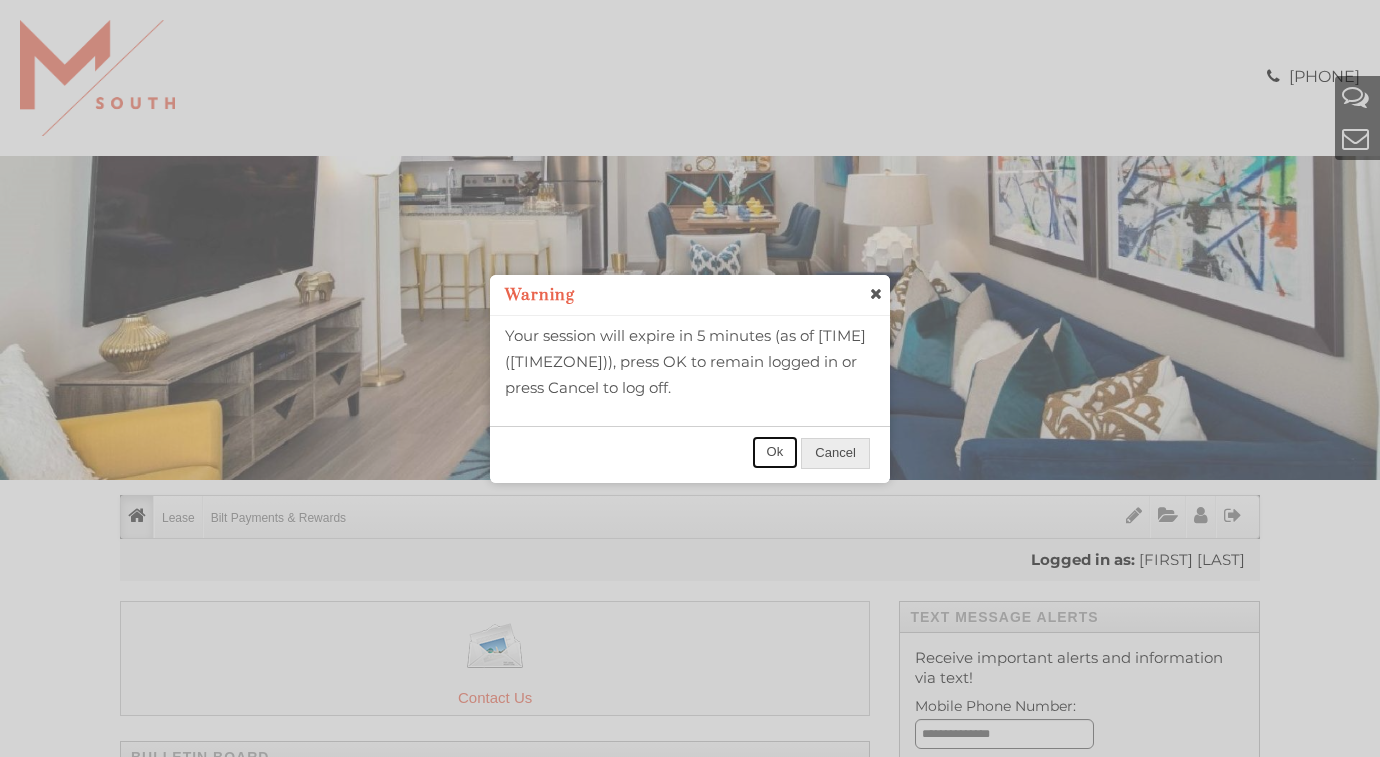 click on "Ok" at bounding box center (775, 452) 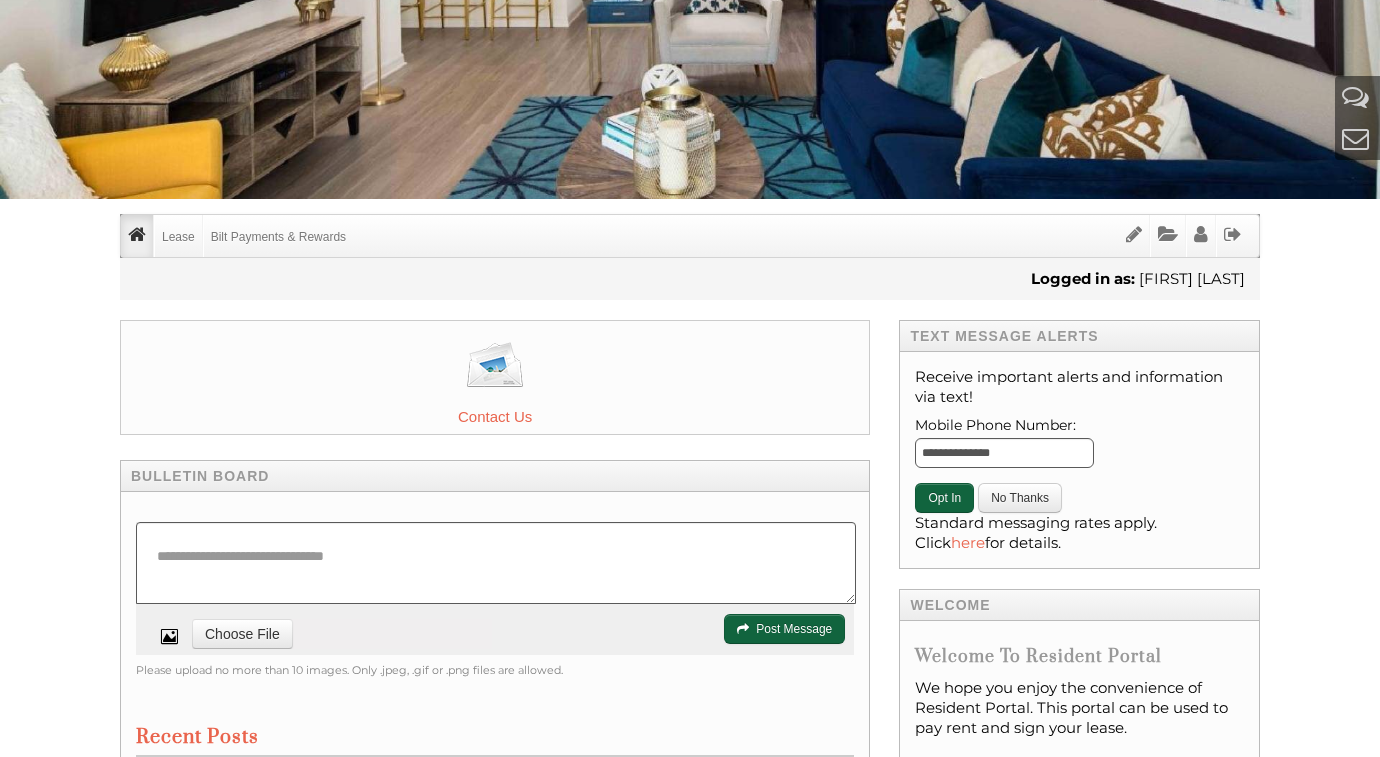 scroll, scrollTop: 251, scrollLeft: 0, axis: vertical 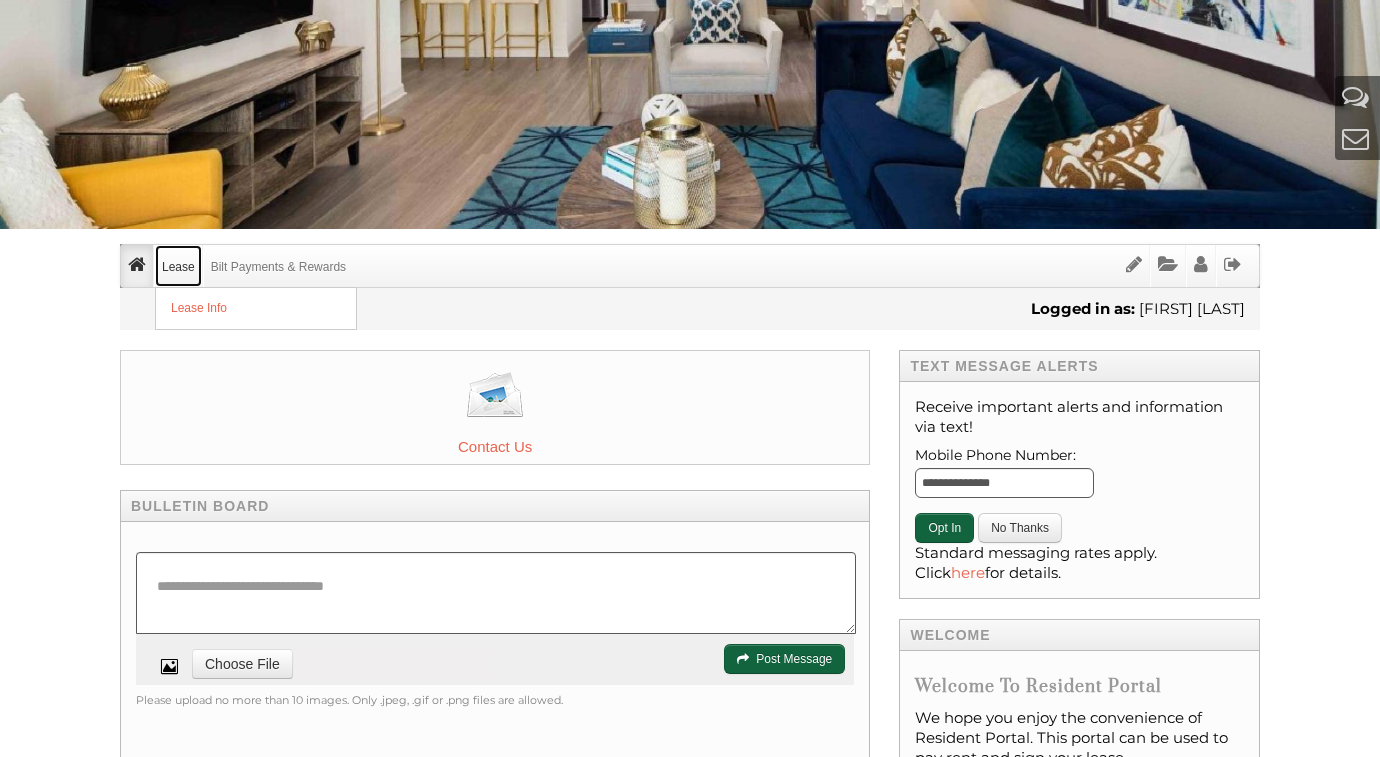 click on "Lease" at bounding box center [178, 266] 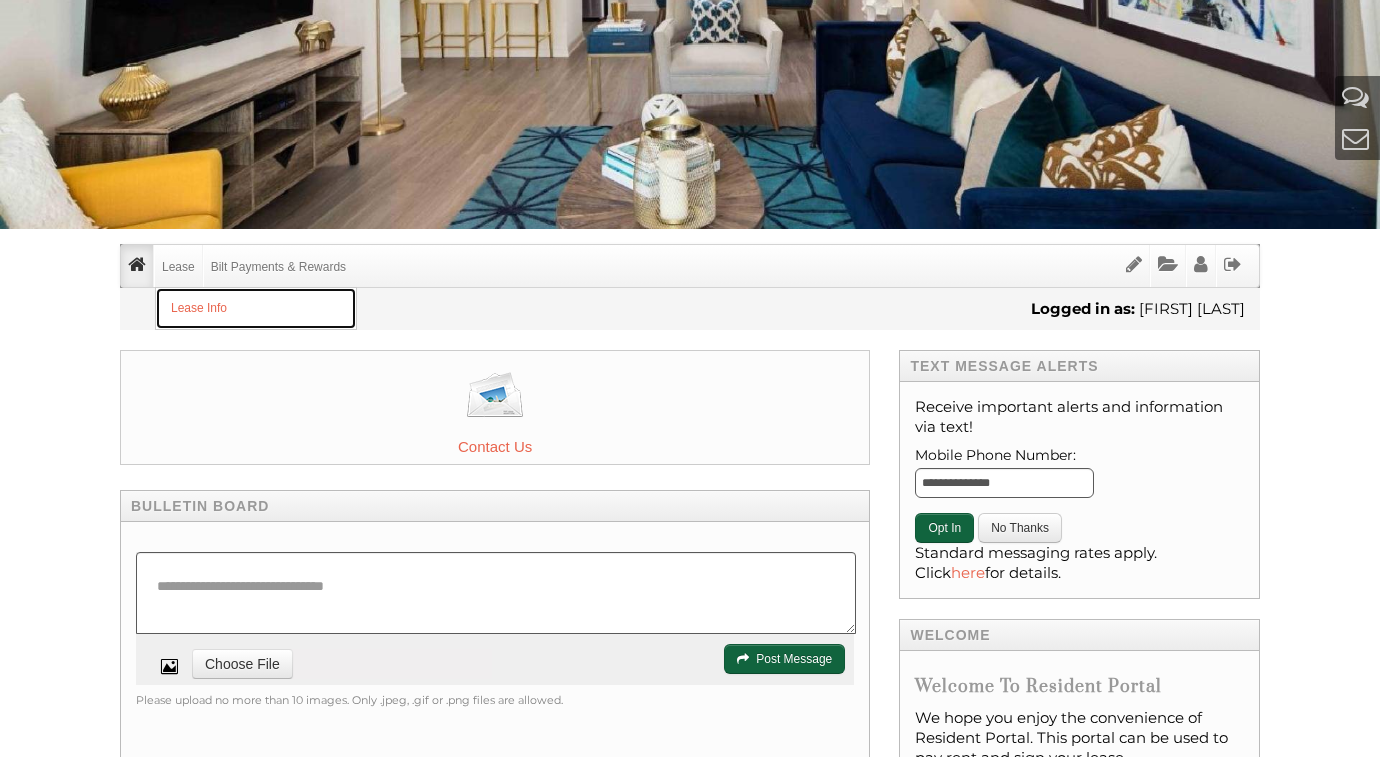 click on "Lease Info" at bounding box center [256, 308] 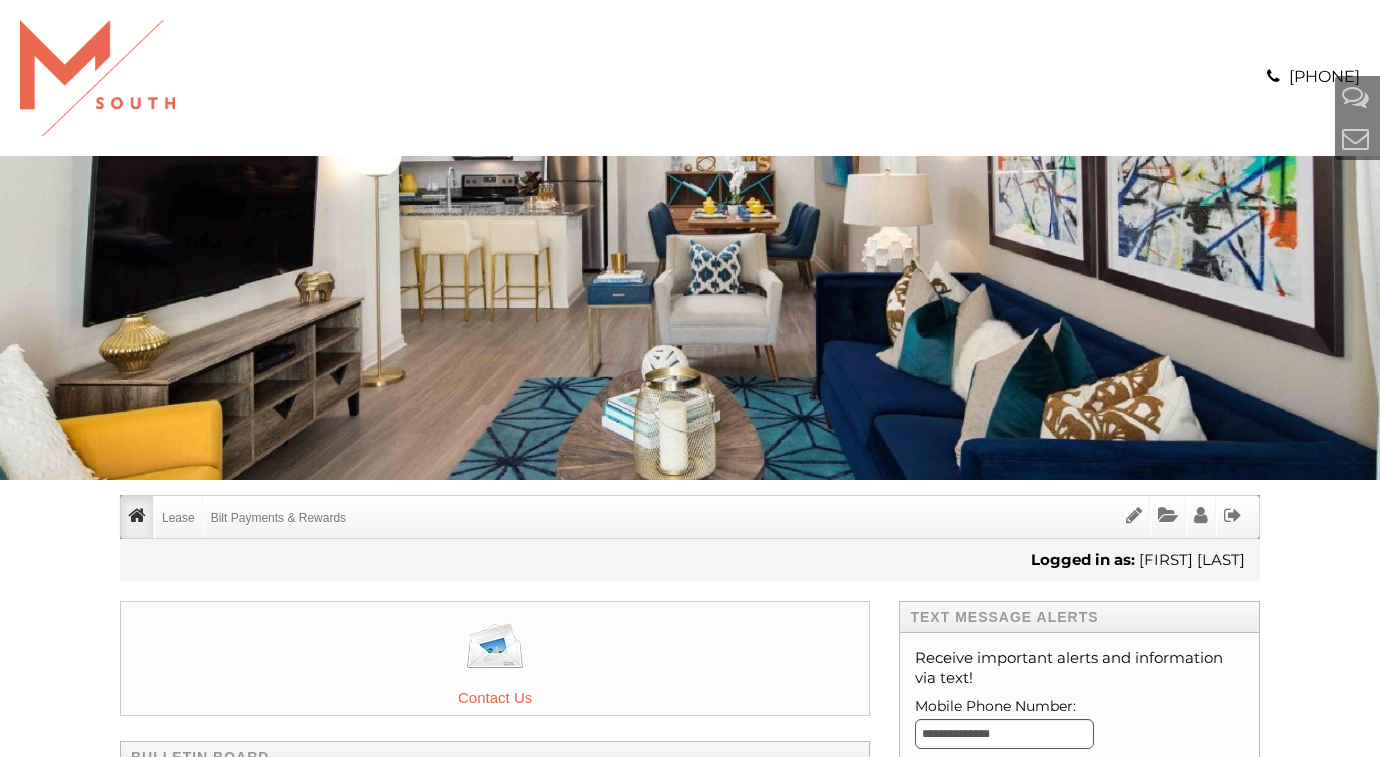 scroll, scrollTop: 0, scrollLeft: 0, axis: both 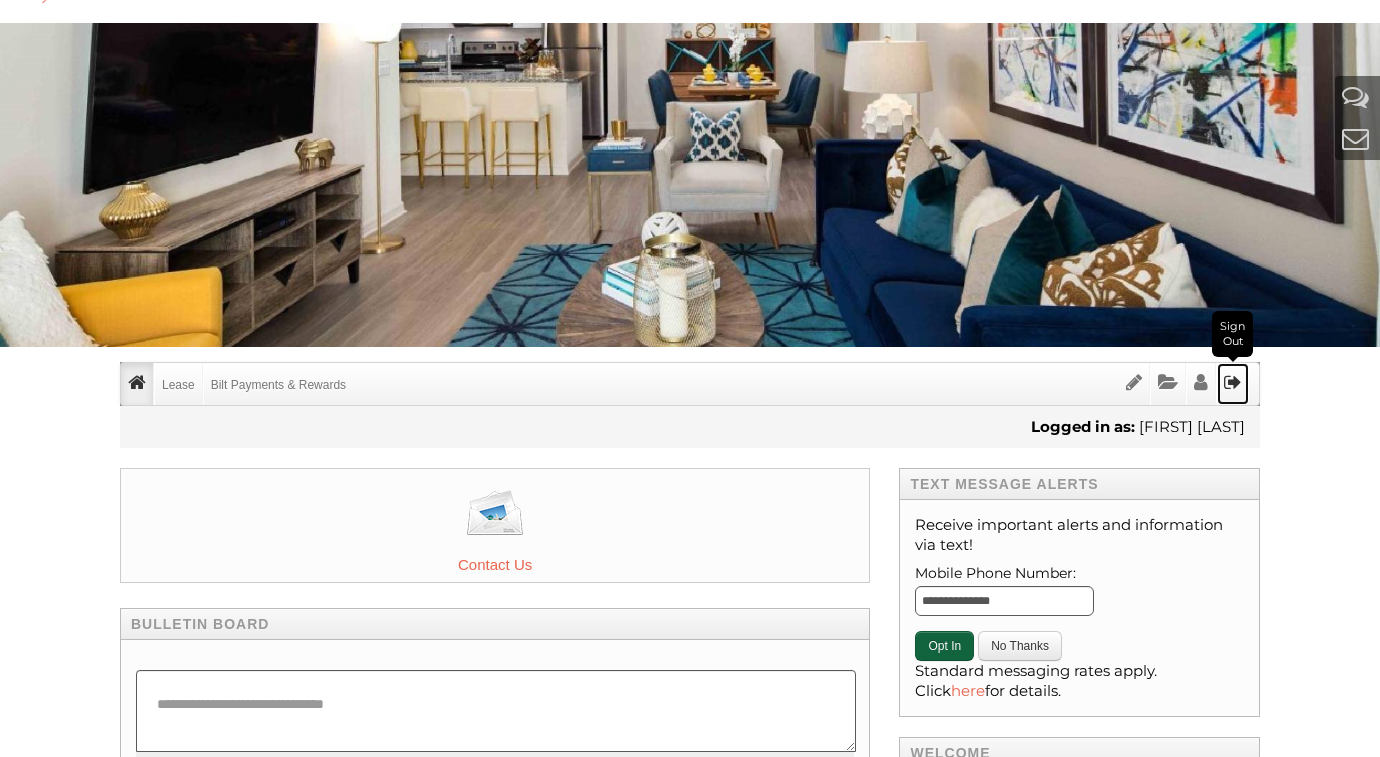 click at bounding box center (1233, 382) 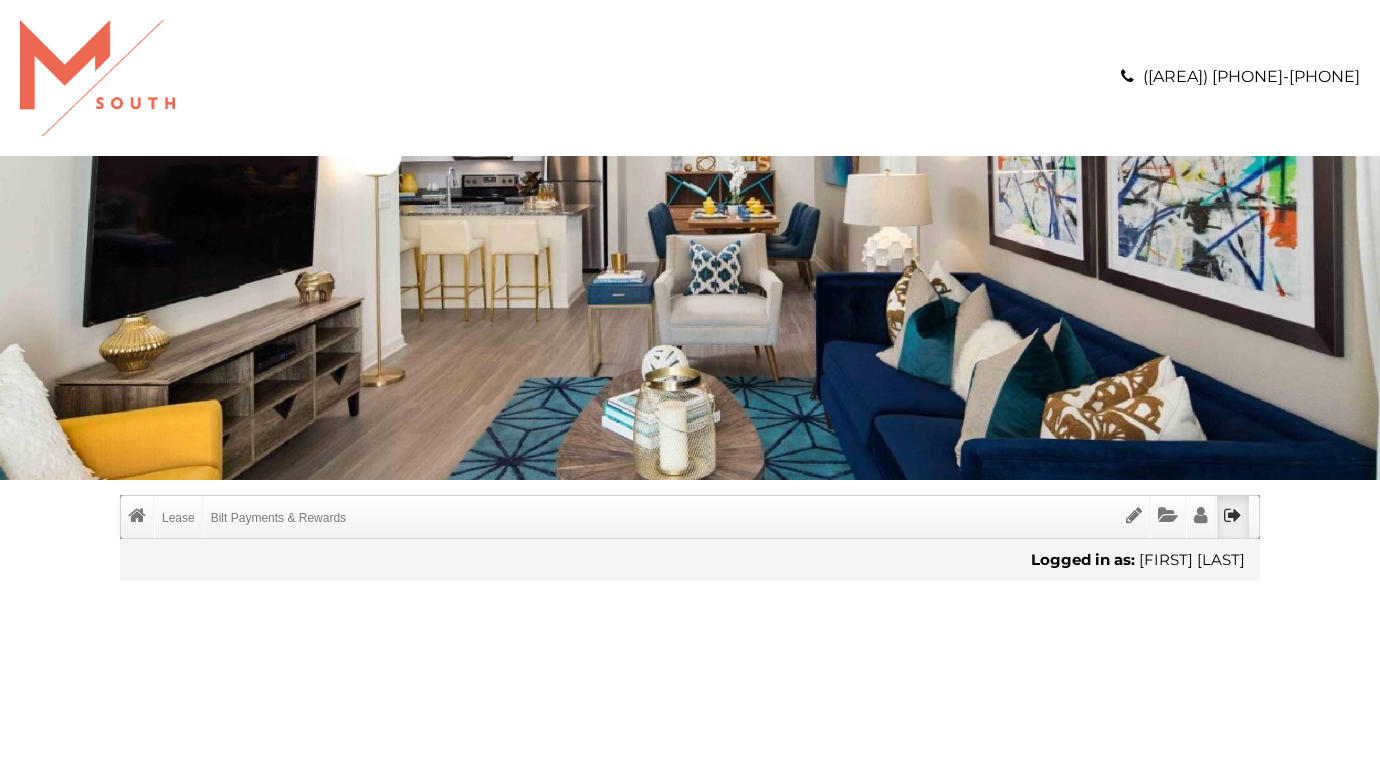 scroll, scrollTop: 0, scrollLeft: 0, axis: both 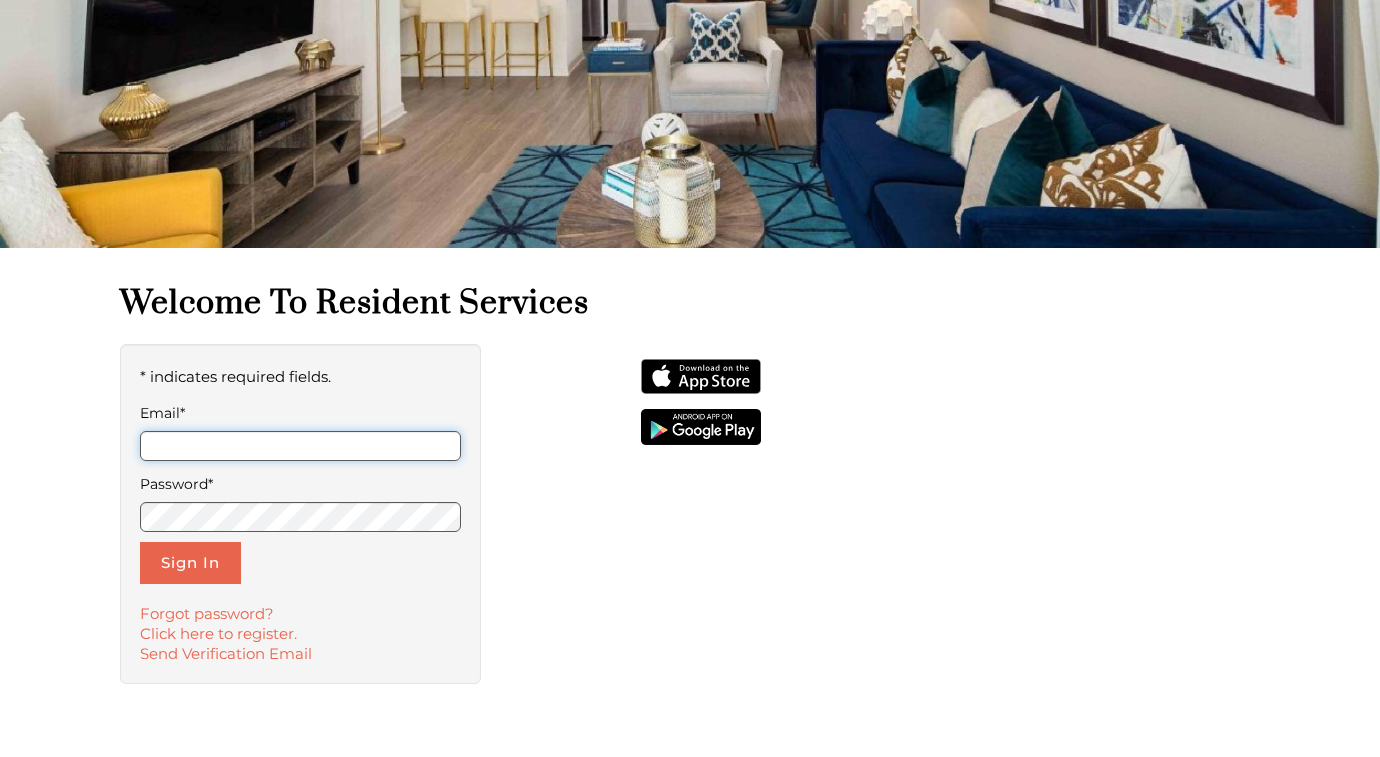 type on "**********" 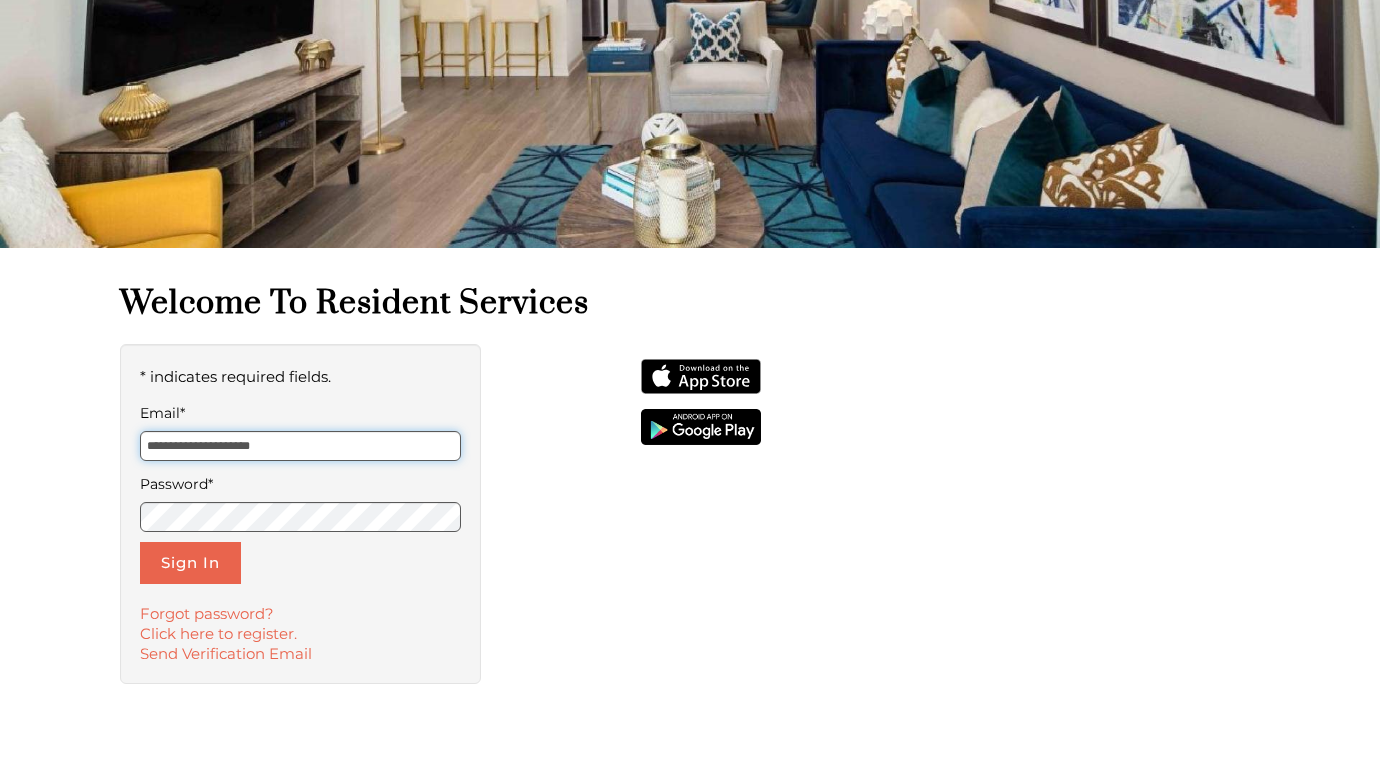 drag, startPoint x: 325, startPoint y: 438, endPoint x: 63, endPoint y: 440, distance: 262.00763 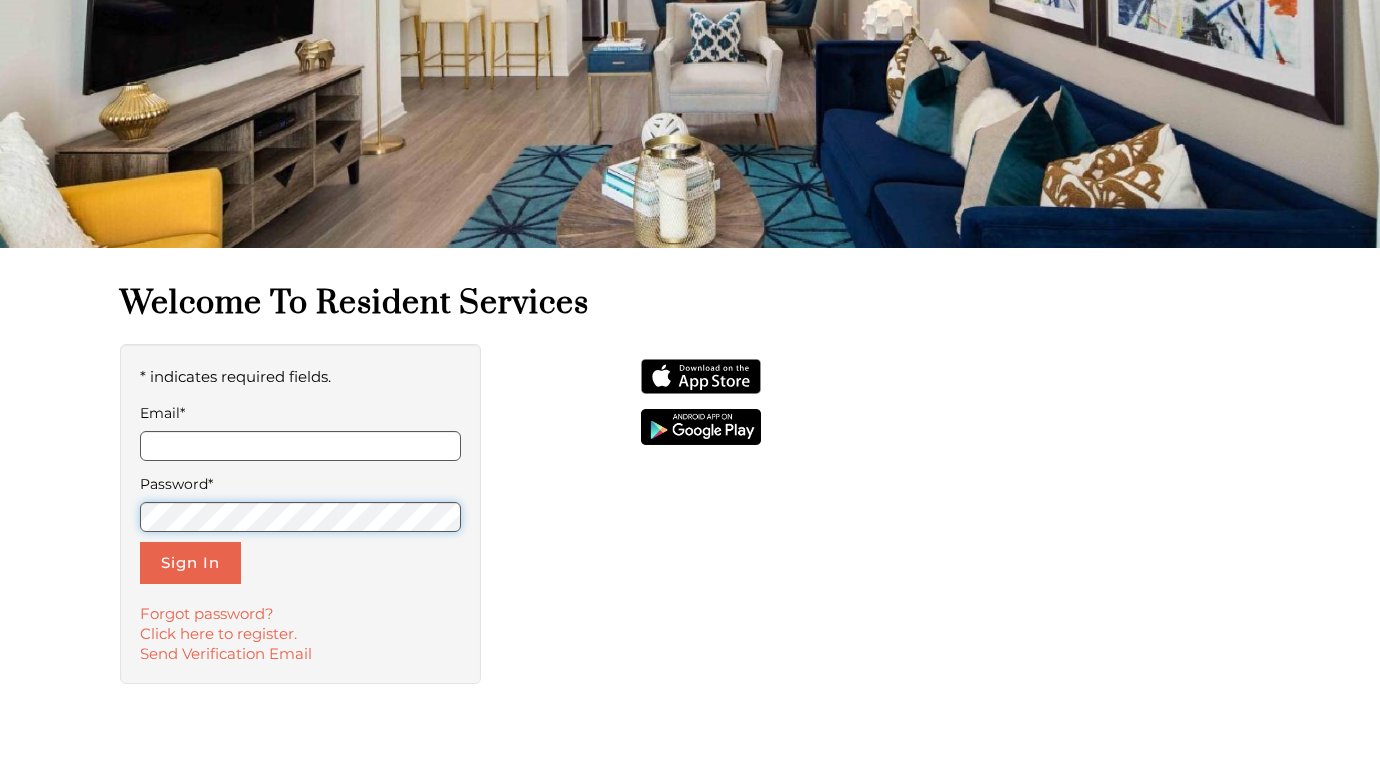 click on "Call us :   (813) 570-8014
Welcome to Resident Services
* indicates required fields. Email* Password* Sign In
Forgot password?
Click here to register.
Send Verification Email
M South           5110 South Manhattan Avenue         Tampa ,  FL   33611     (813) 570-8014" at bounding box center (690, 422) 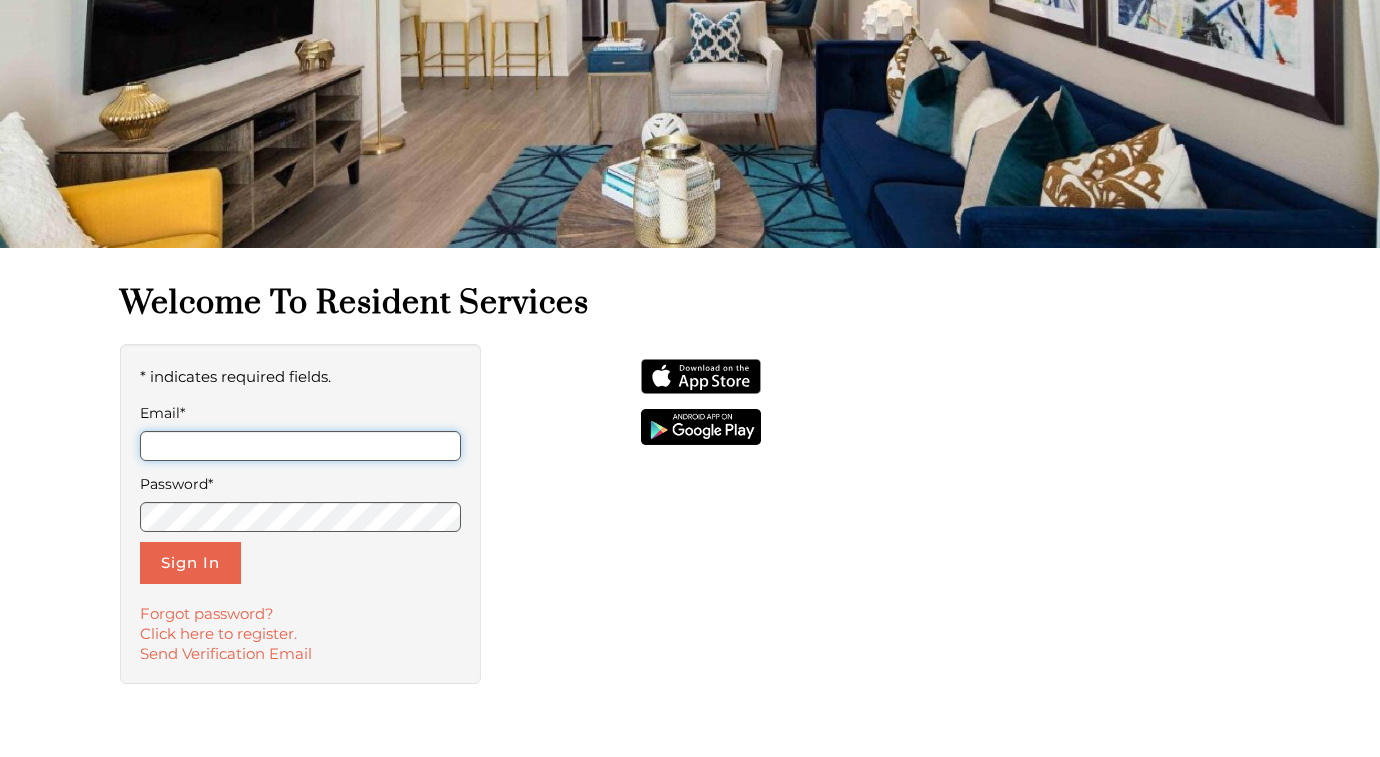 click on "Email*" at bounding box center [300, 446] 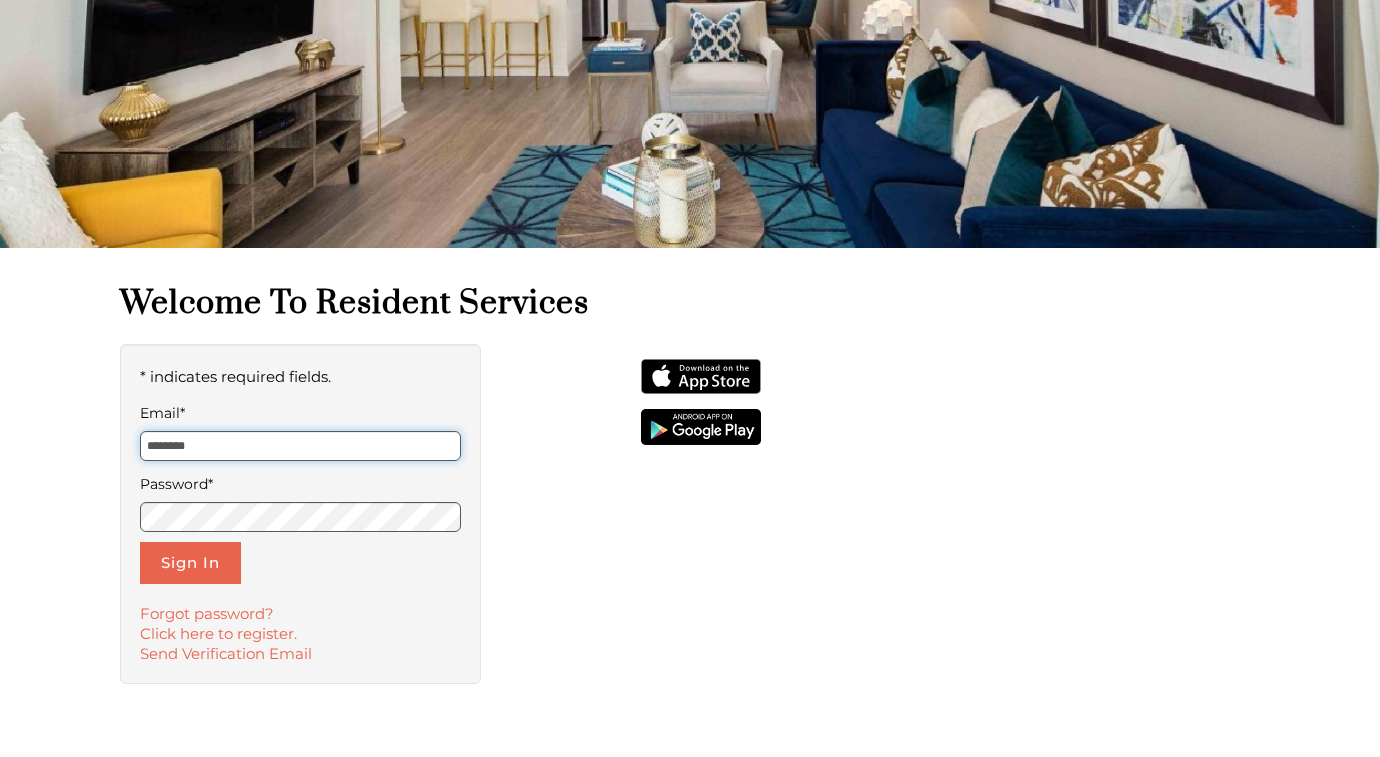 type on "**********" 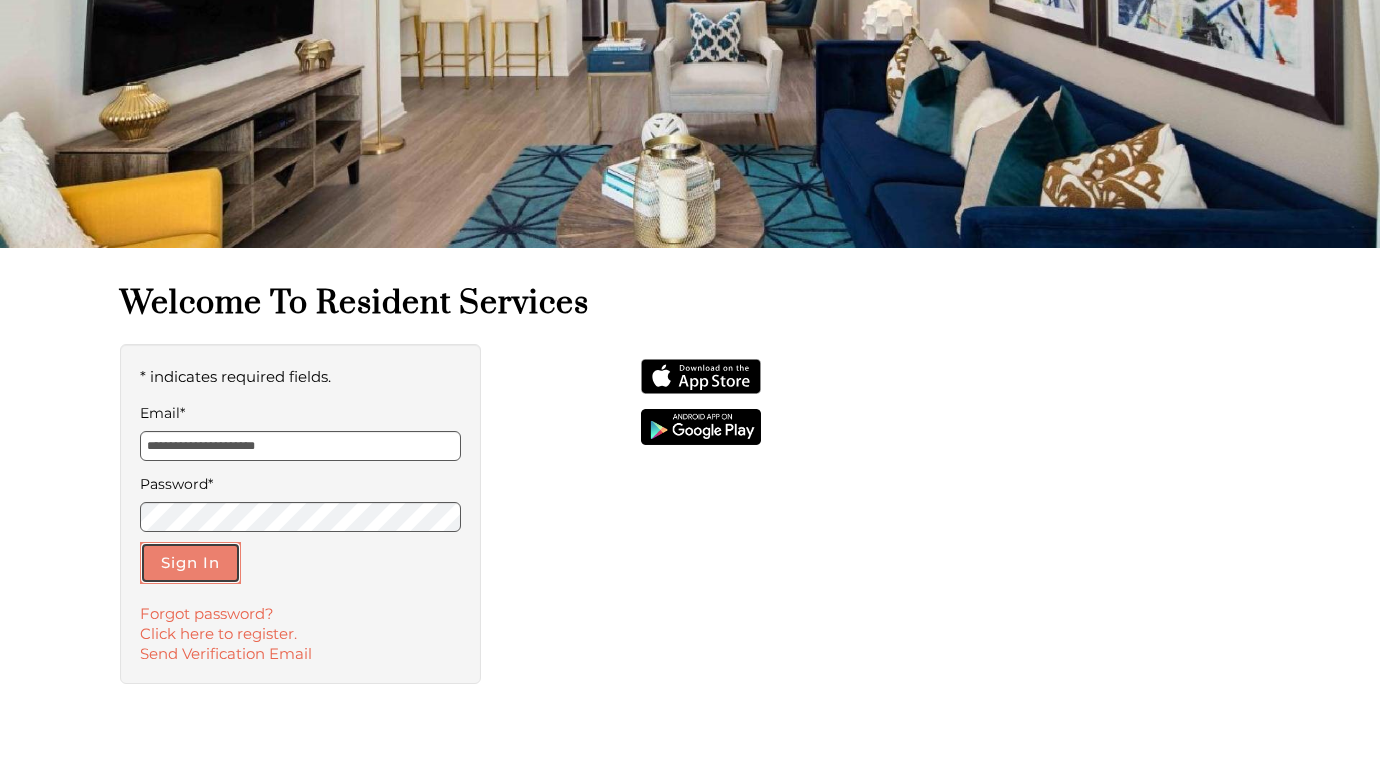 click on "Sign In" at bounding box center [190, 563] 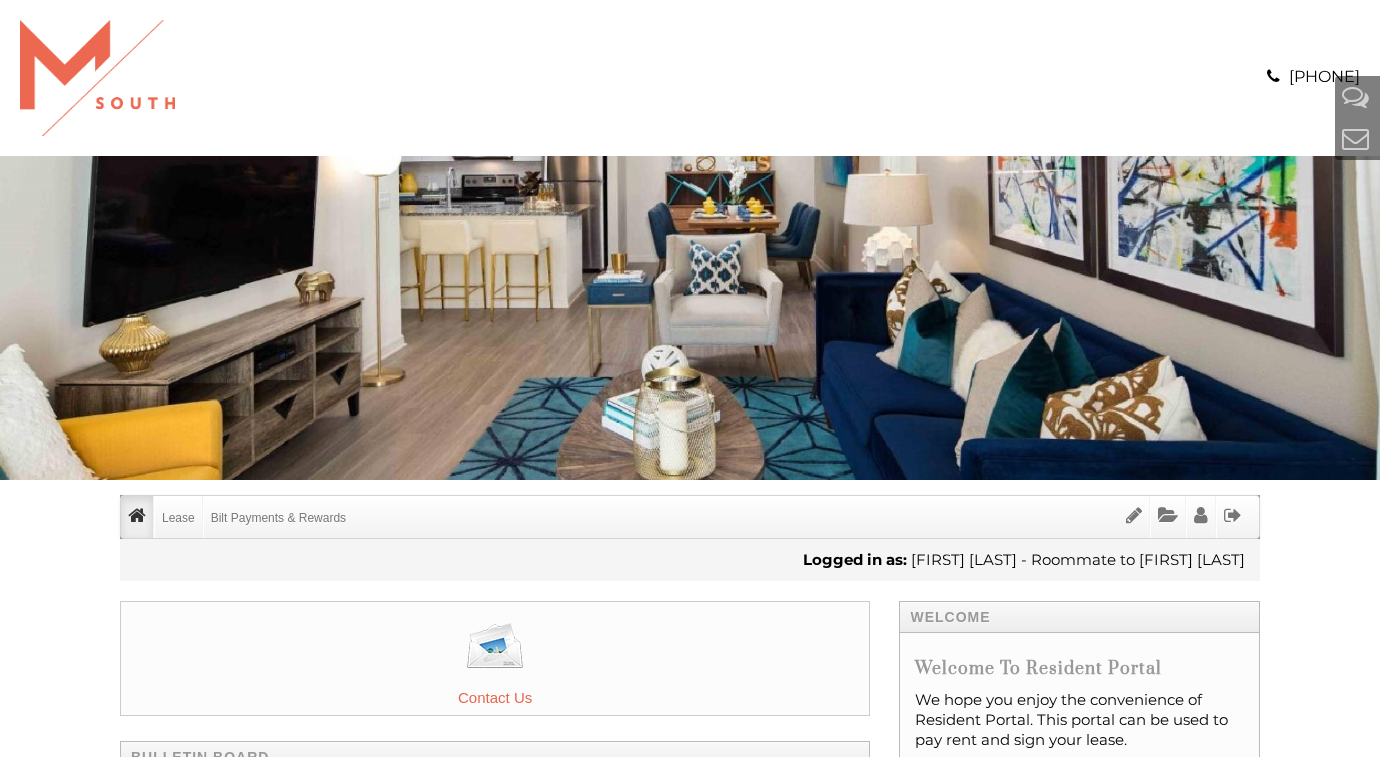 scroll, scrollTop: 0, scrollLeft: 0, axis: both 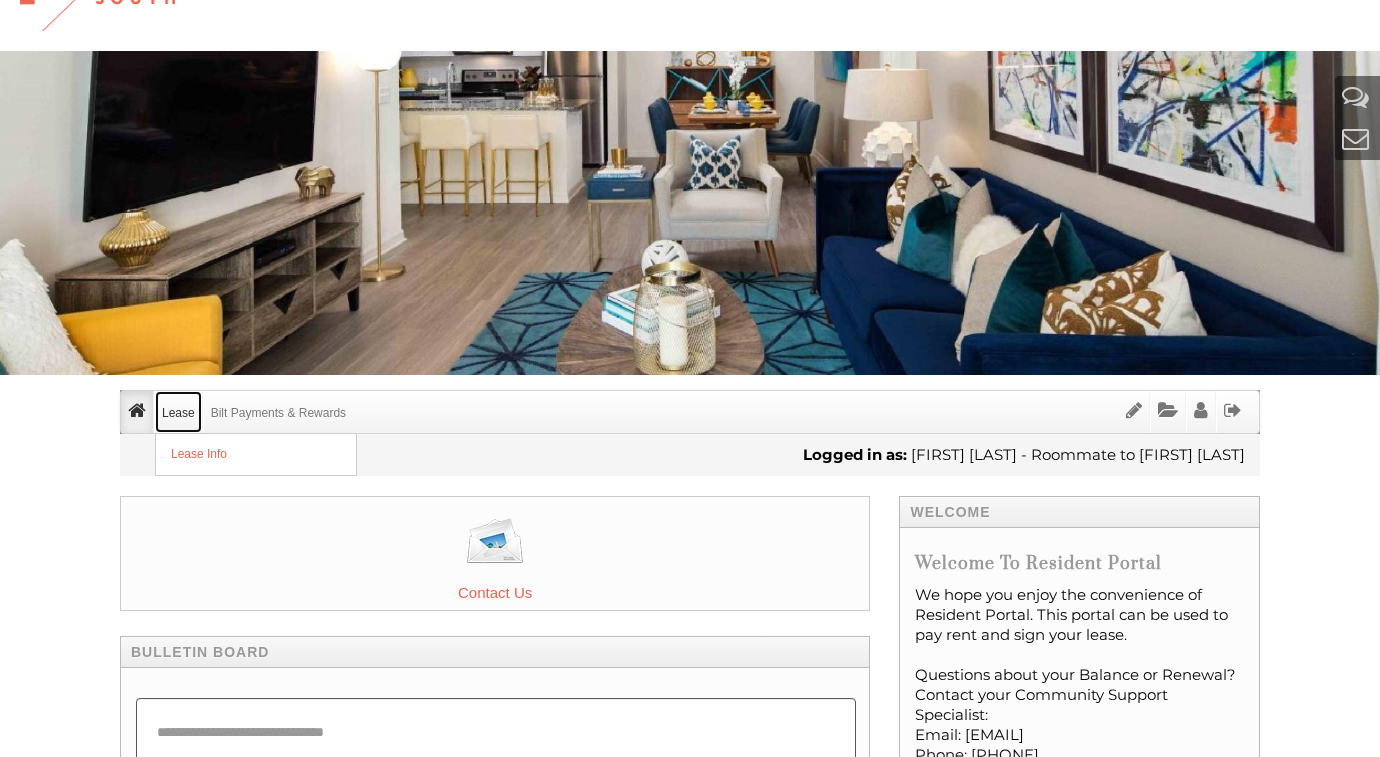 click on "Lease" at bounding box center (178, 412) 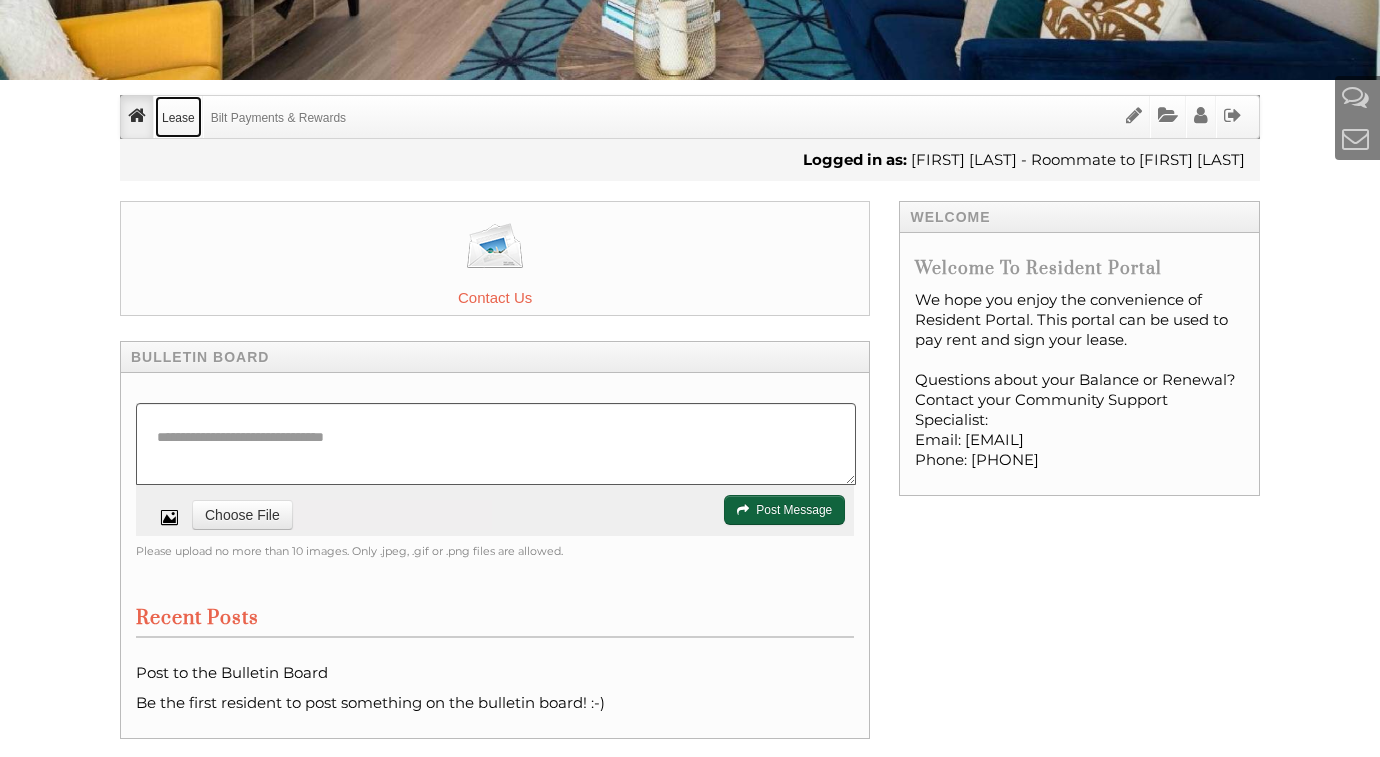 scroll, scrollTop: 403, scrollLeft: 0, axis: vertical 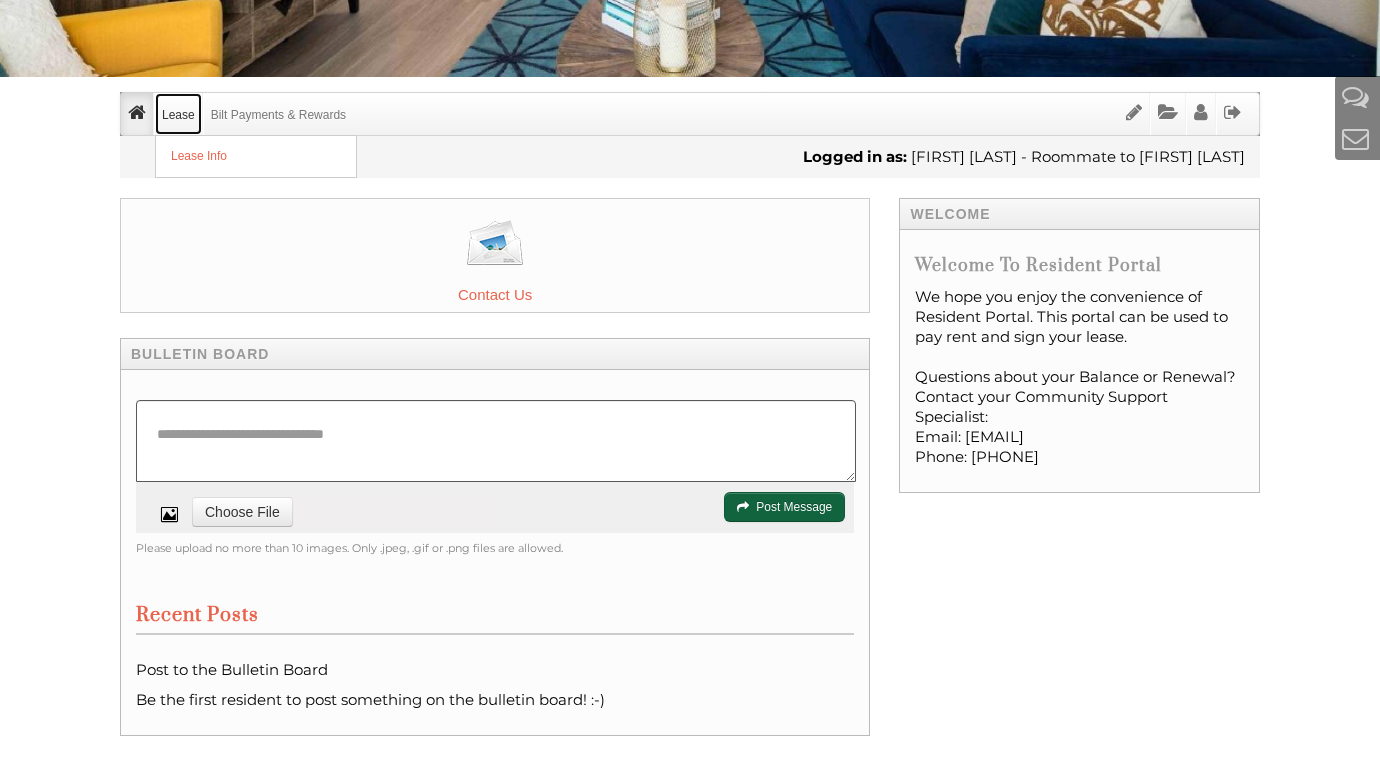 click on "Lease" at bounding box center (178, 114) 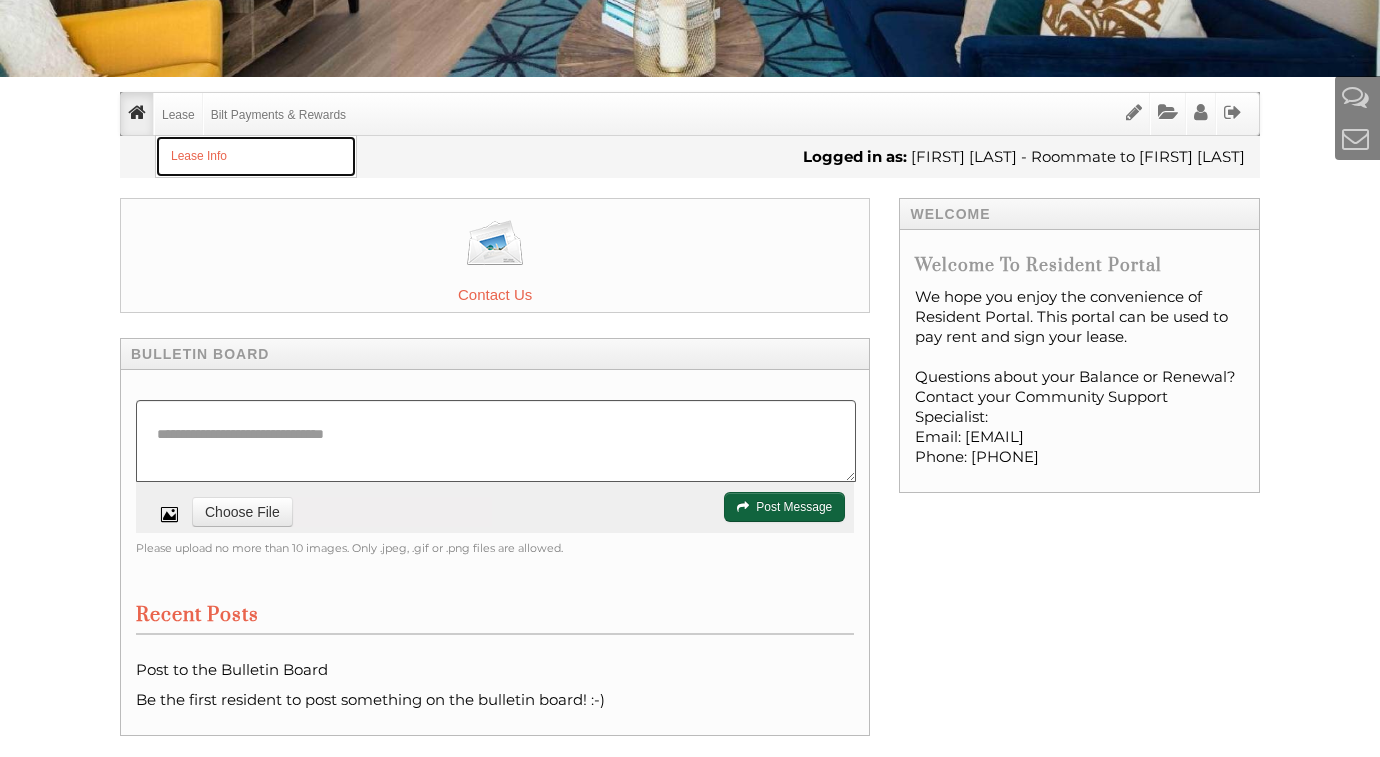 click on "Lease Info" at bounding box center (256, 156) 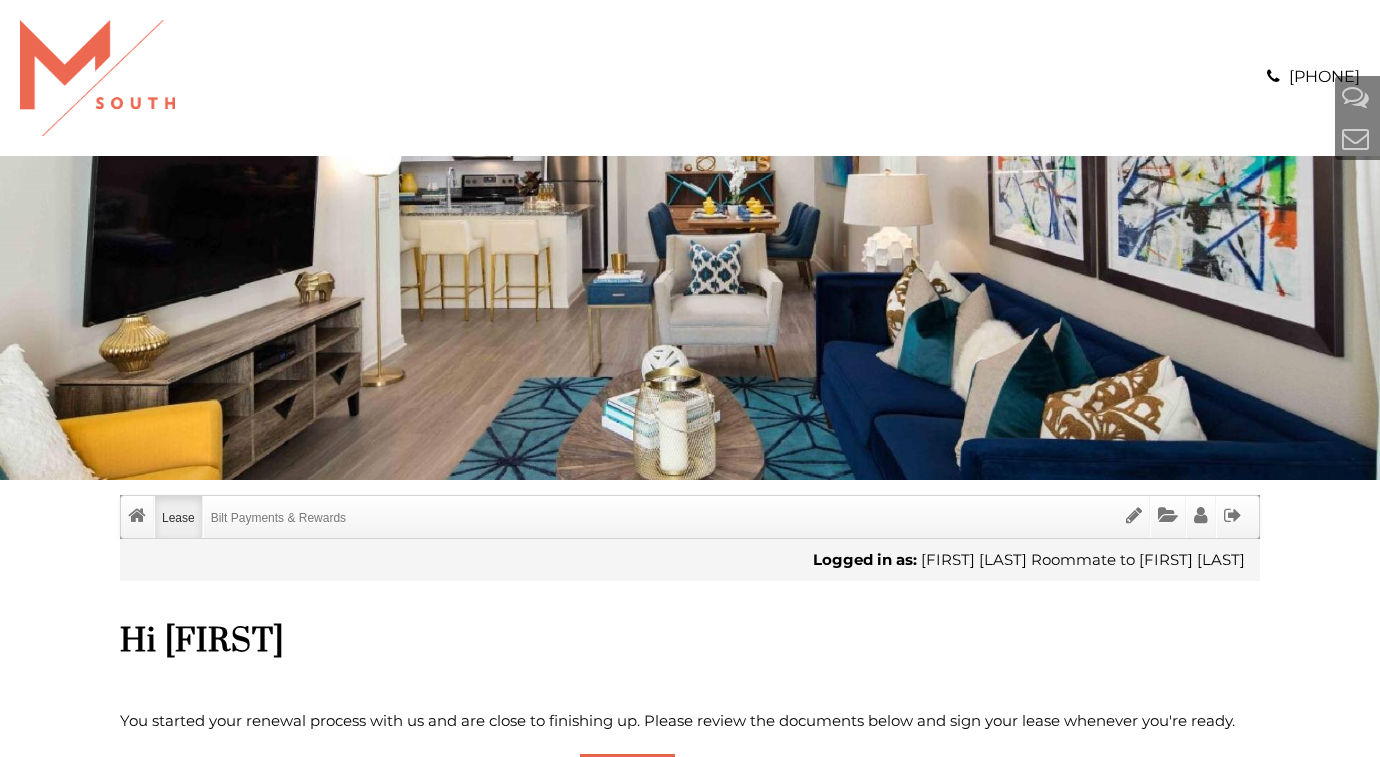 scroll, scrollTop: 0, scrollLeft: 0, axis: both 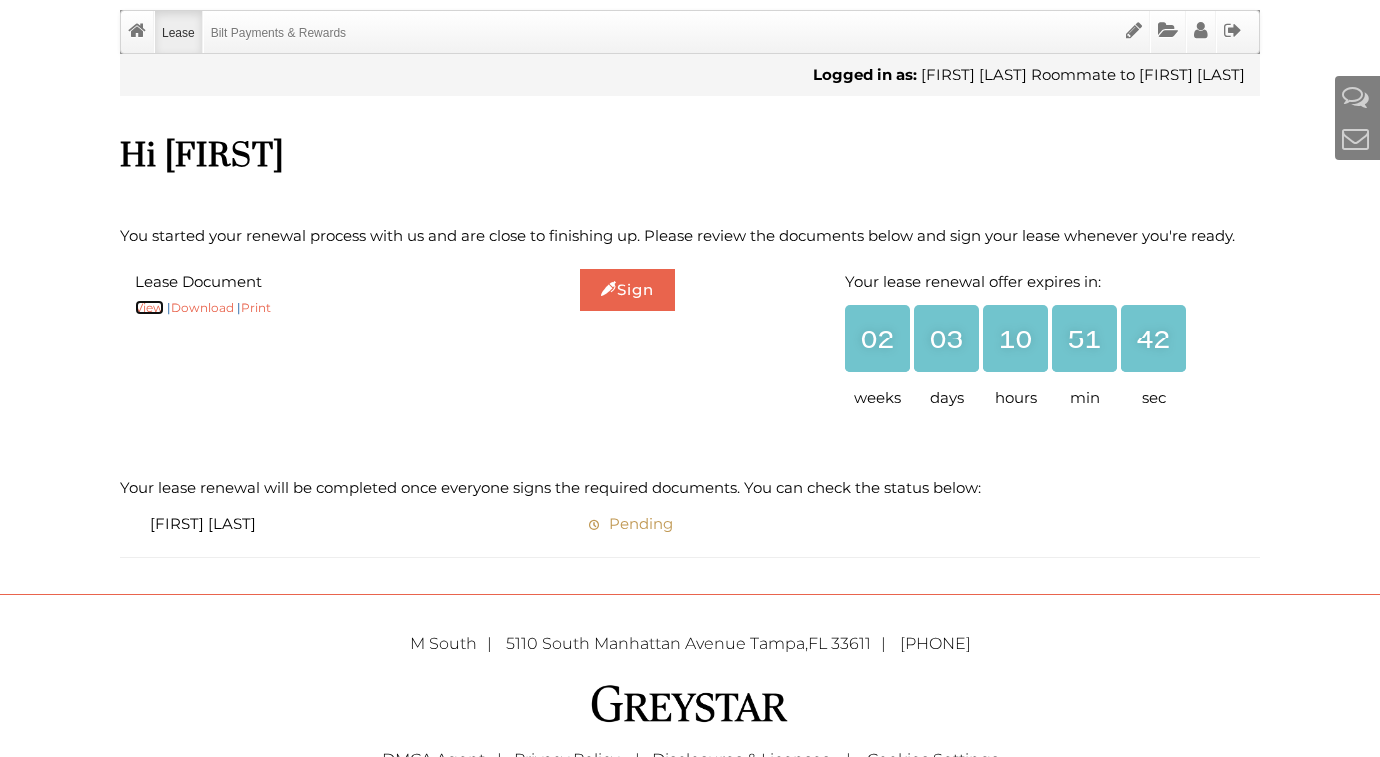 click on "View" at bounding box center (149, 307) 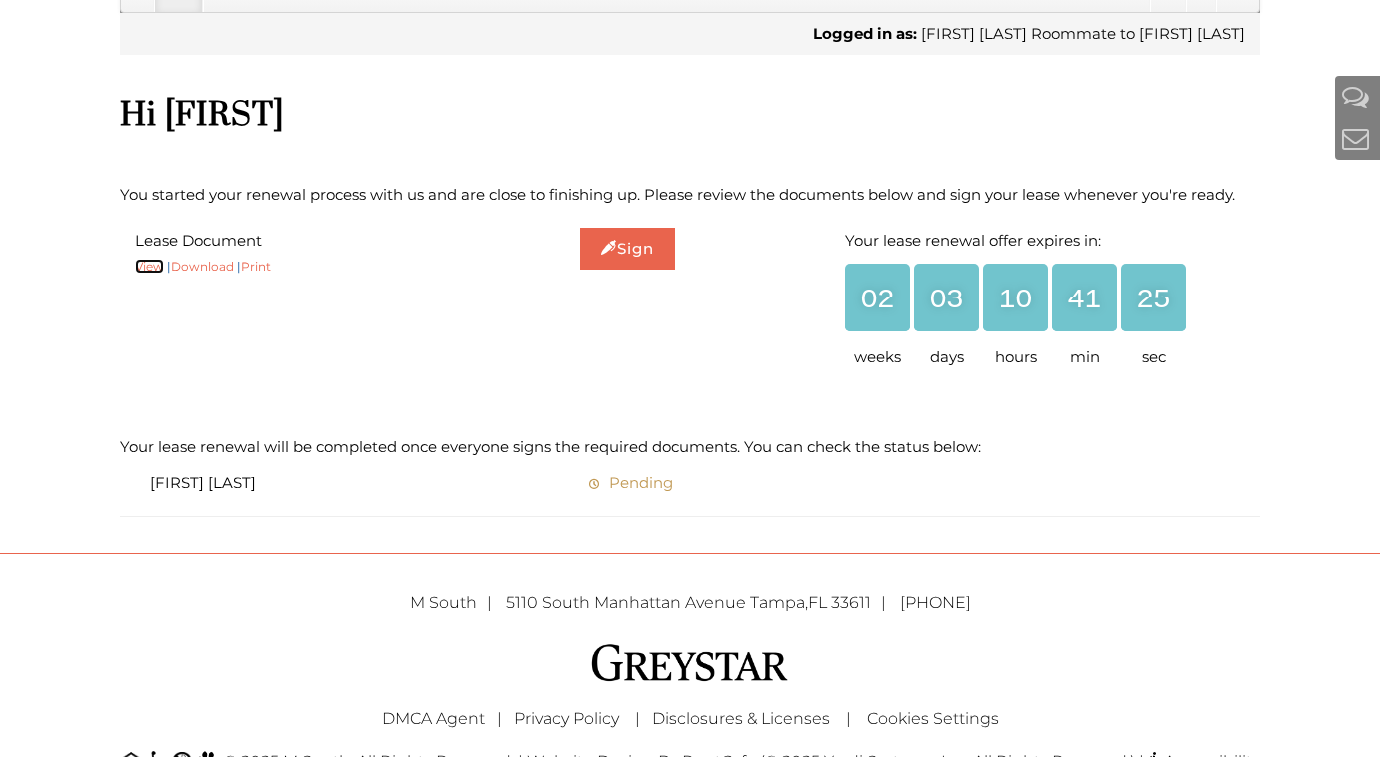 scroll, scrollTop: 527, scrollLeft: 0, axis: vertical 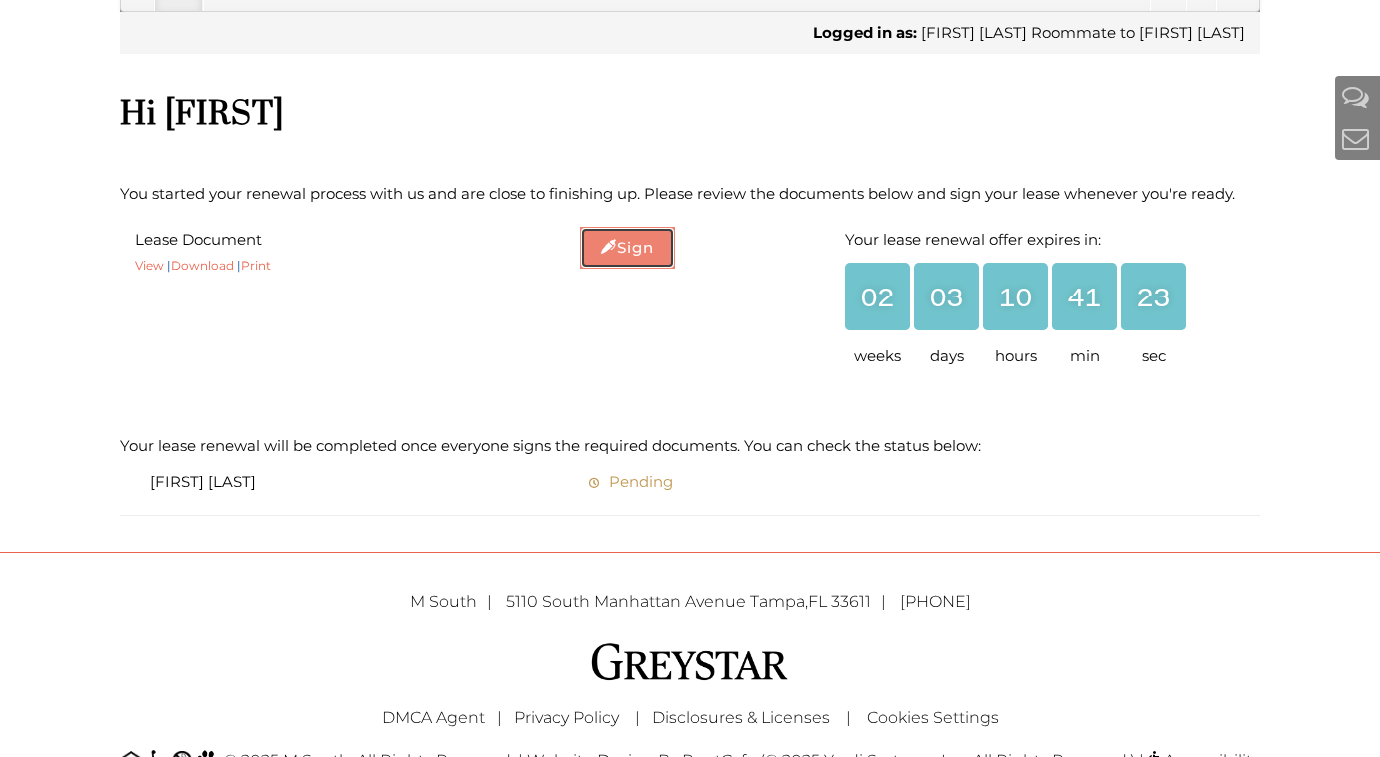 click on "Sign" at bounding box center [627, 248] 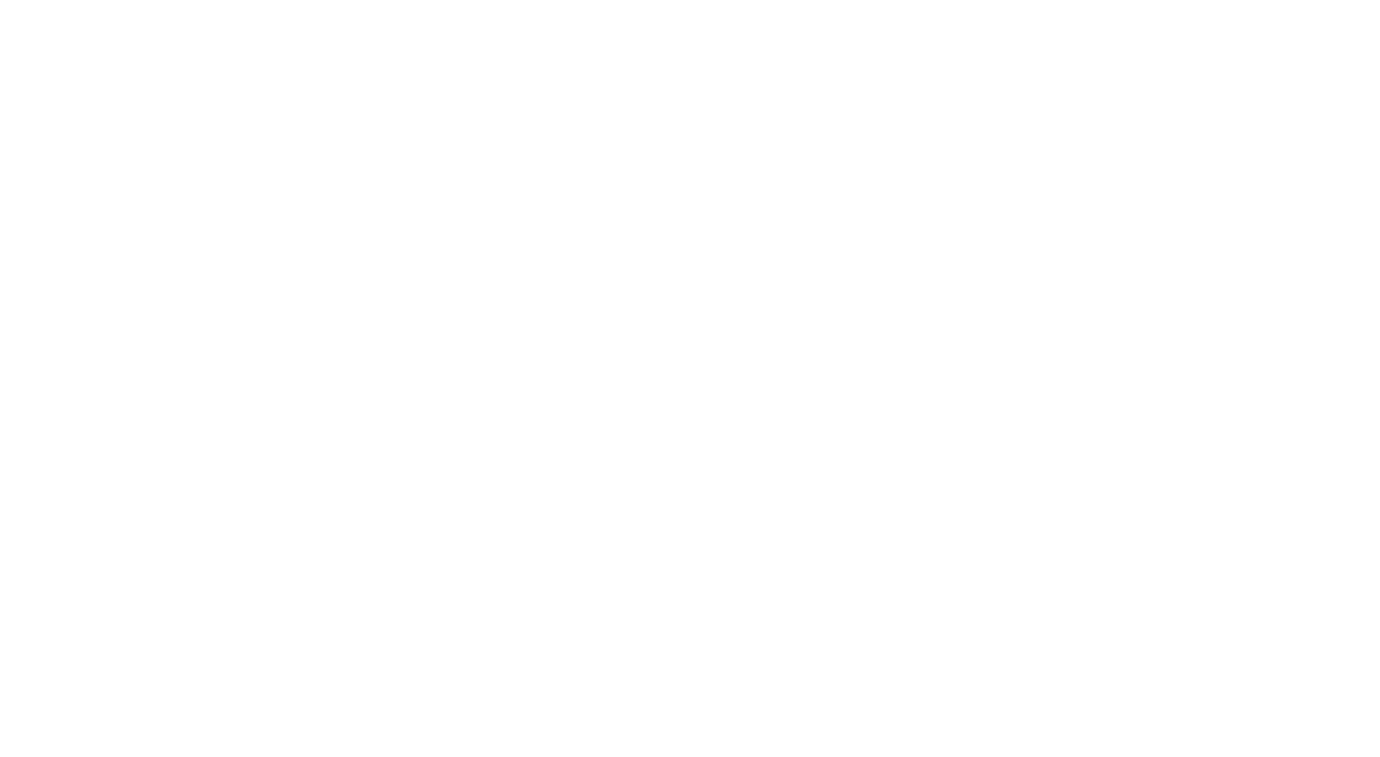scroll, scrollTop: 0, scrollLeft: 0, axis: both 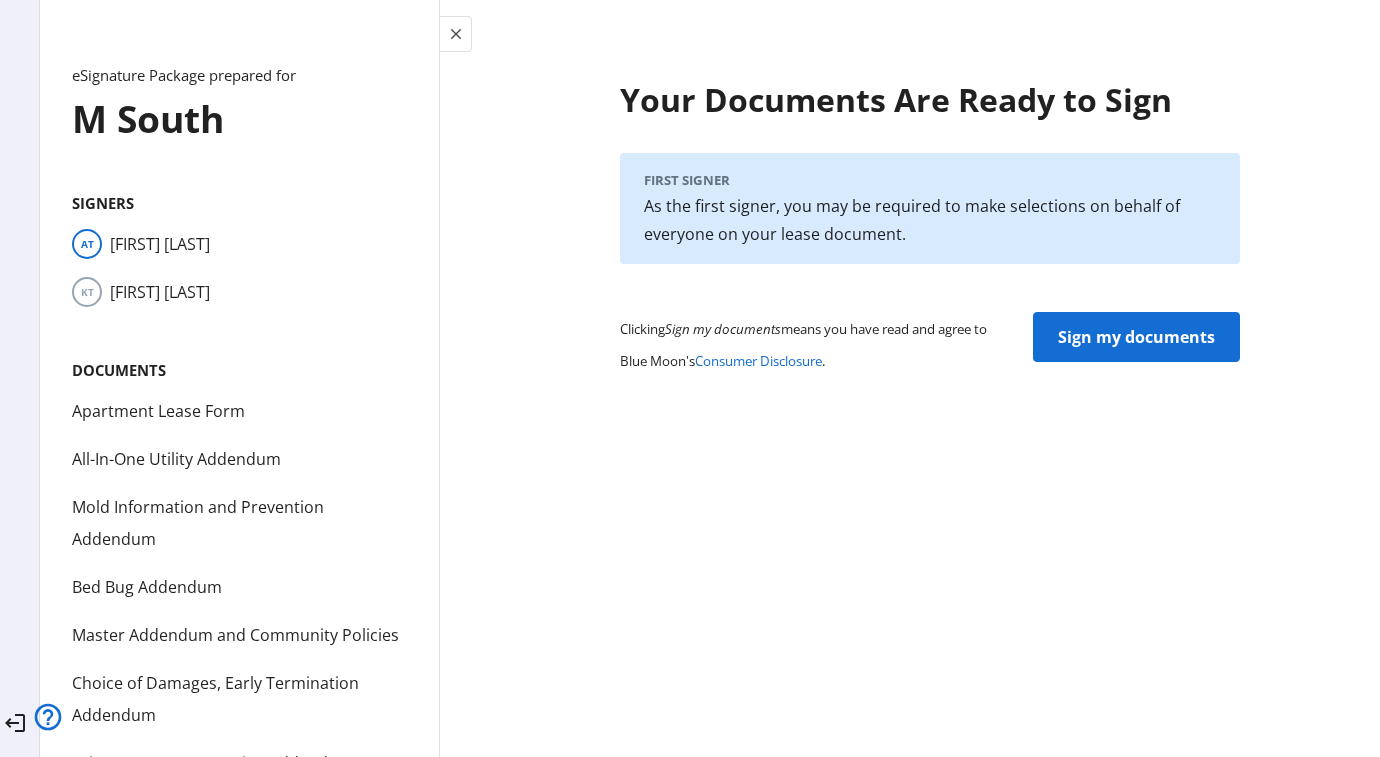 click on "Sign my documents" 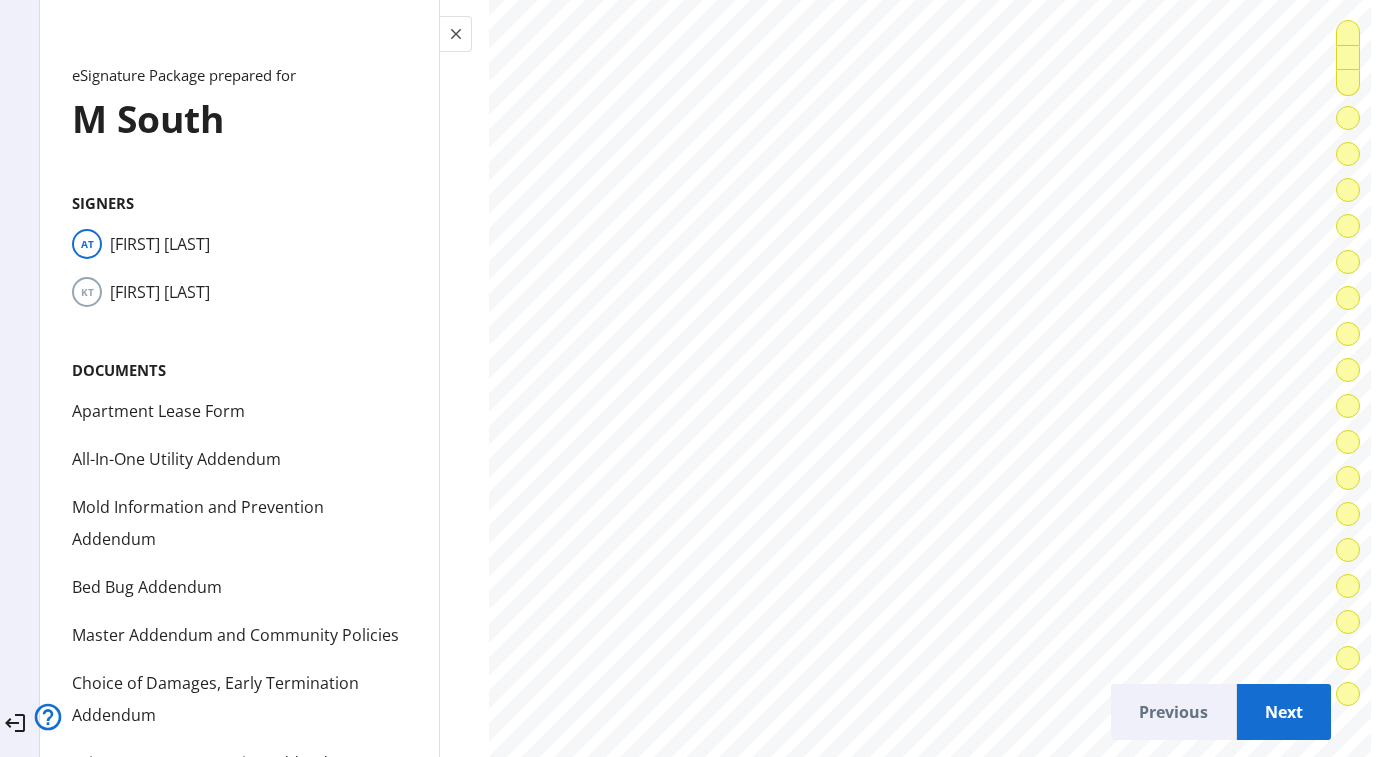 click on "Next" at bounding box center (1284, 712) 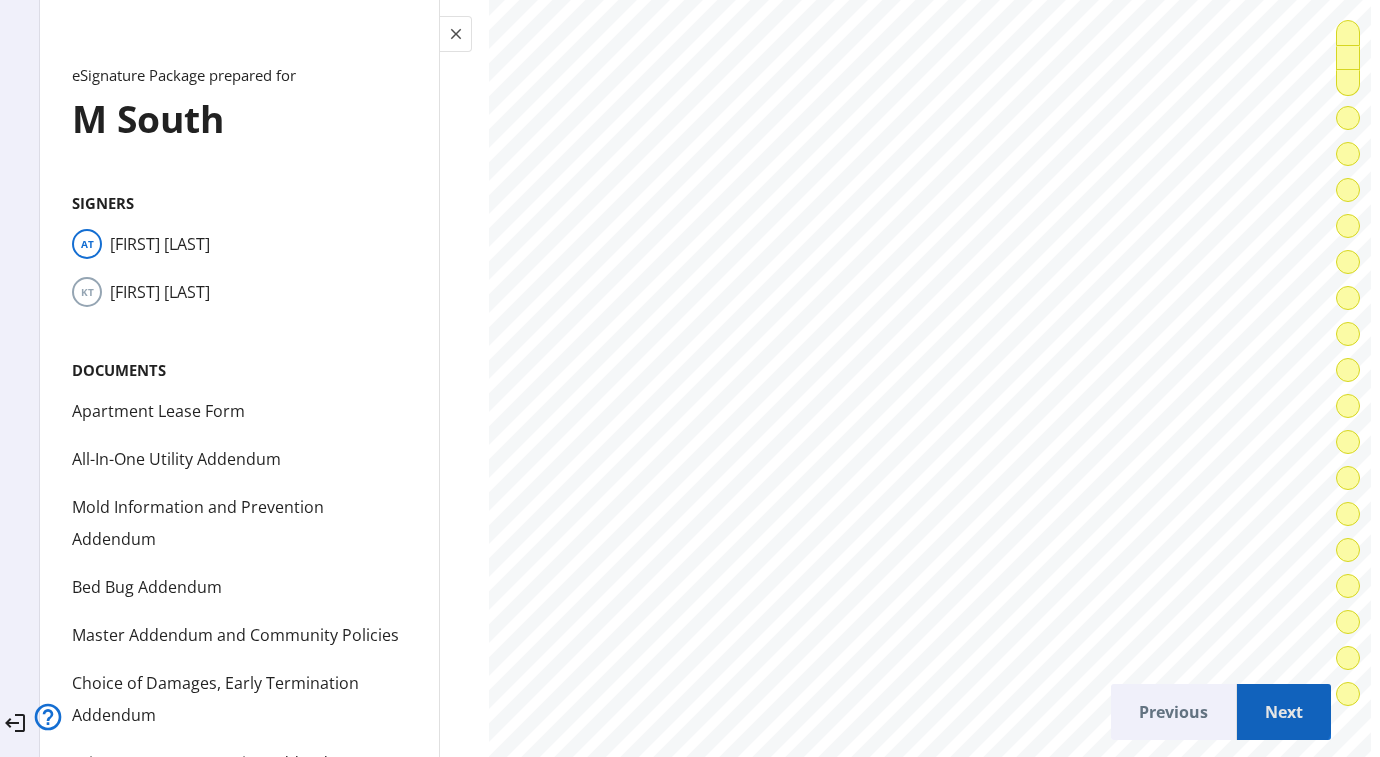 scroll, scrollTop: 1201, scrollLeft: 0, axis: vertical 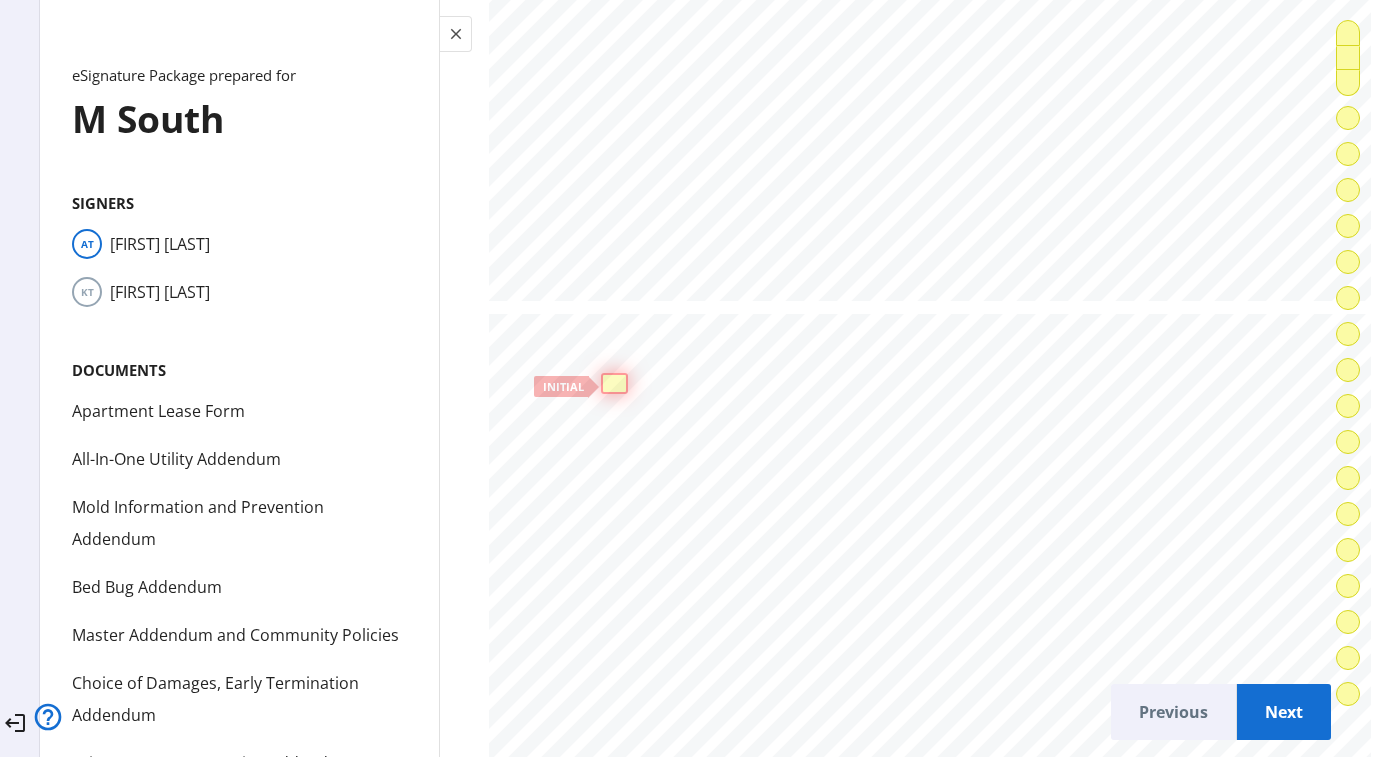click 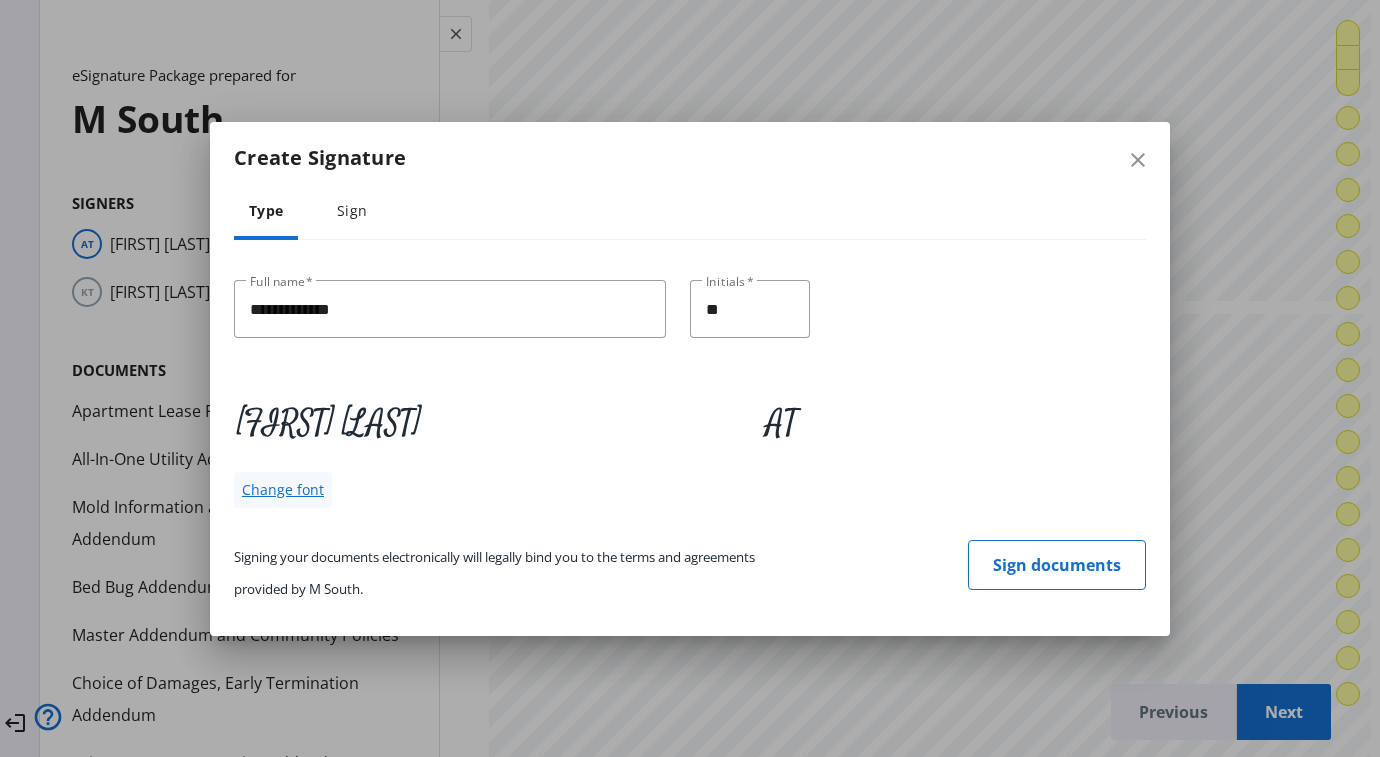 click on "Change font" at bounding box center (283, 490) 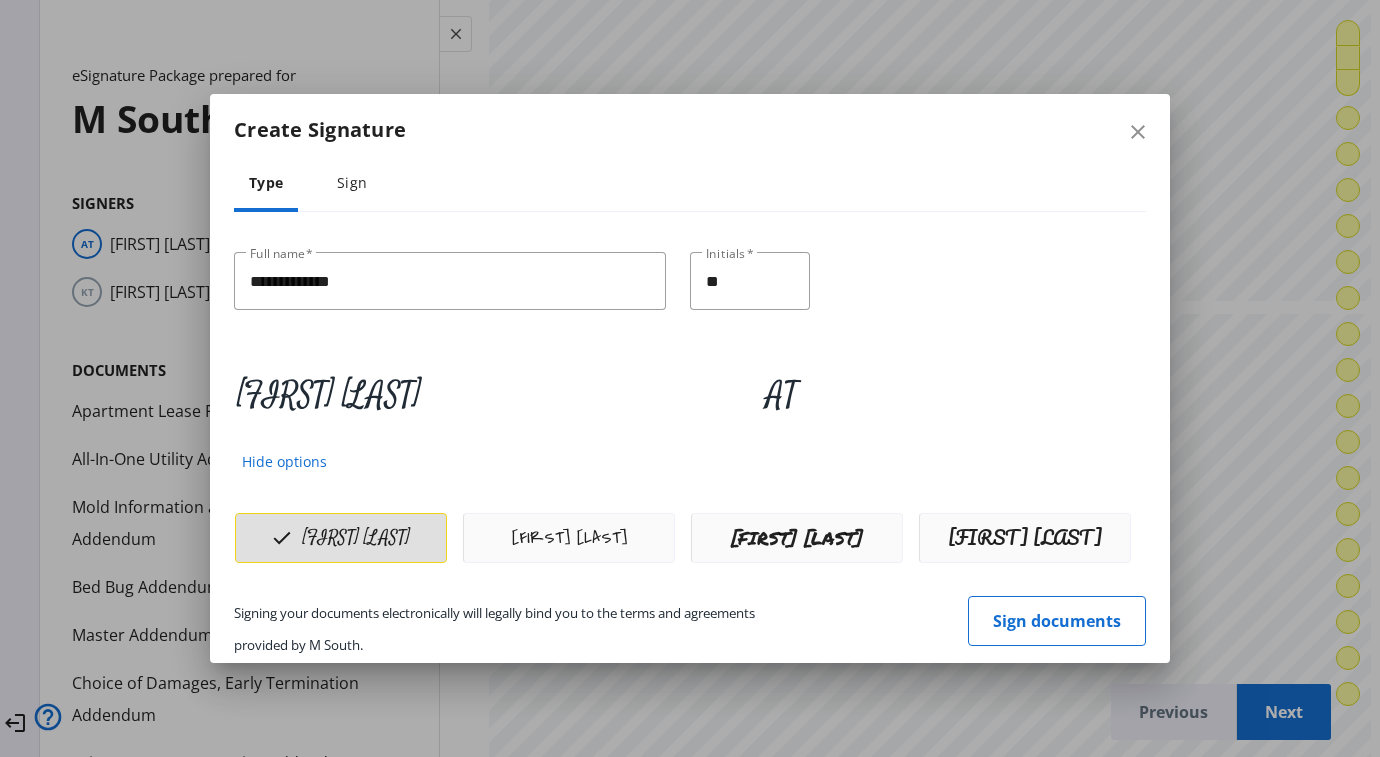 click at bounding box center [282, 538] 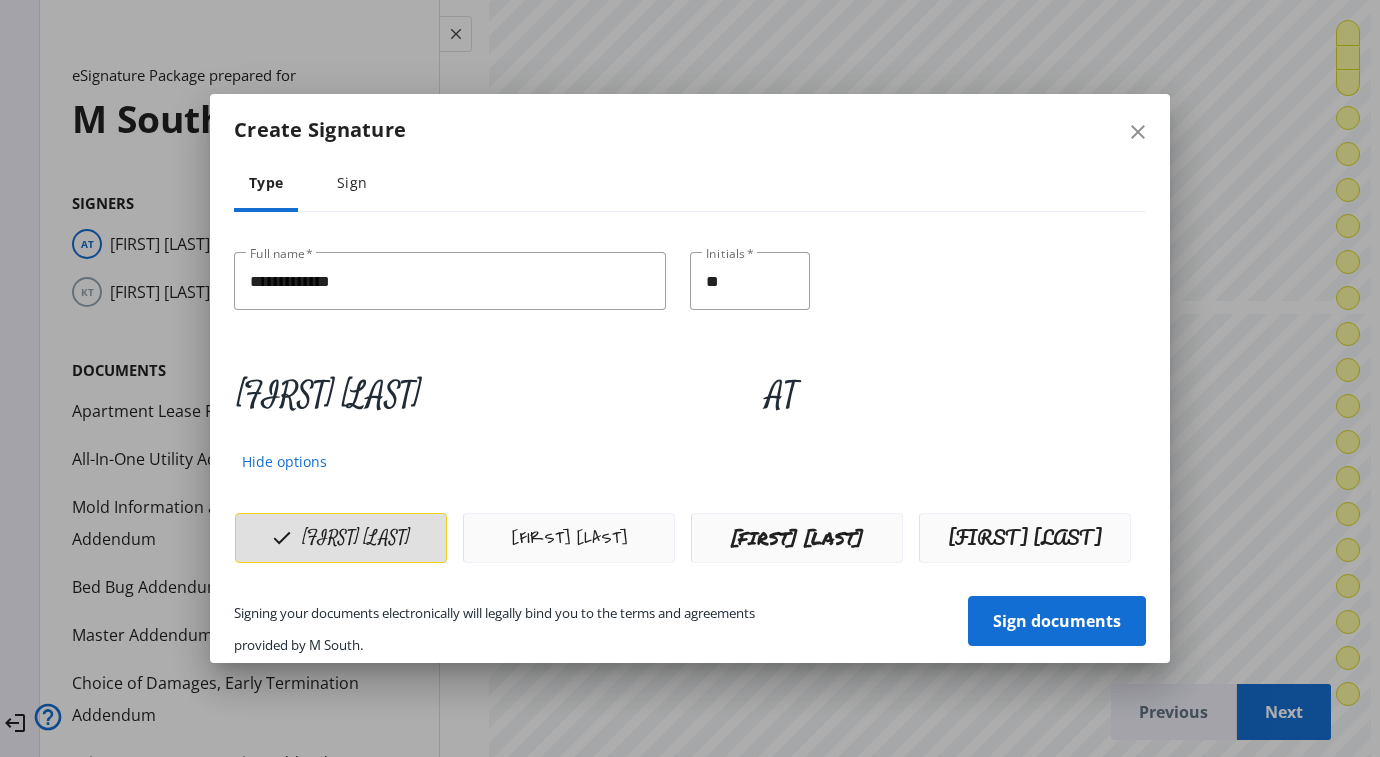 click on "Sign documents" at bounding box center (1057, 621) 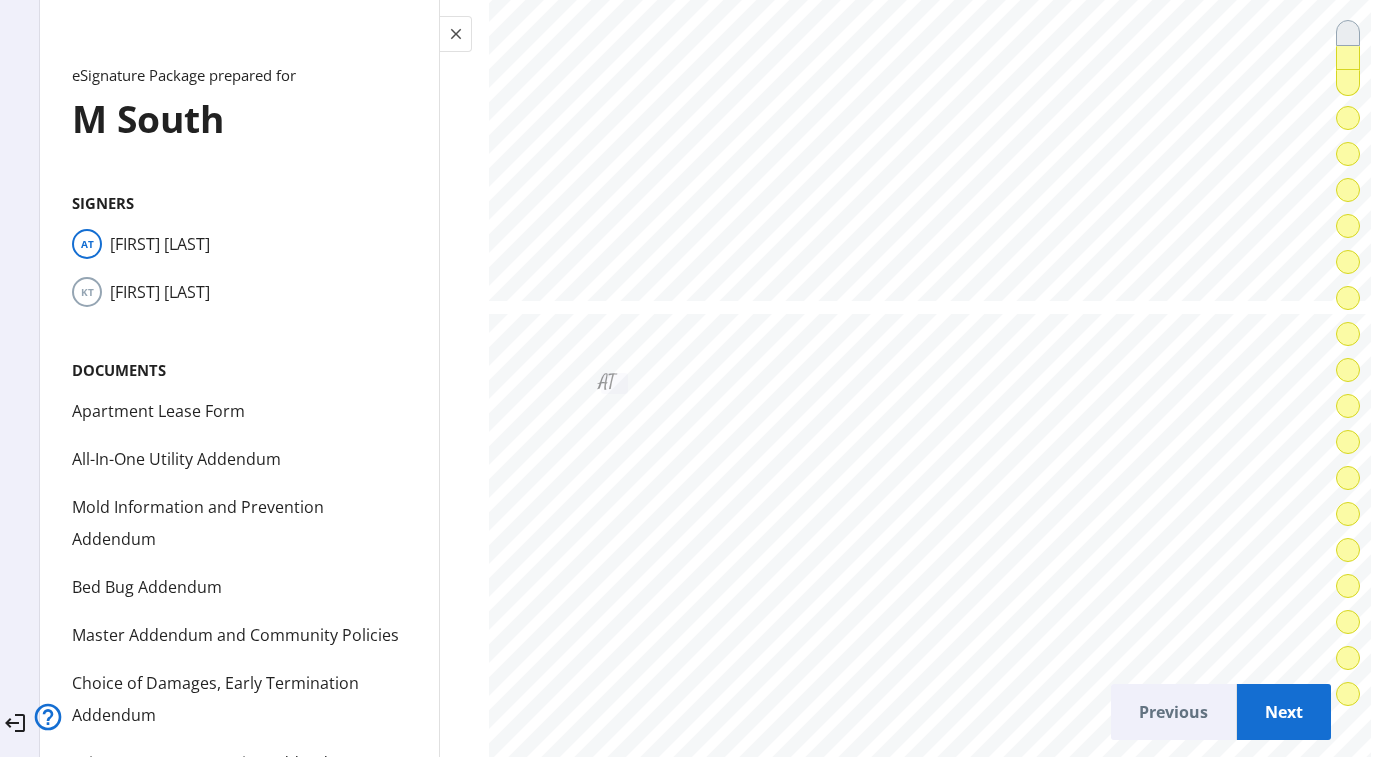 click on "Next" at bounding box center [1284, 712] 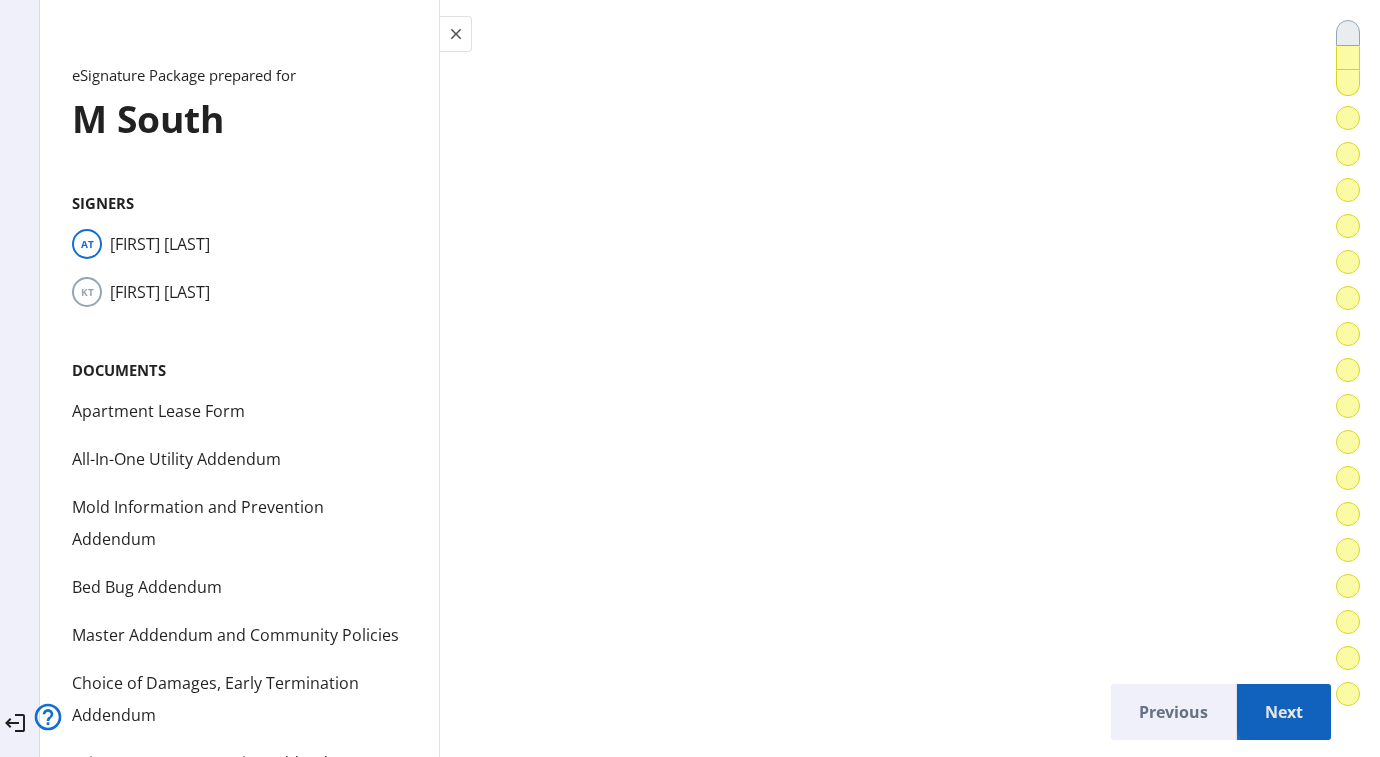 scroll, scrollTop: 12453, scrollLeft: 0, axis: vertical 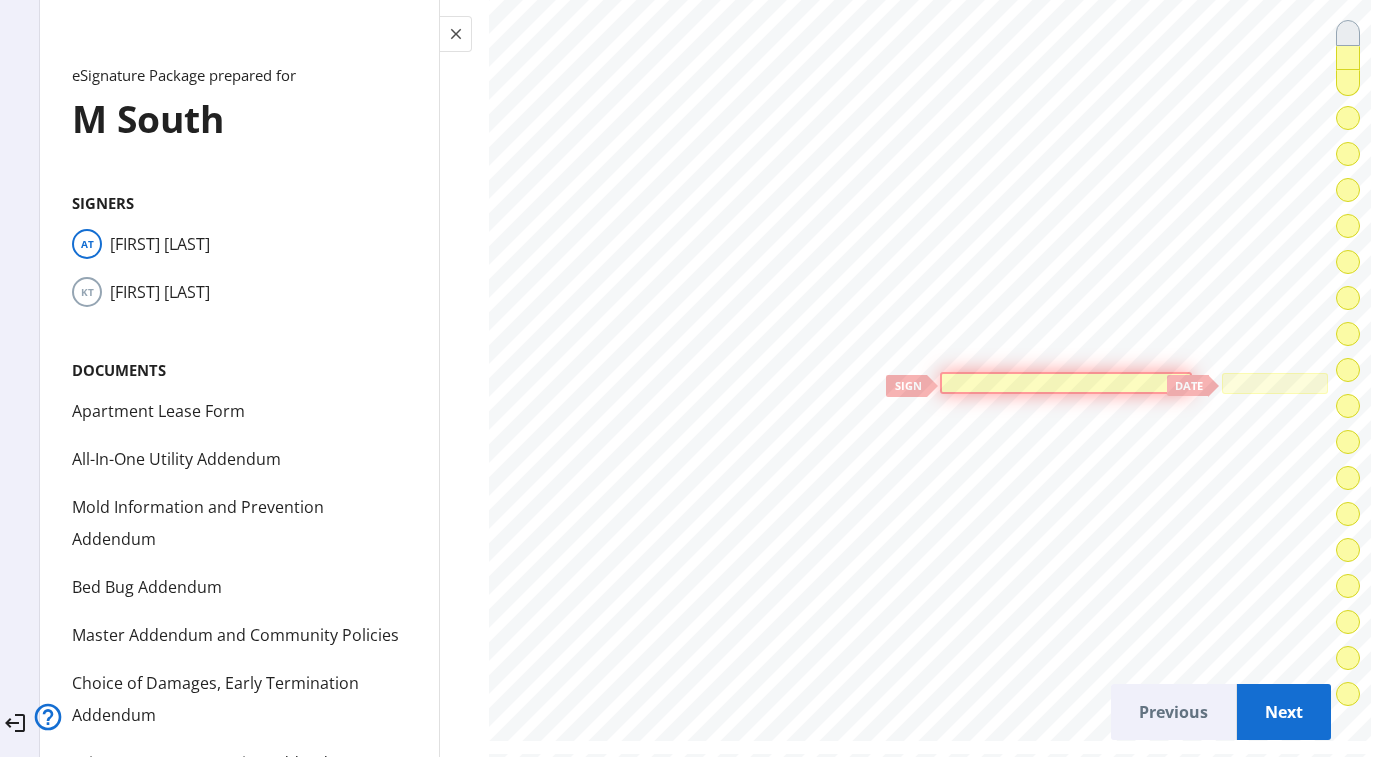 click at bounding box center (1066, 383) 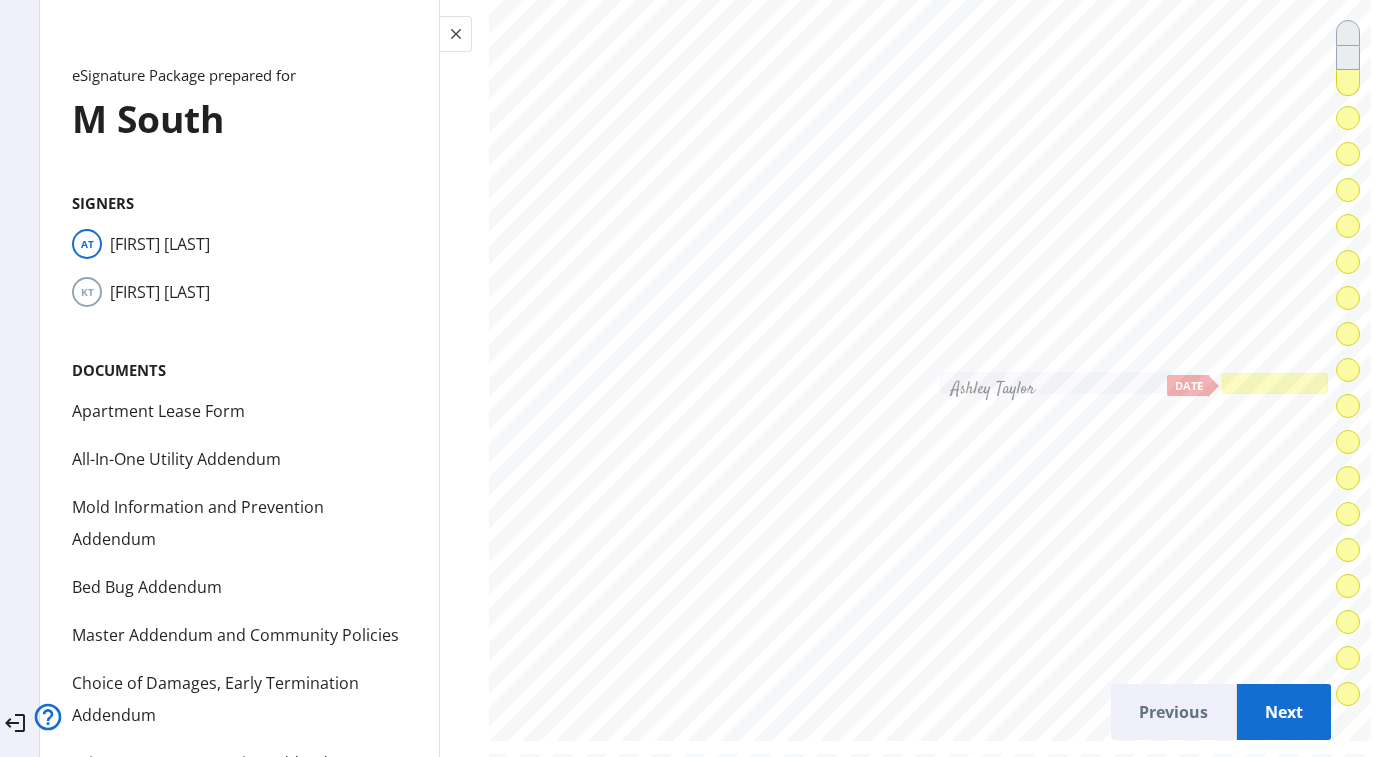 click at bounding box center [1275, 384] 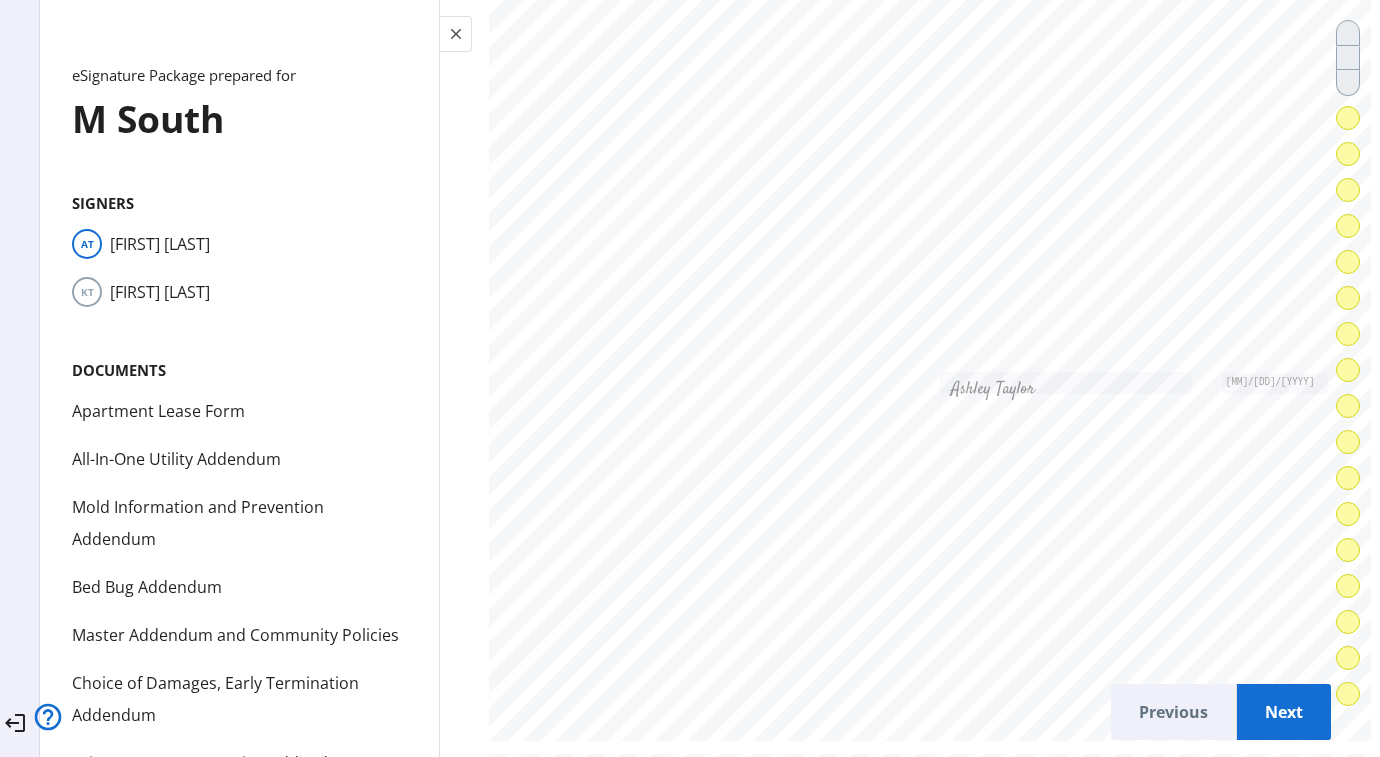 click on "Next" at bounding box center (1284, 712) 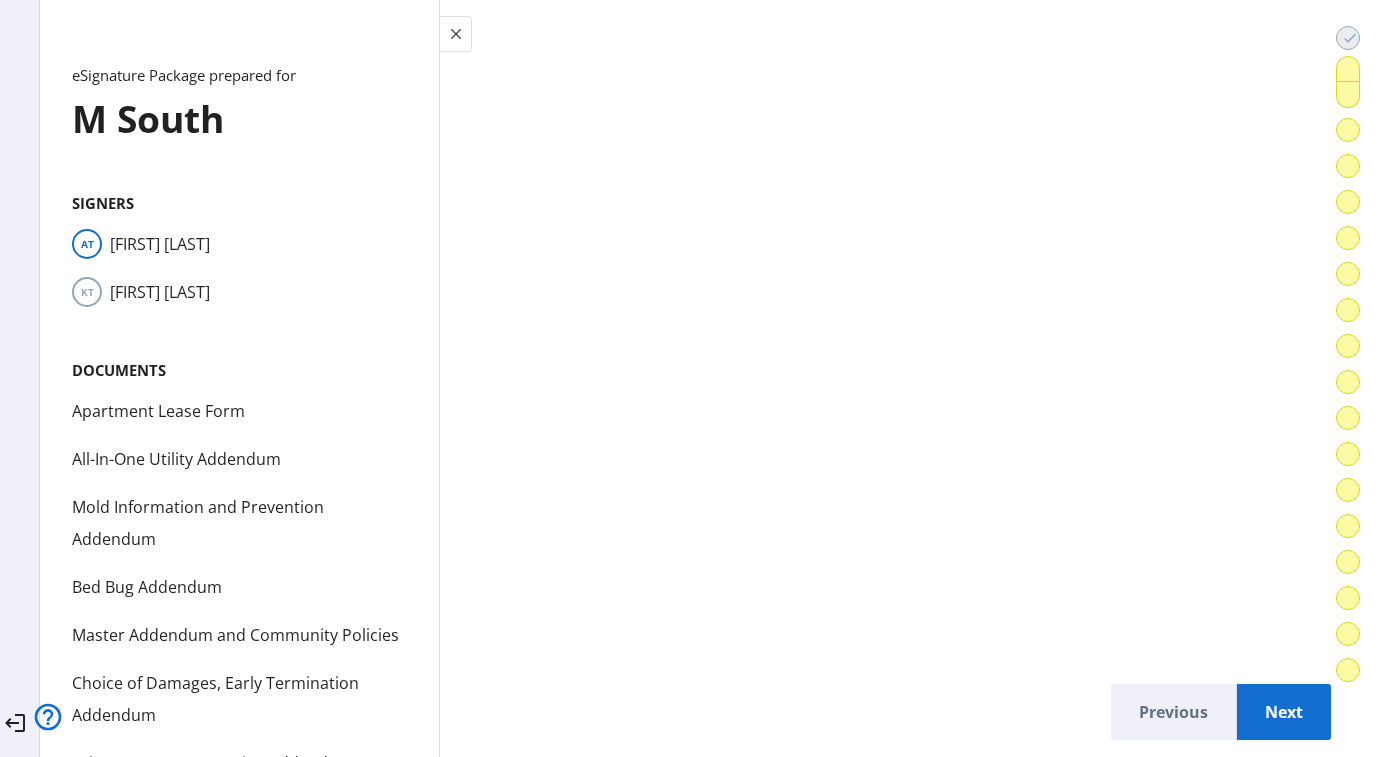 scroll, scrollTop: 17470, scrollLeft: 0, axis: vertical 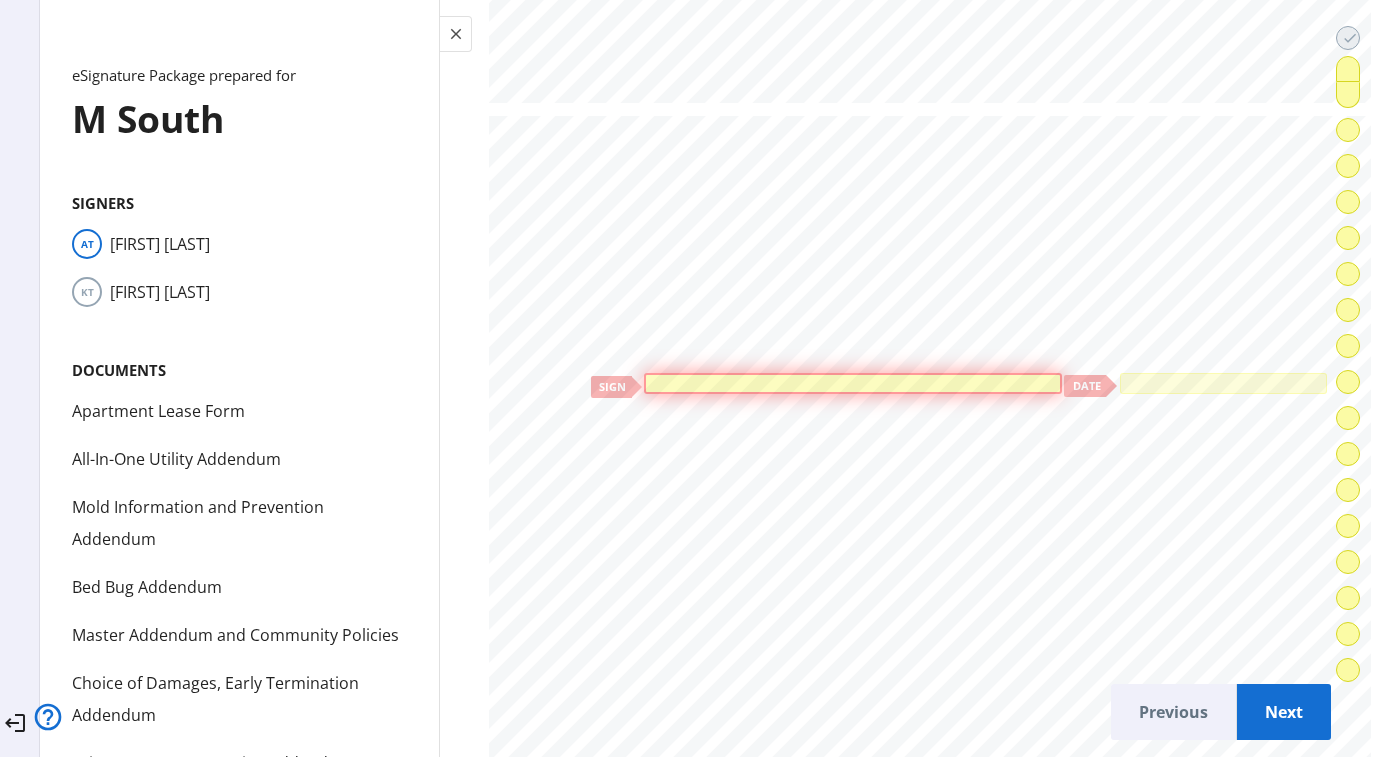 click at bounding box center [853, 384] 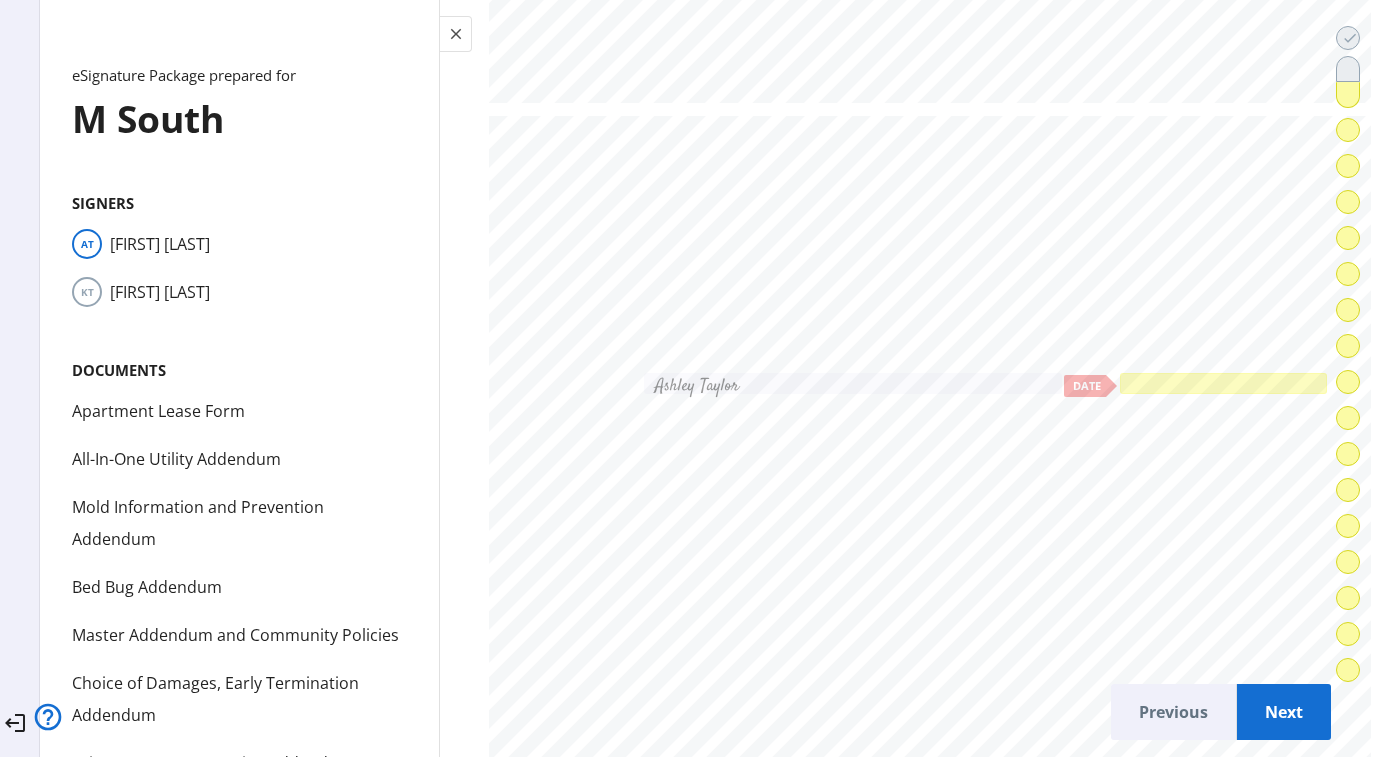 click 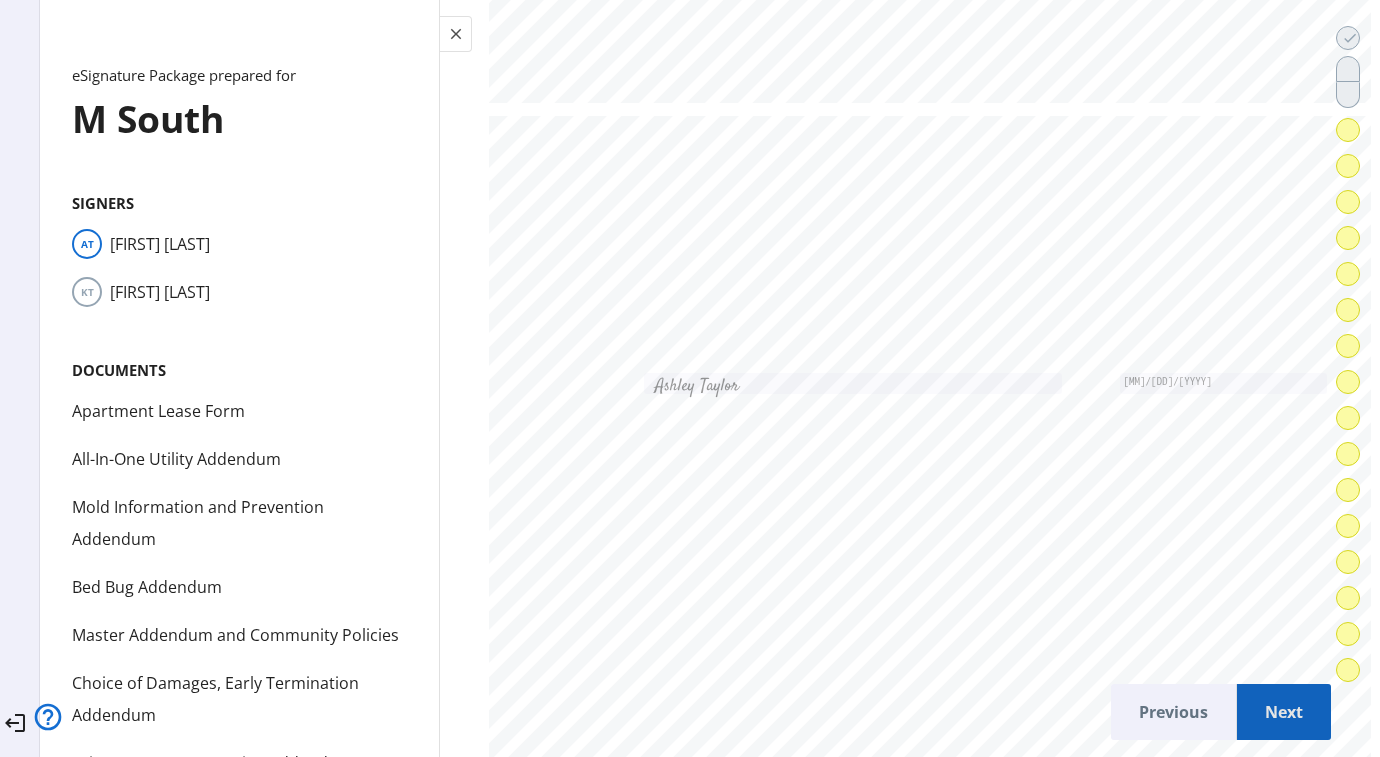 click on "Next" at bounding box center (1284, 712) 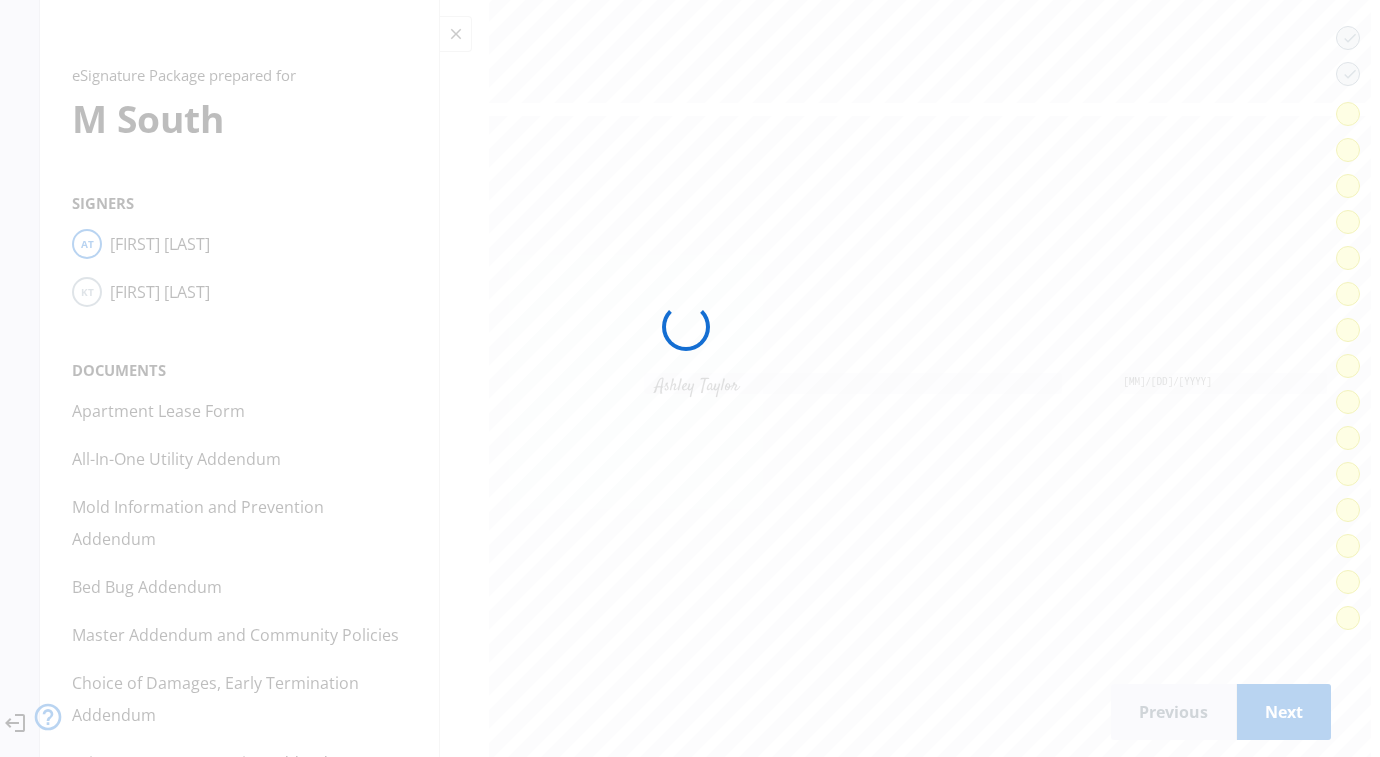 scroll, scrollTop: 20980, scrollLeft: 0, axis: vertical 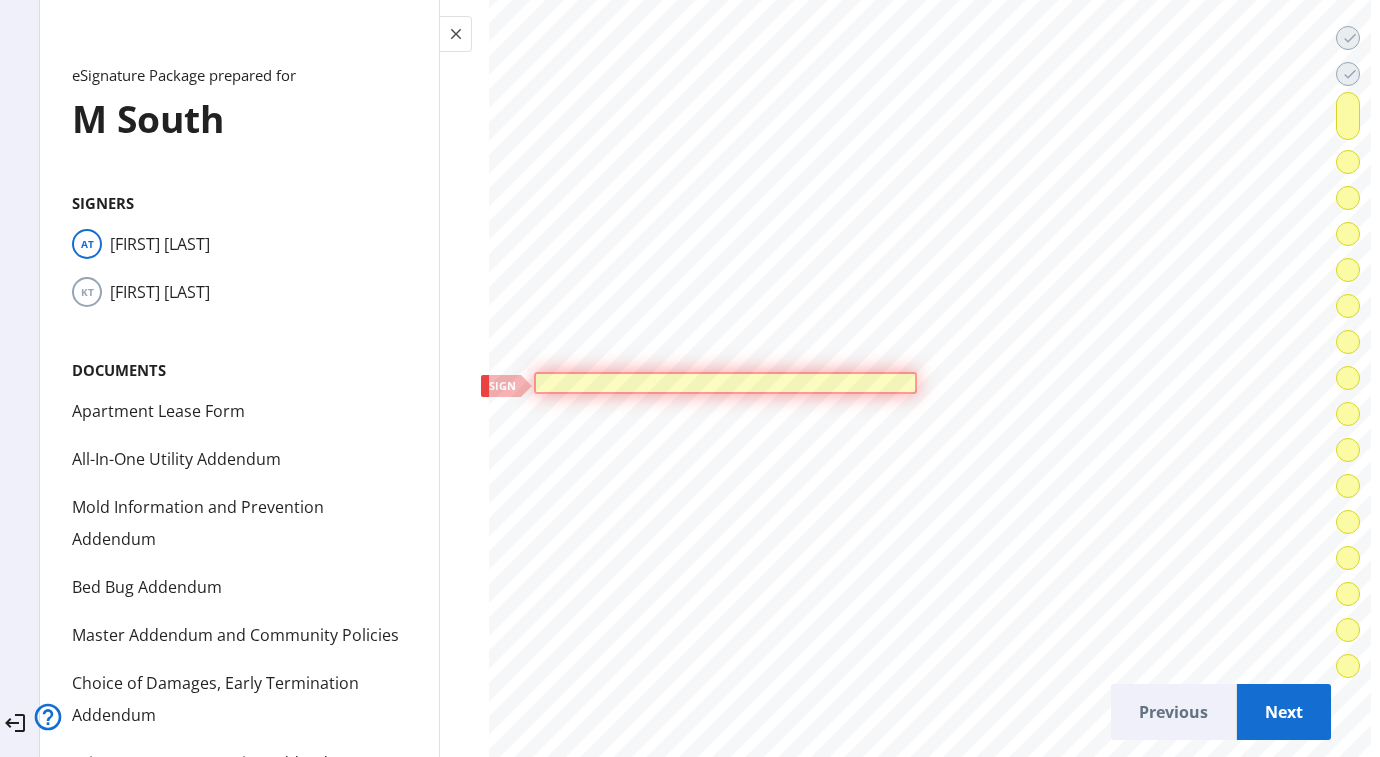 click at bounding box center [725, 383] 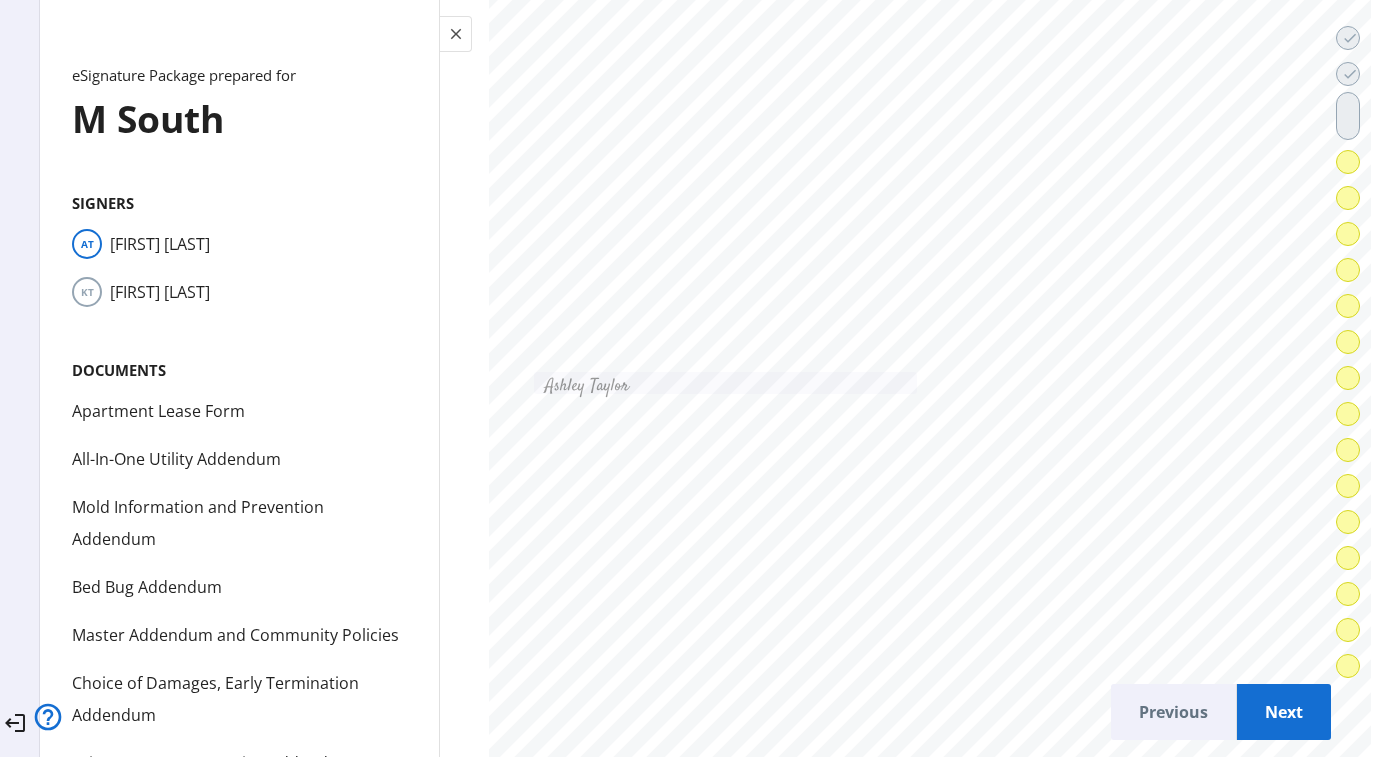click on "Next" at bounding box center (1284, 712) 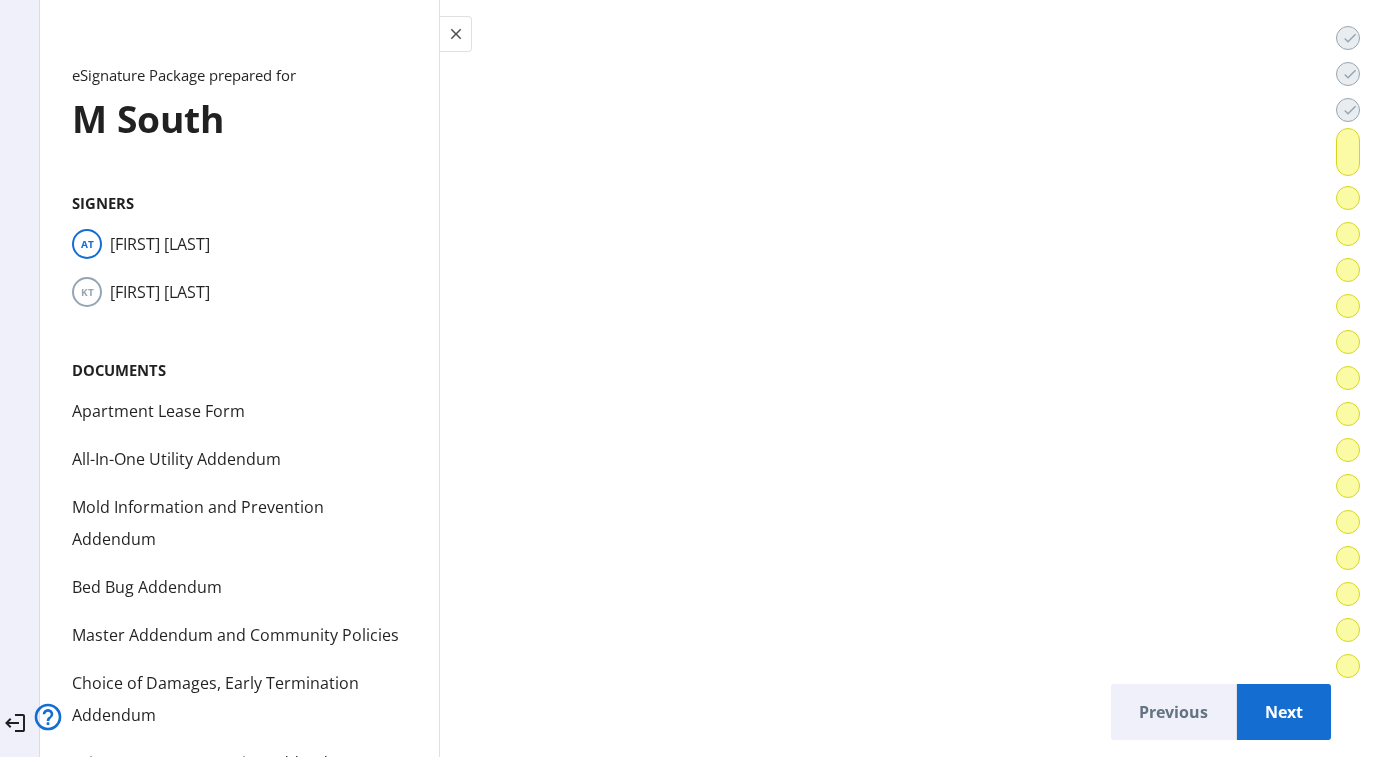 scroll, scrollTop: 24321, scrollLeft: 0, axis: vertical 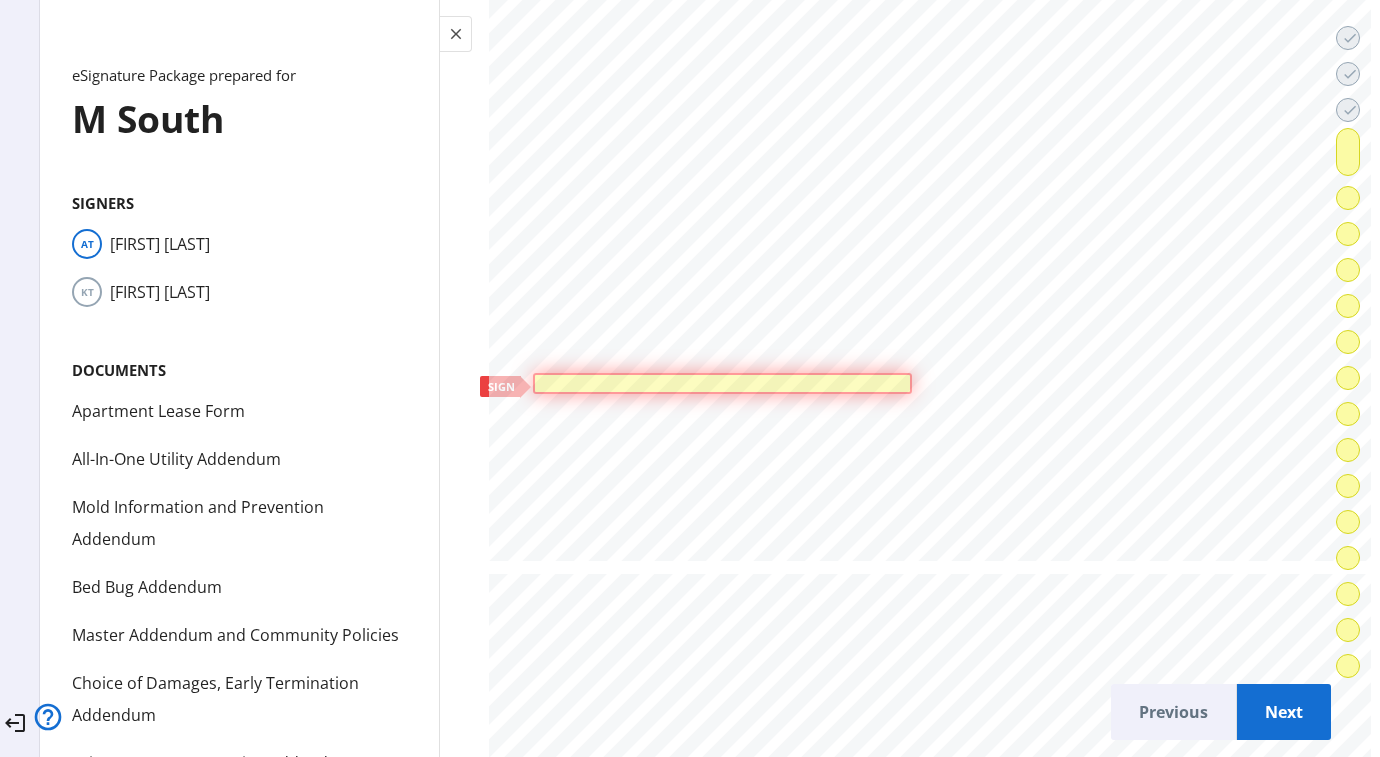 click at bounding box center [722, 384] 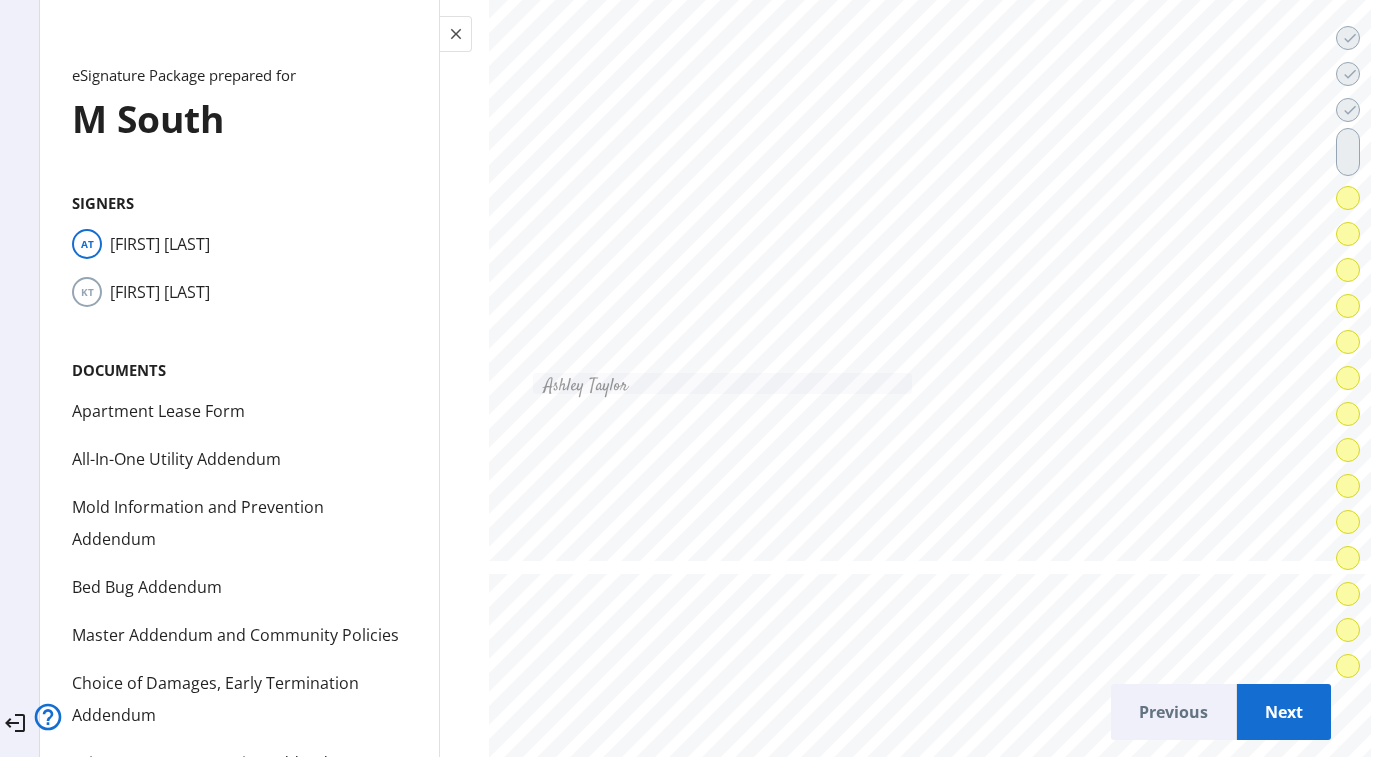 click on "Next" at bounding box center (1284, 712) 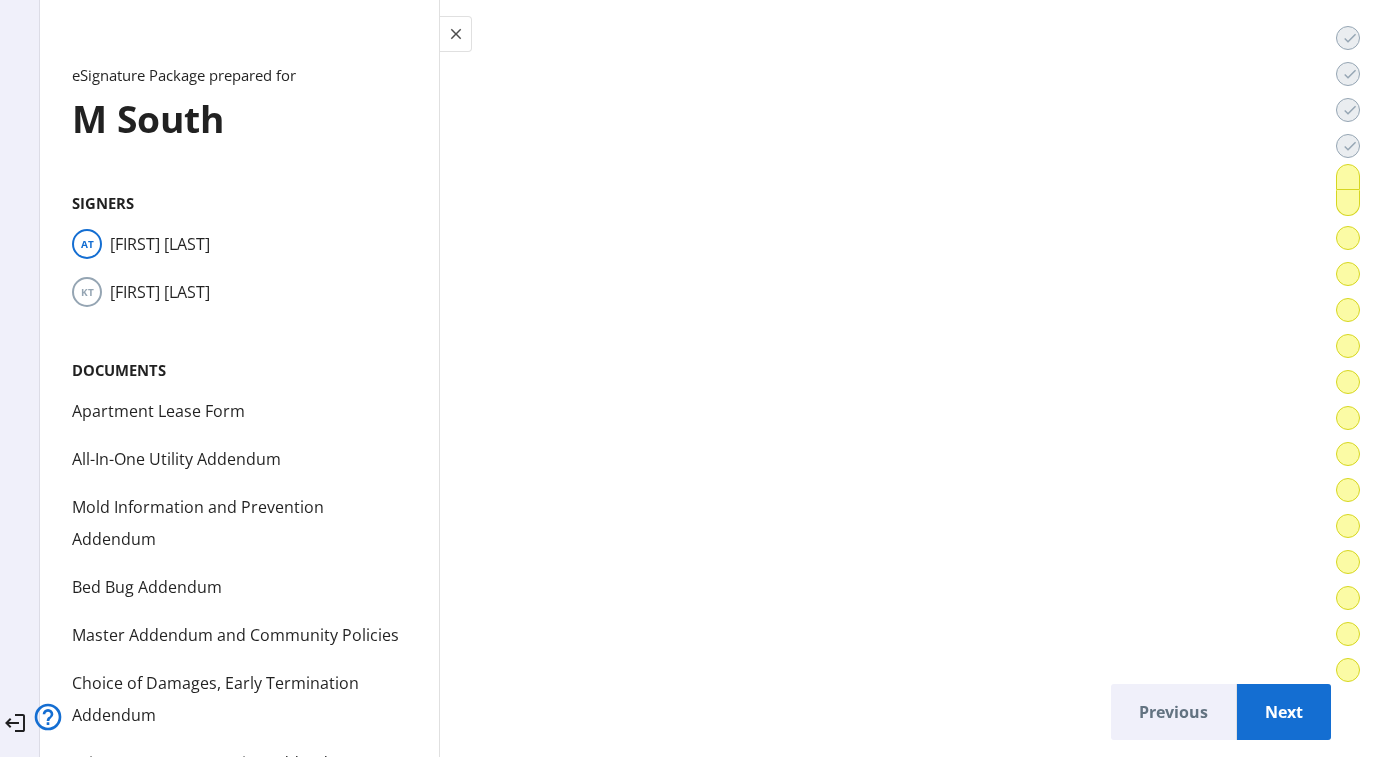 scroll, scrollTop: 35930, scrollLeft: 0, axis: vertical 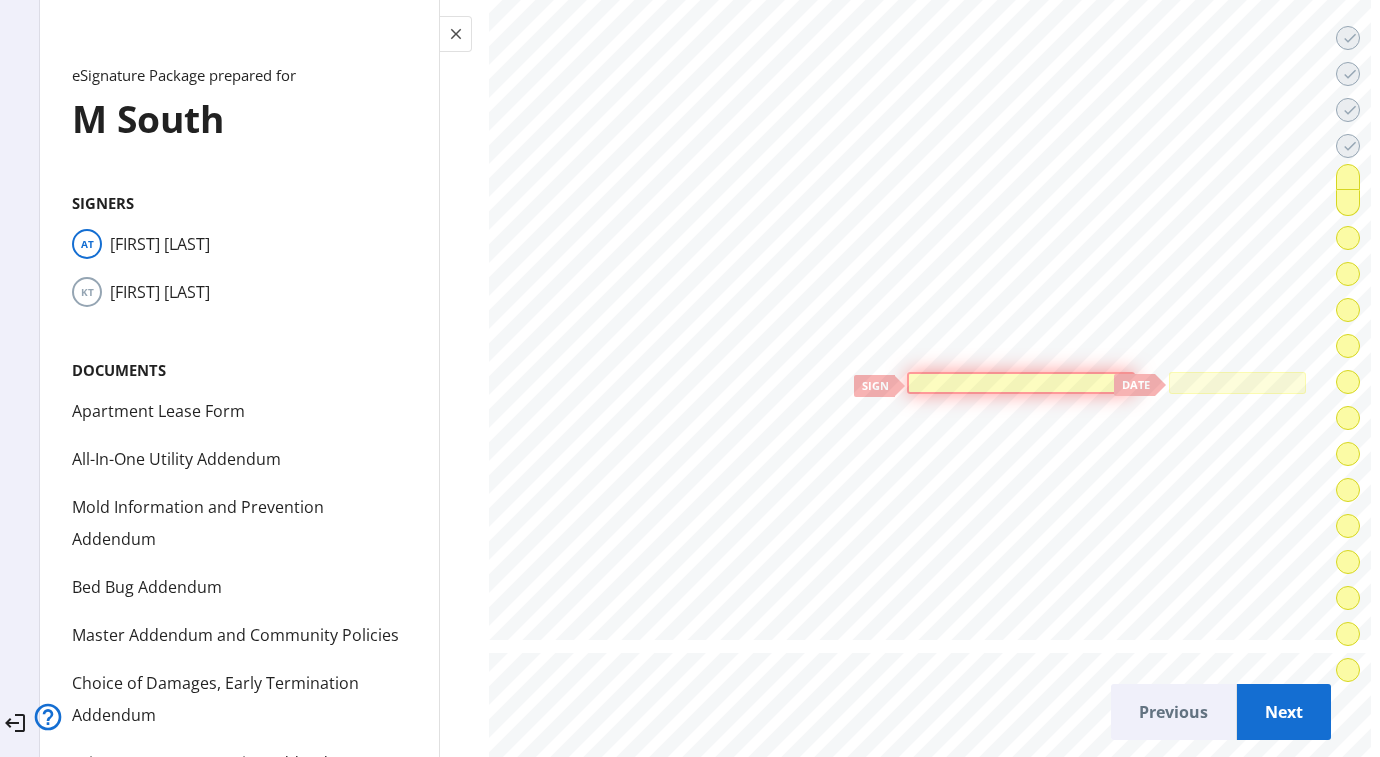 click at bounding box center (1021, 383) 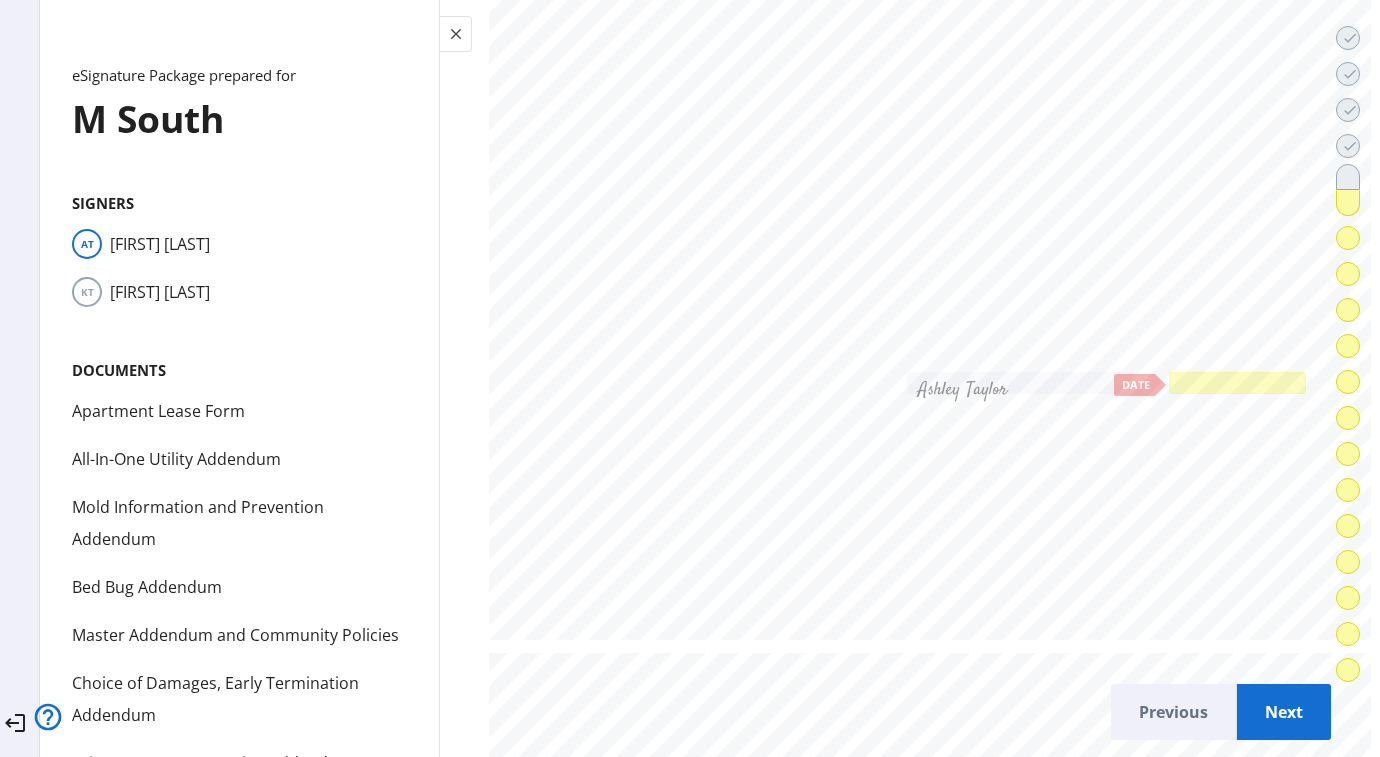 click at bounding box center [1238, 383] 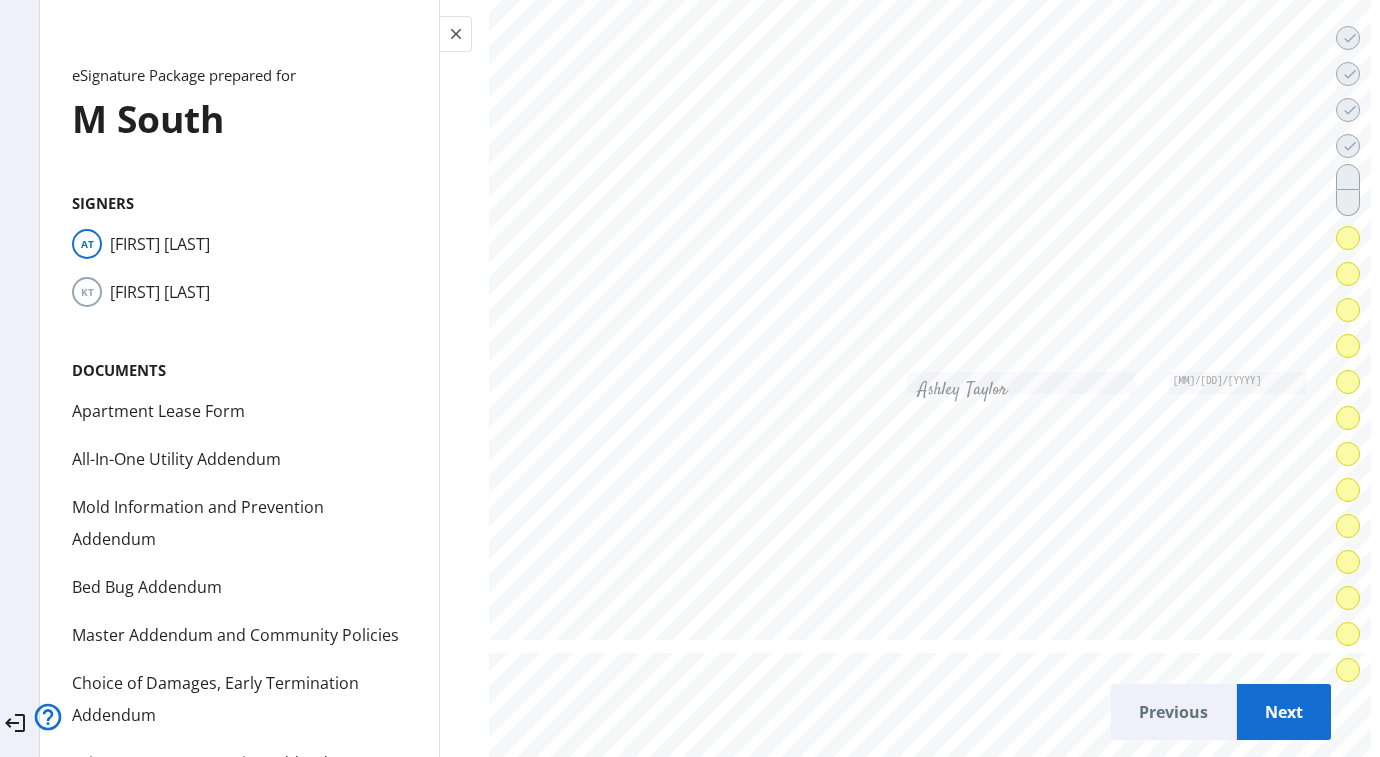 click on "Next" at bounding box center [1284, 712] 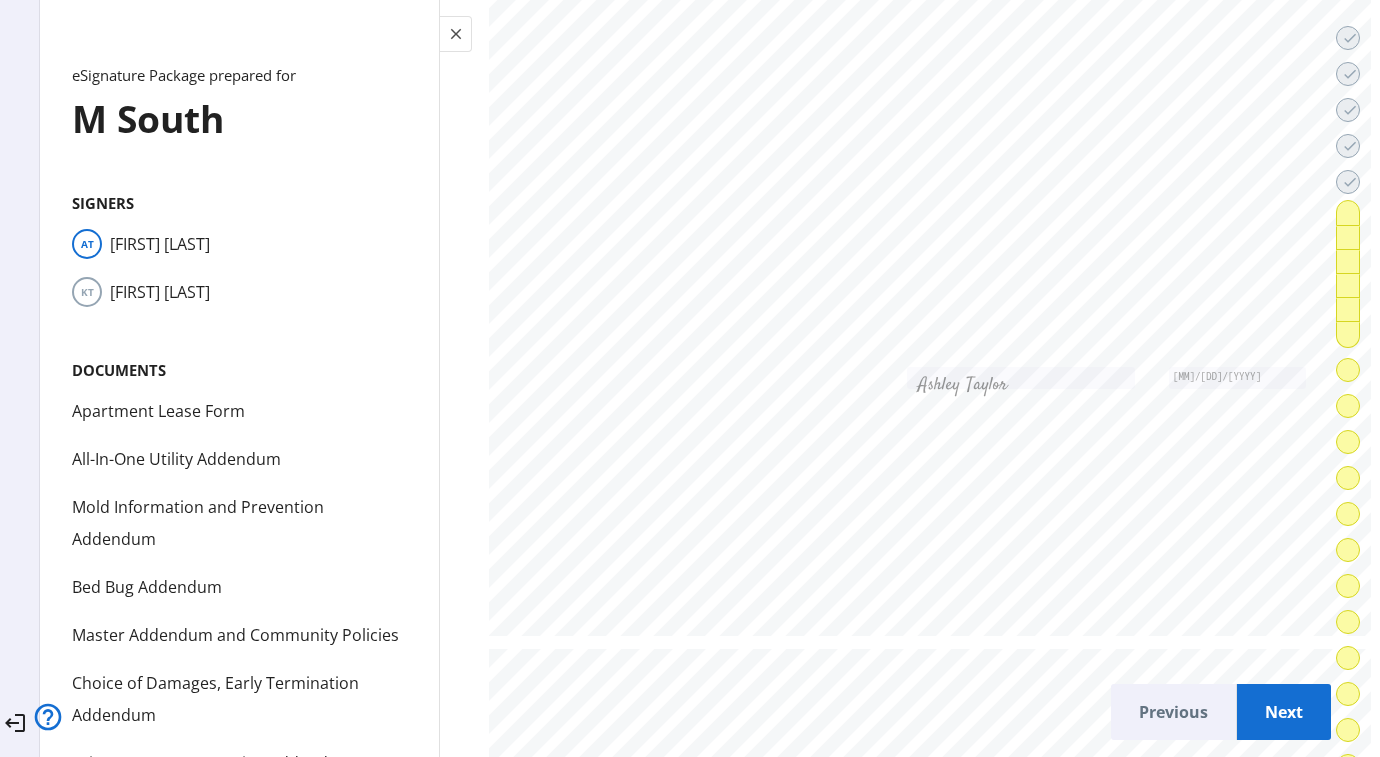scroll, scrollTop: 36905, scrollLeft: 0, axis: vertical 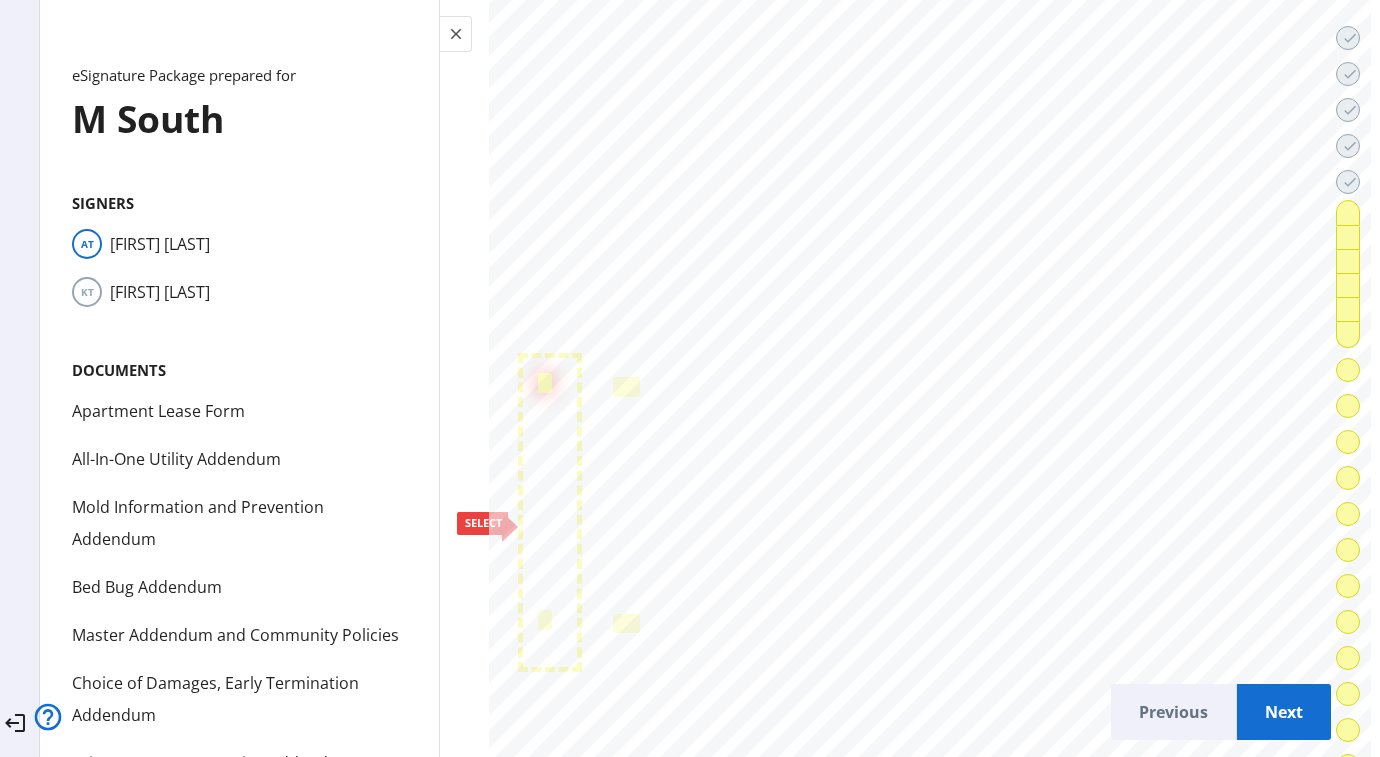 click at bounding box center [545, 383] 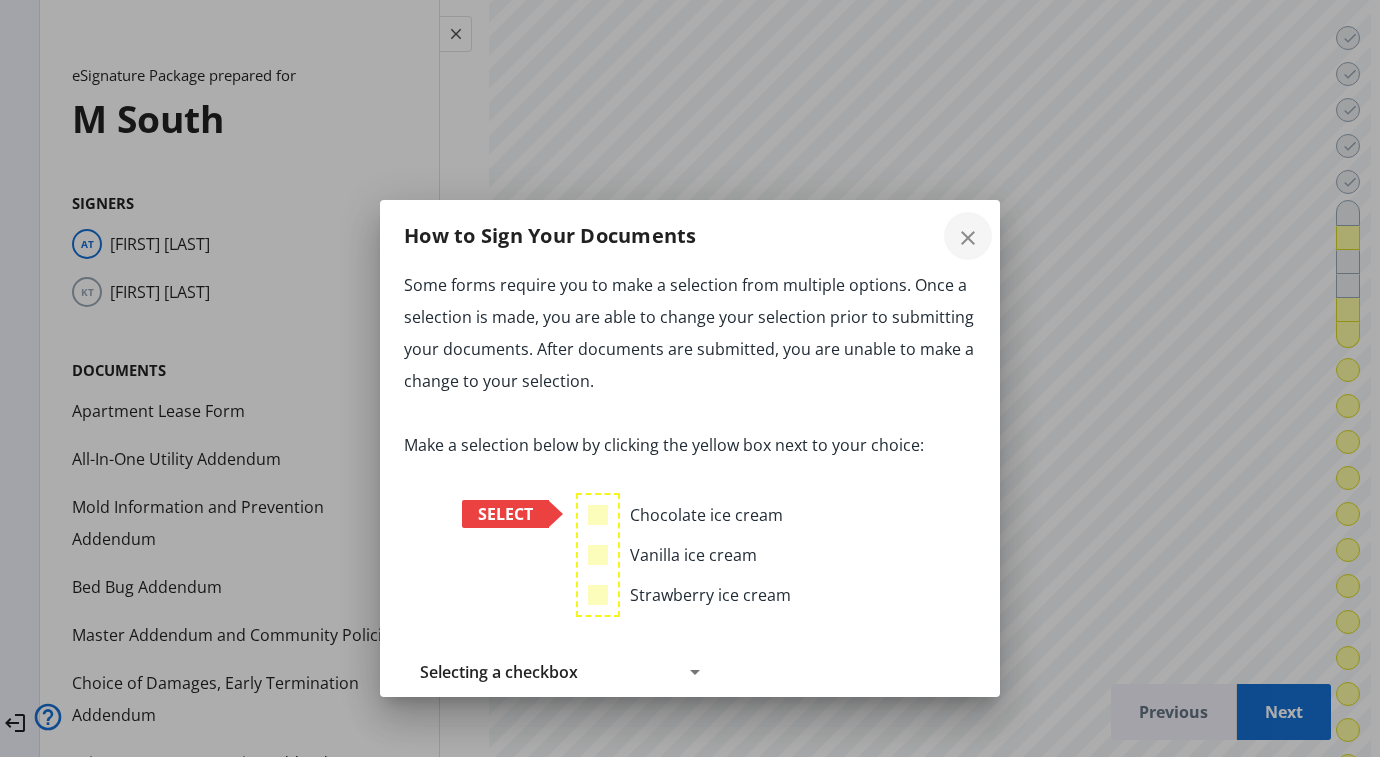 click on "close" at bounding box center [968, 238] 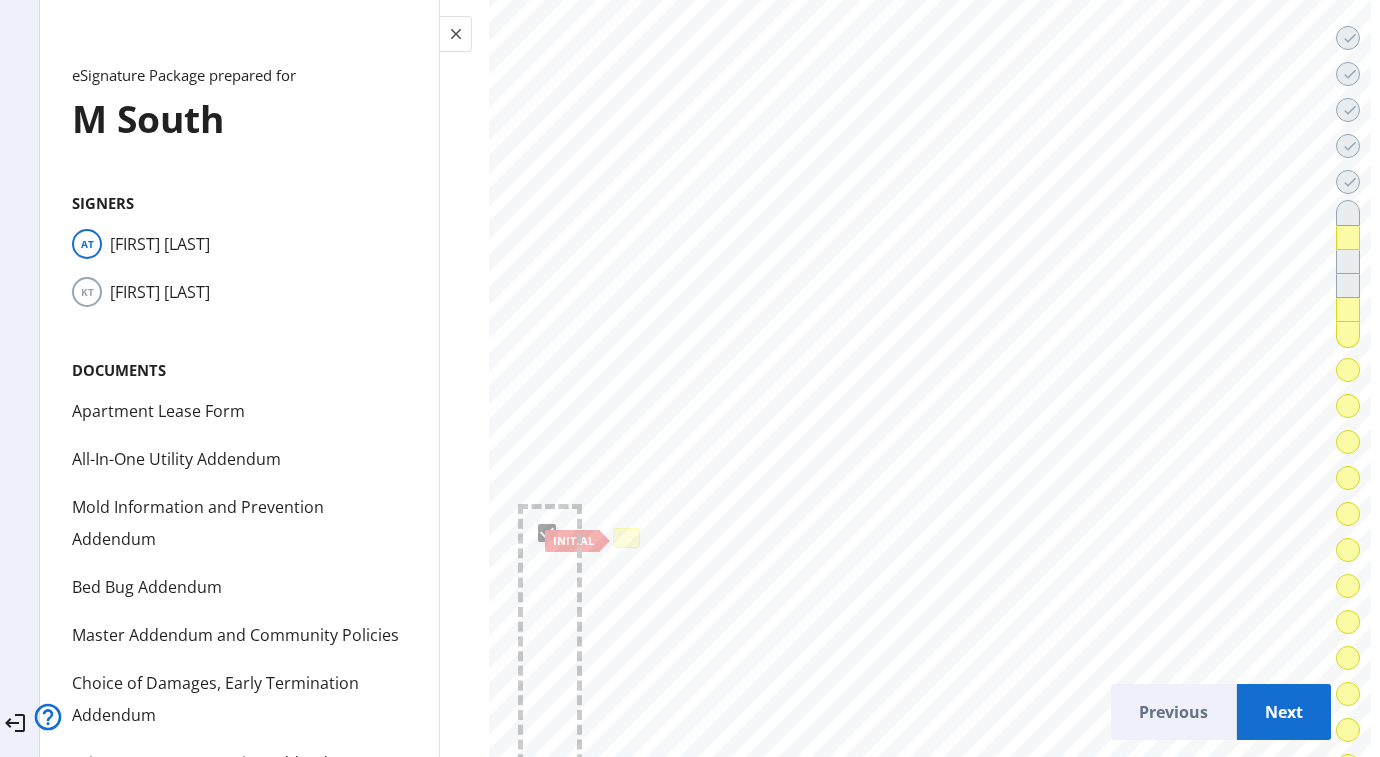 scroll, scrollTop: 36859, scrollLeft: 0, axis: vertical 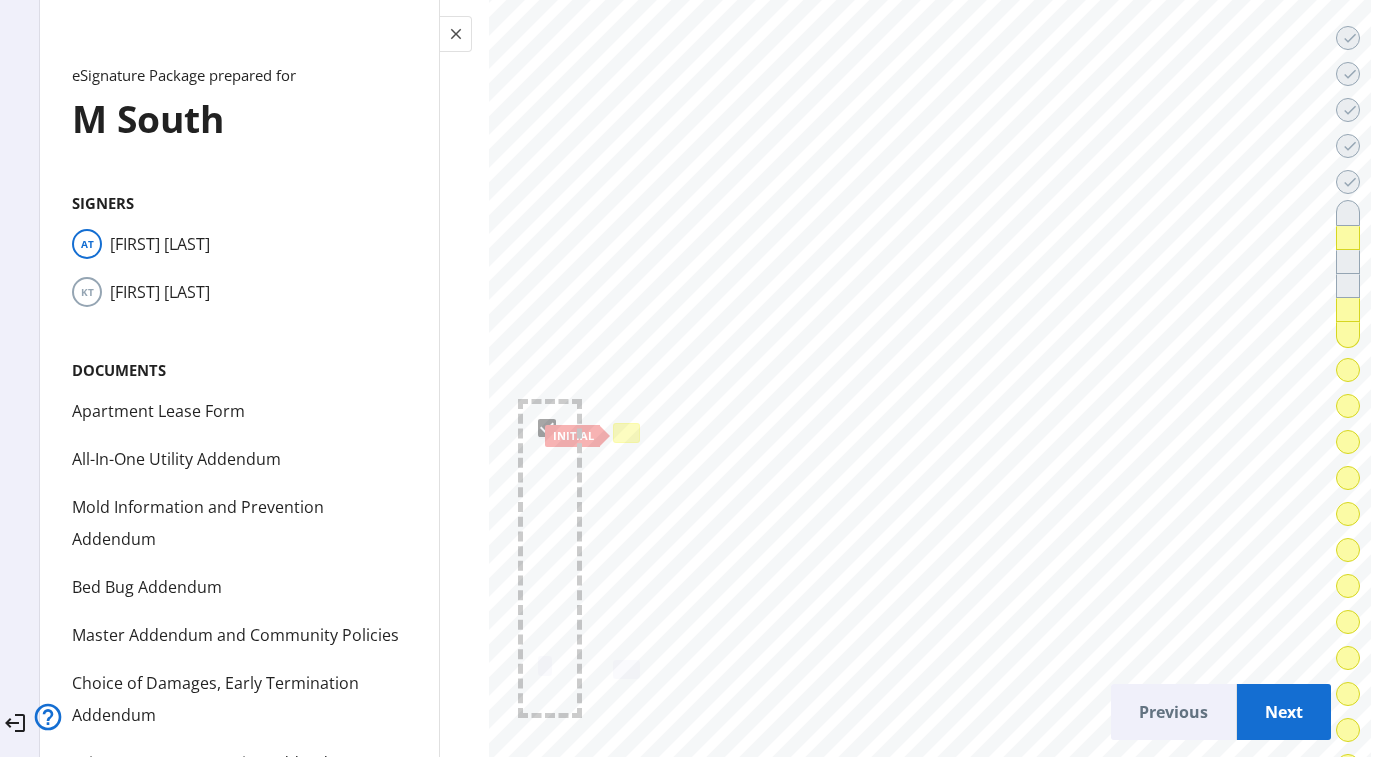 click 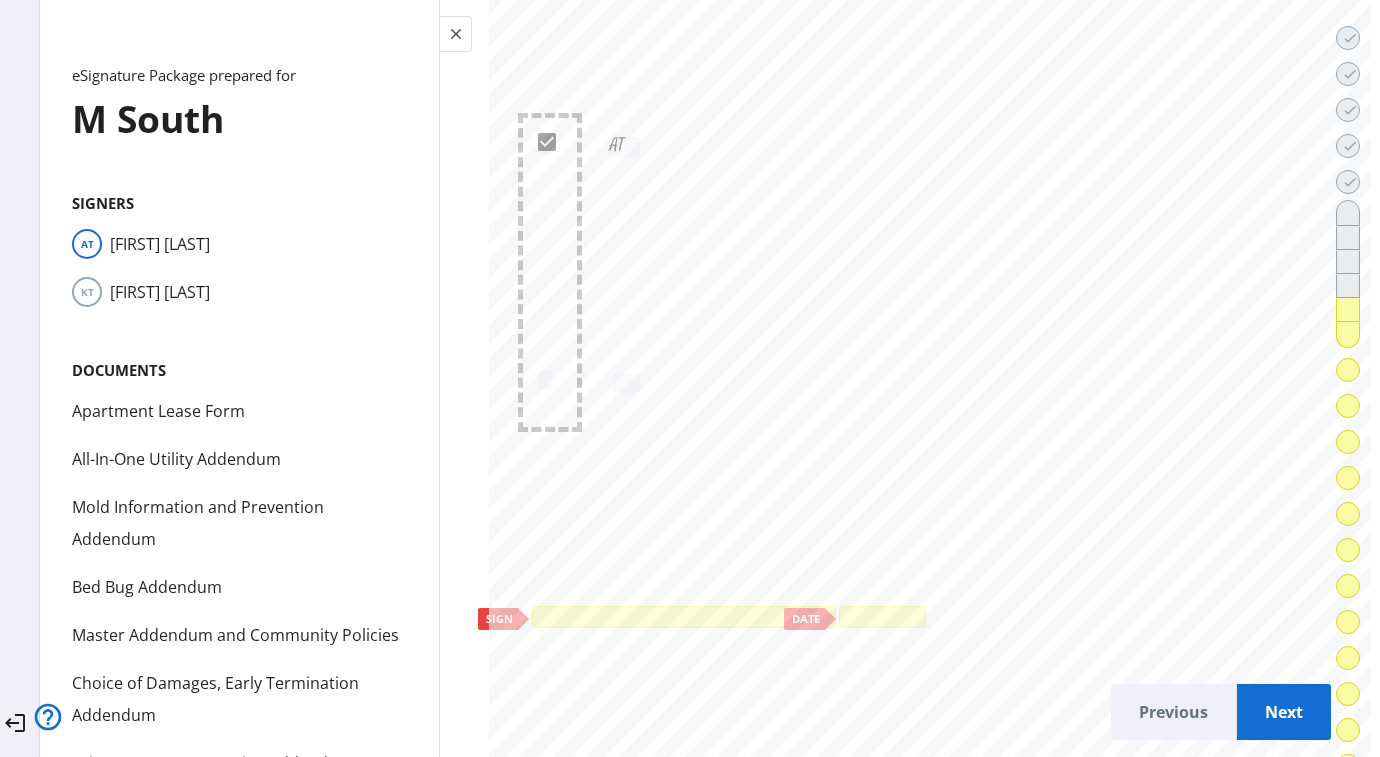 scroll, scrollTop: 37197, scrollLeft: 0, axis: vertical 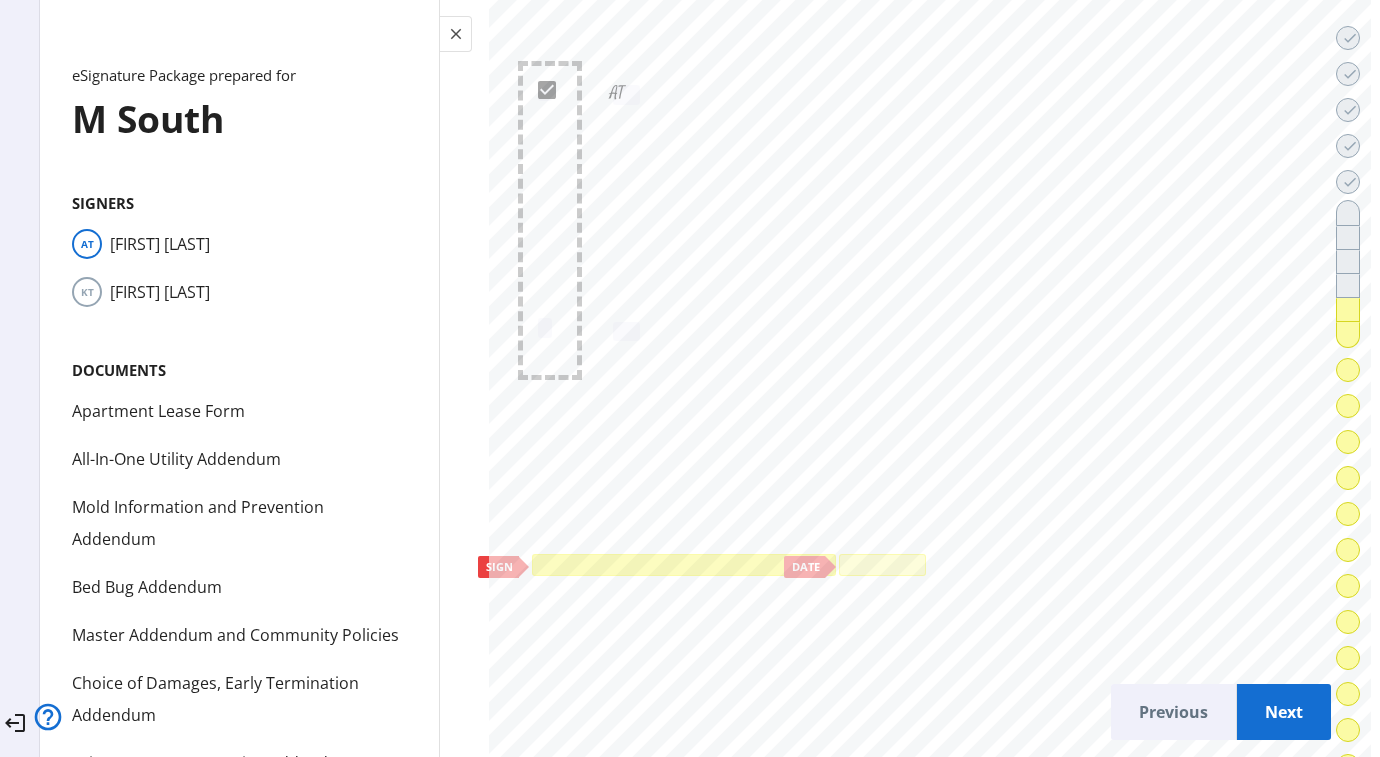 click at bounding box center (684, 565) 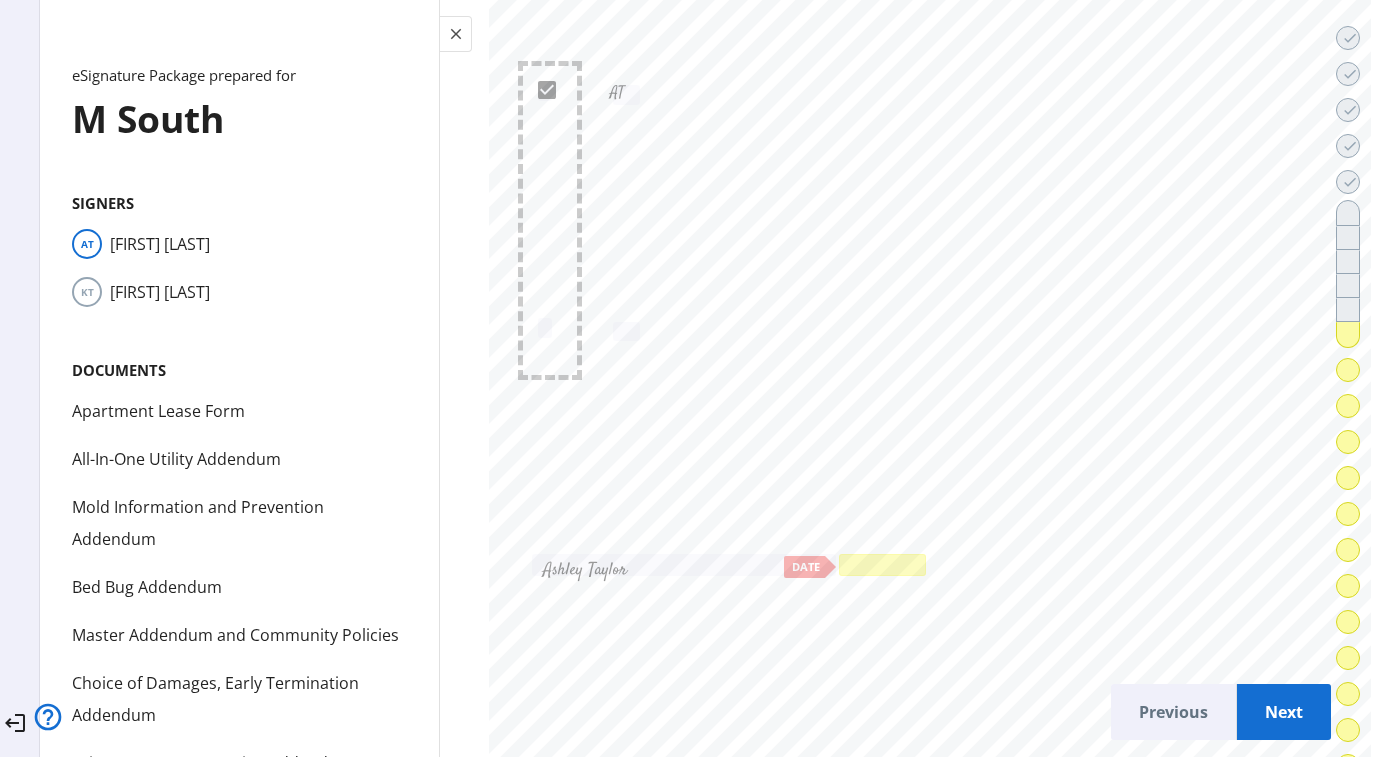 click at bounding box center [882, 565] 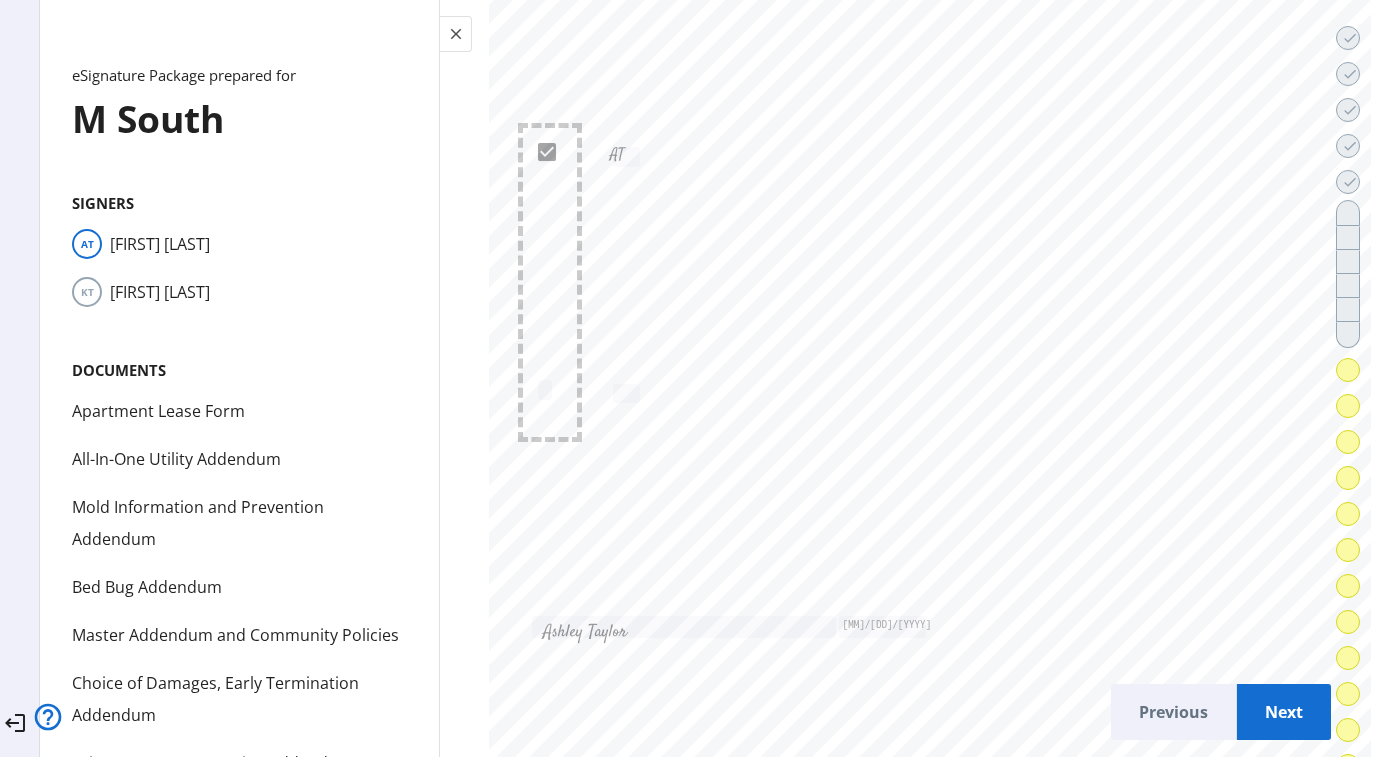 scroll, scrollTop: 37191, scrollLeft: 0, axis: vertical 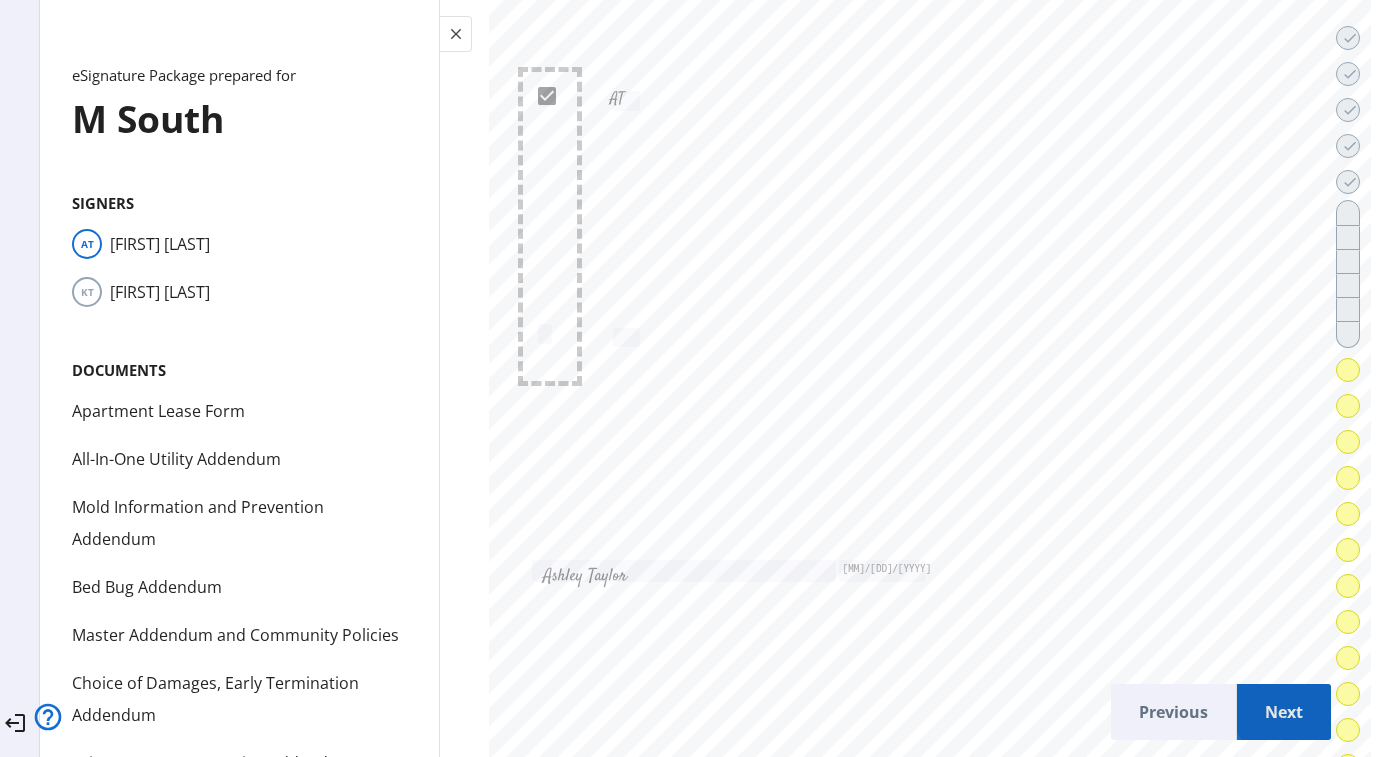 click on "Next" at bounding box center [1284, 712] 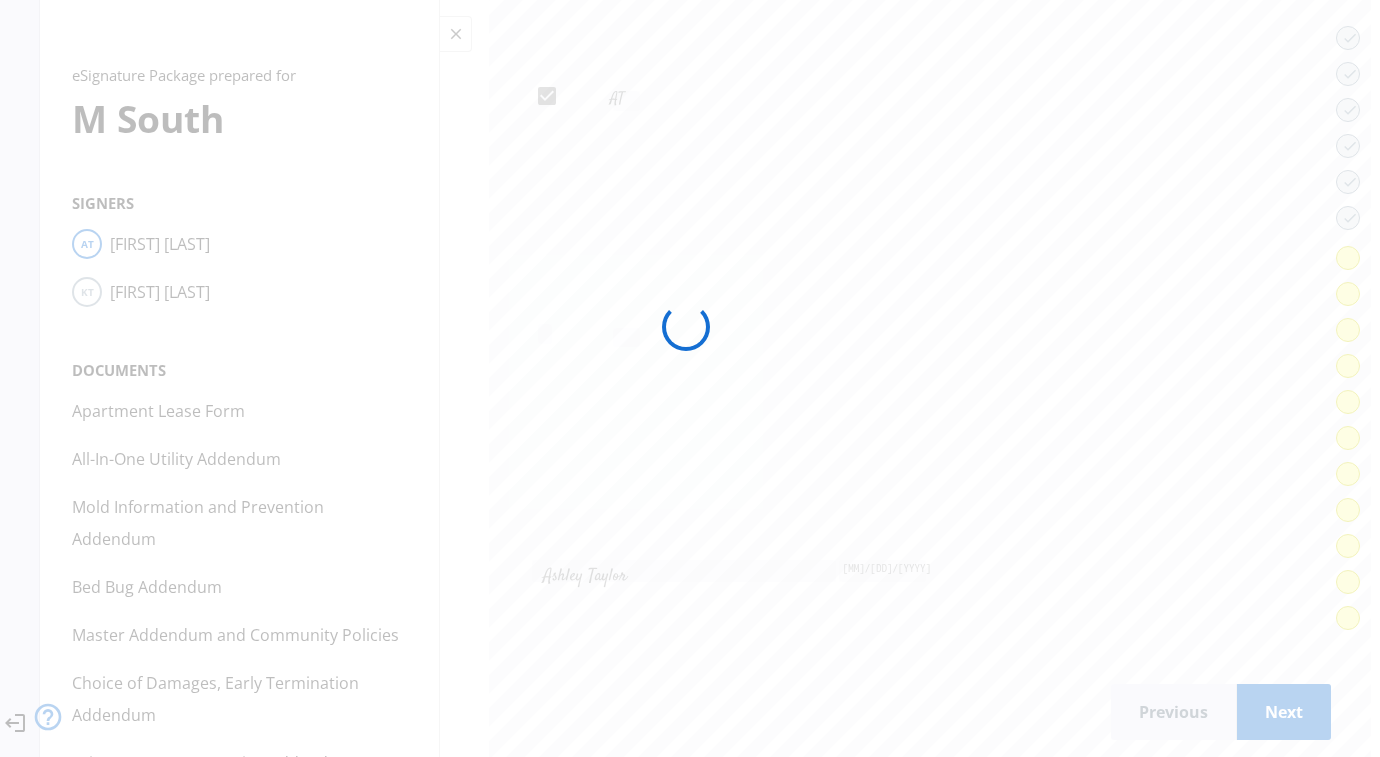 scroll, scrollTop: 38880, scrollLeft: 0, axis: vertical 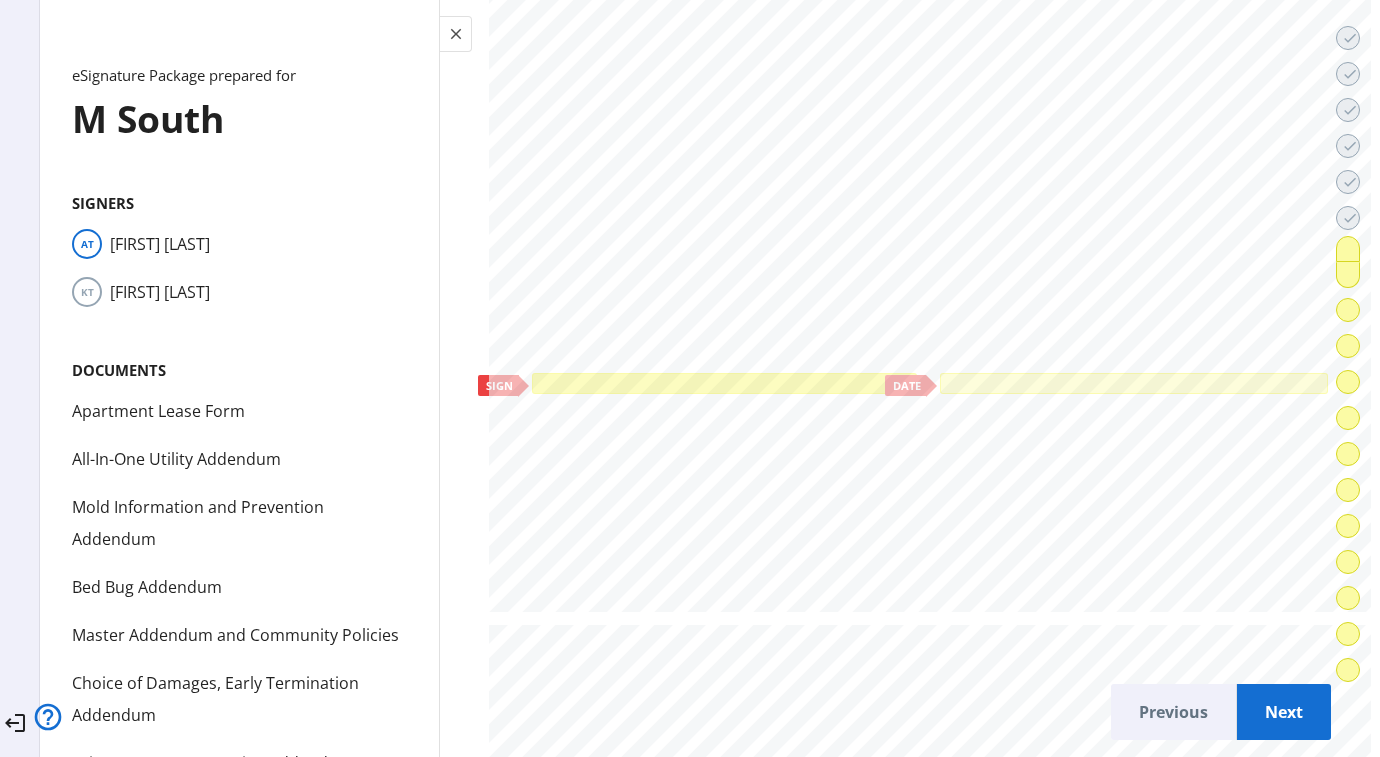 click at bounding box center (724, 384) 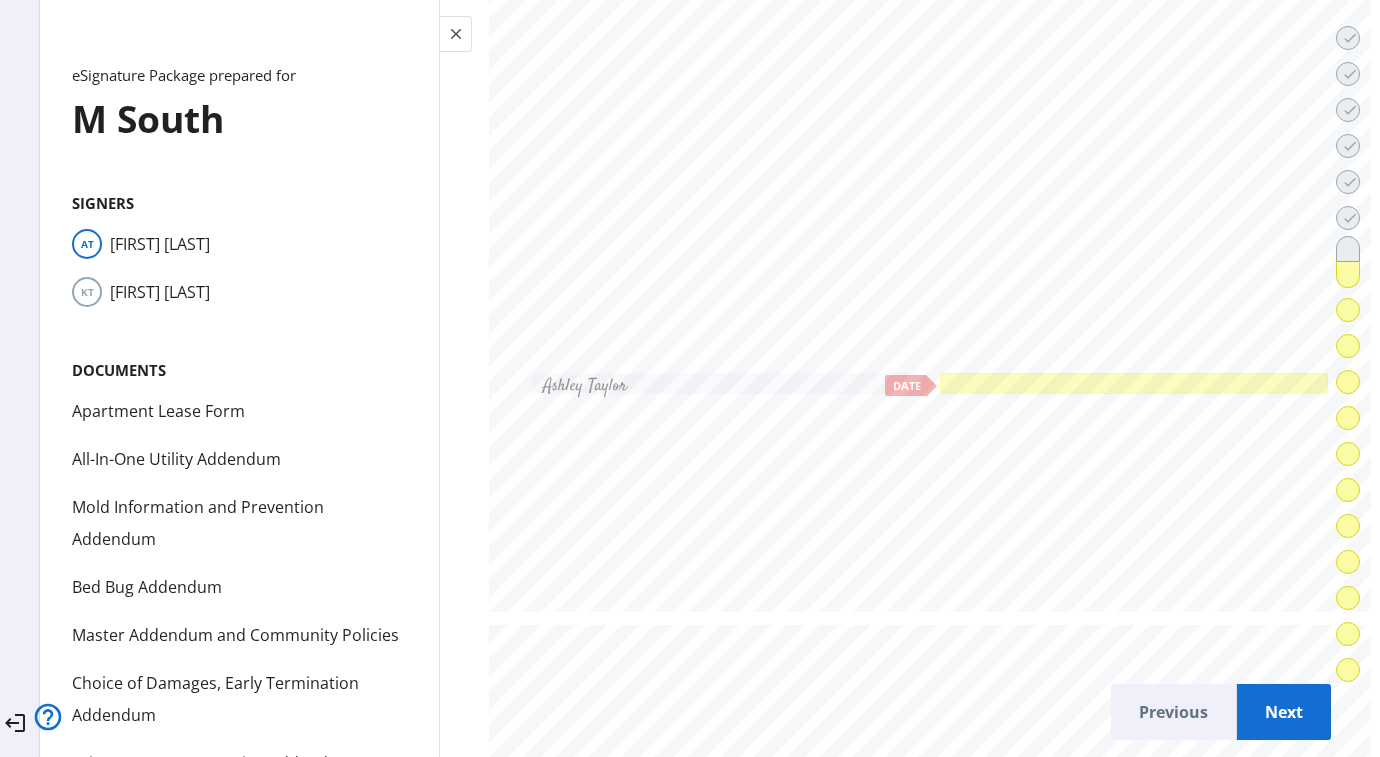 click at bounding box center [1134, 383] 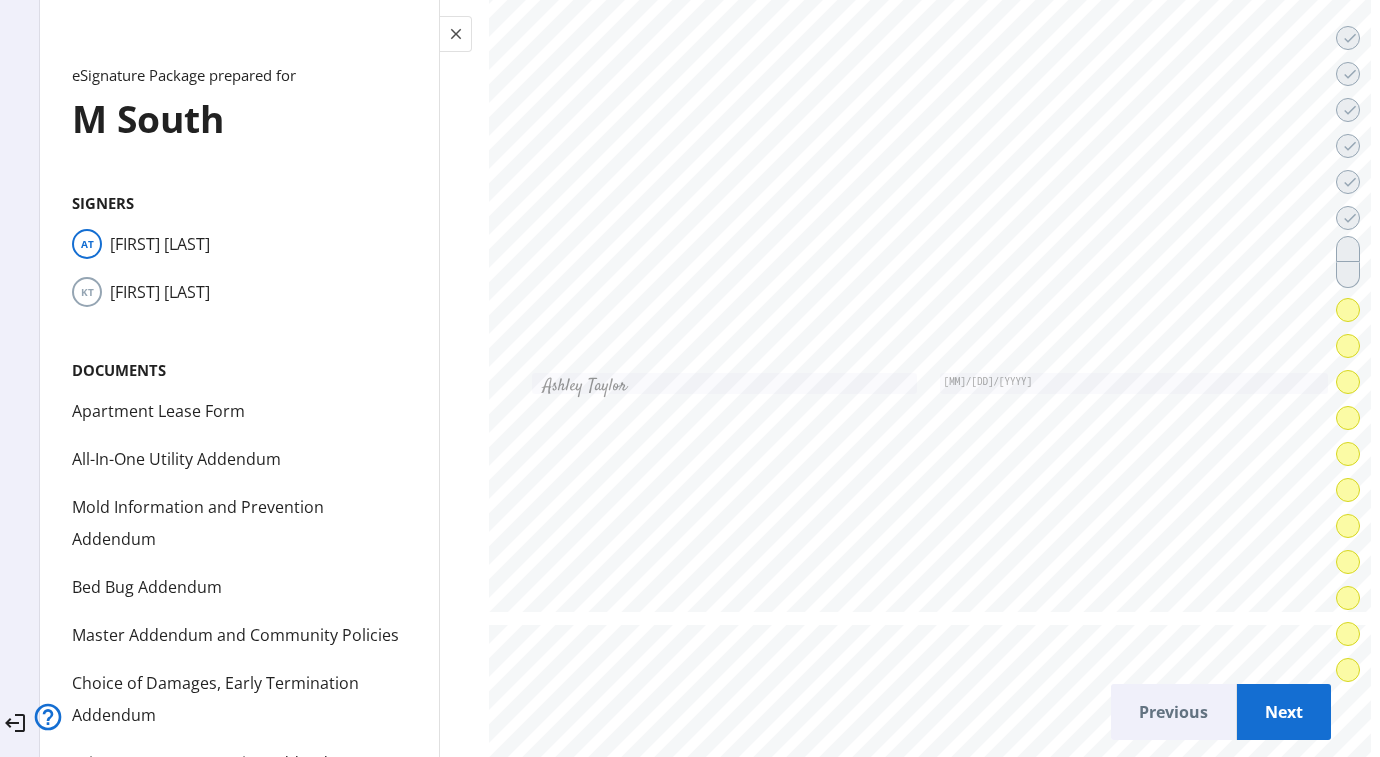click on "Next" at bounding box center [1284, 712] 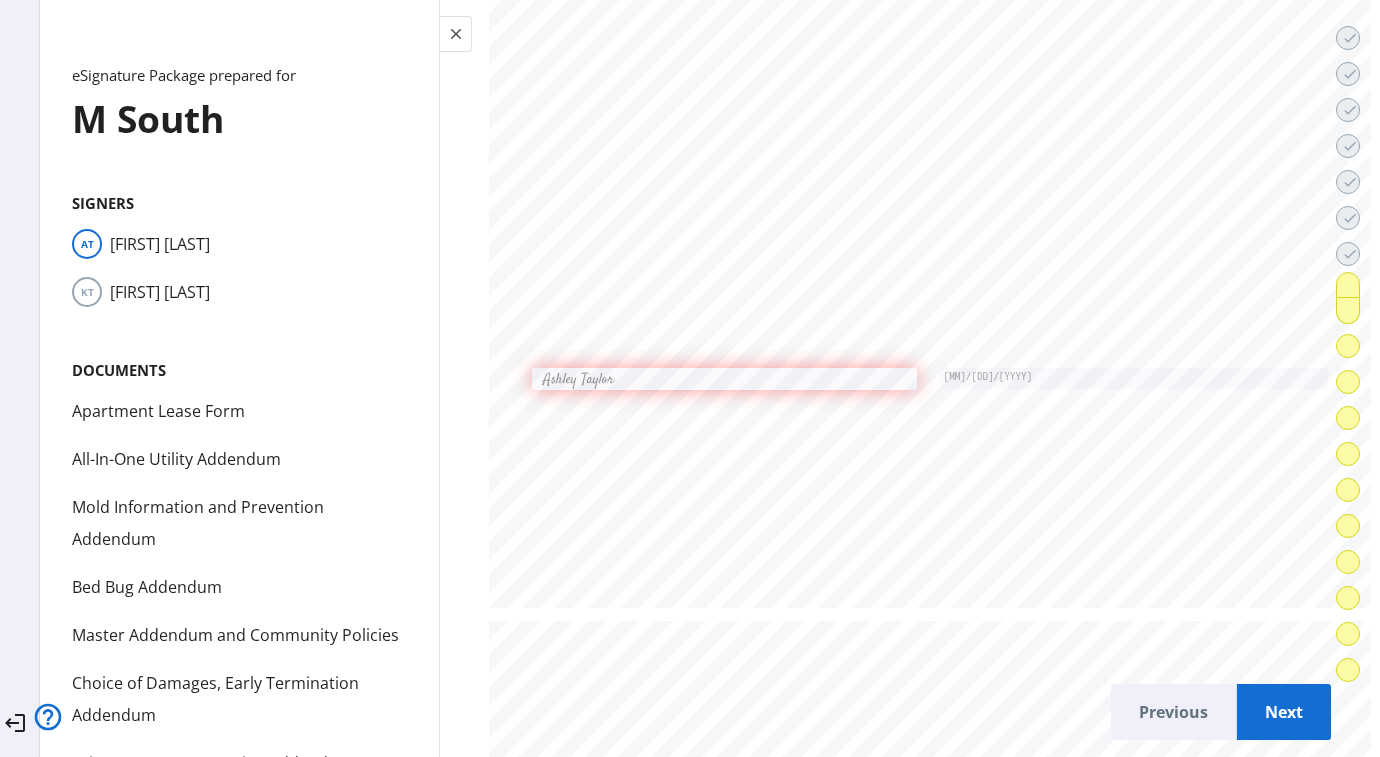 scroll, scrollTop: 40309, scrollLeft: 0, axis: vertical 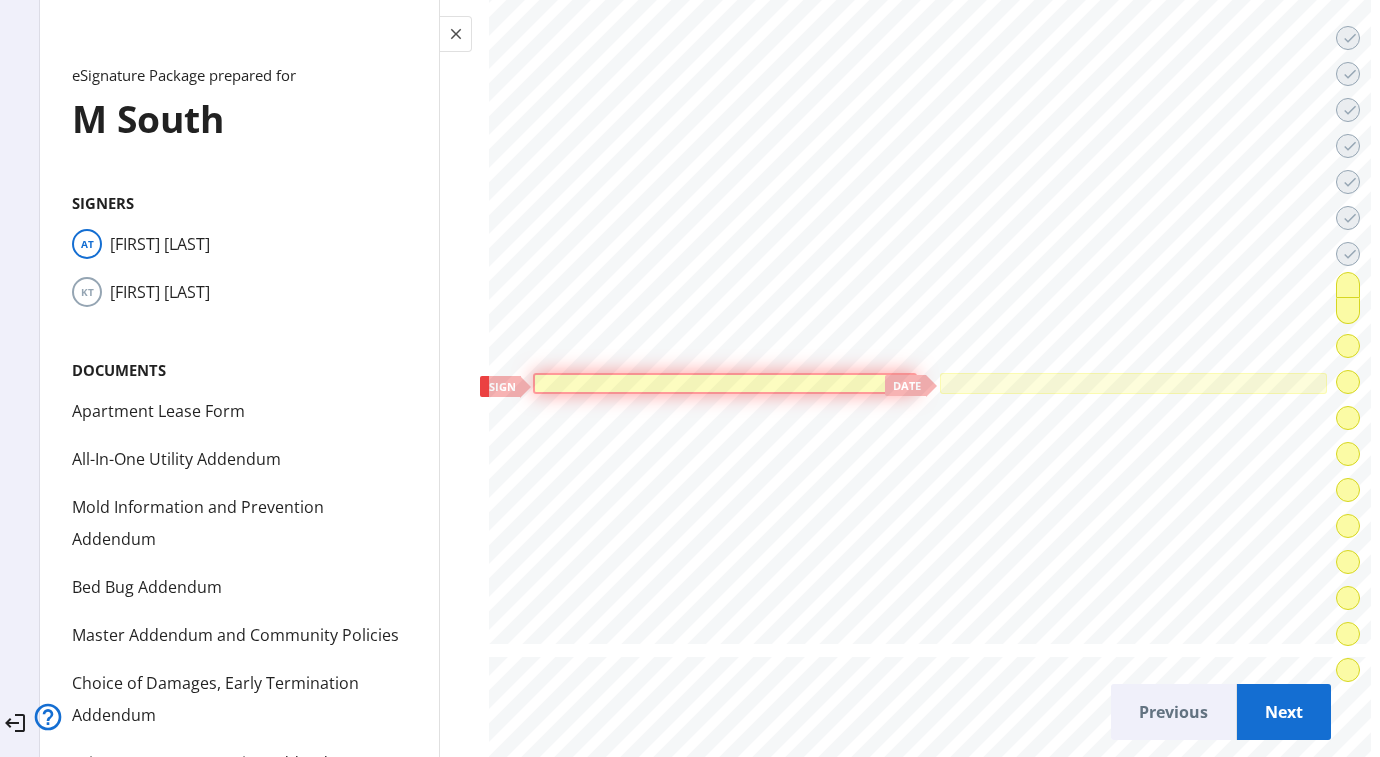 click at bounding box center (725, 384) 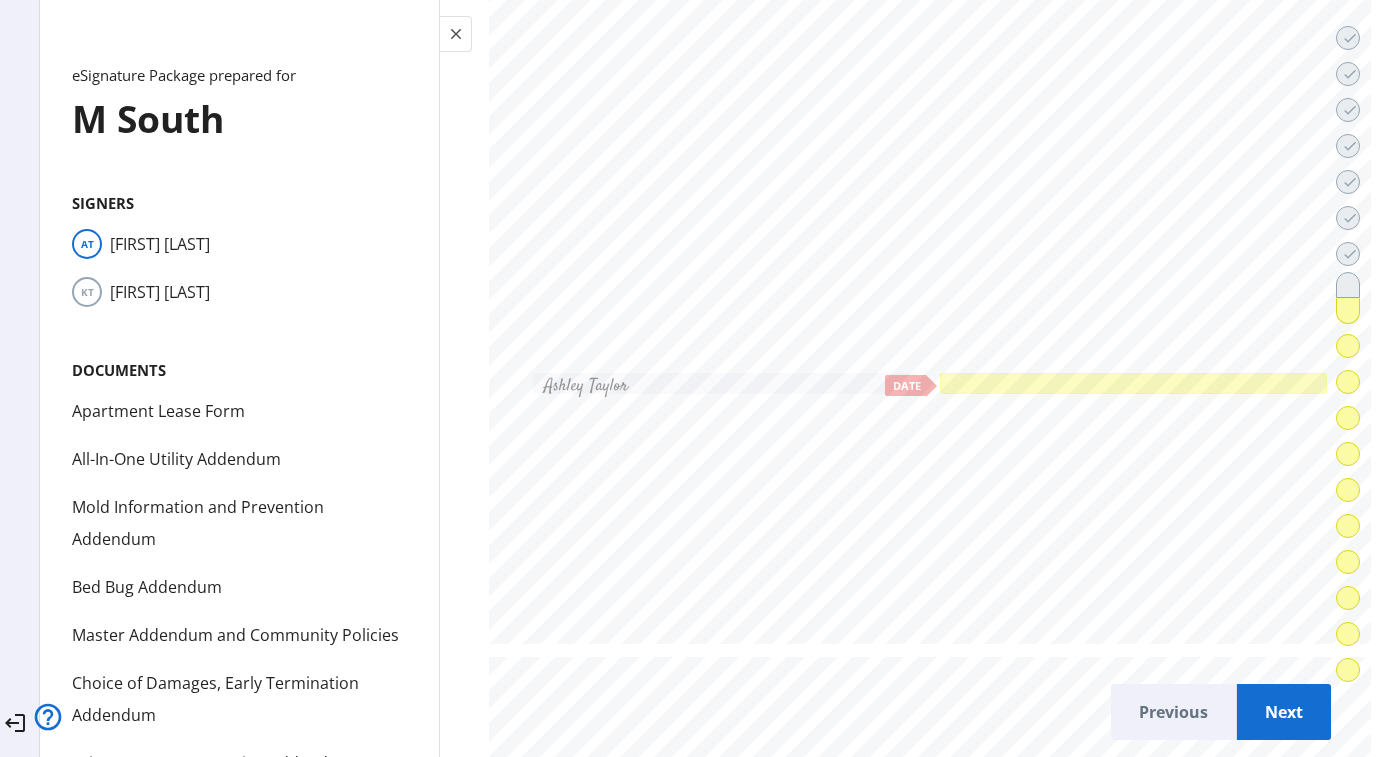 click 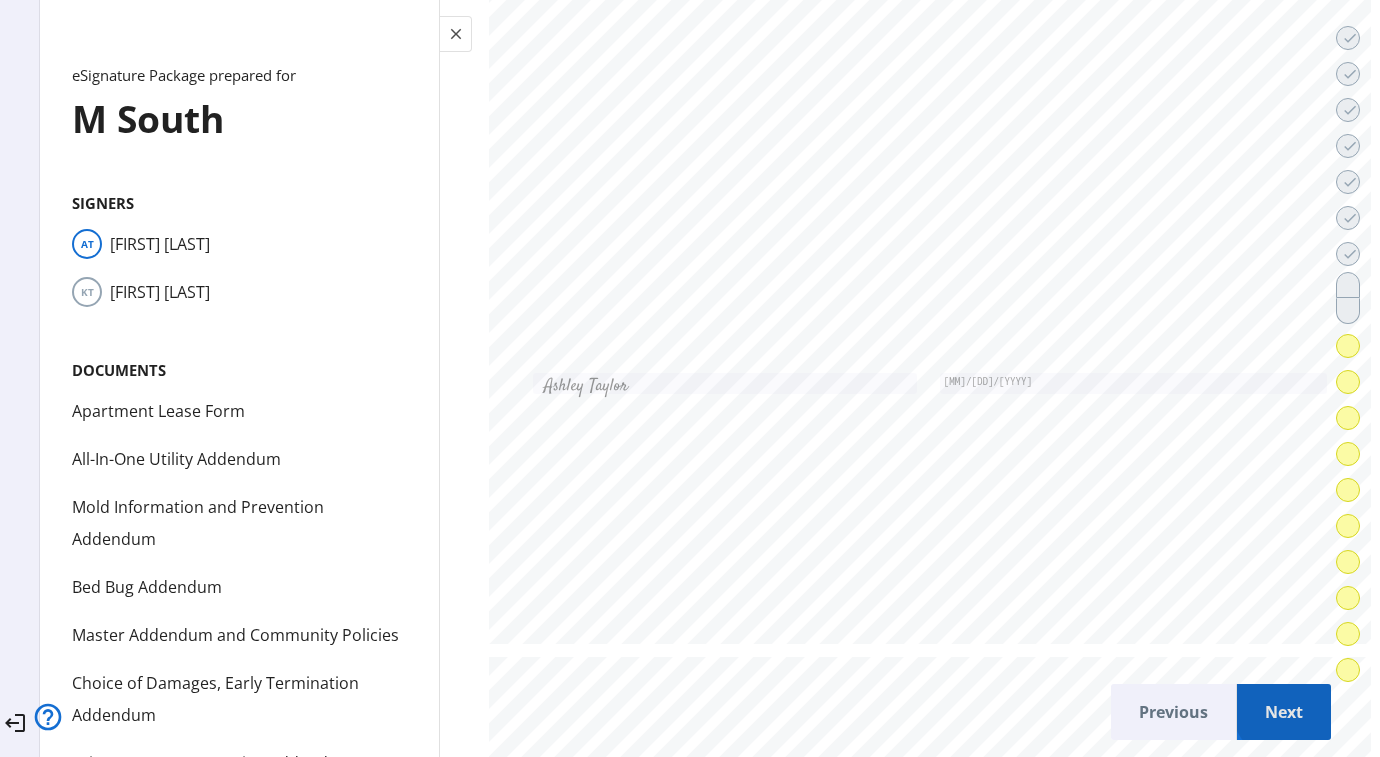 click on "Next" at bounding box center [1284, 712] 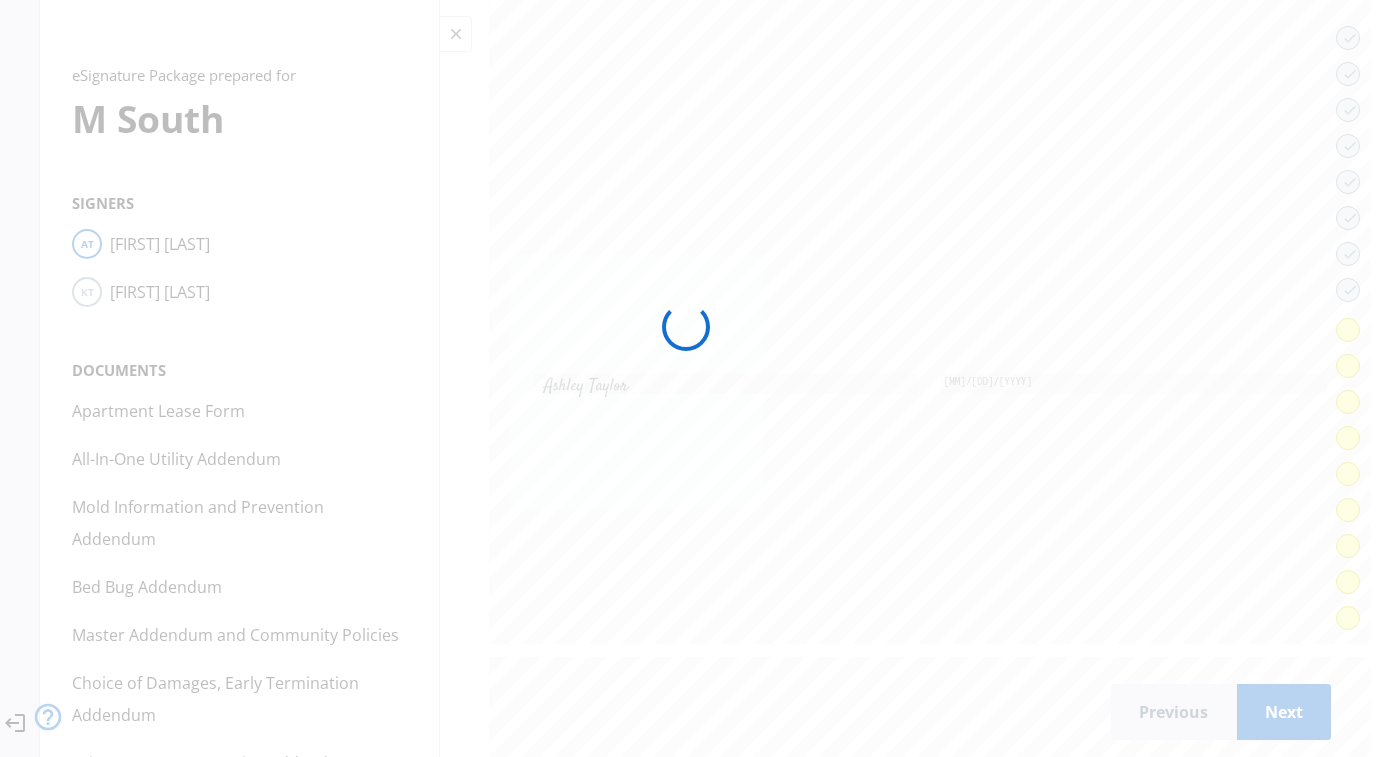 scroll, scrollTop: 42602, scrollLeft: 0, axis: vertical 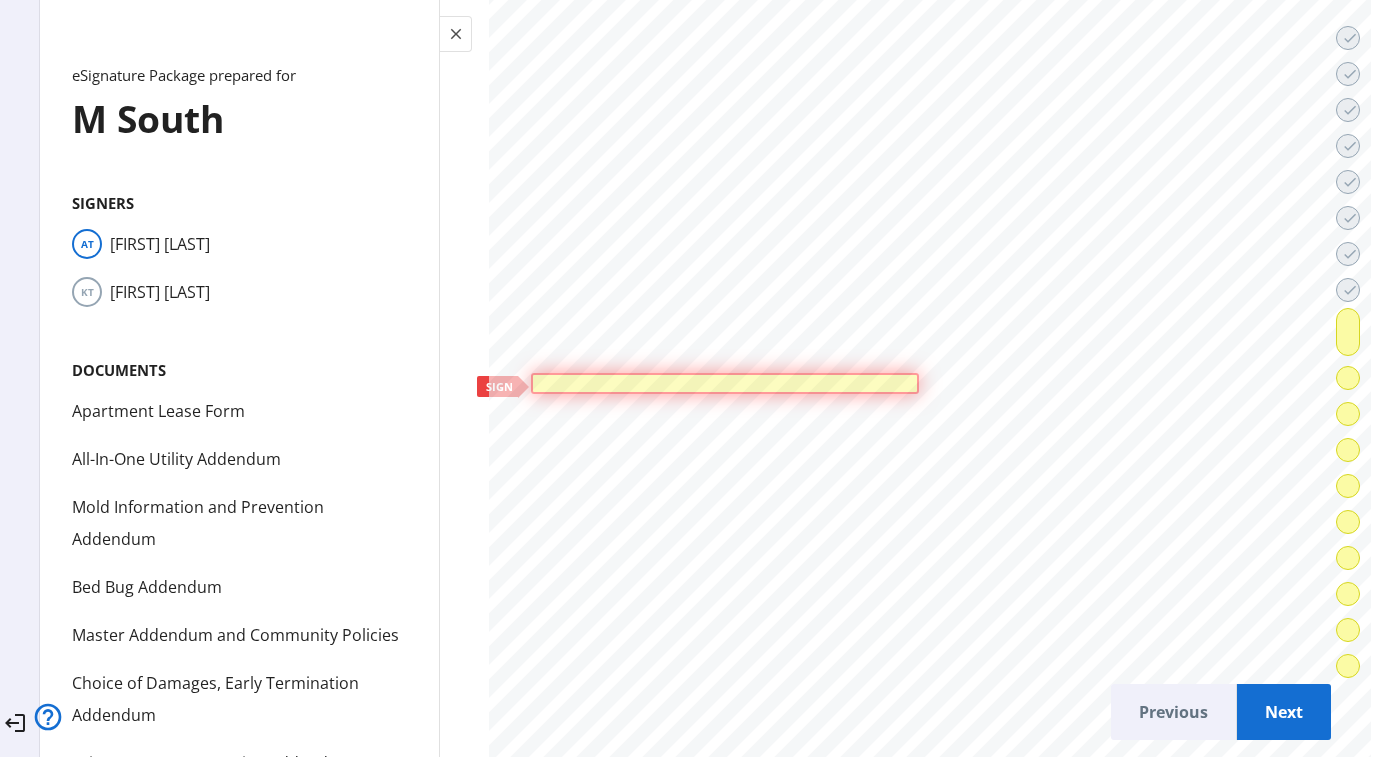 click at bounding box center [724, 383] 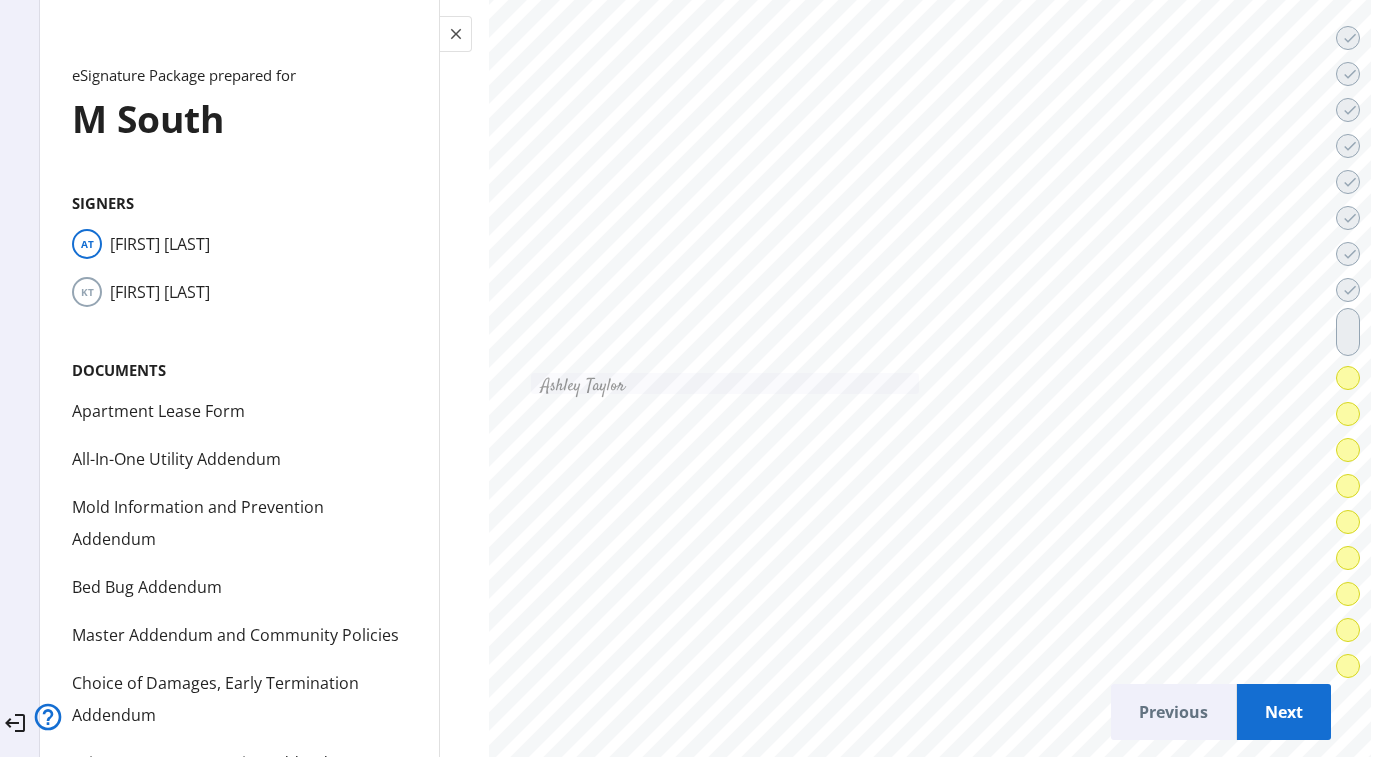 click on "Next" at bounding box center [1284, 712] 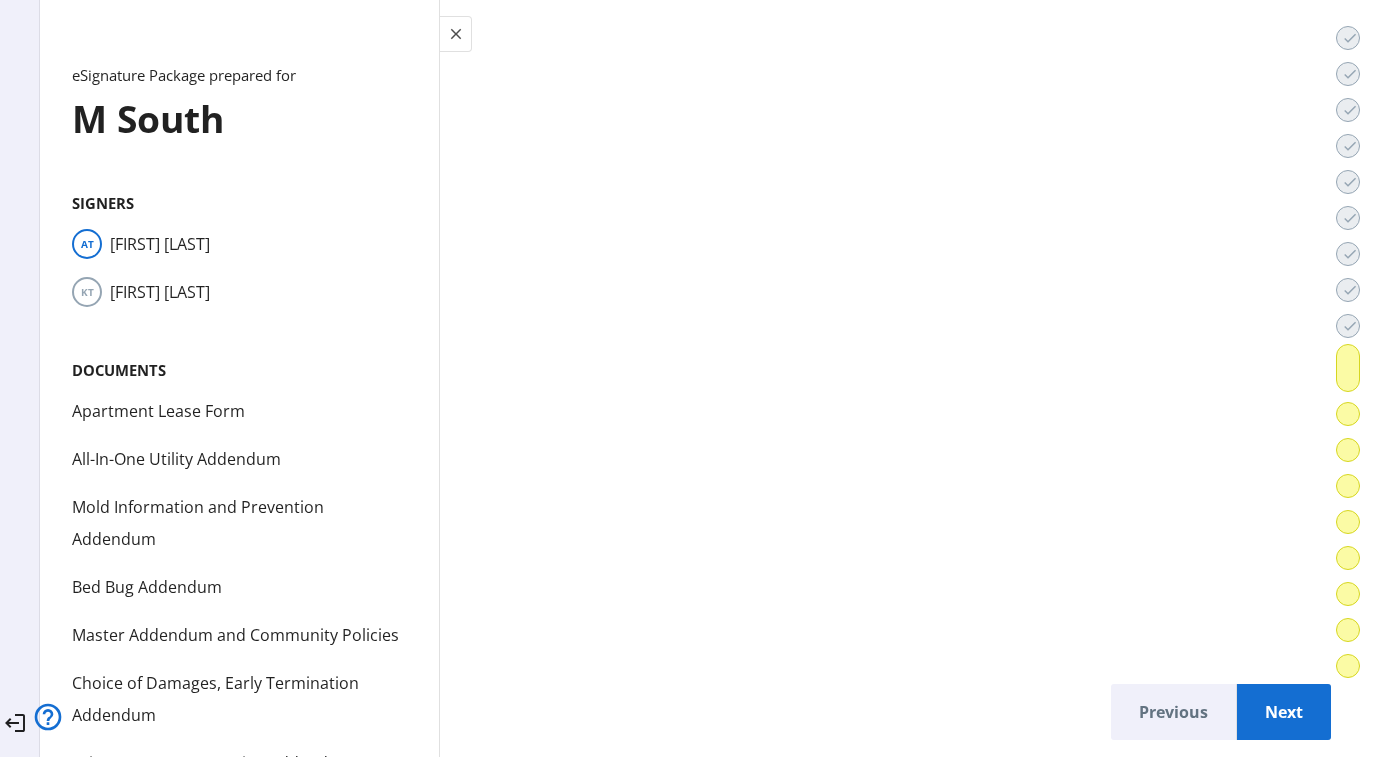 scroll, scrollTop: 46157, scrollLeft: 0, axis: vertical 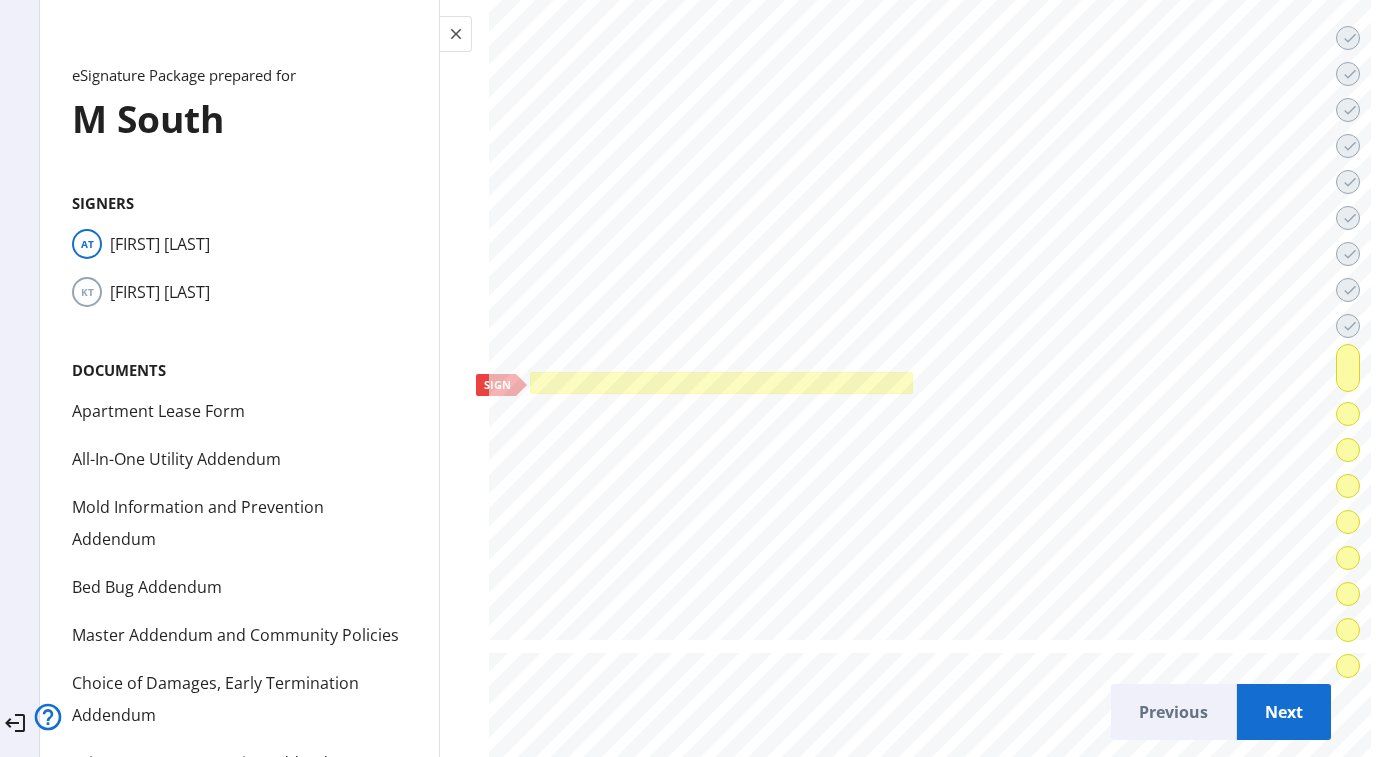 click at bounding box center [721, 383] 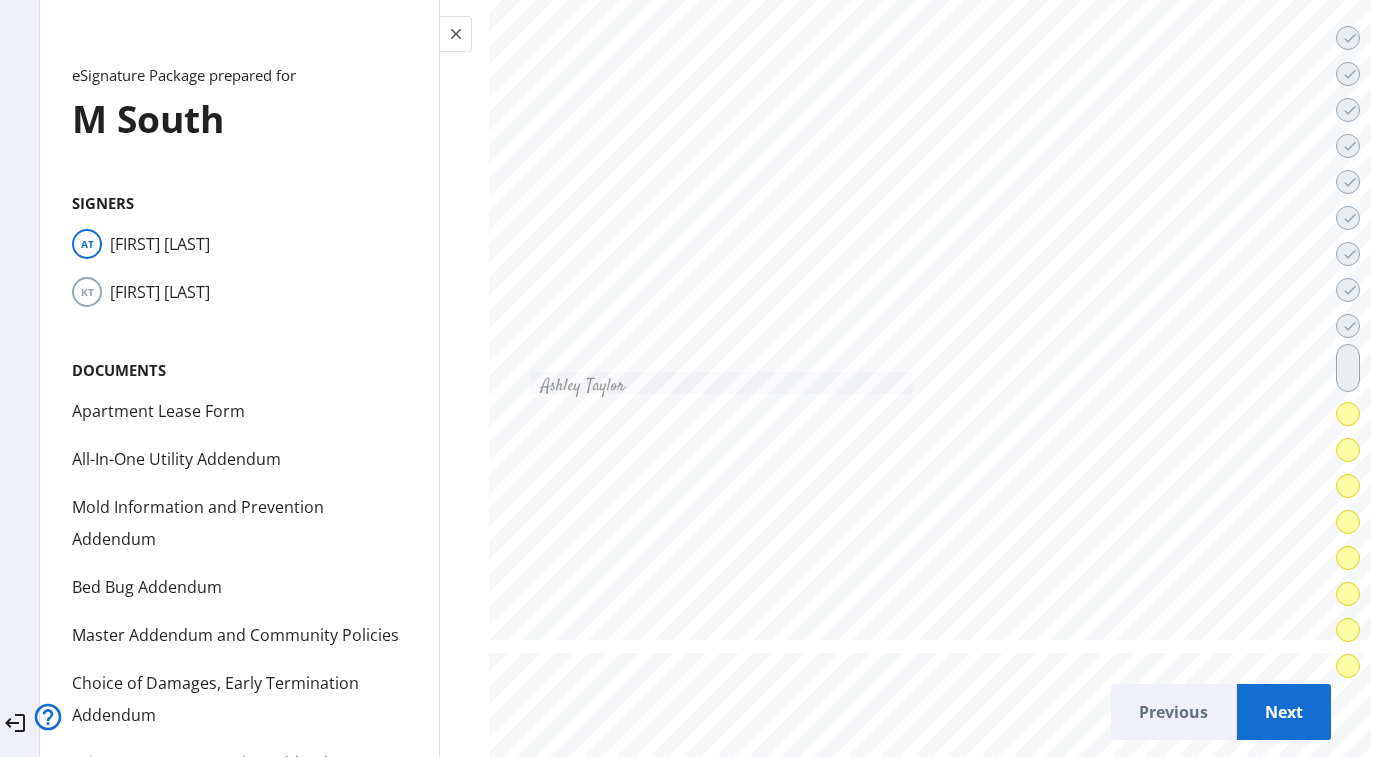 click on "Next" at bounding box center (1284, 712) 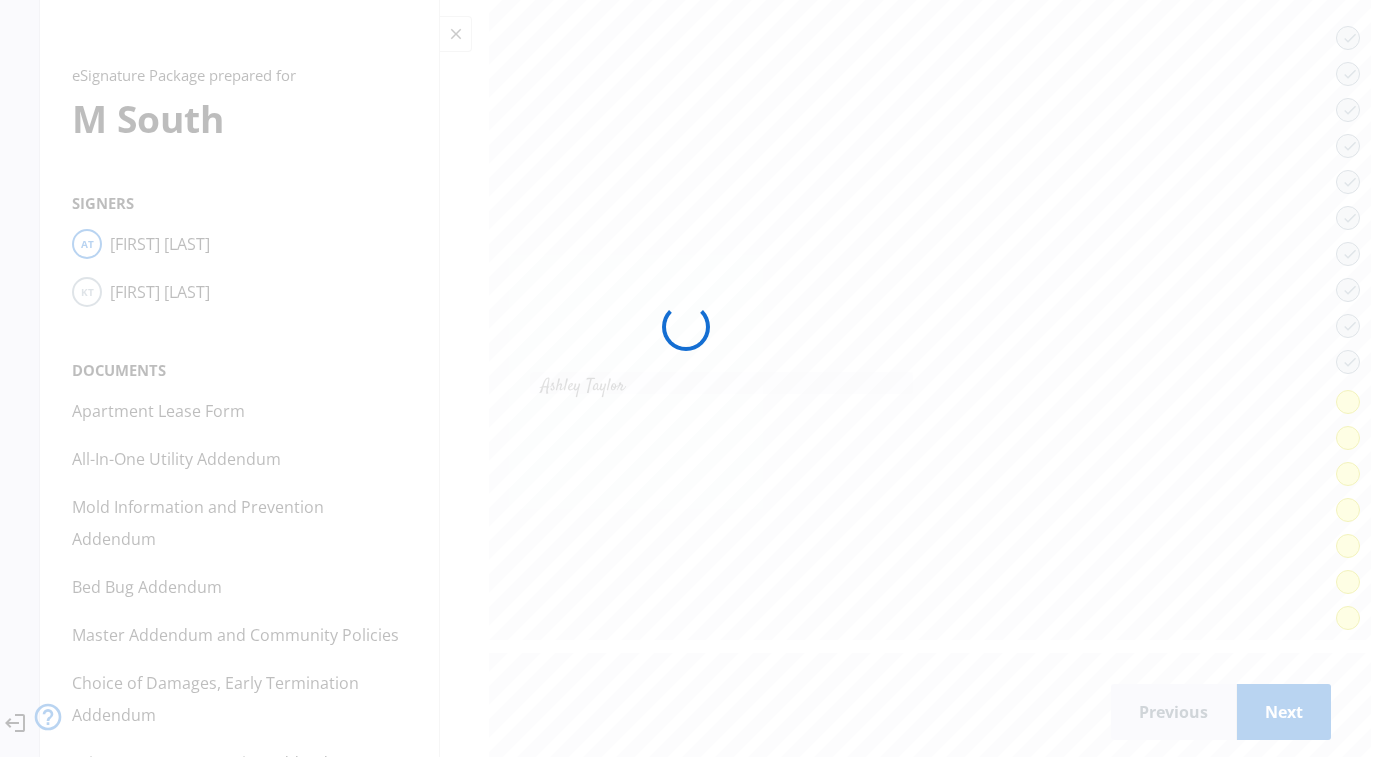 scroll, scrollTop: 48755, scrollLeft: 0, axis: vertical 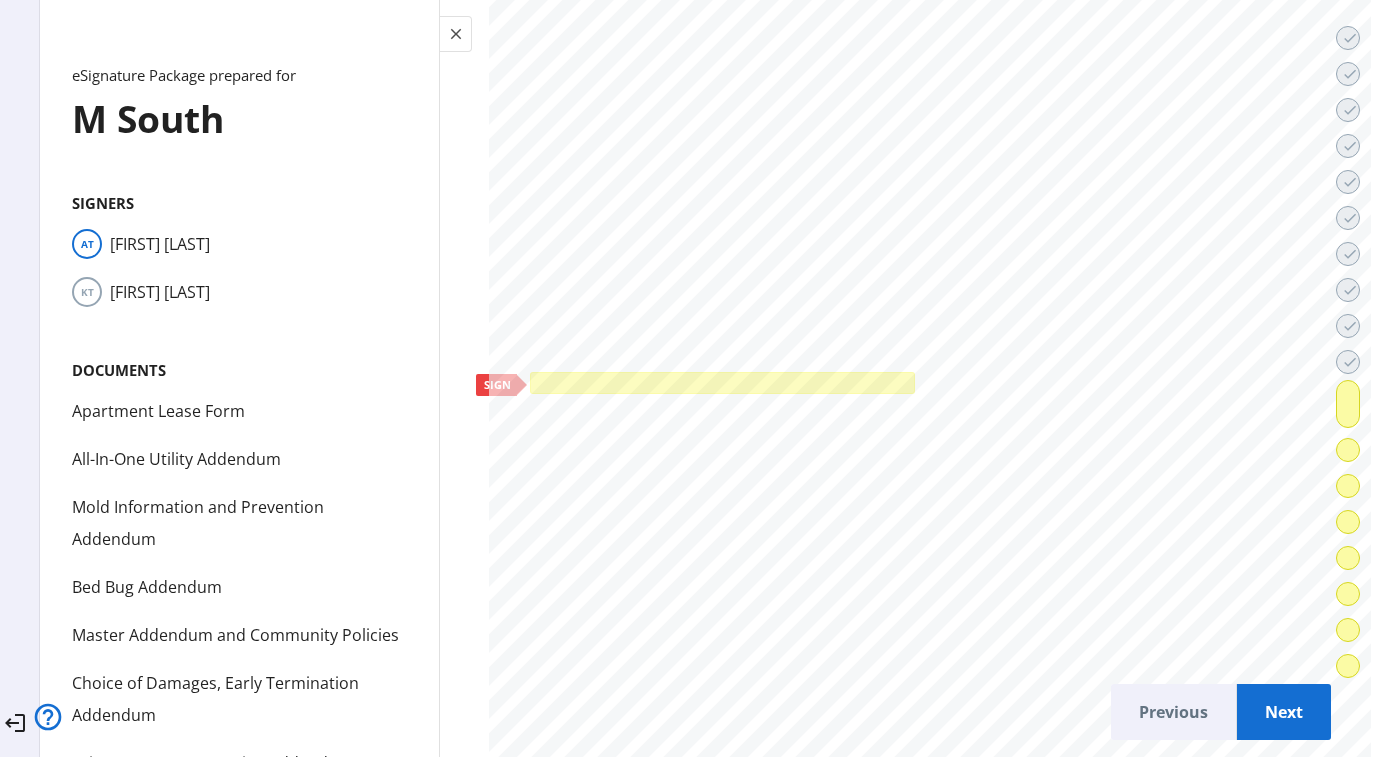 click at bounding box center (722, 383) 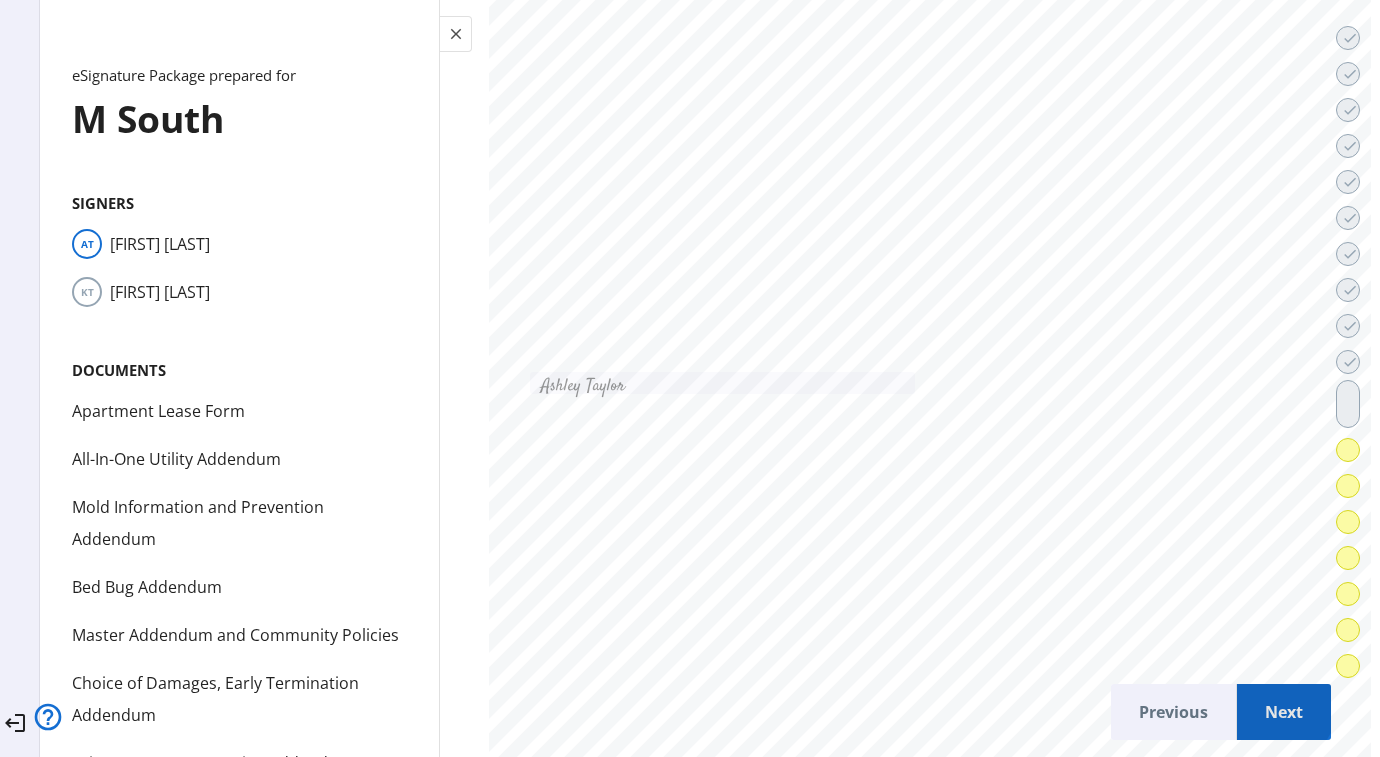 click on "Next" at bounding box center (1284, 712) 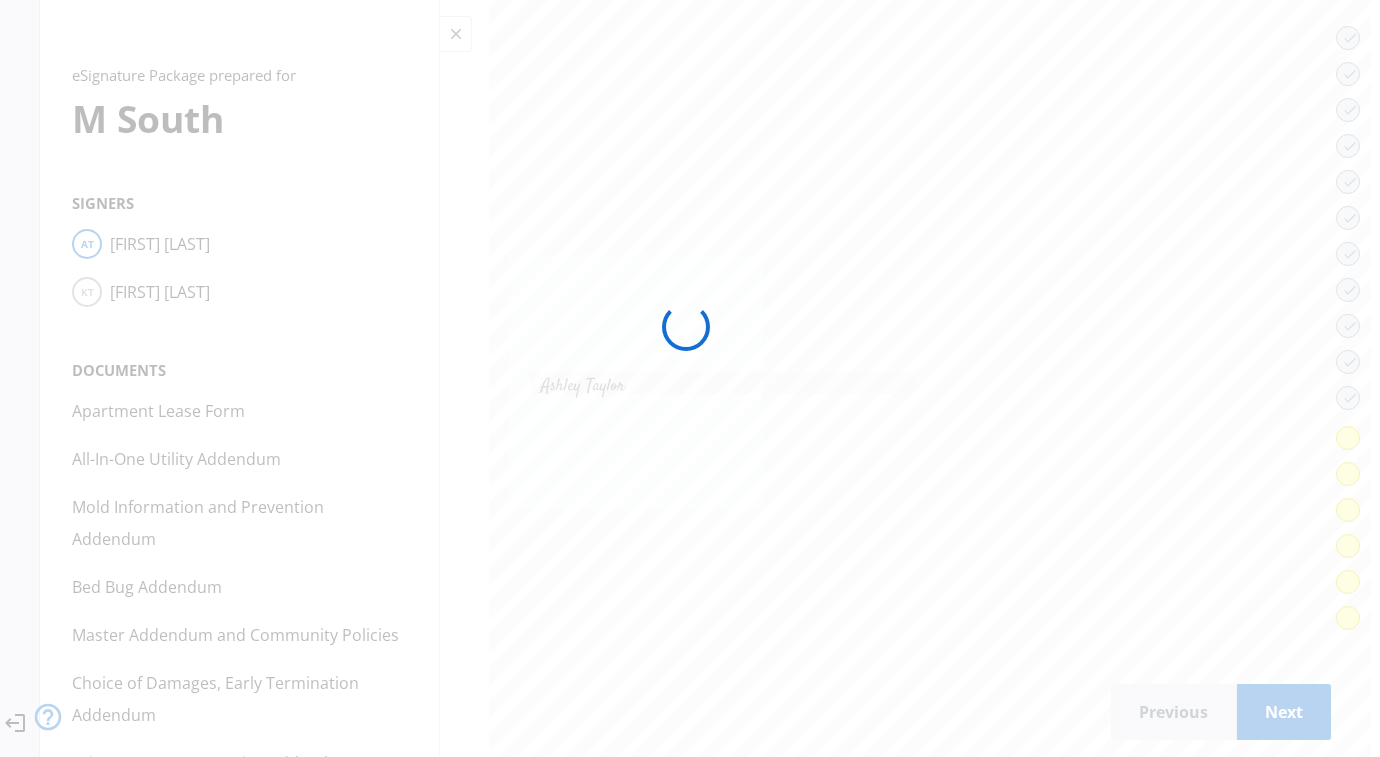 scroll, scrollTop: 50613, scrollLeft: 0, axis: vertical 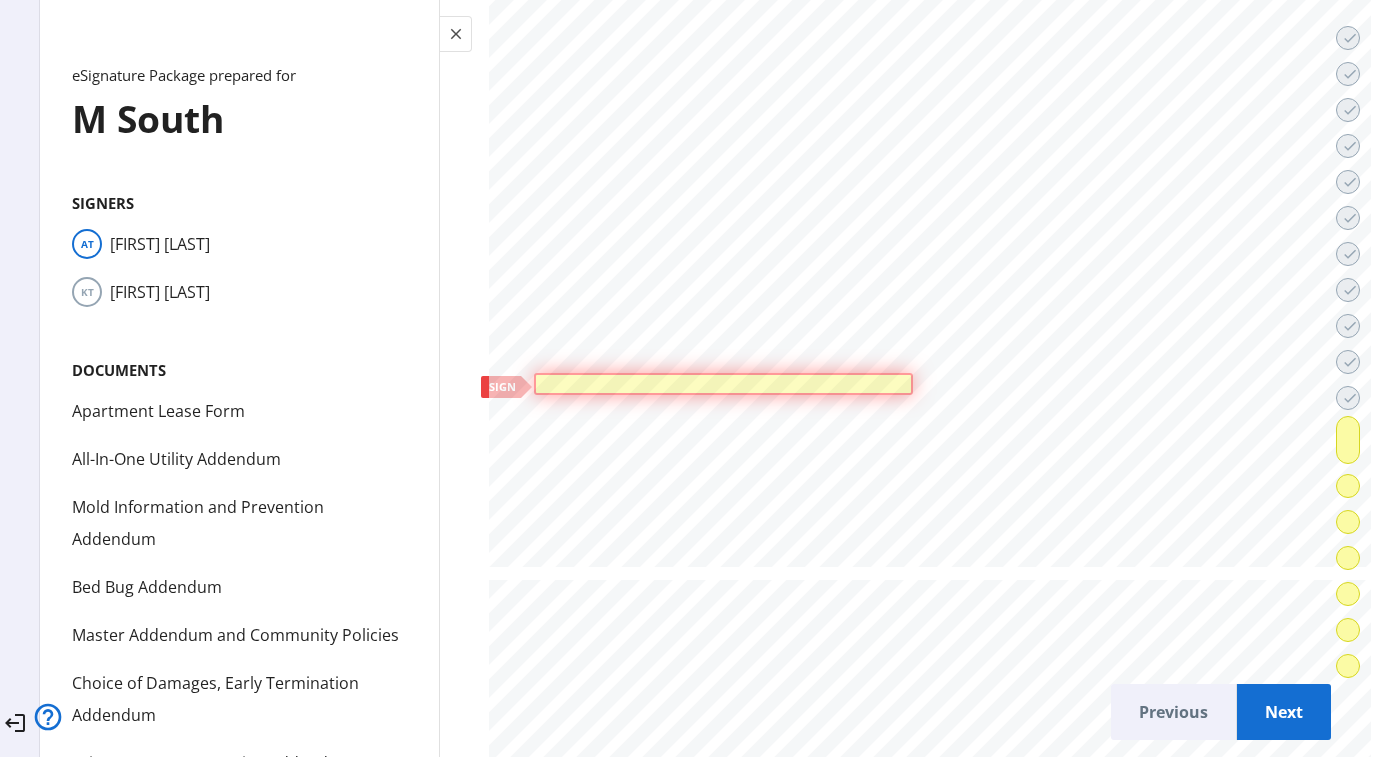 click at bounding box center [723, 384] 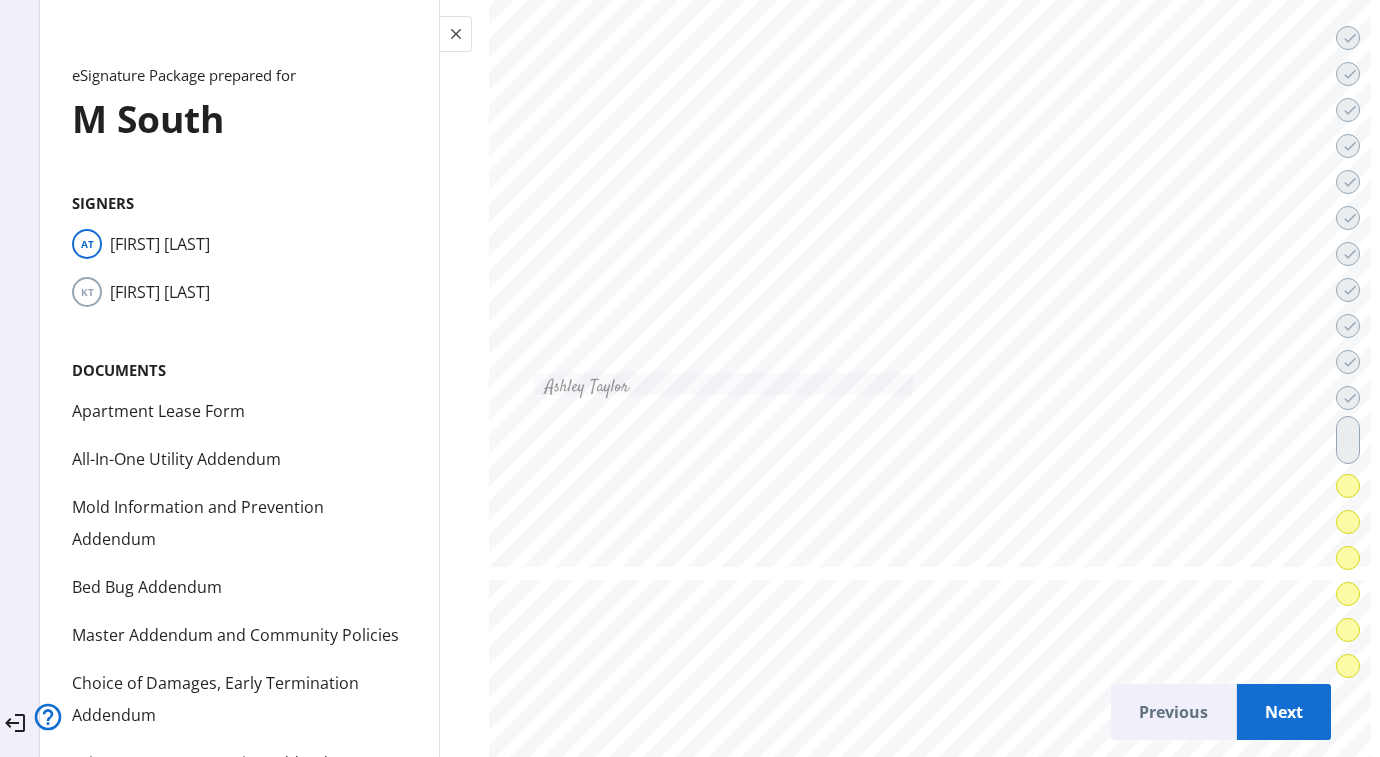 click on "Next" at bounding box center [1284, 712] 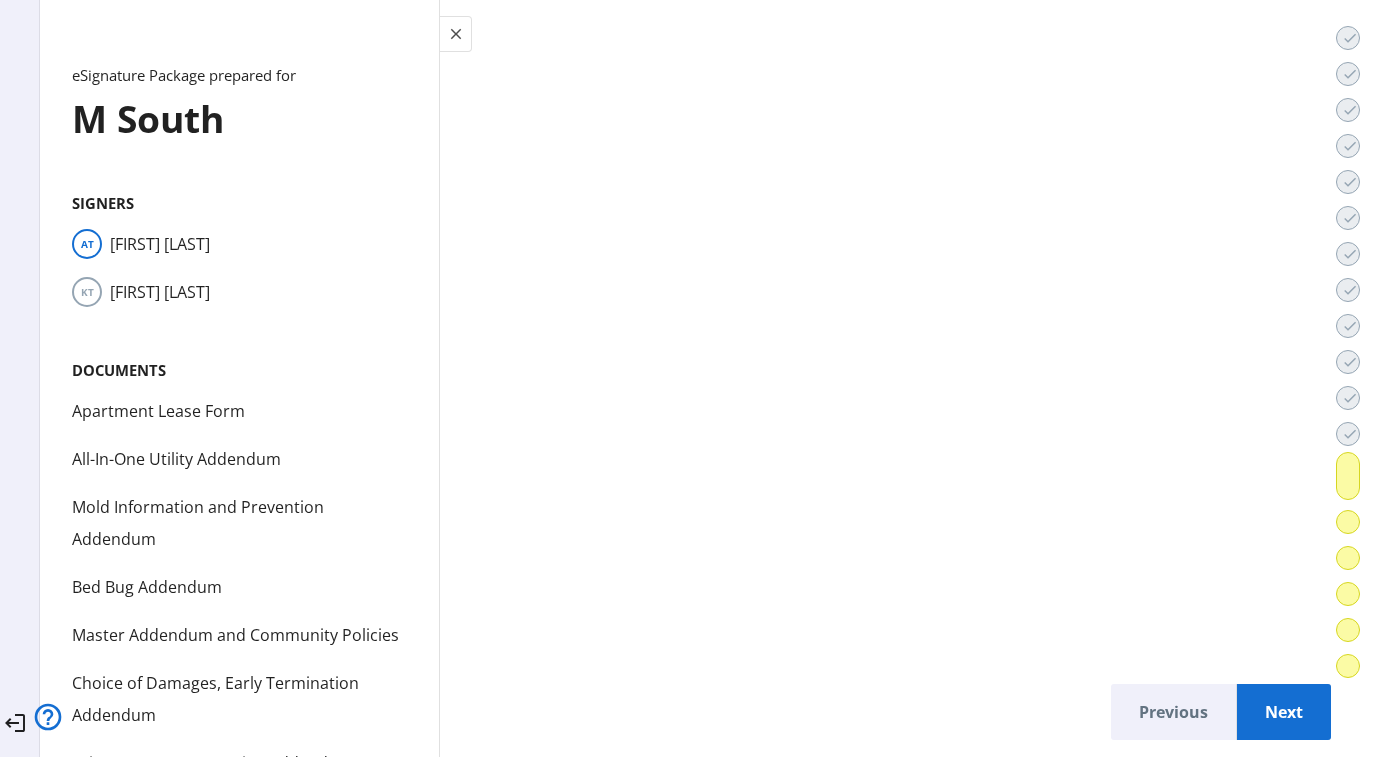 scroll, scrollTop: 54388, scrollLeft: 0, axis: vertical 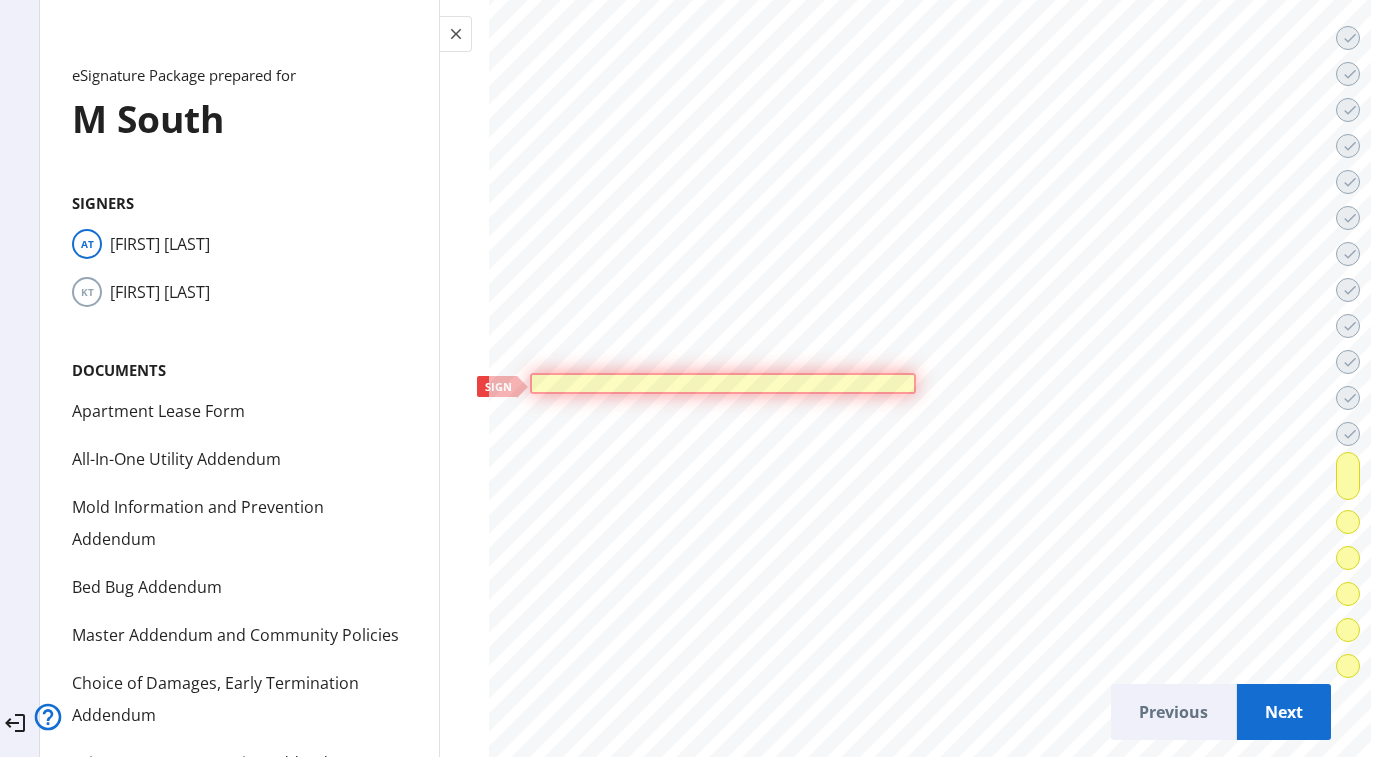 click at bounding box center (723, 383) 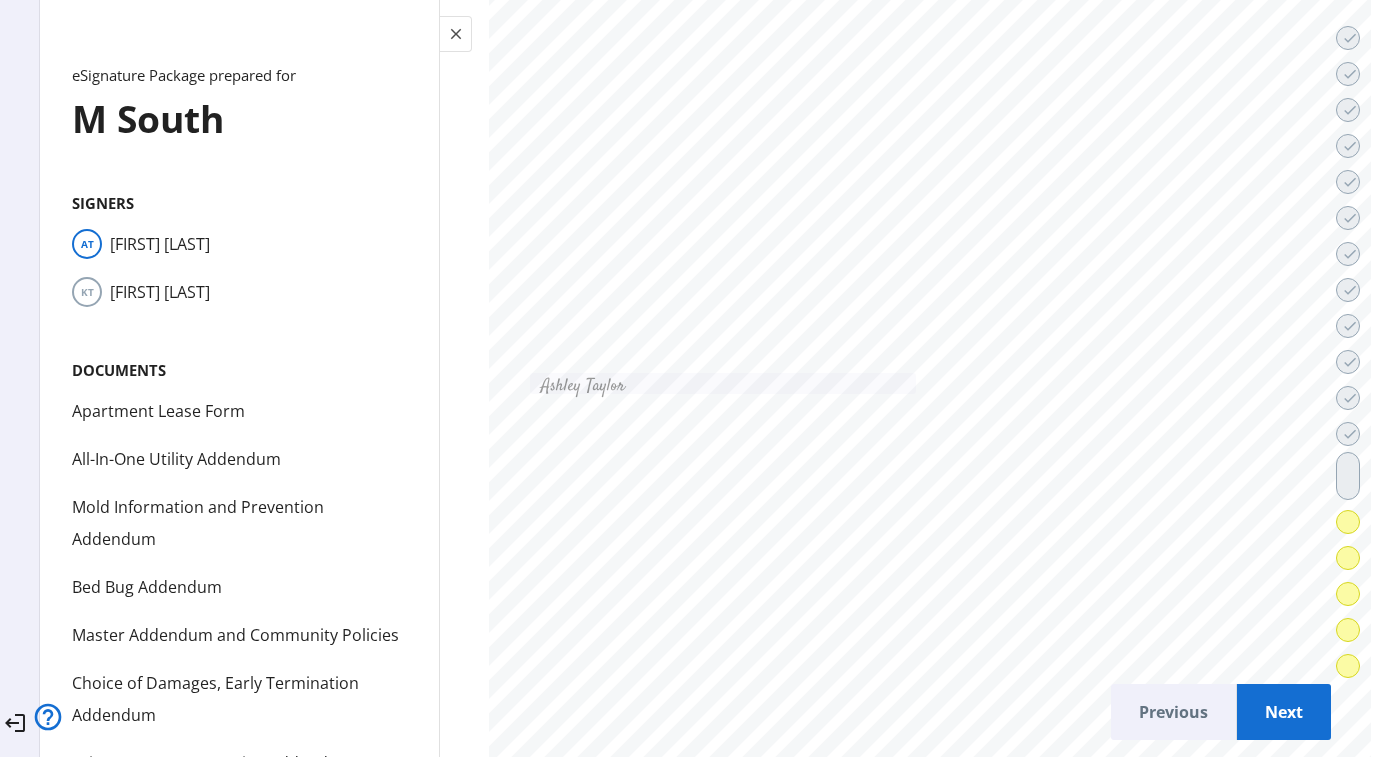 click on "Next" at bounding box center [1284, 712] 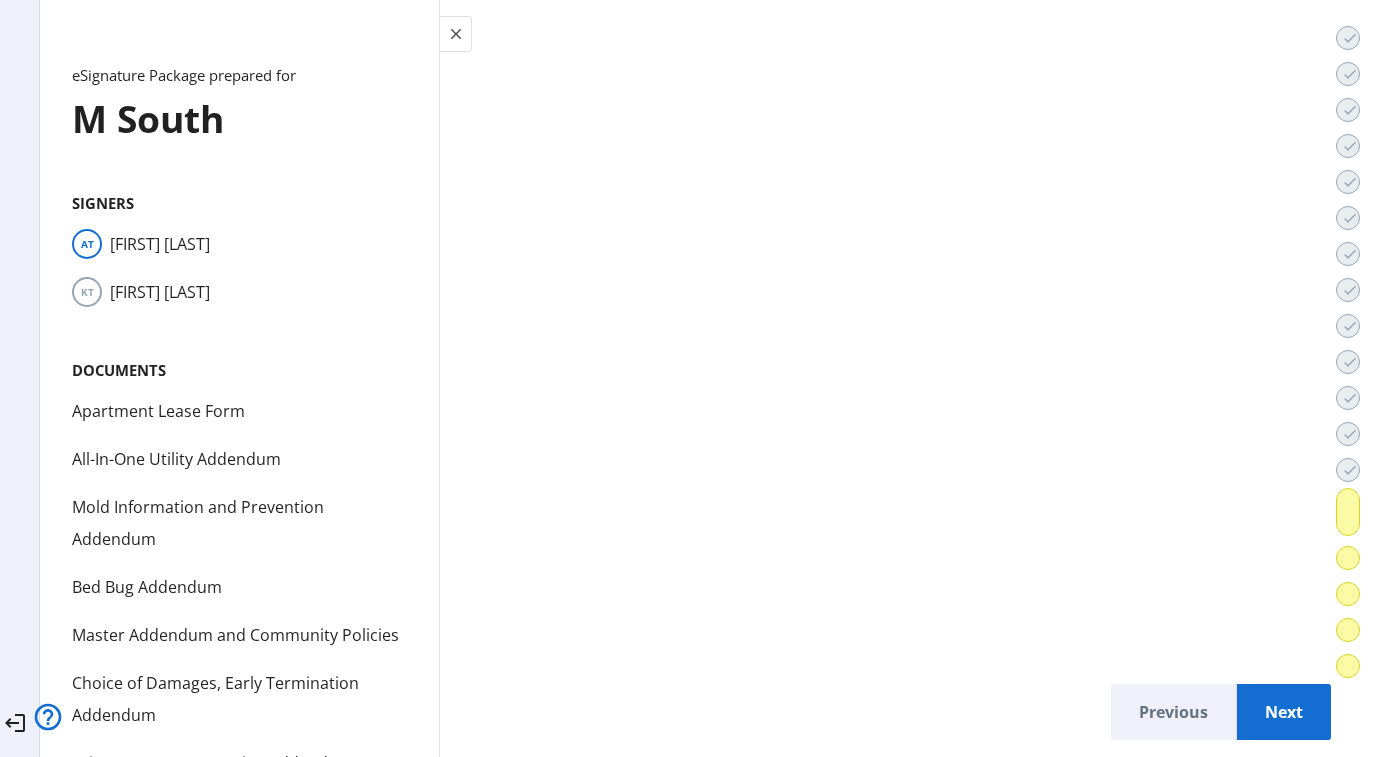 scroll, scrollTop: 57245, scrollLeft: 0, axis: vertical 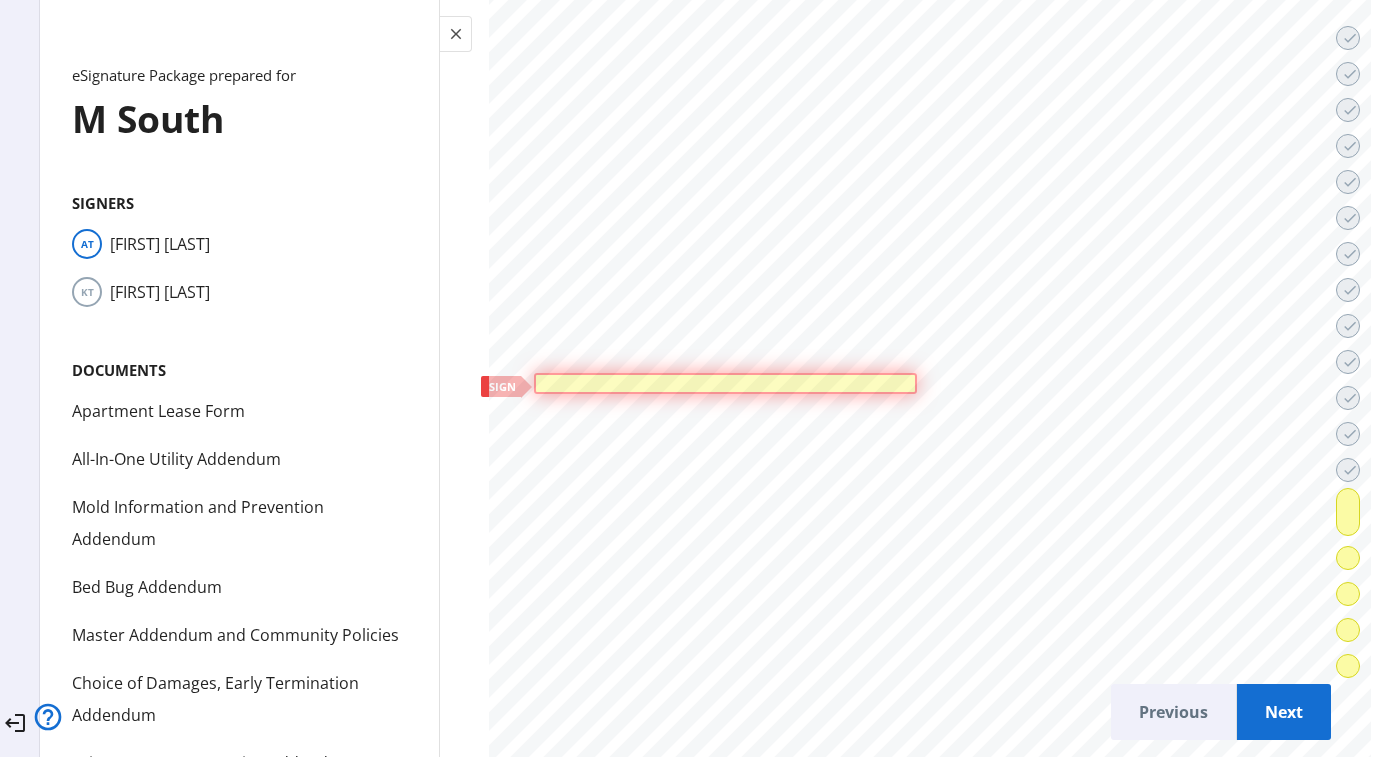 click at bounding box center [725, 384] 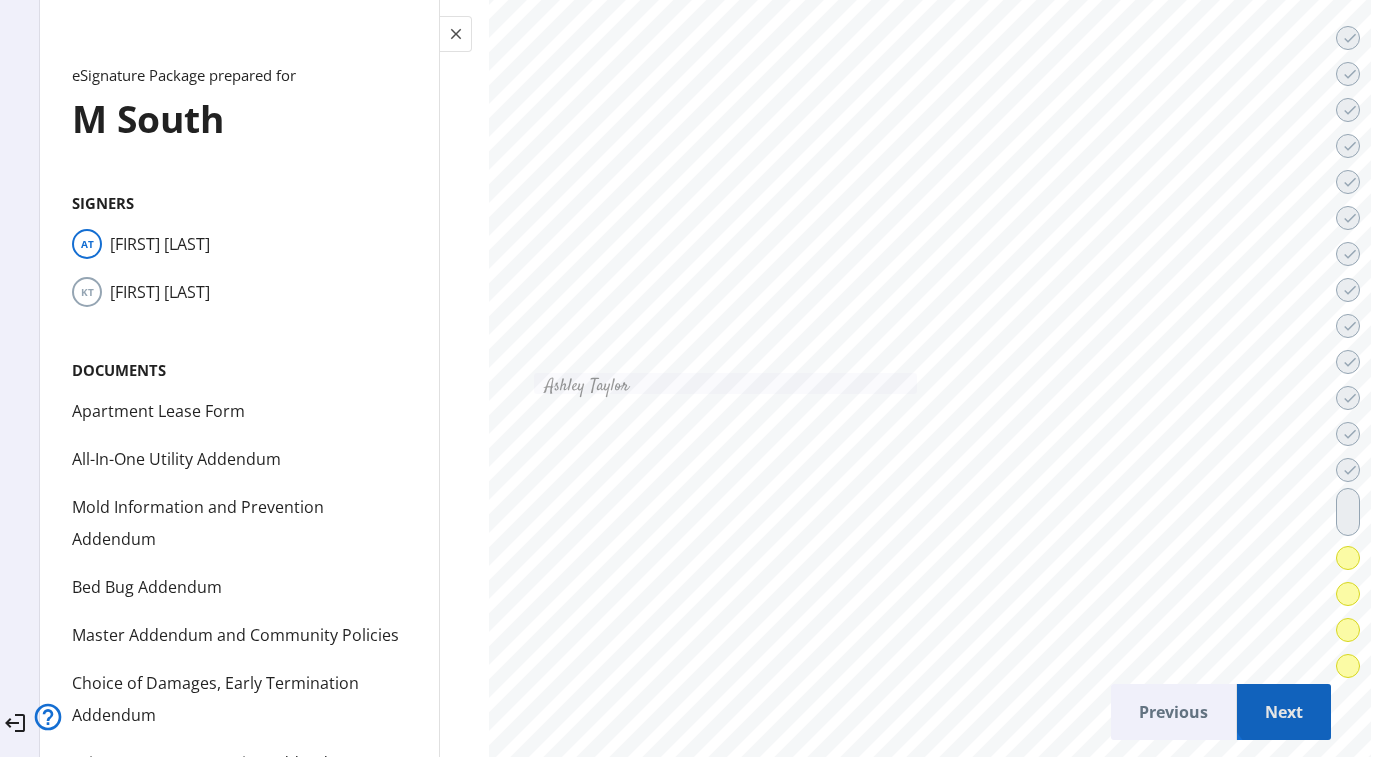 click on "Next" at bounding box center [1284, 712] 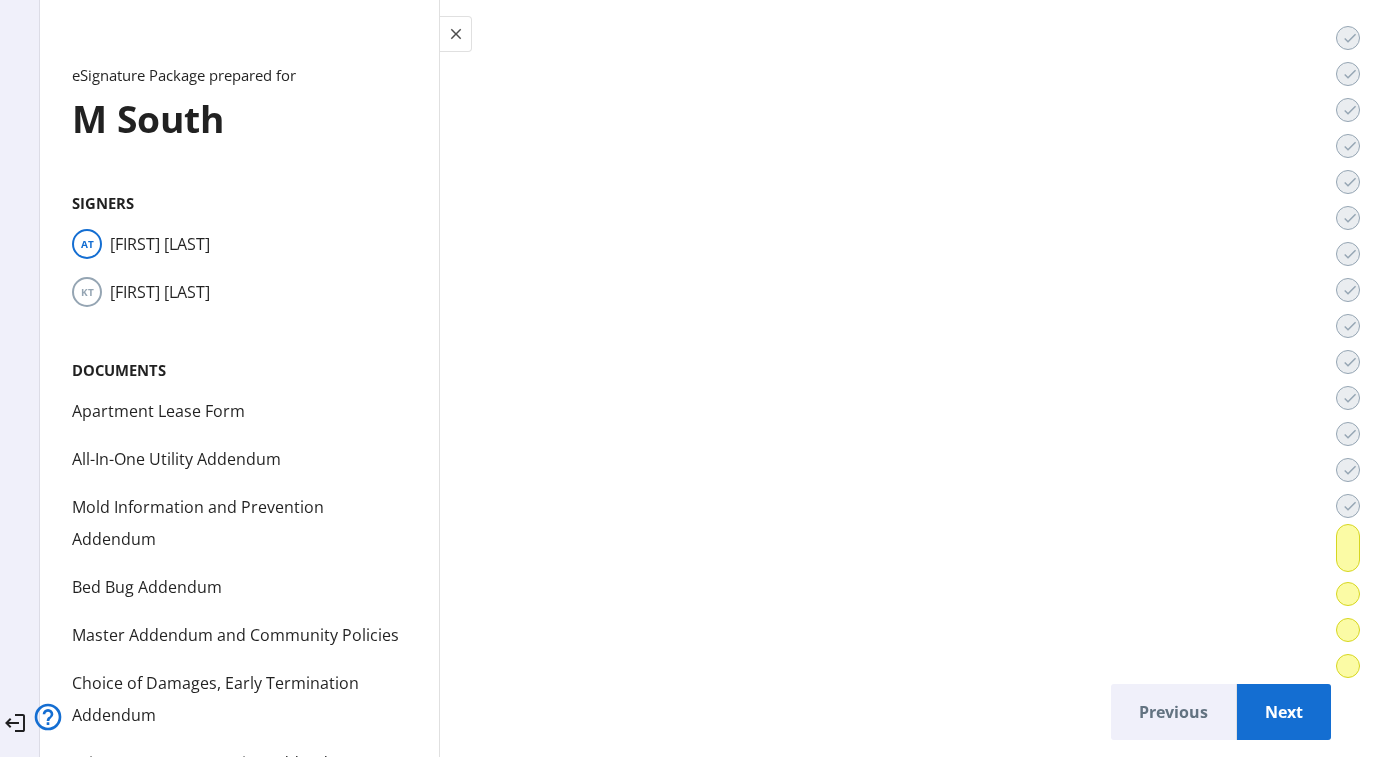 scroll, scrollTop: 60169, scrollLeft: 0, axis: vertical 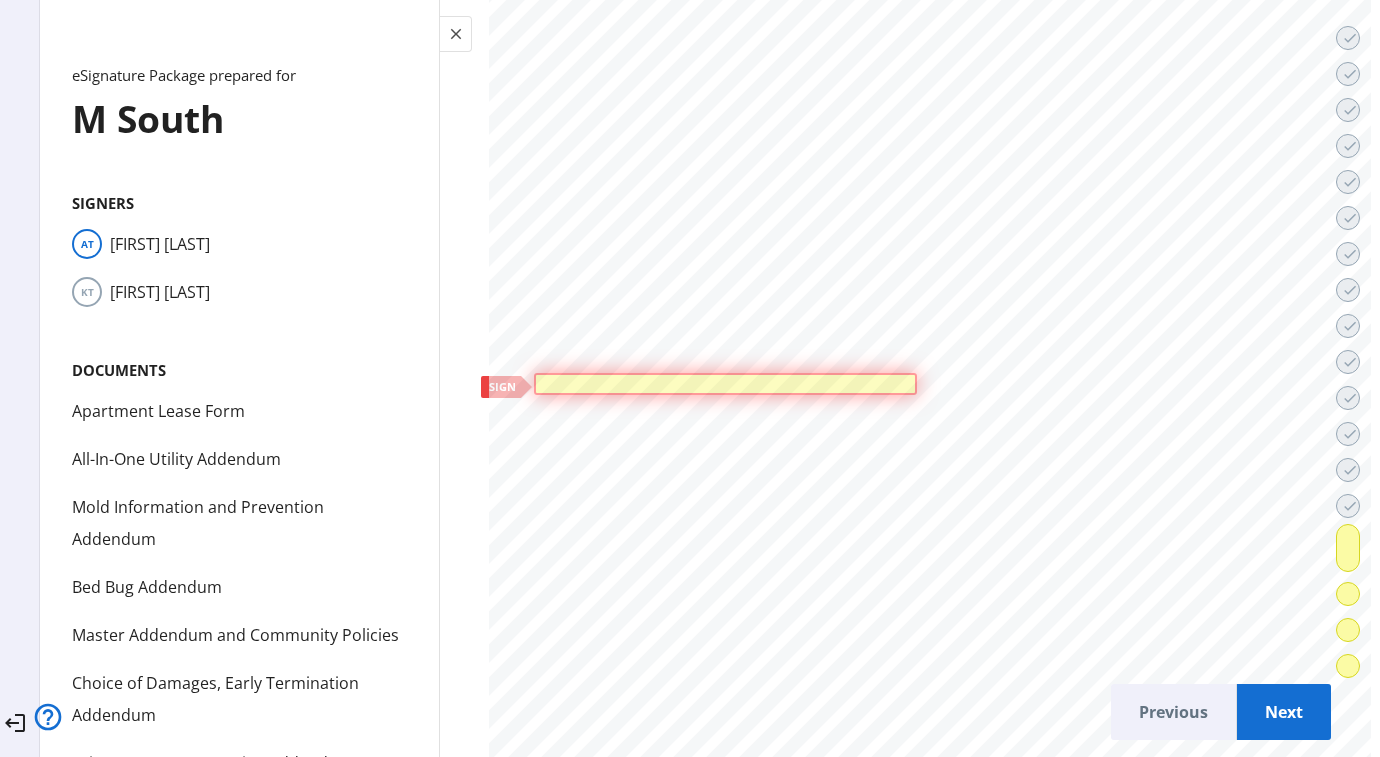 click 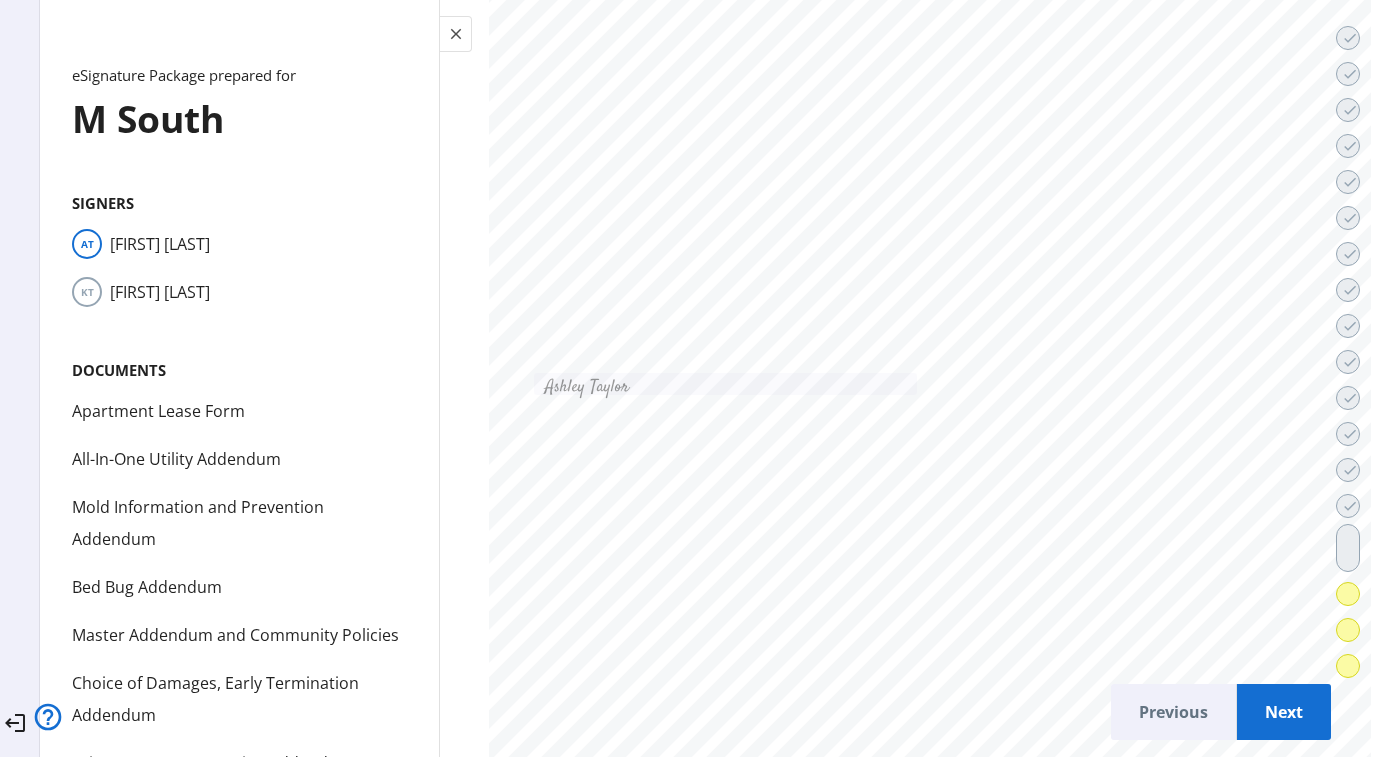 click on "Next" at bounding box center [1284, 712] 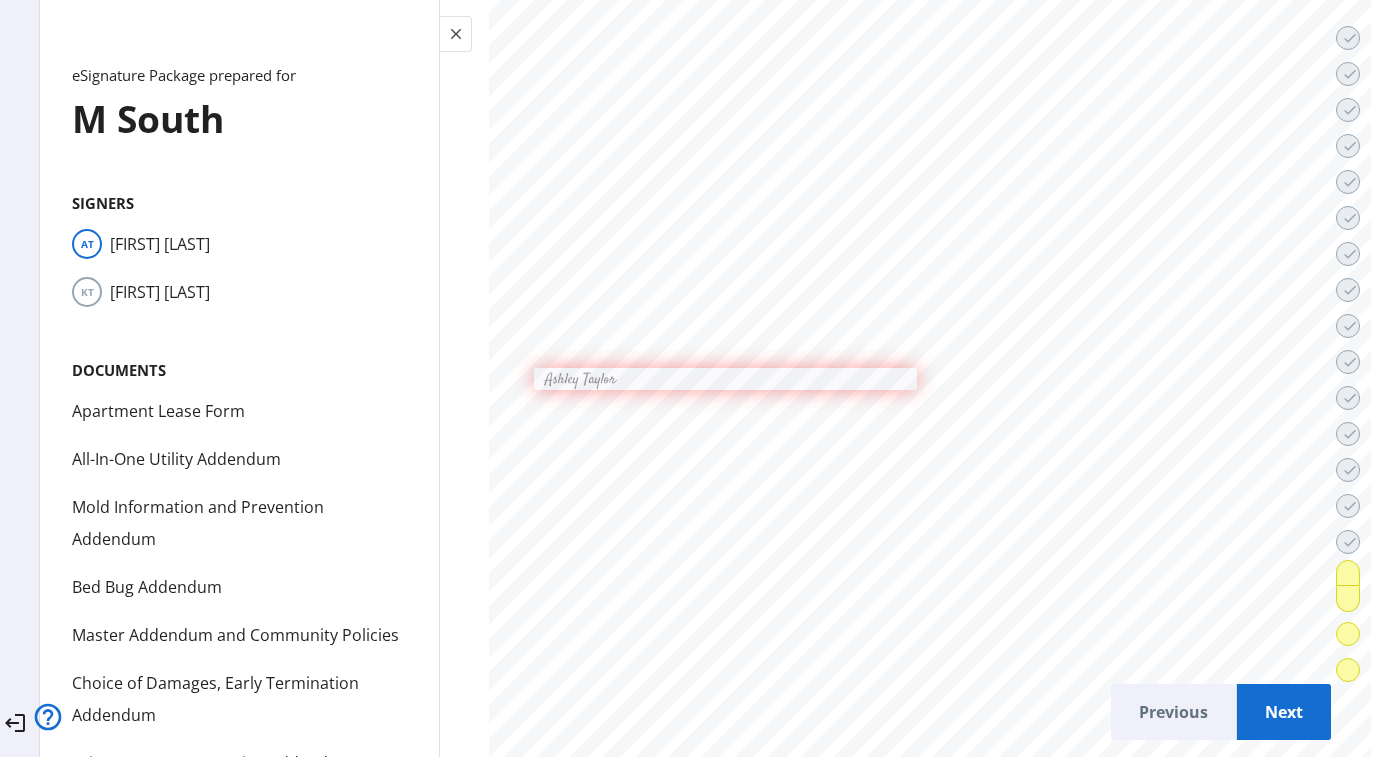 scroll, scrollTop: 61654, scrollLeft: 0, axis: vertical 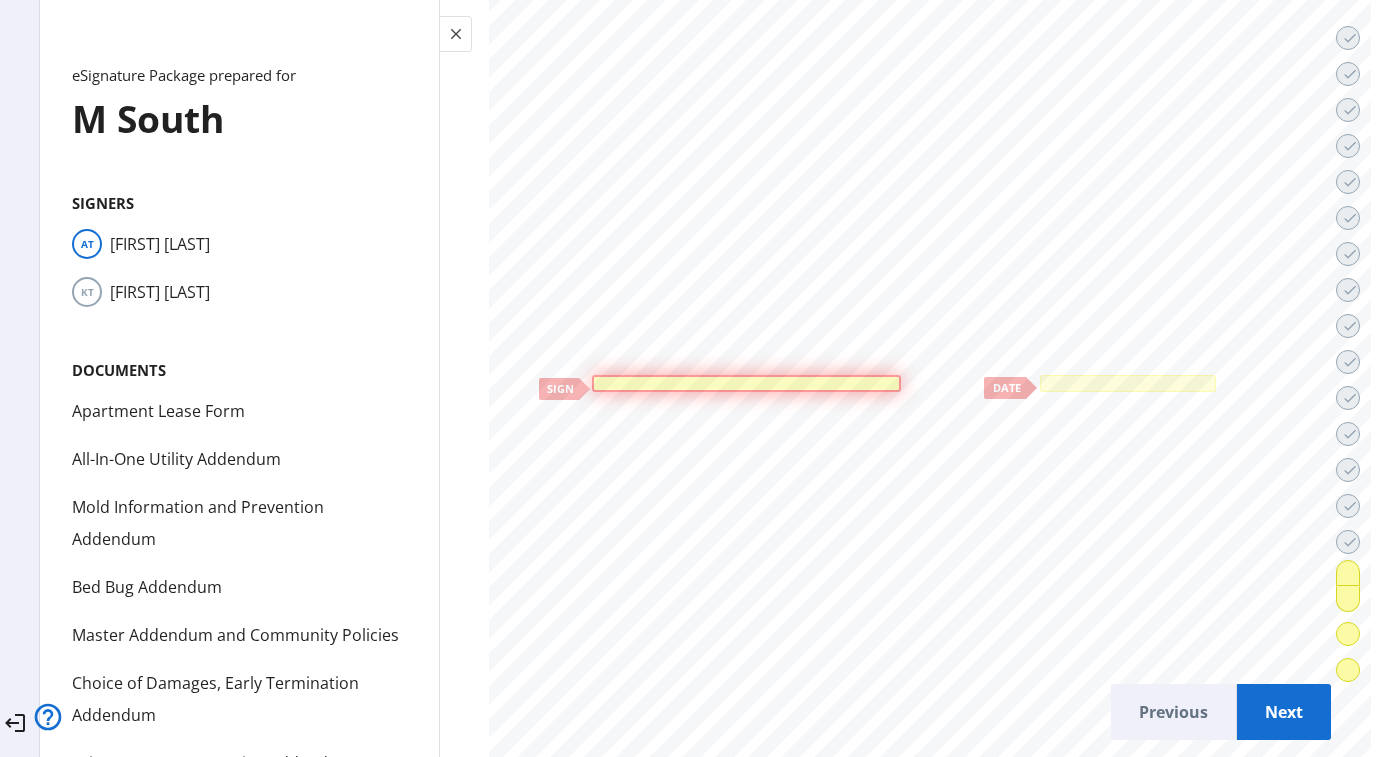 click at bounding box center [746, 384] 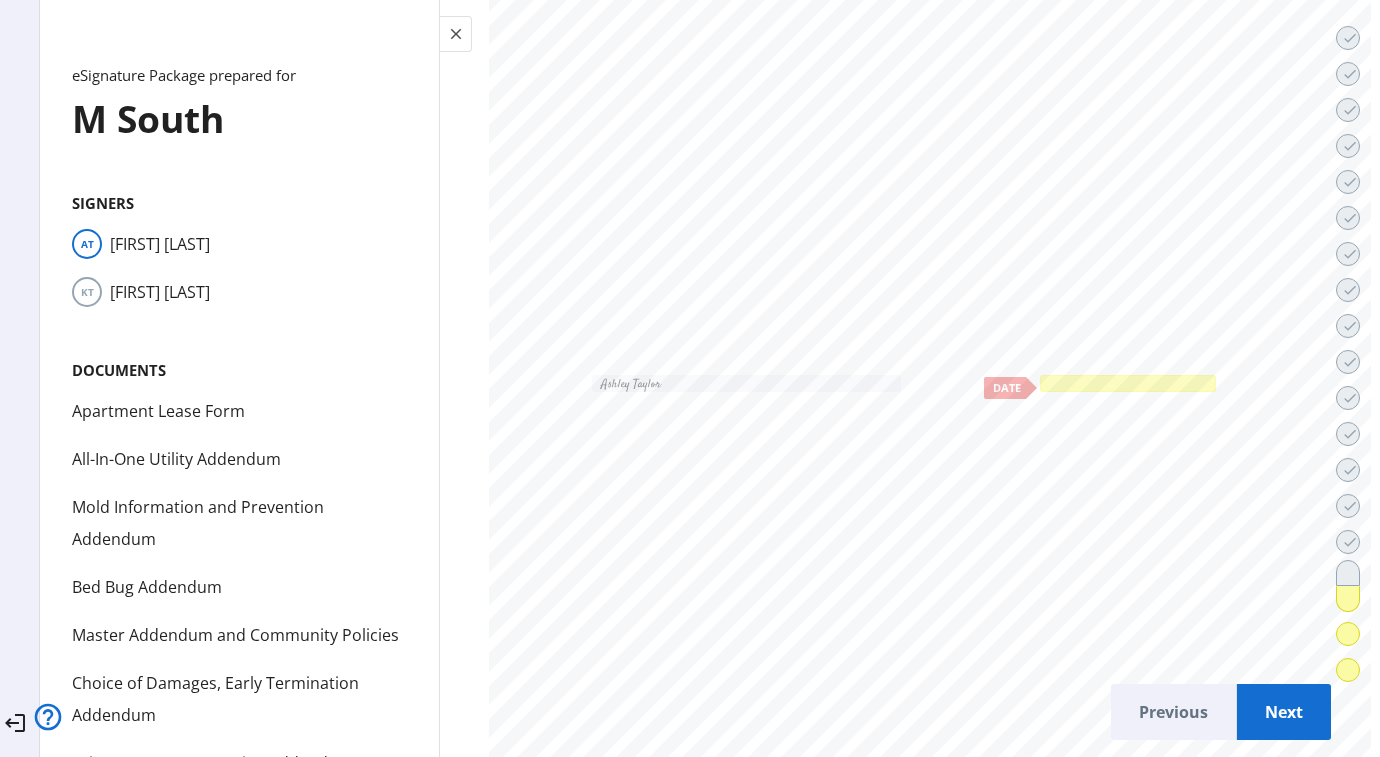 click at bounding box center (1127, 384) 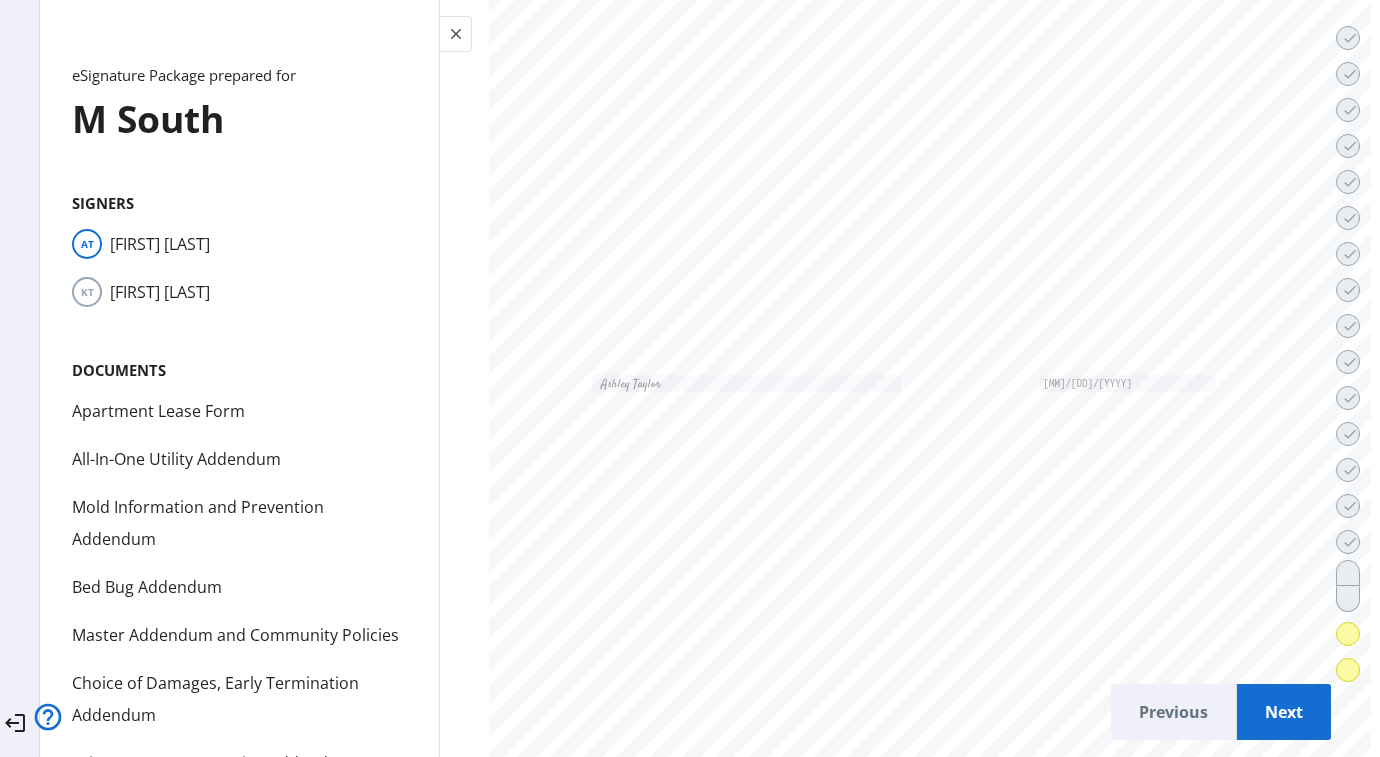 click on "Next" at bounding box center (1284, 712) 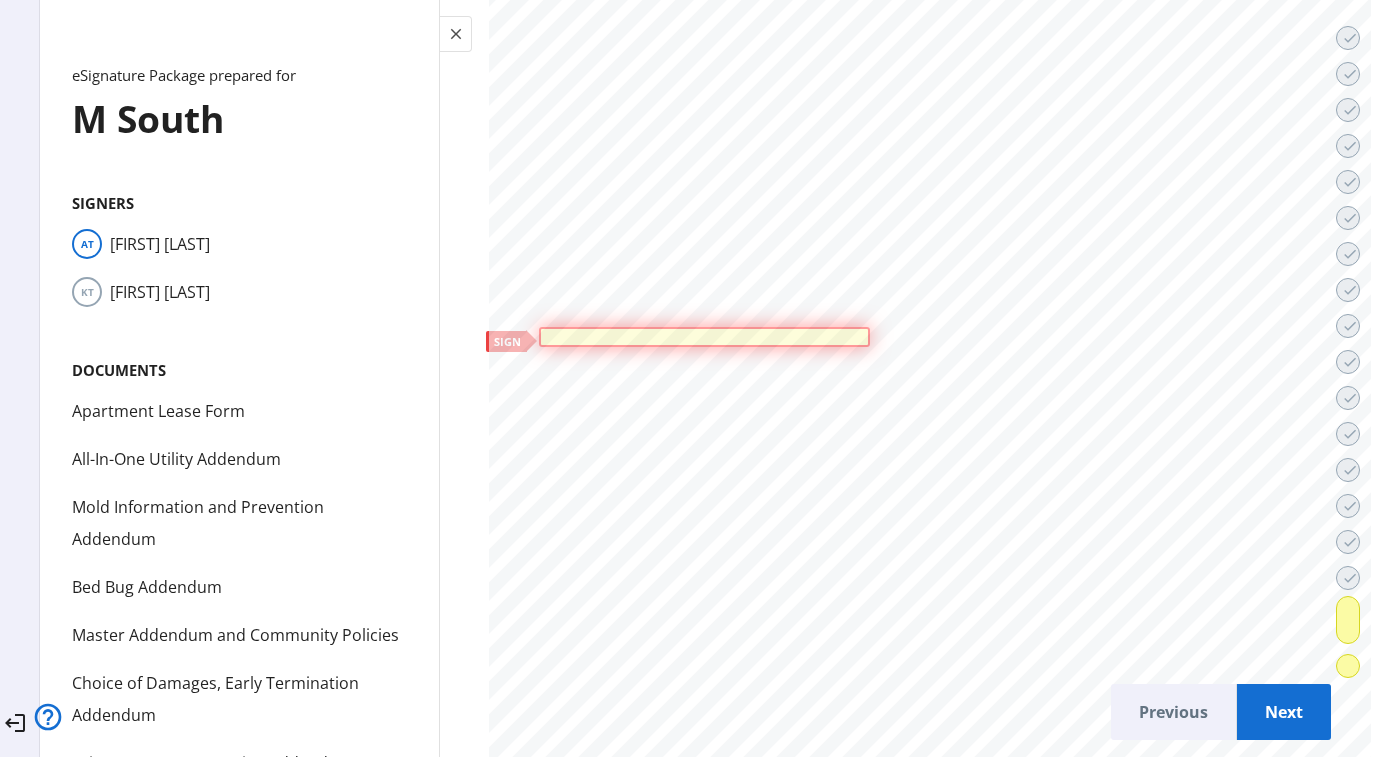 scroll, scrollTop: 64667, scrollLeft: 0, axis: vertical 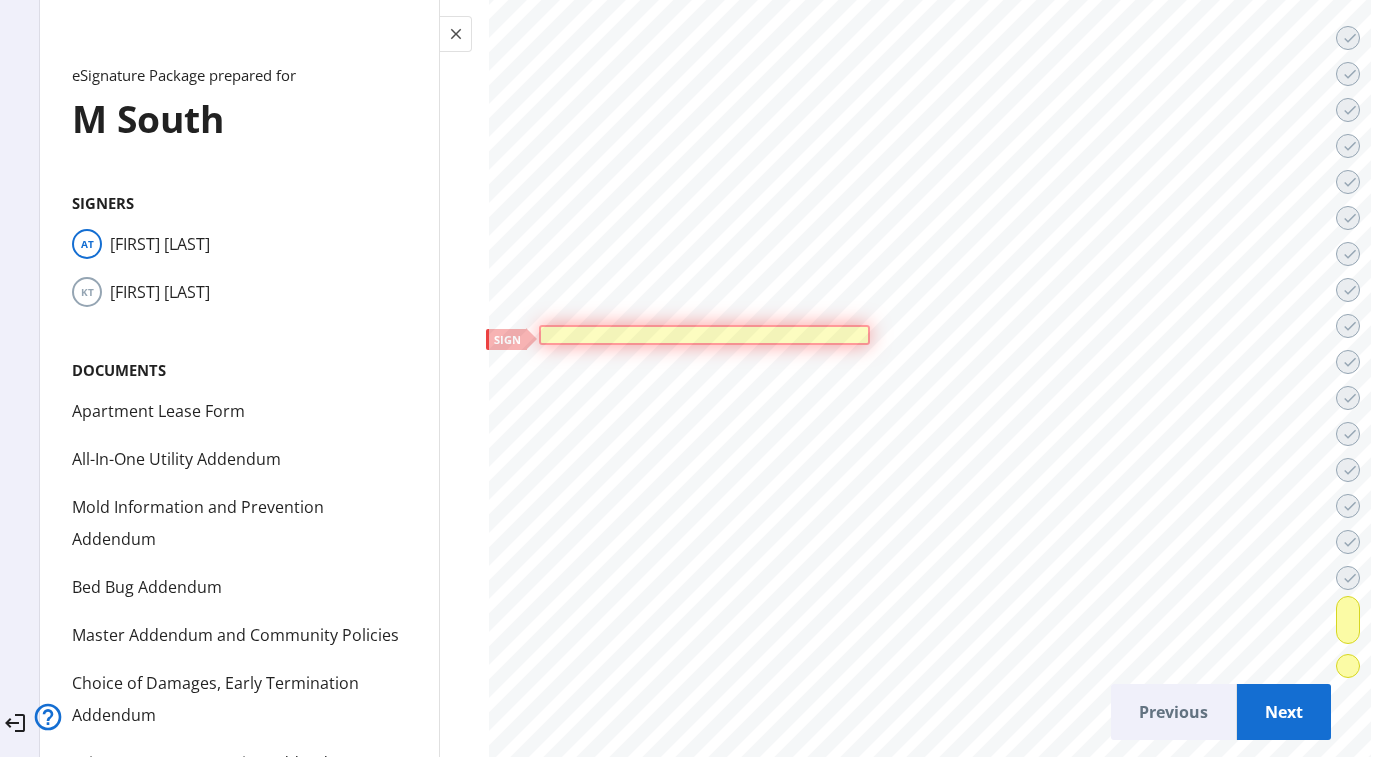 click at bounding box center (704, 334) 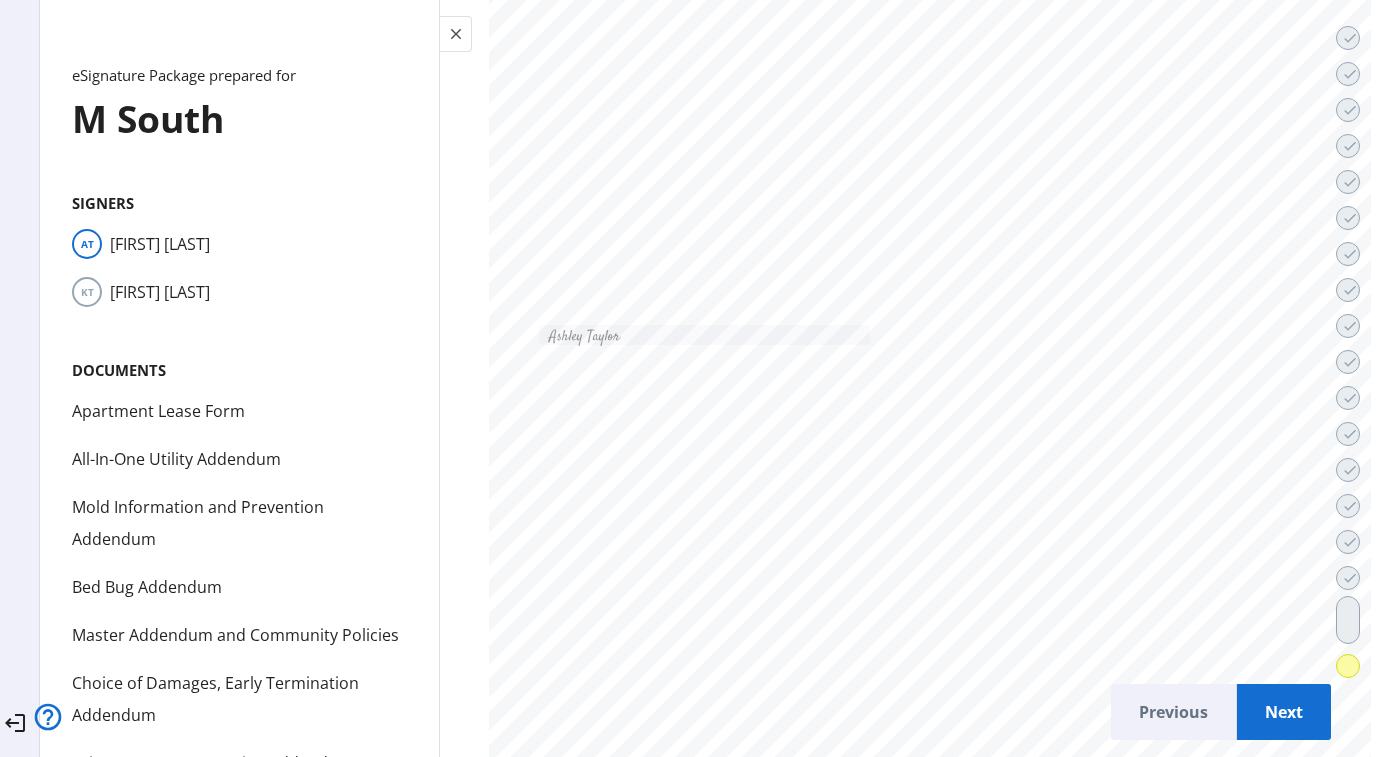 click on "Next" at bounding box center [1284, 712] 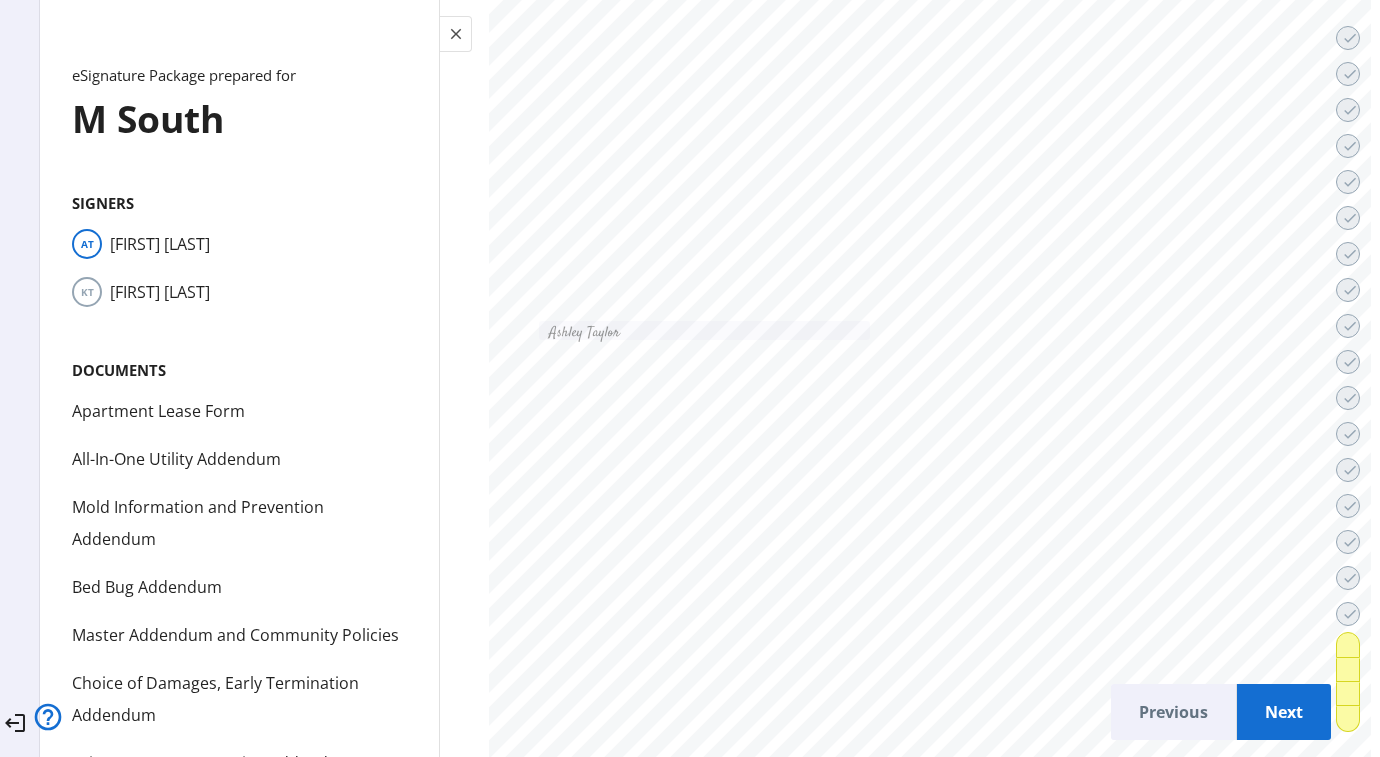 scroll, scrollTop: 66123, scrollLeft: 0, axis: vertical 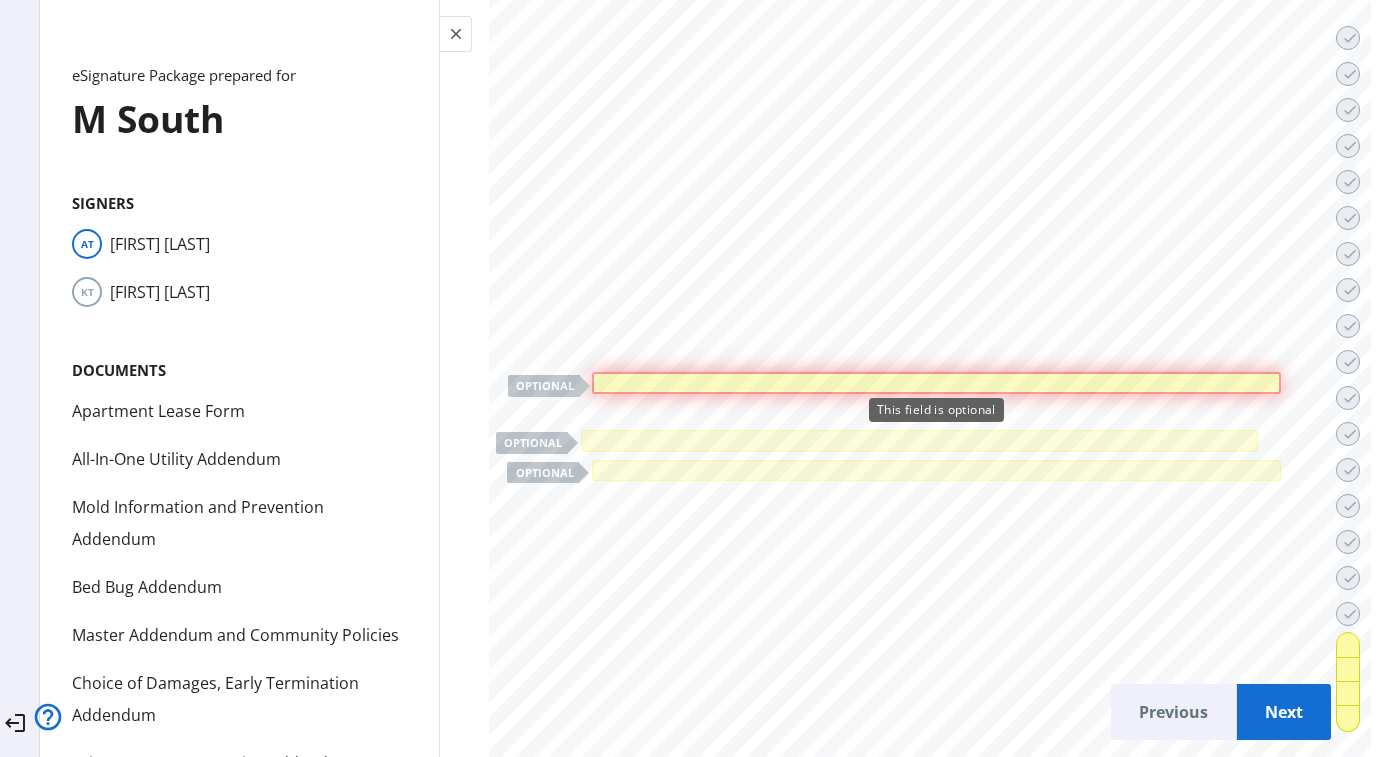 click at bounding box center [936, 383] 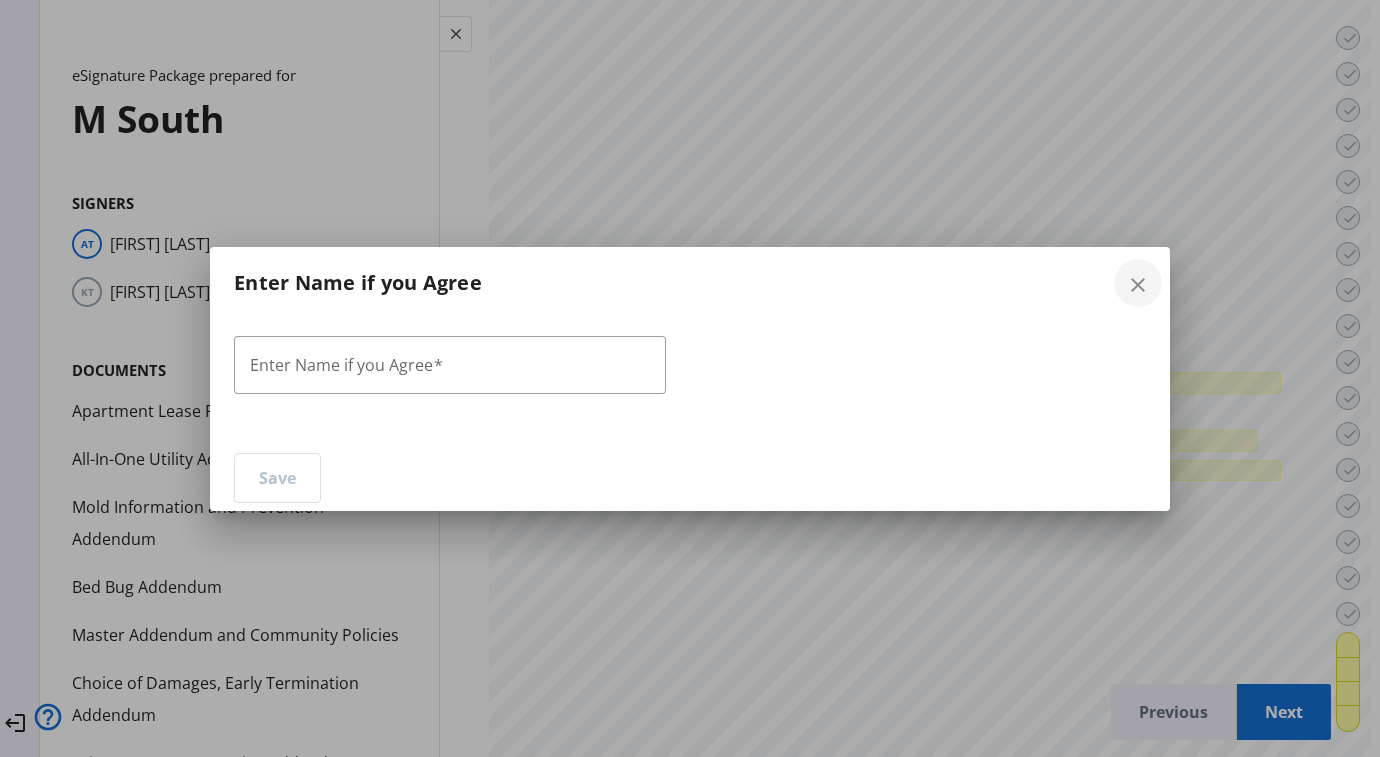 click at bounding box center (1138, 283) 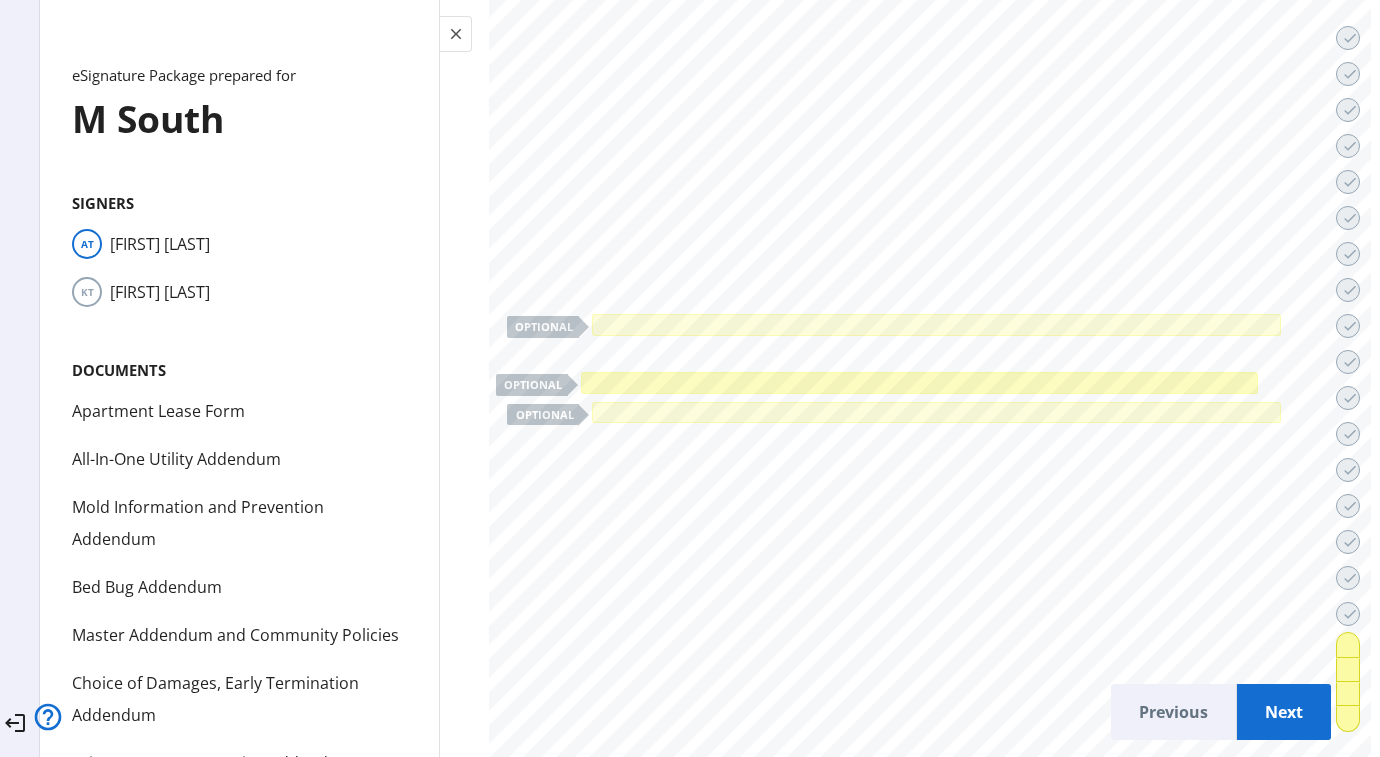 scroll, scrollTop: 66183, scrollLeft: 0, axis: vertical 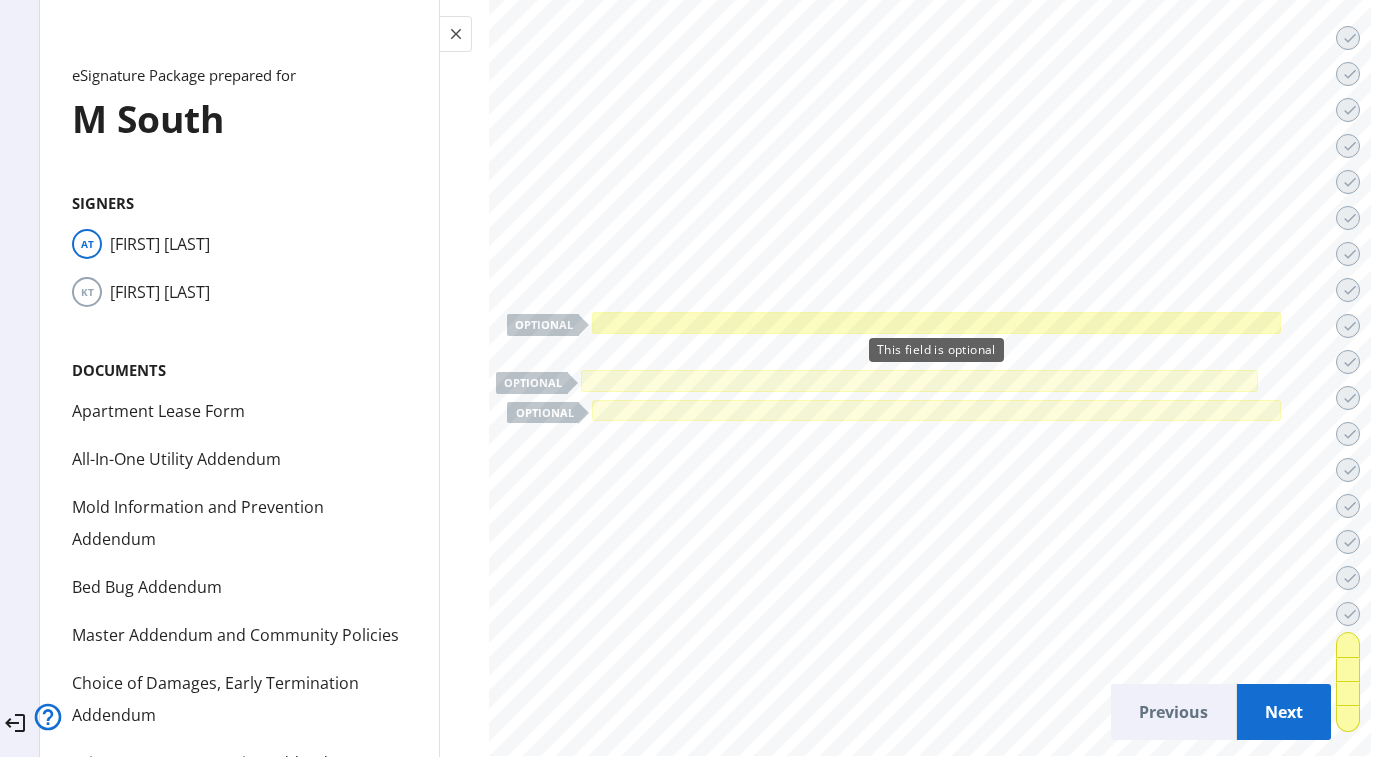 click at bounding box center (936, 323) 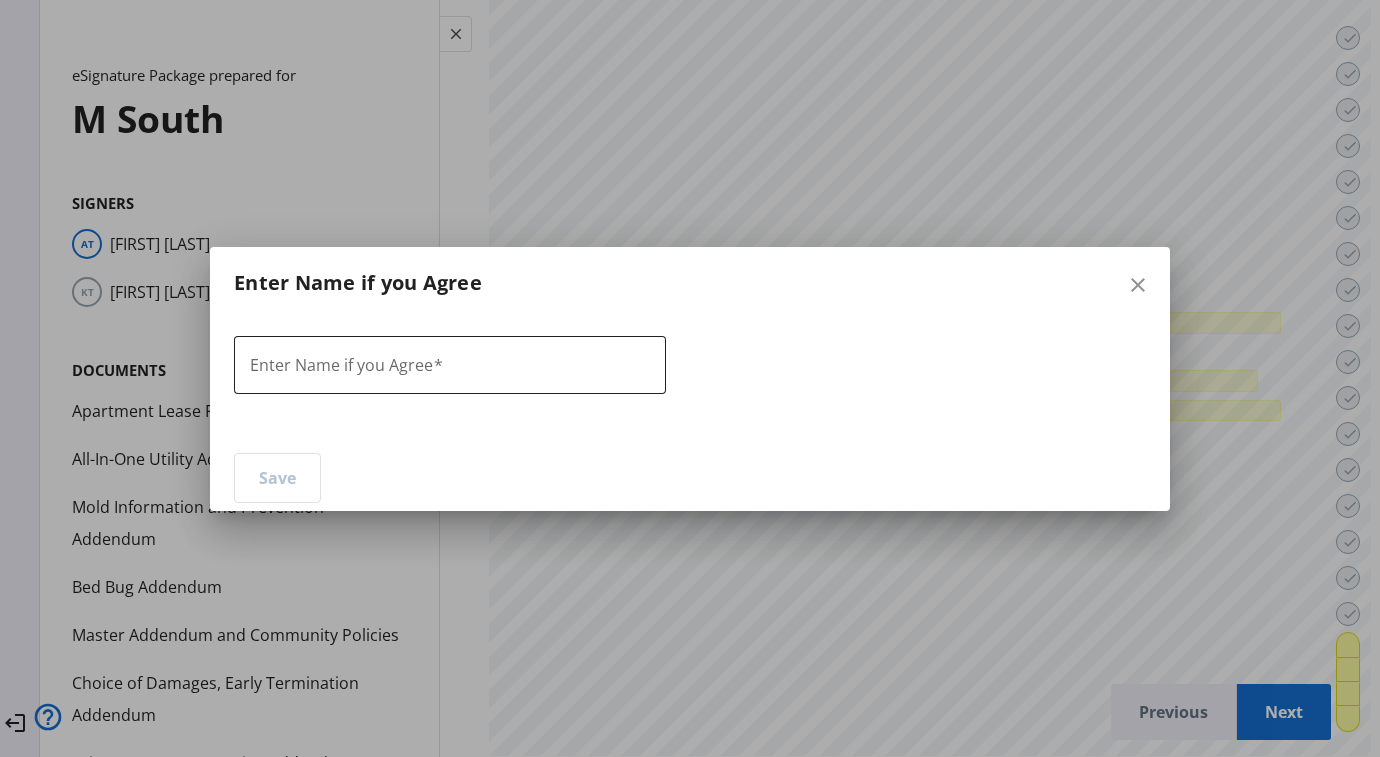 click on "Enter Name if you Agree" at bounding box center [341, 365] 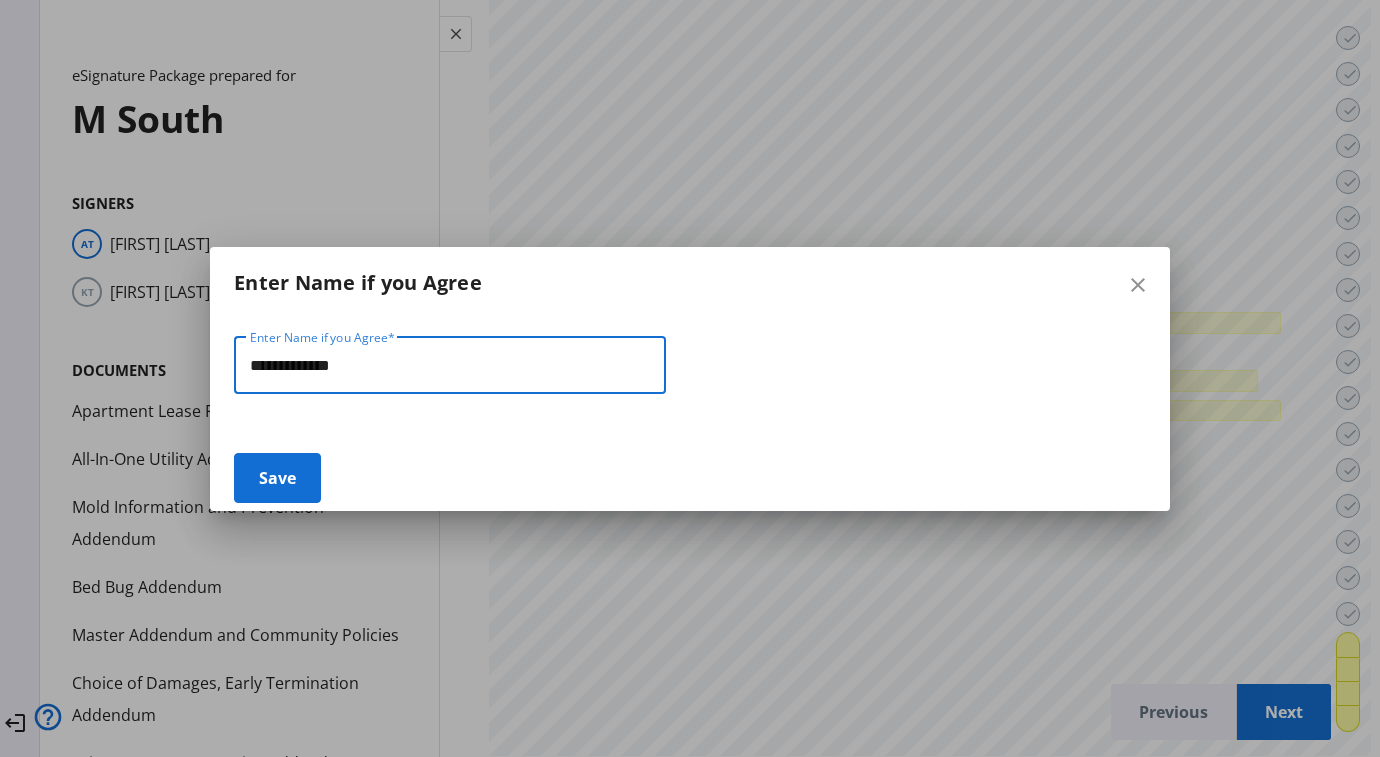 type on "**********" 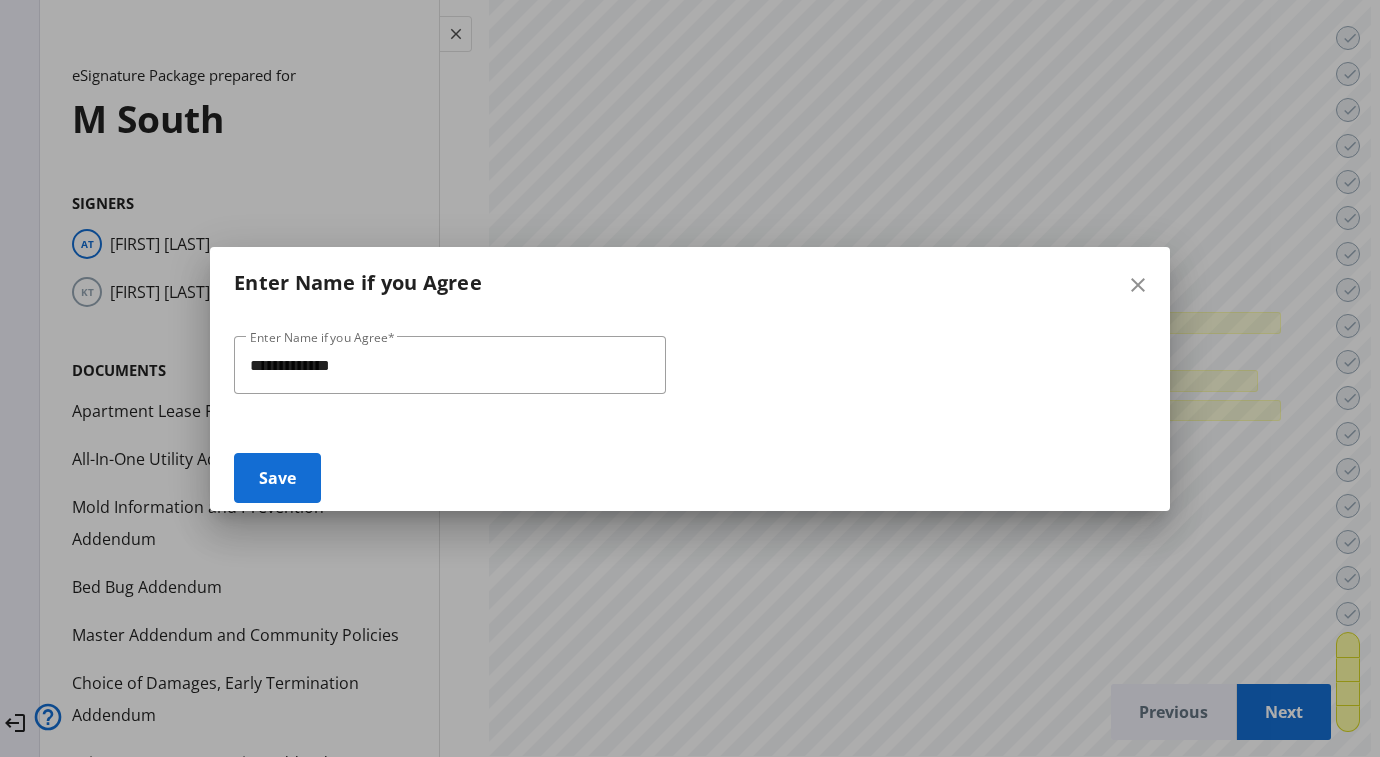 click on "Save" at bounding box center (277, 478) 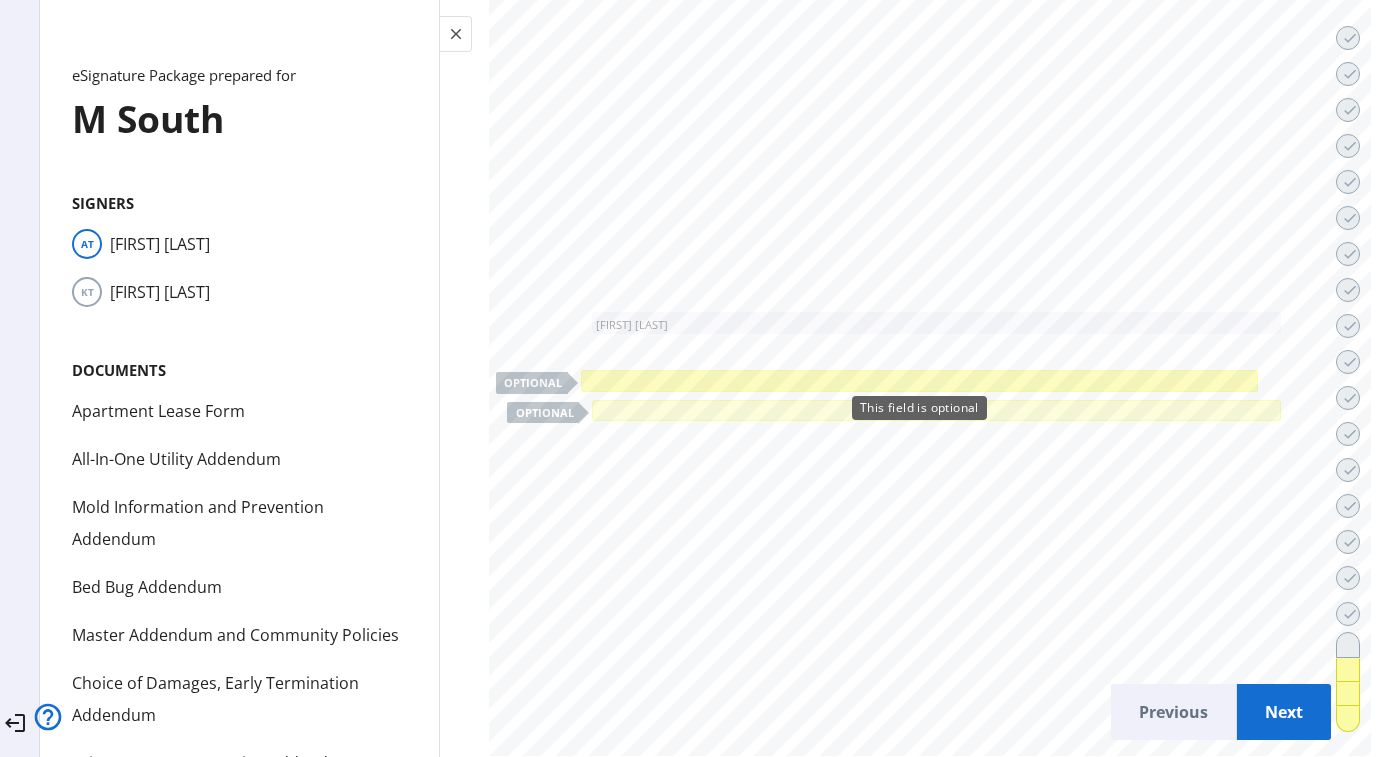 click at bounding box center (919, 381) 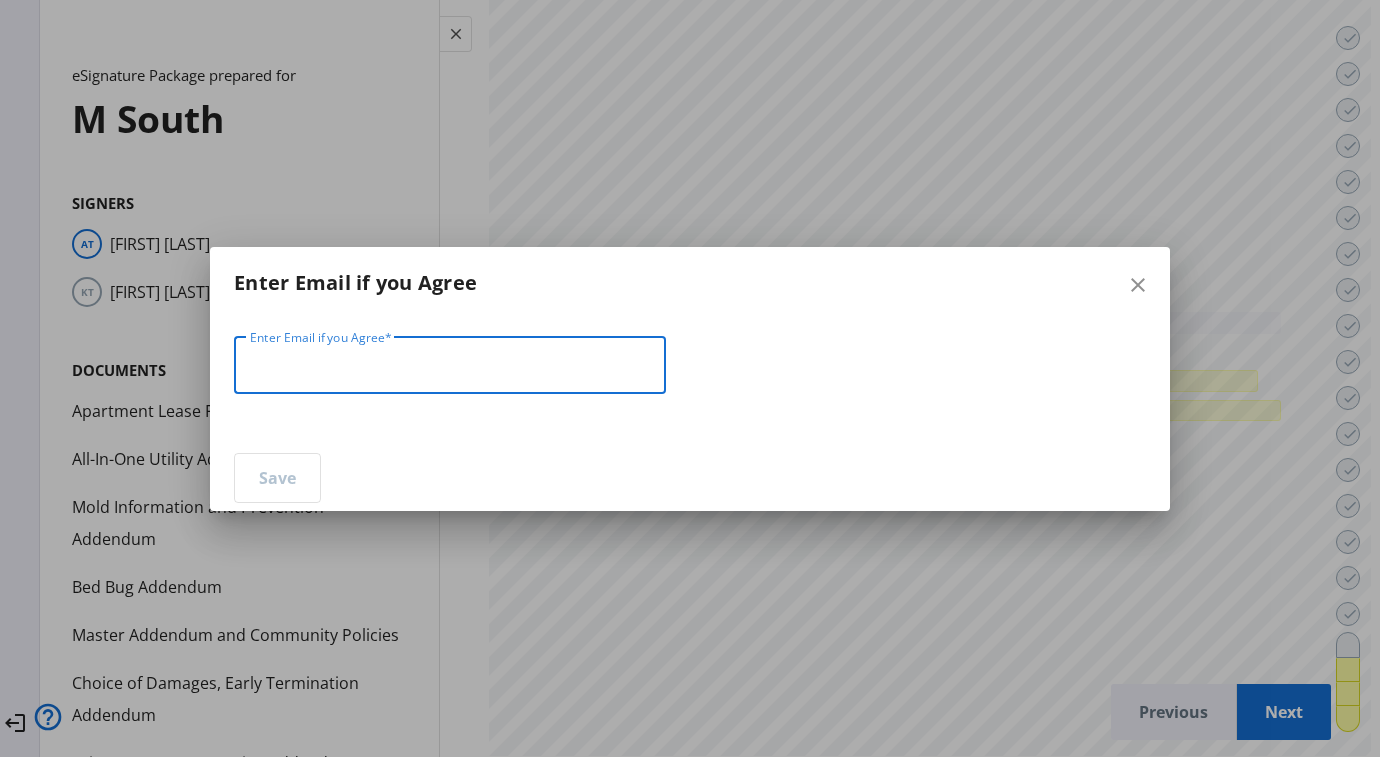 click on "Enter Email if you Agree" at bounding box center (450, 366) 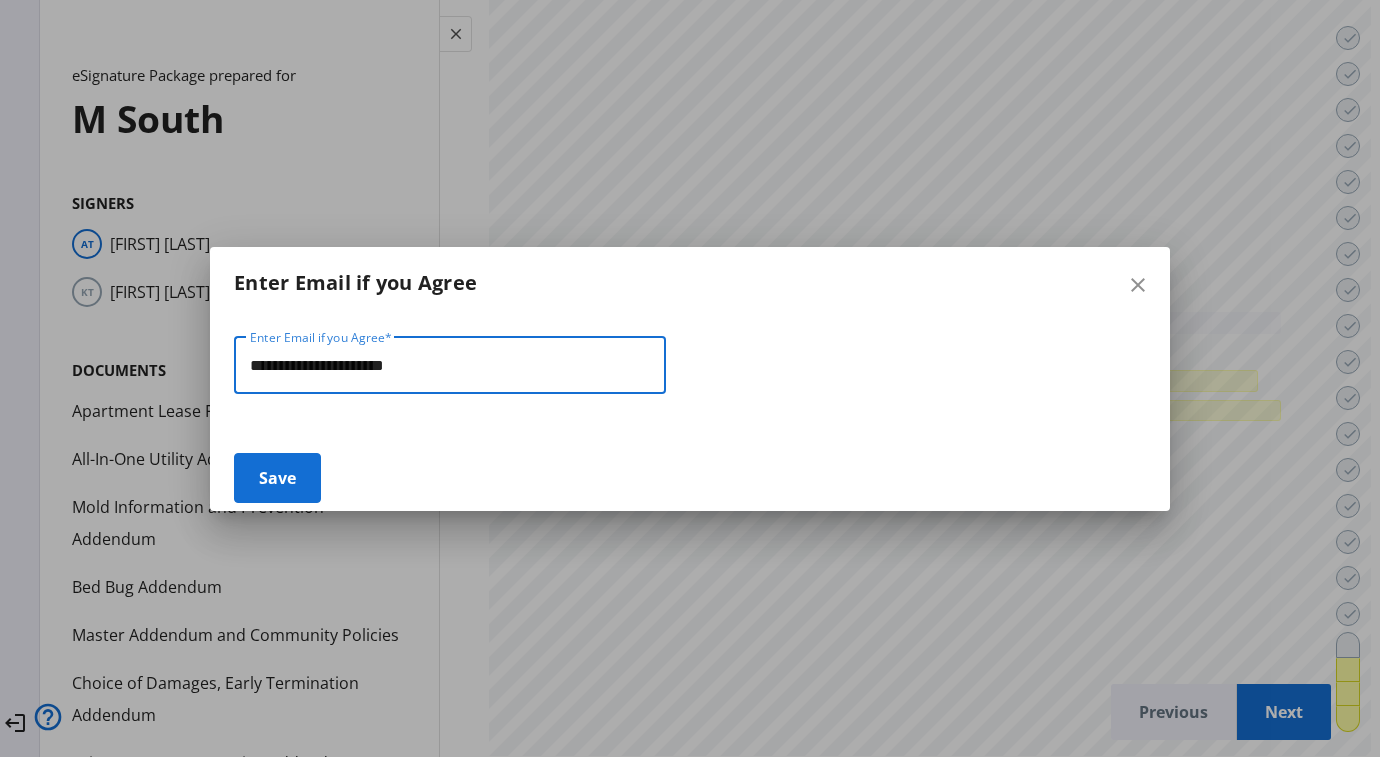 type on "**********" 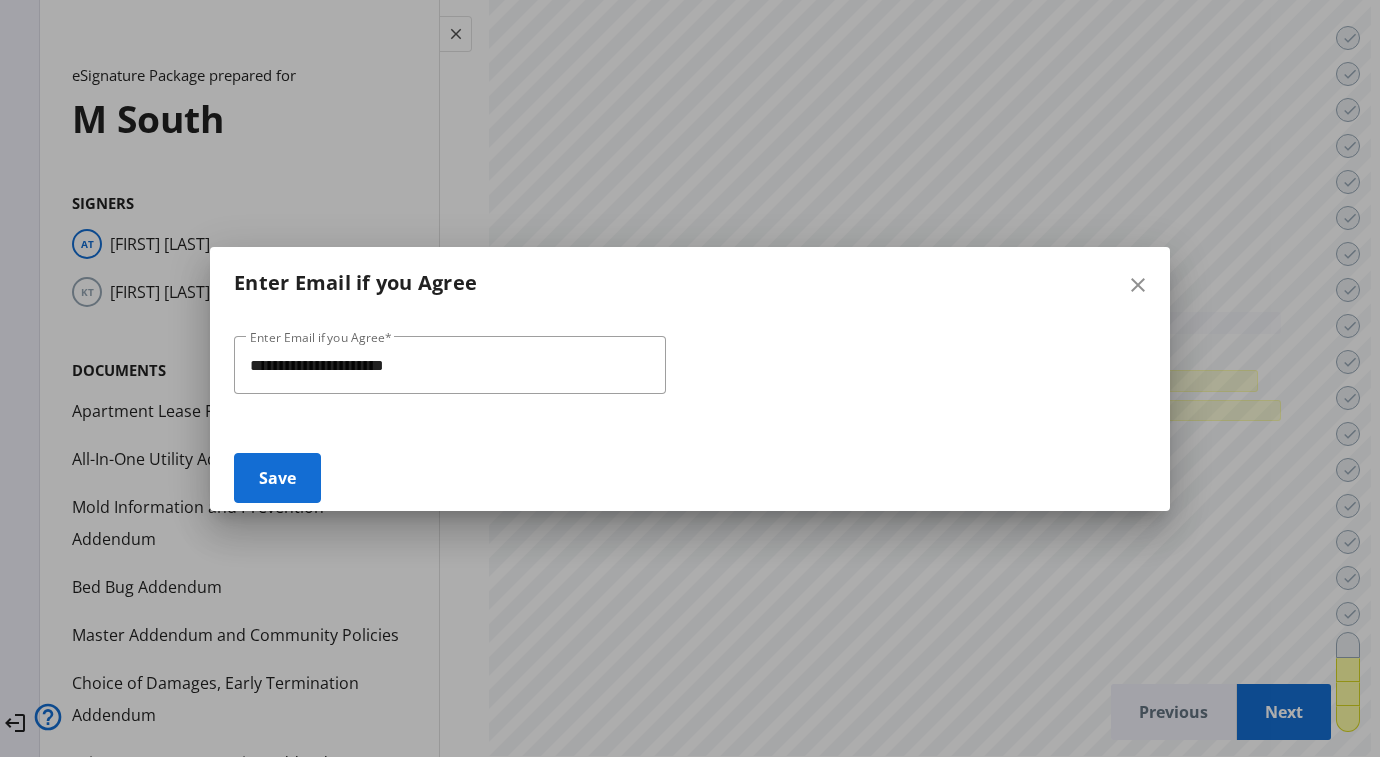 click at bounding box center [277, 478] 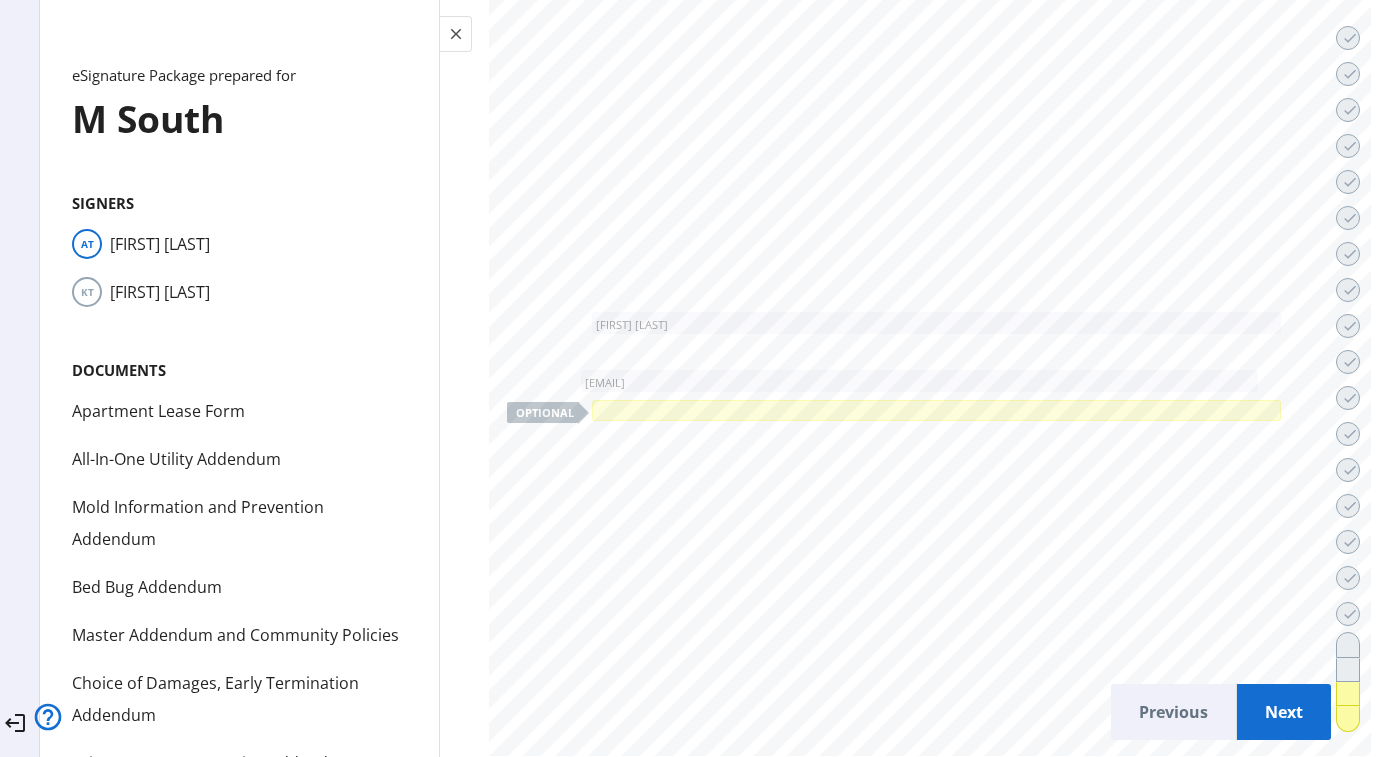 click on "Next" at bounding box center [1284, 712] 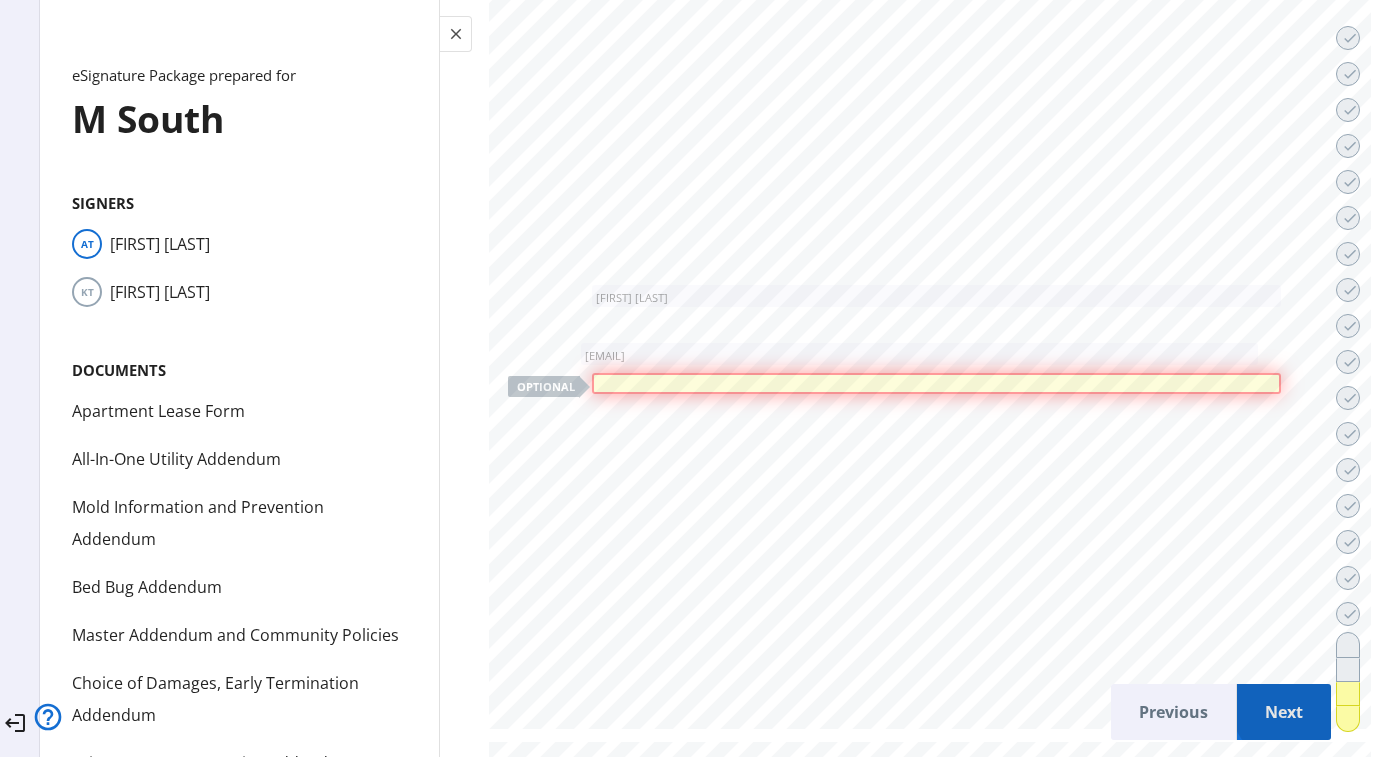 click on "Next" at bounding box center (1284, 712) 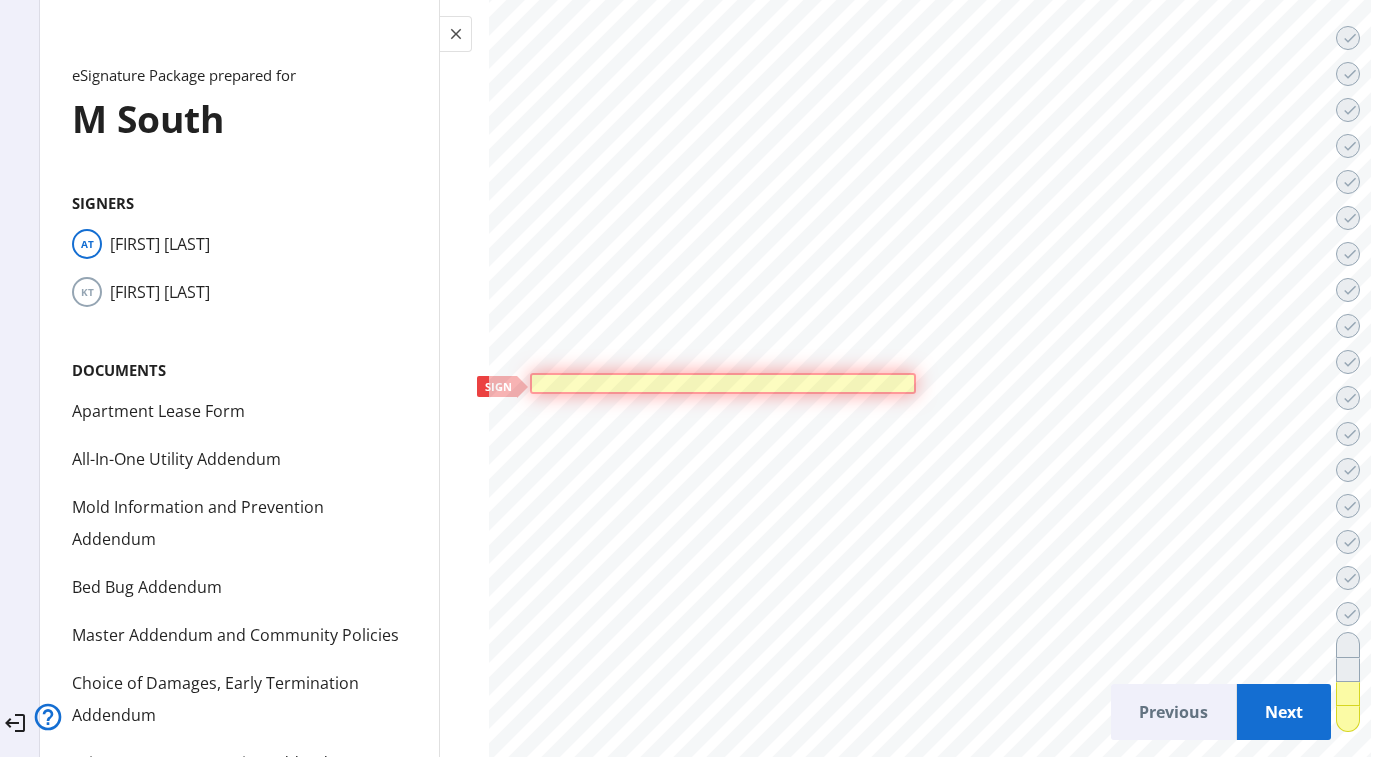 click at bounding box center (723, 383) 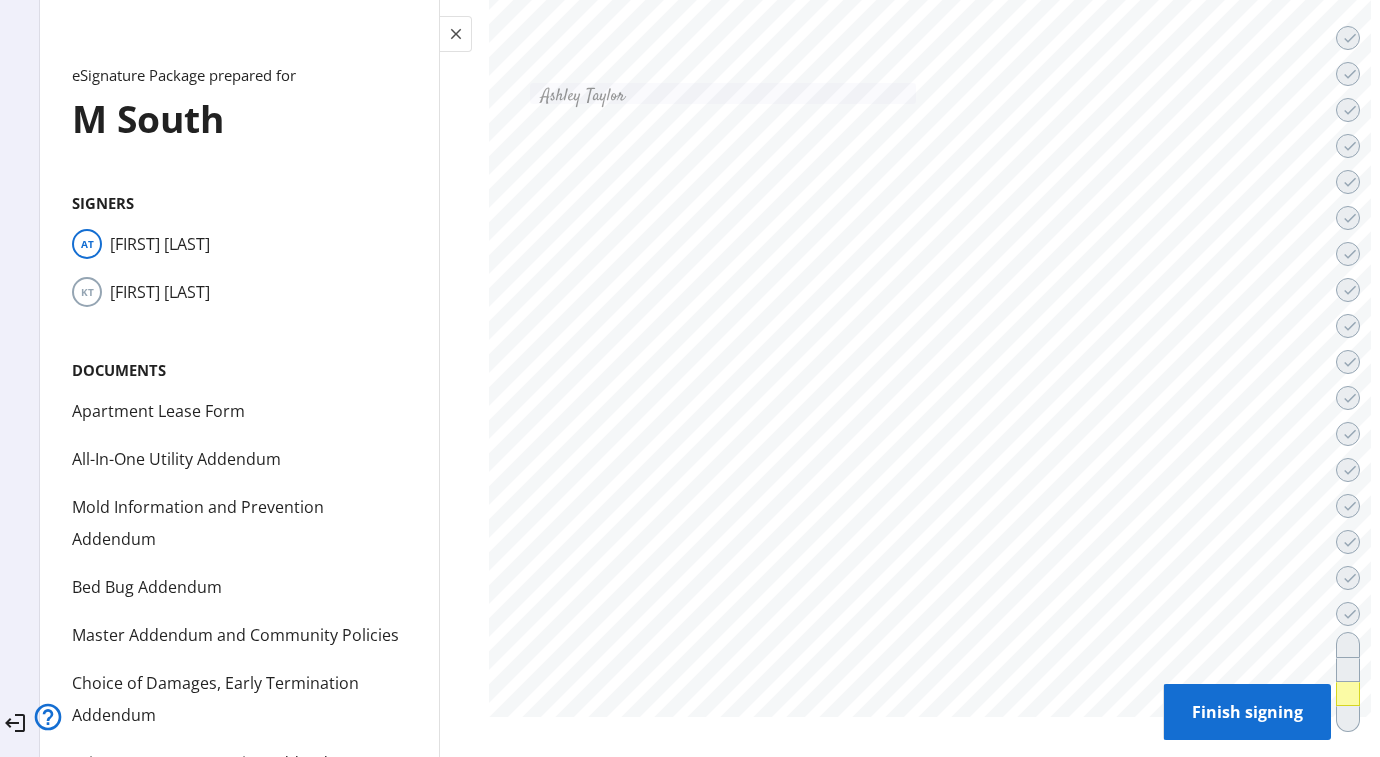 scroll, scrollTop: 67744, scrollLeft: 0, axis: vertical 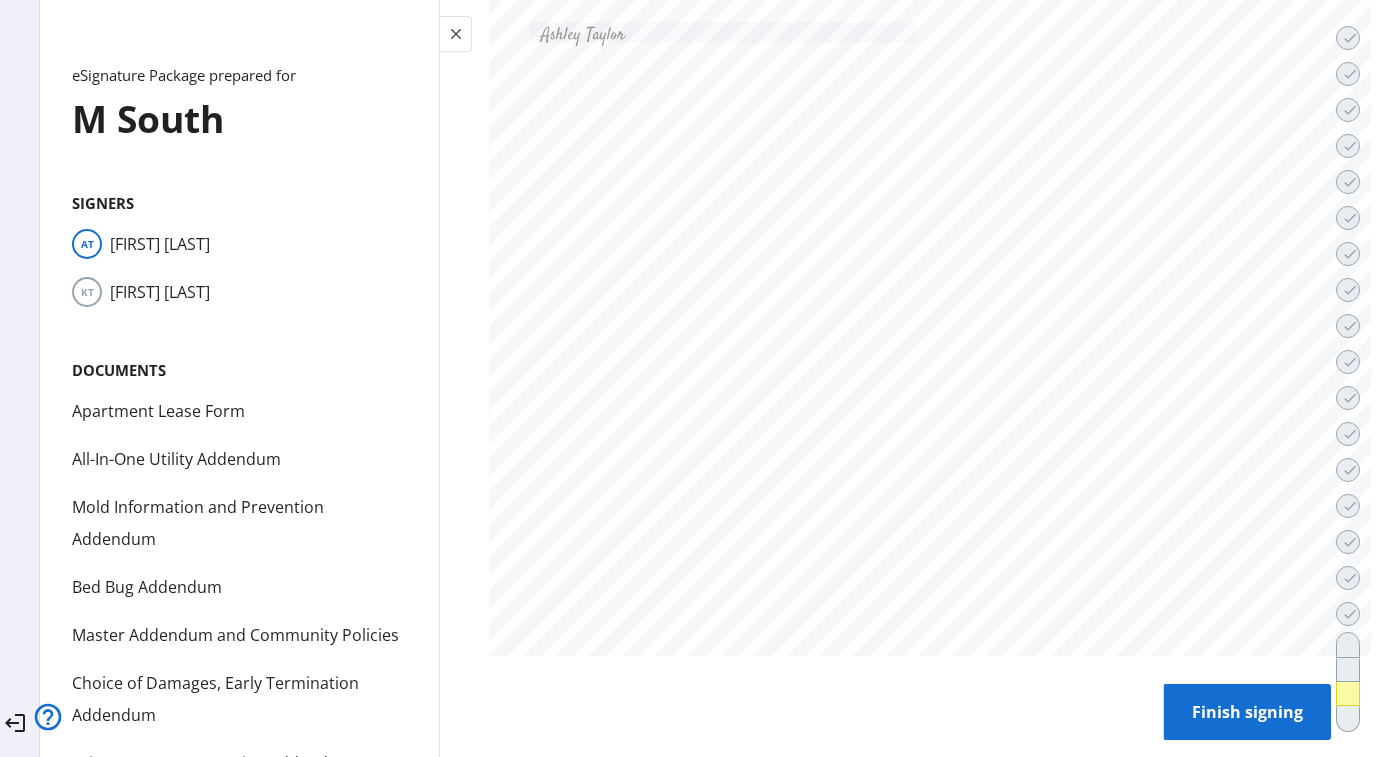 click on "Finish signing" at bounding box center (1247, 712) 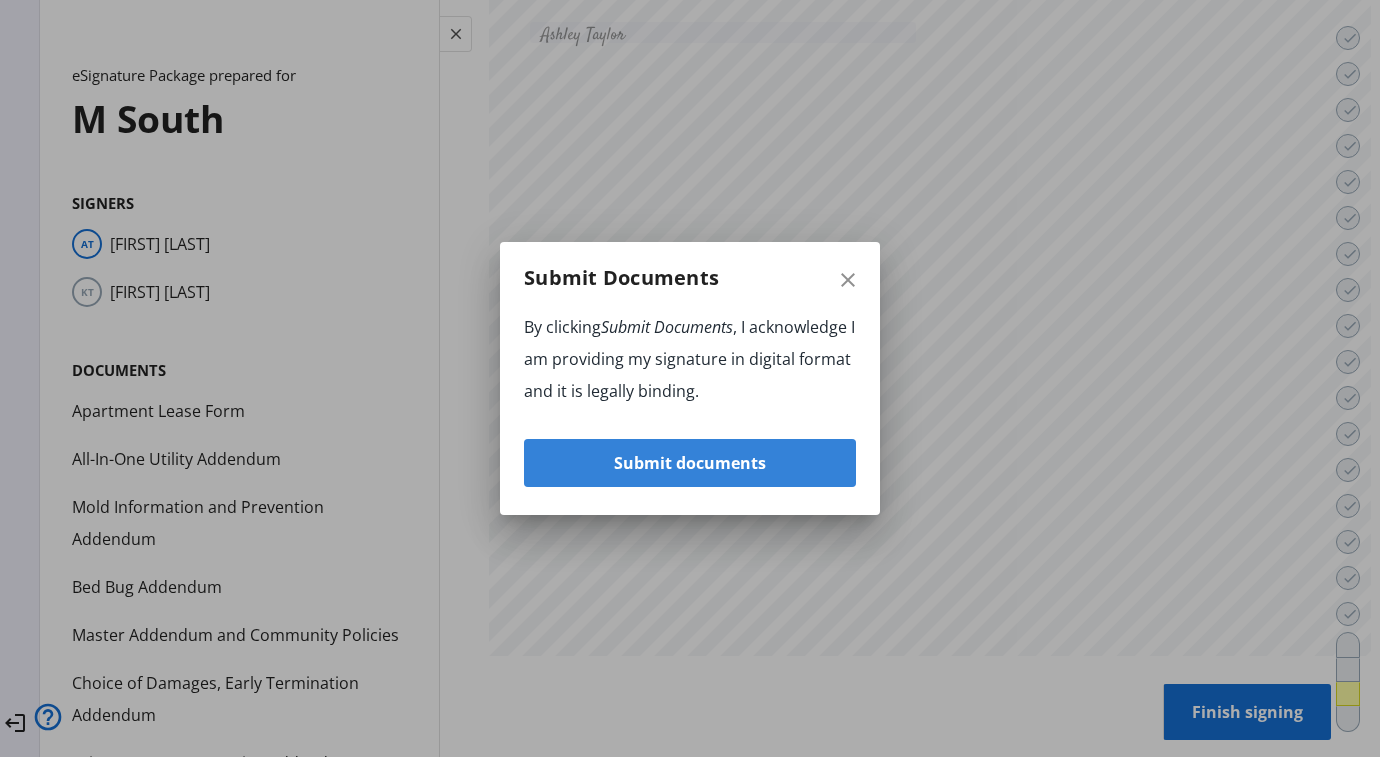 click on "Submit documents" at bounding box center [690, 463] 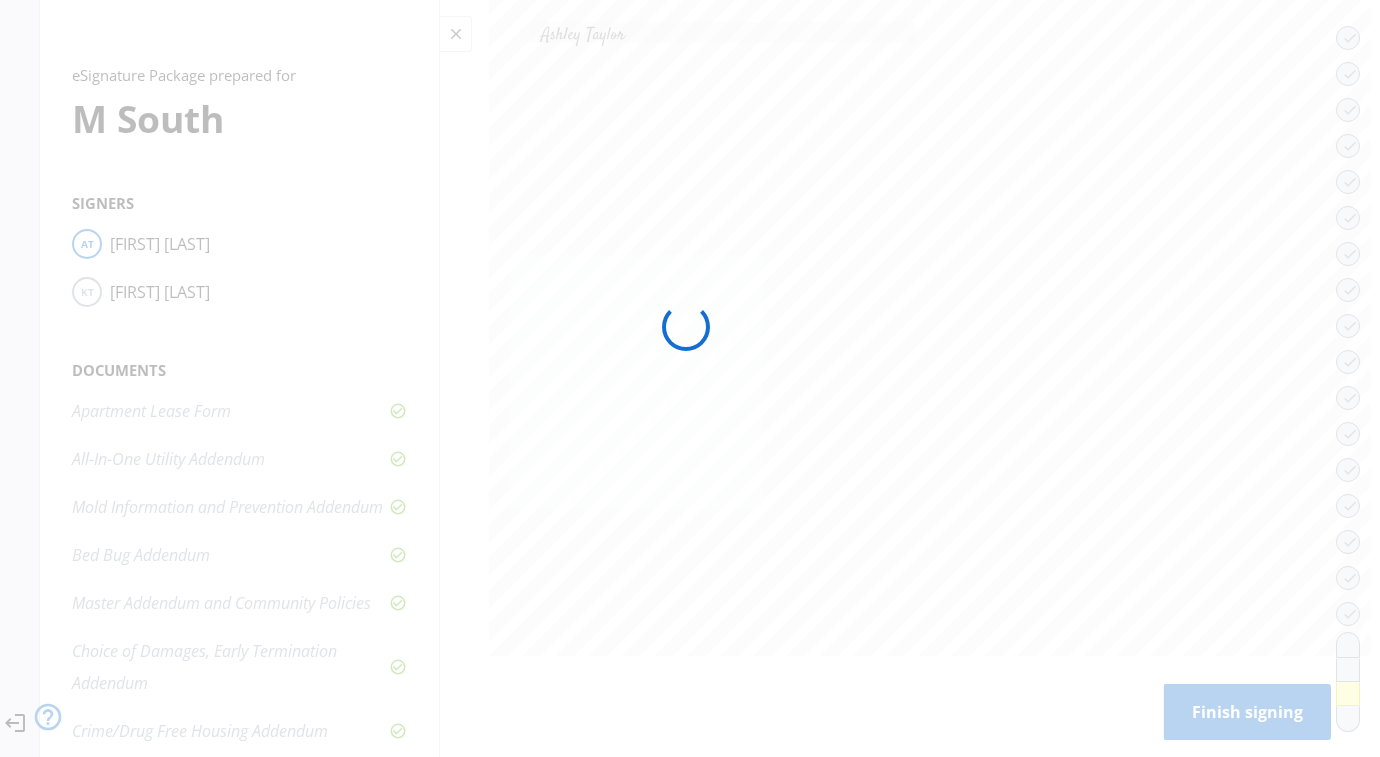 scroll, scrollTop: 0, scrollLeft: 0, axis: both 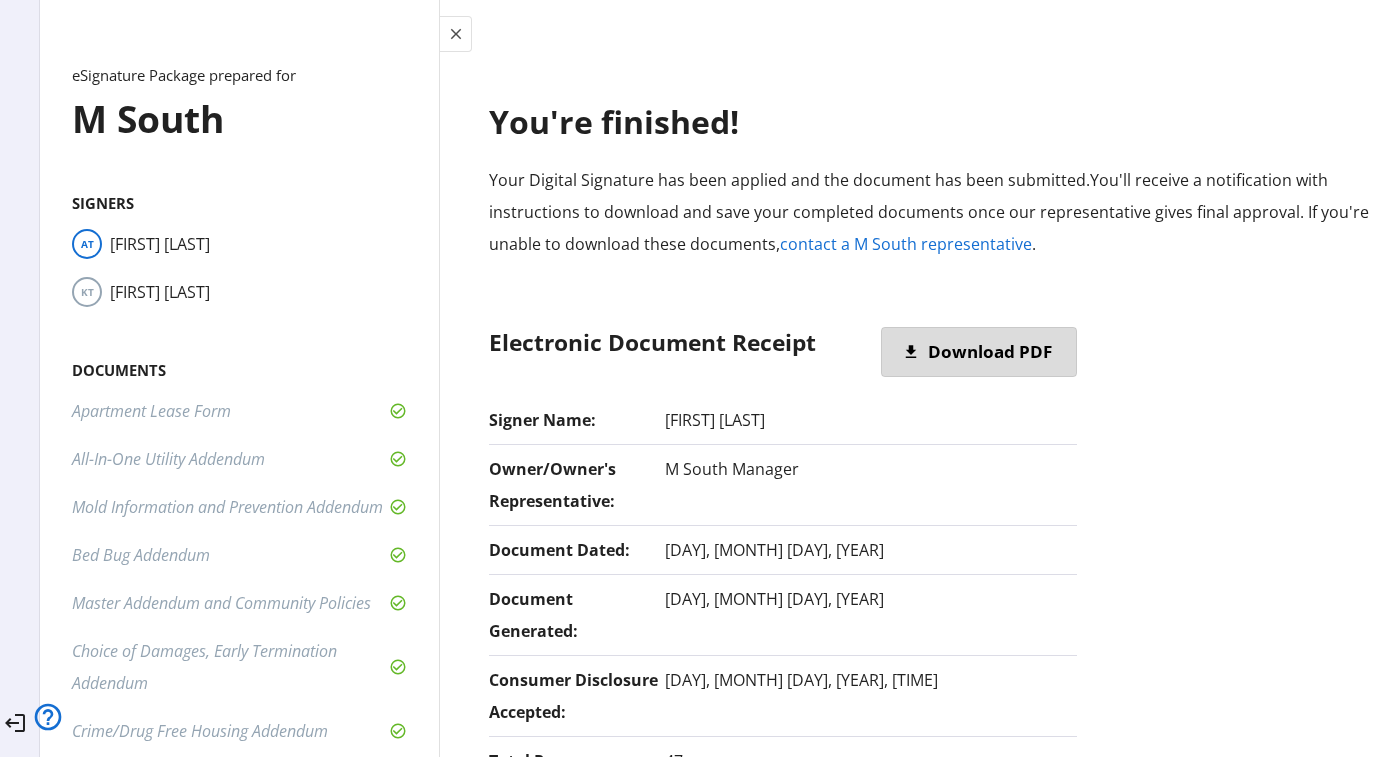 click on "Download PDF" at bounding box center (990, 352) 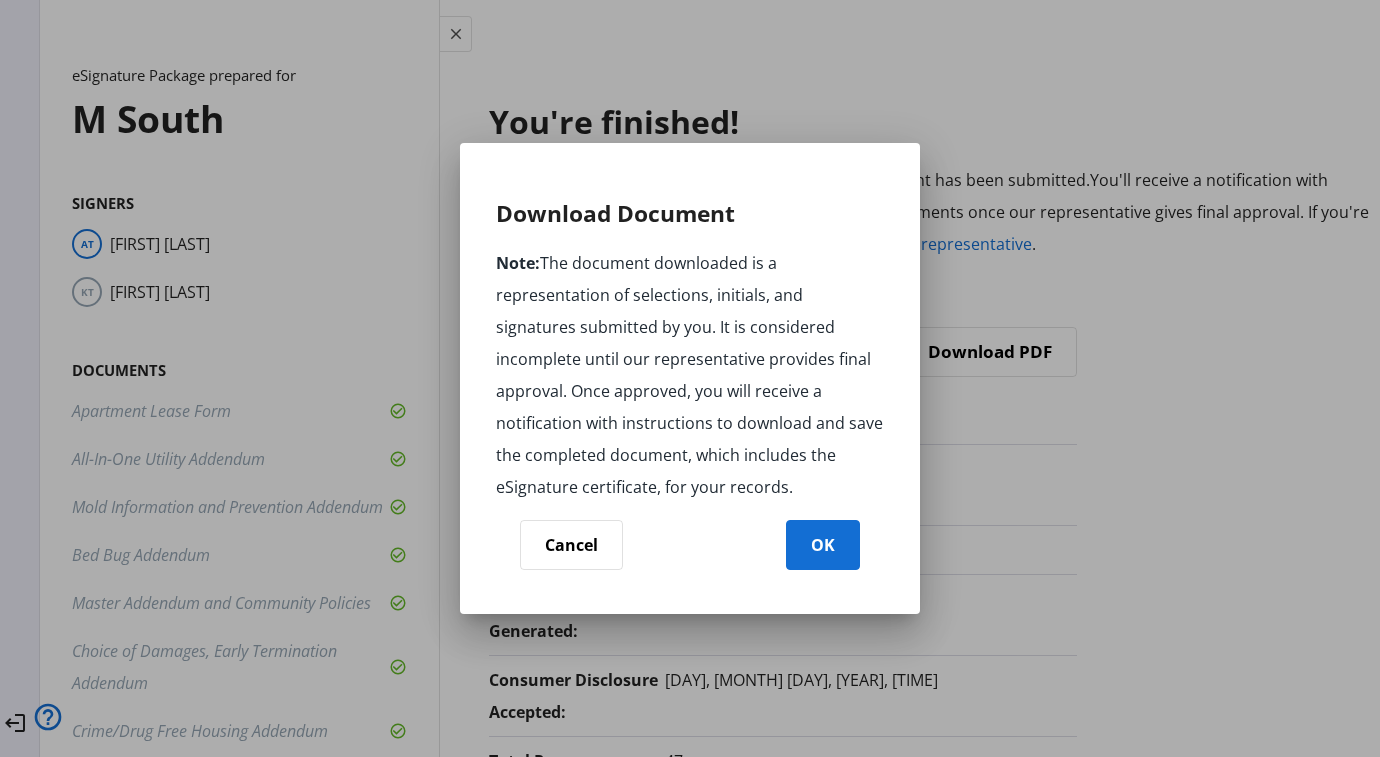 click 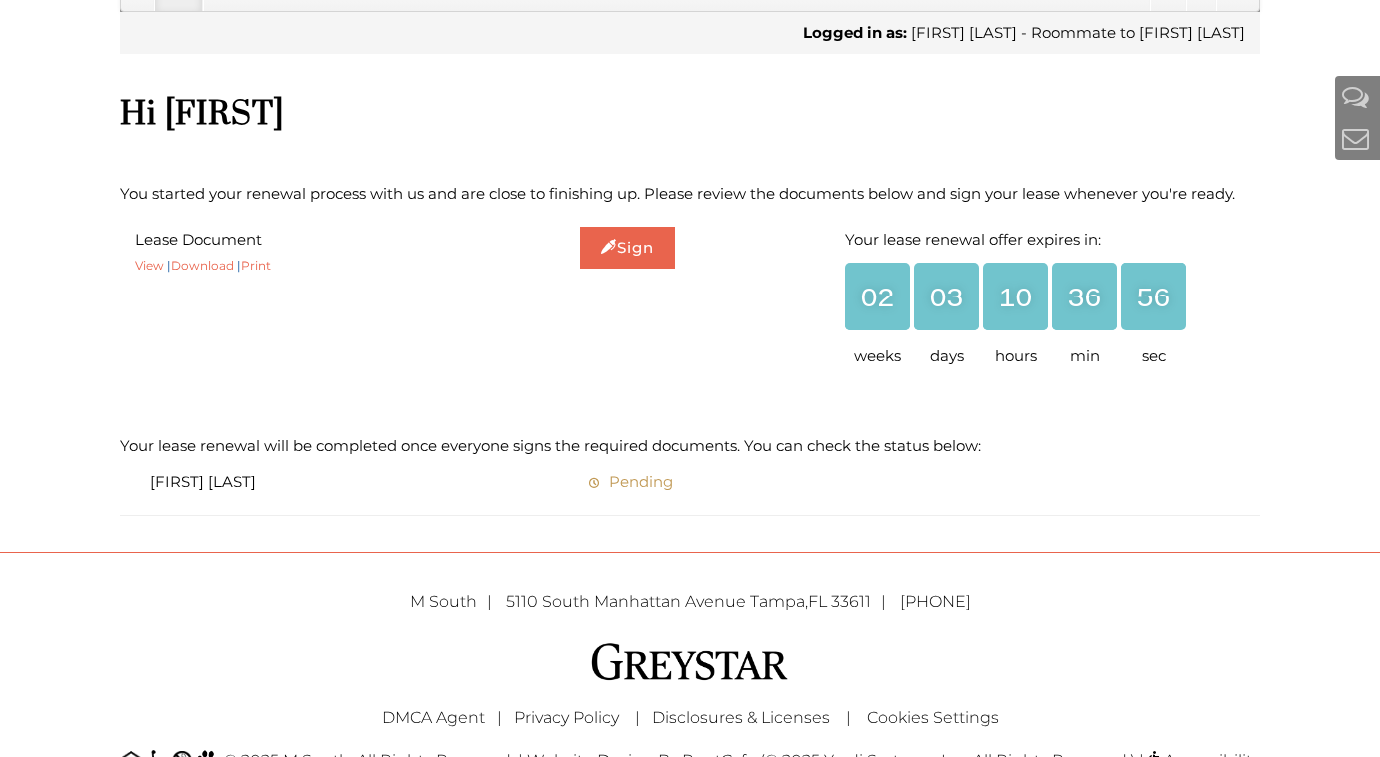 scroll, scrollTop: 0, scrollLeft: 0, axis: both 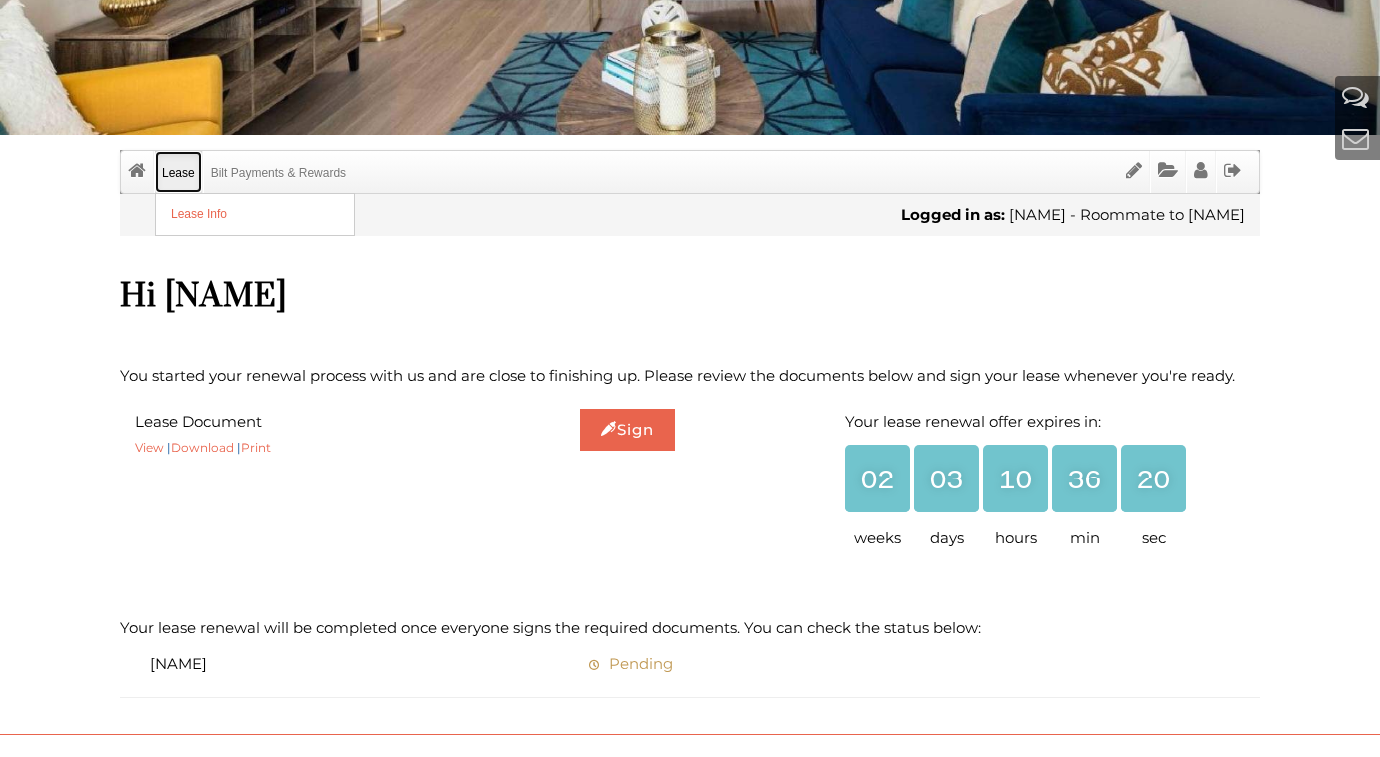 click on "Lease" at bounding box center [178, 172] 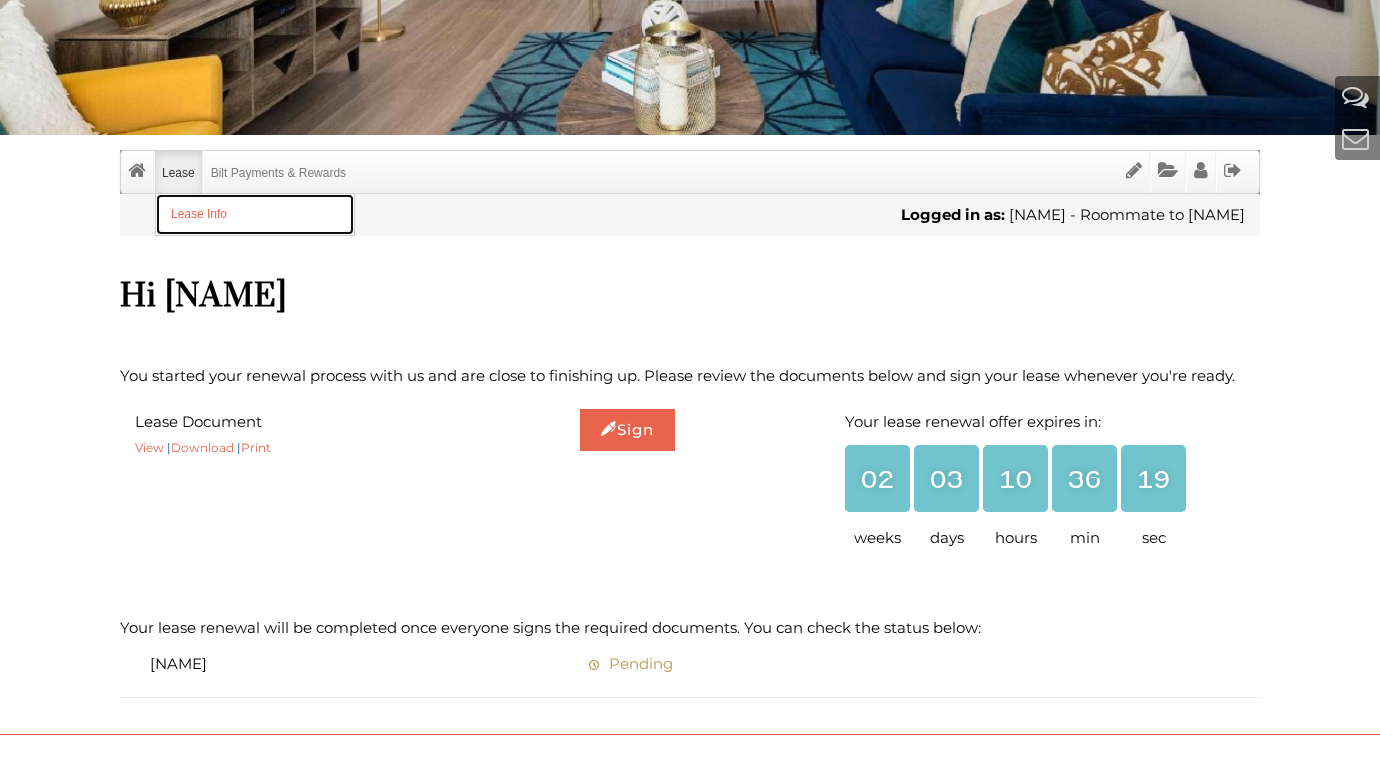 click on "Lease Info" at bounding box center [255, 214] 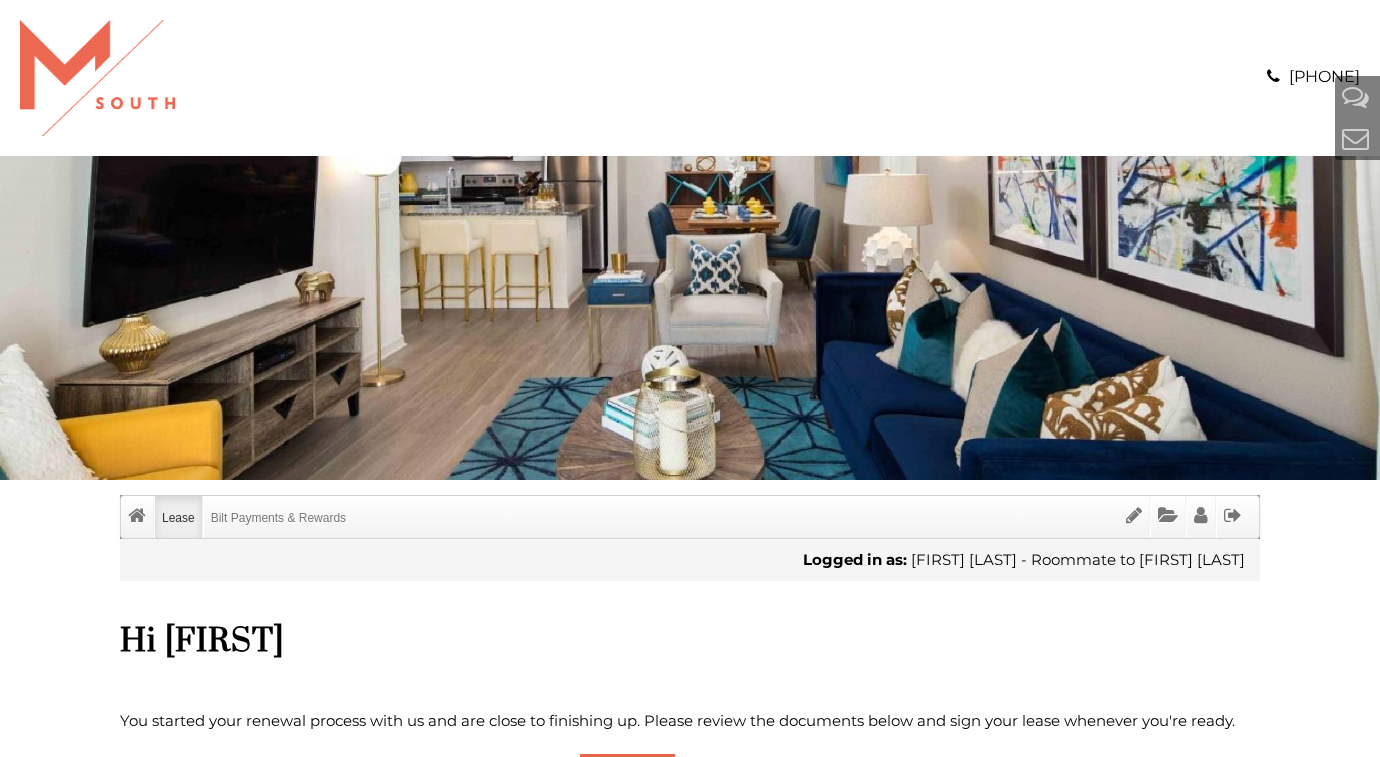 scroll, scrollTop: 0, scrollLeft: 0, axis: both 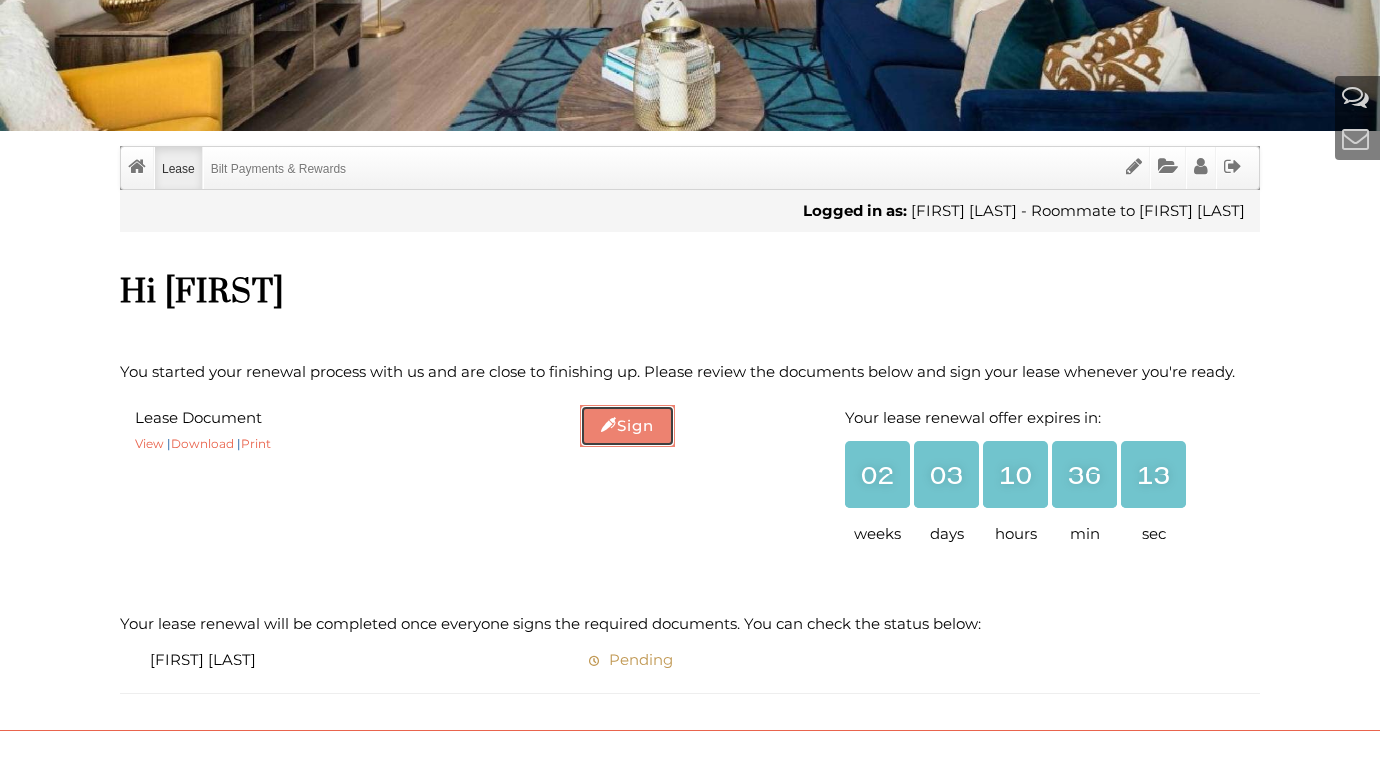 click on "Sign" at bounding box center (627, 426) 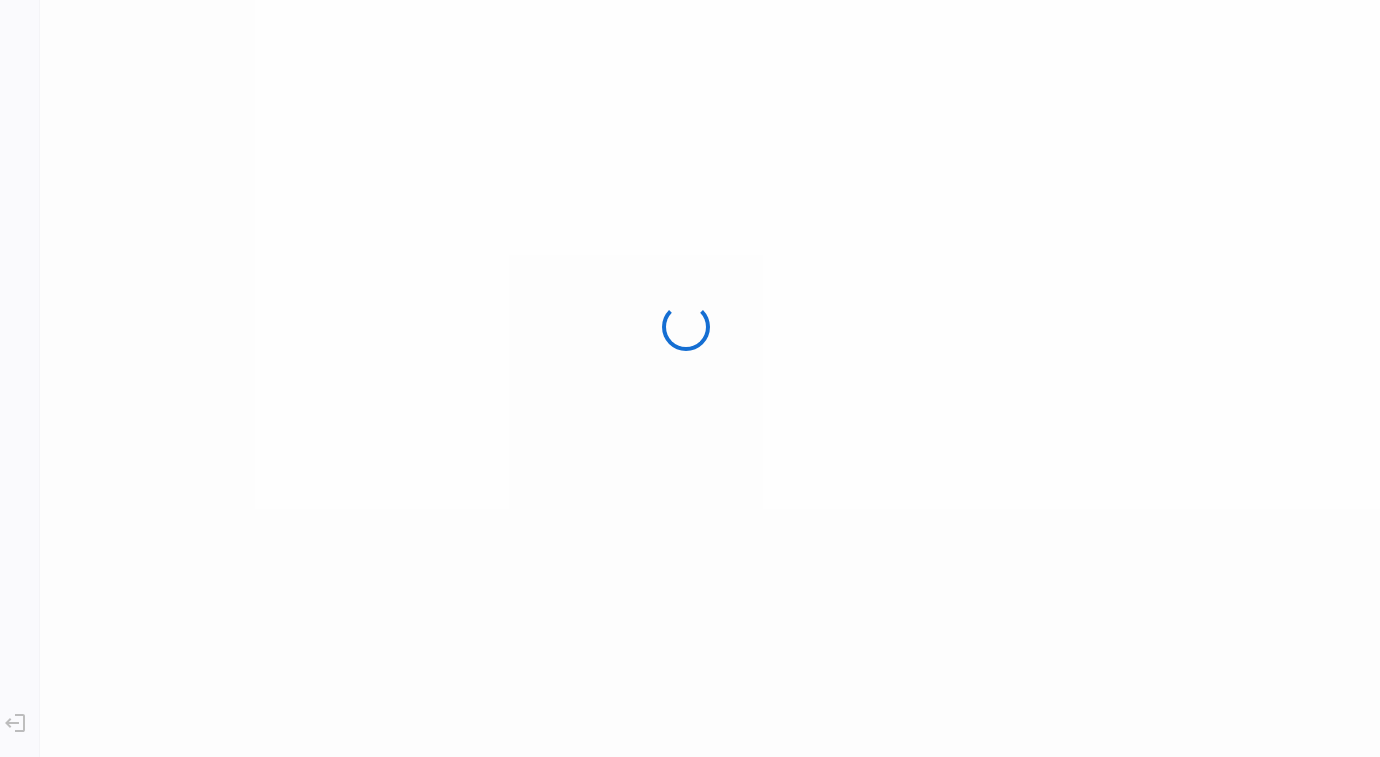 scroll, scrollTop: 0, scrollLeft: 0, axis: both 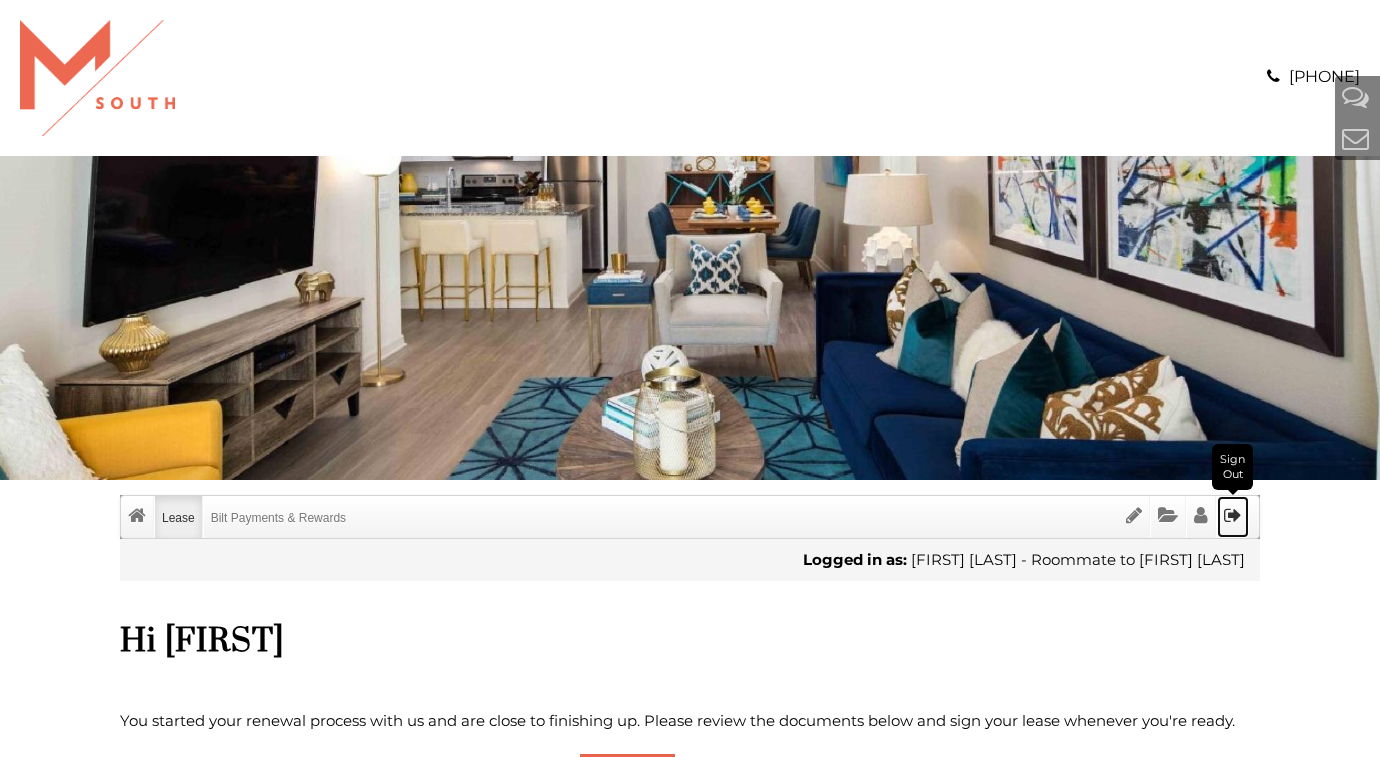 click at bounding box center (1233, 515) 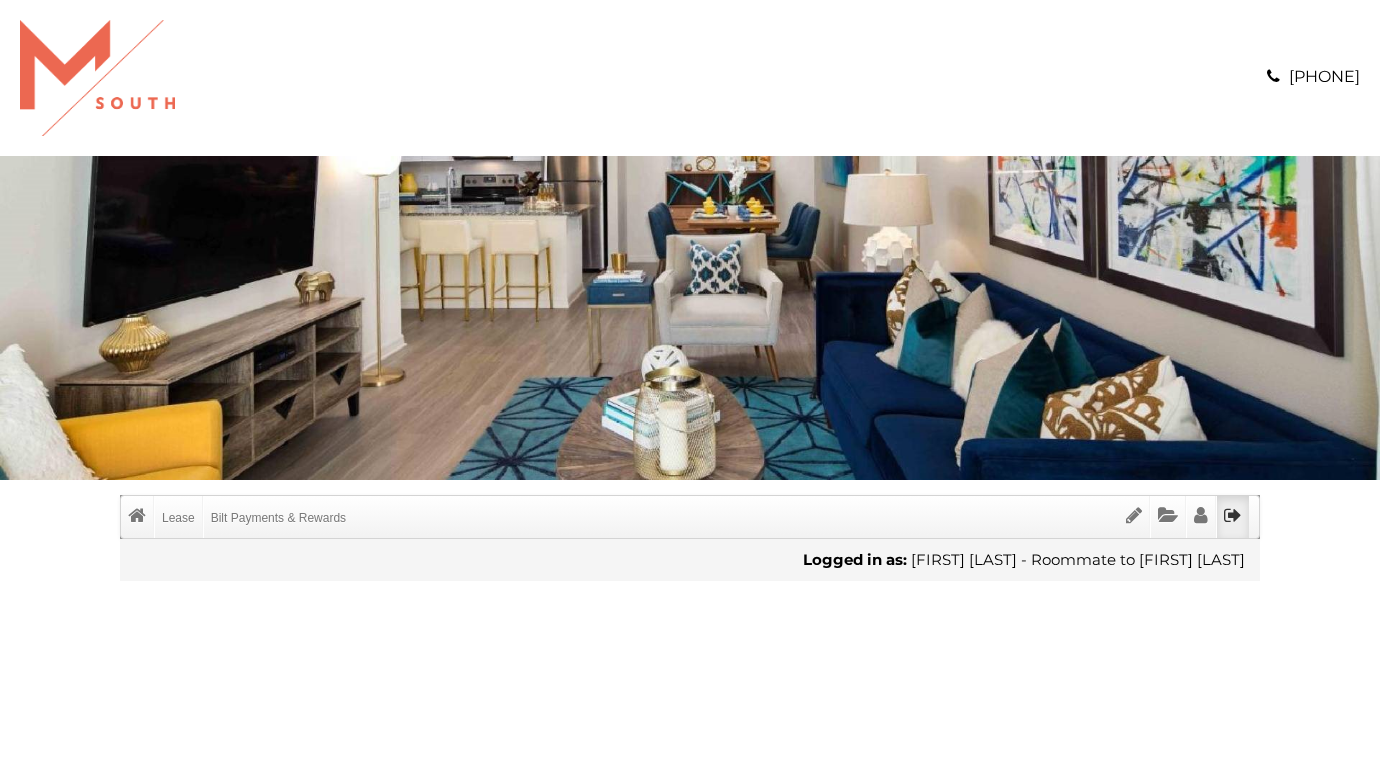 scroll, scrollTop: 0, scrollLeft: 0, axis: both 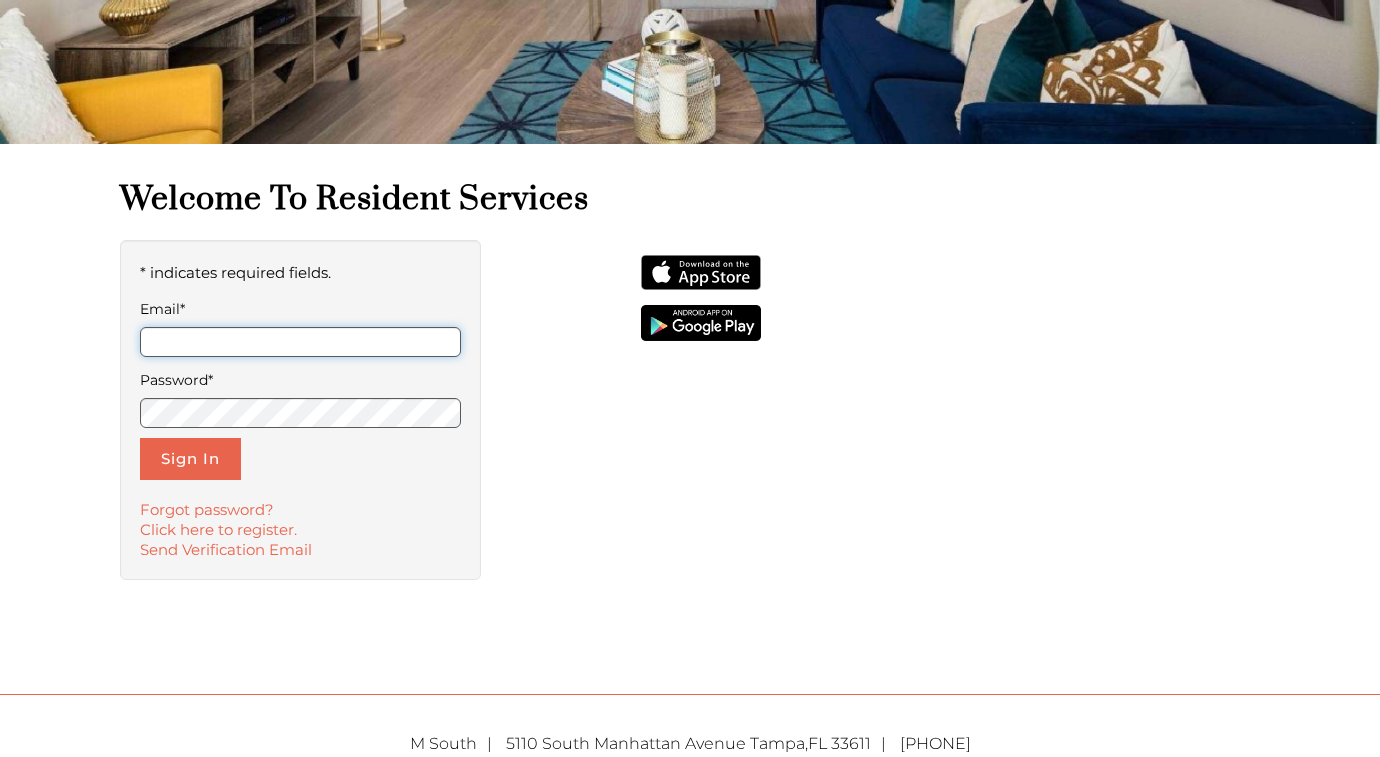 type on "**********" 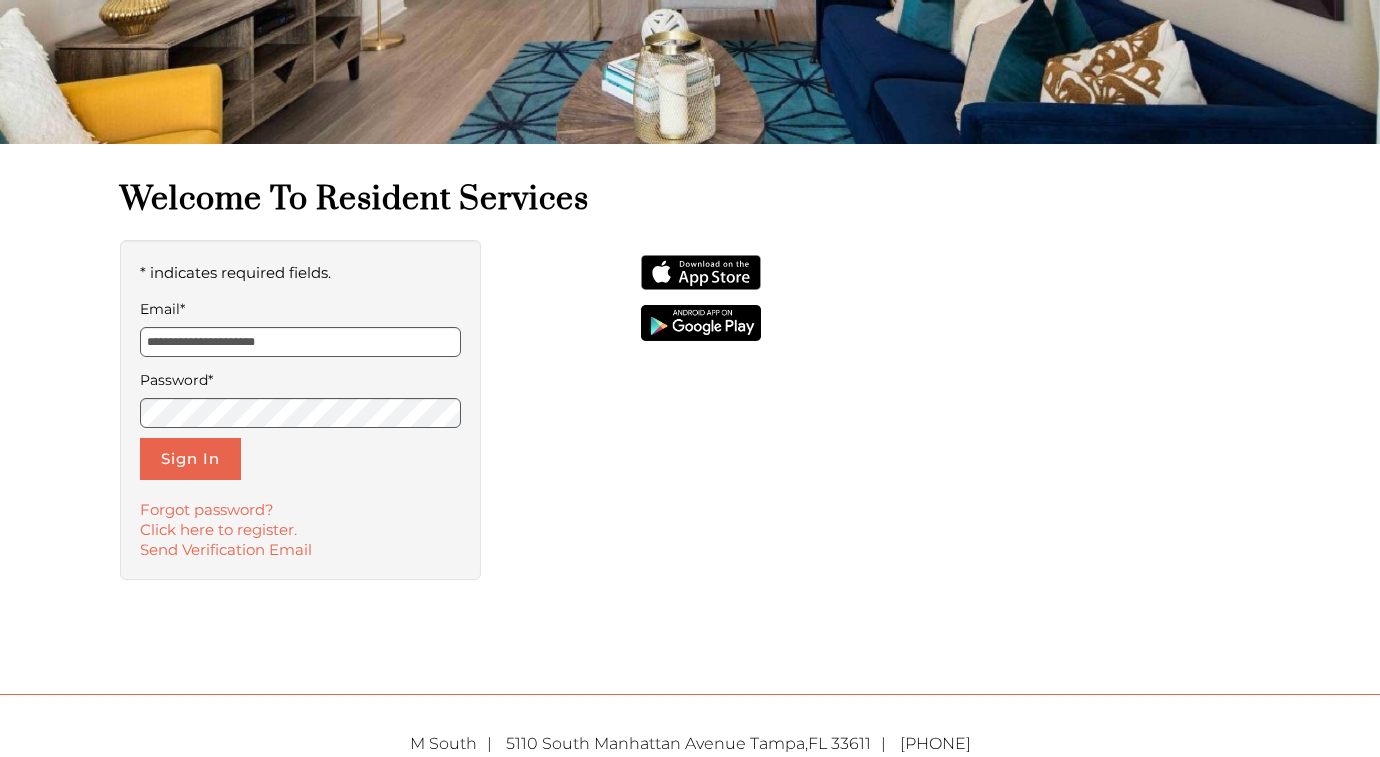 drag, startPoint x: 341, startPoint y: 341, endPoint x: 2, endPoint y: 325, distance: 339.37738 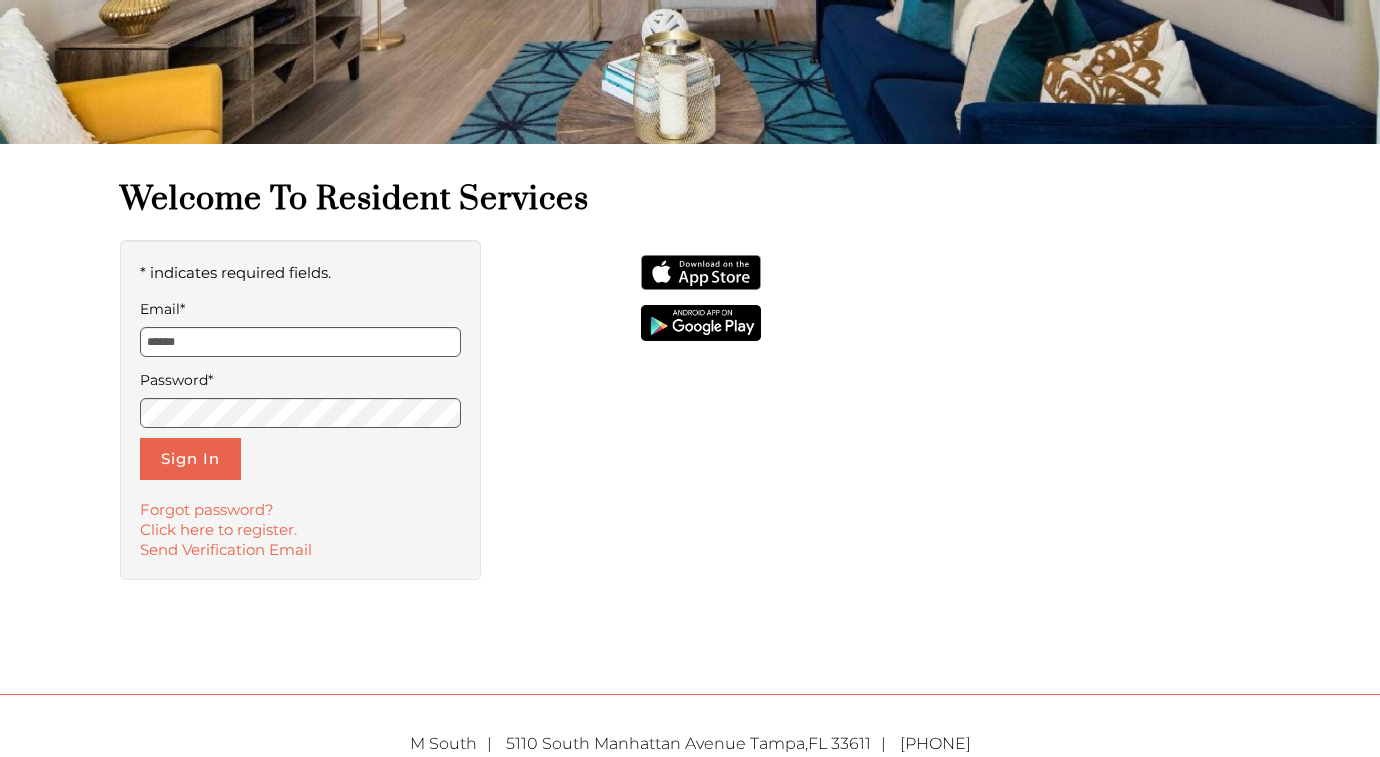 type on "**********" 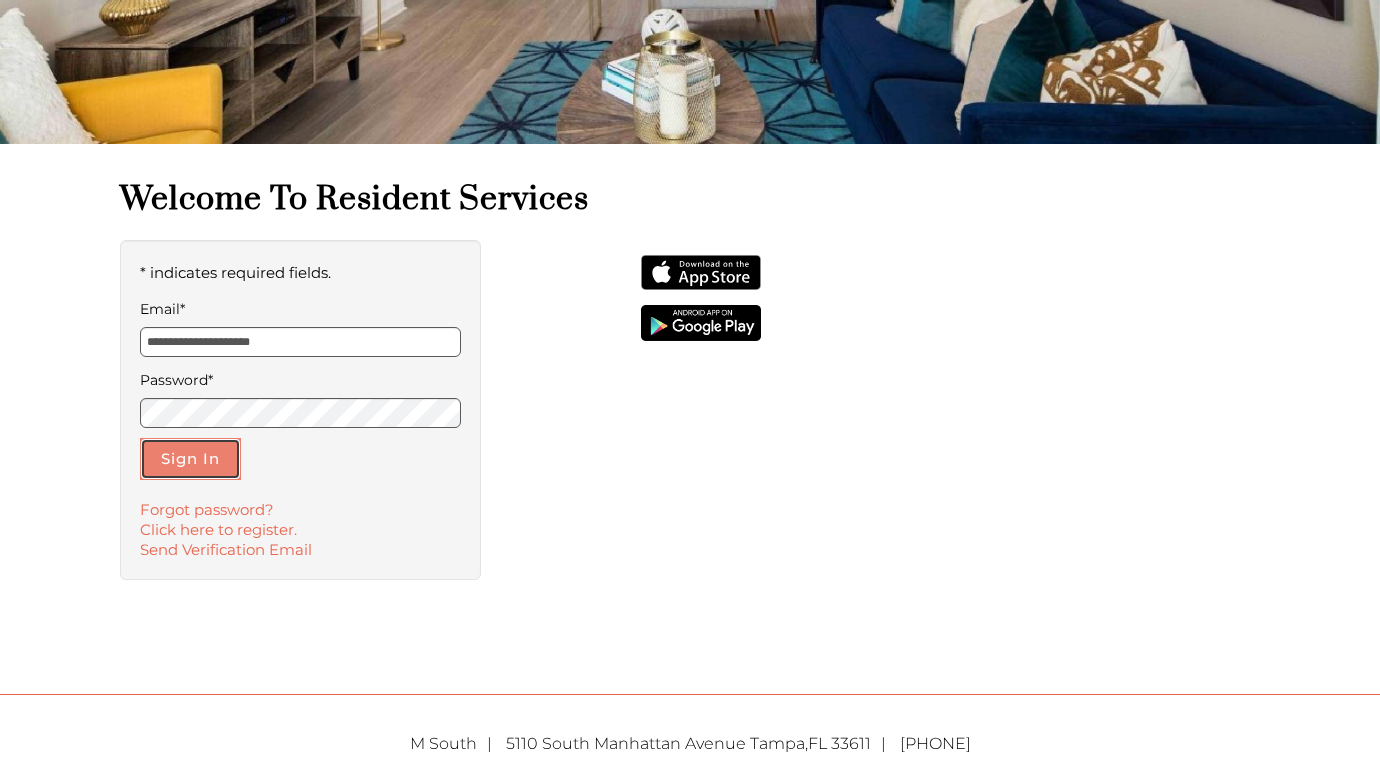 click on "Sign In" at bounding box center (190, 459) 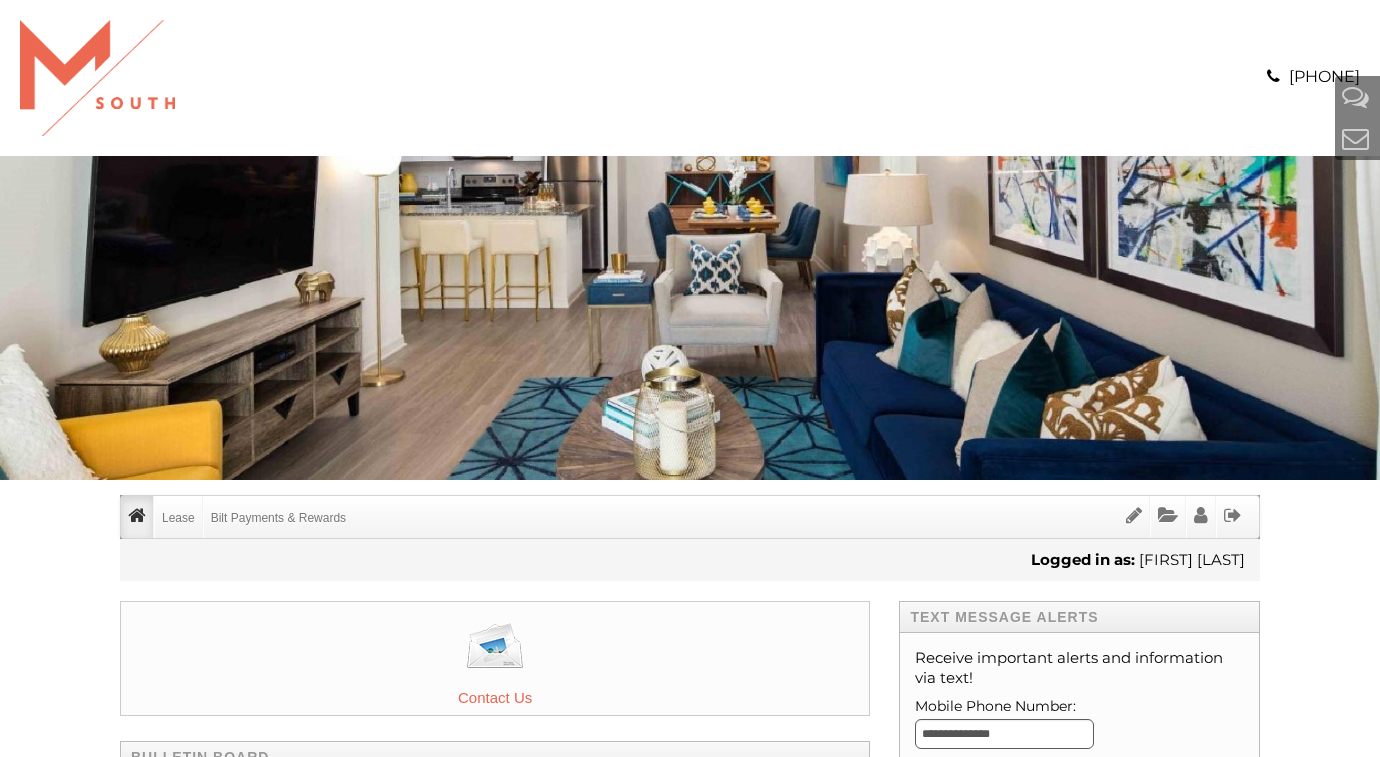 scroll, scrollTop: 0, scrollLeft: 0, axis: both 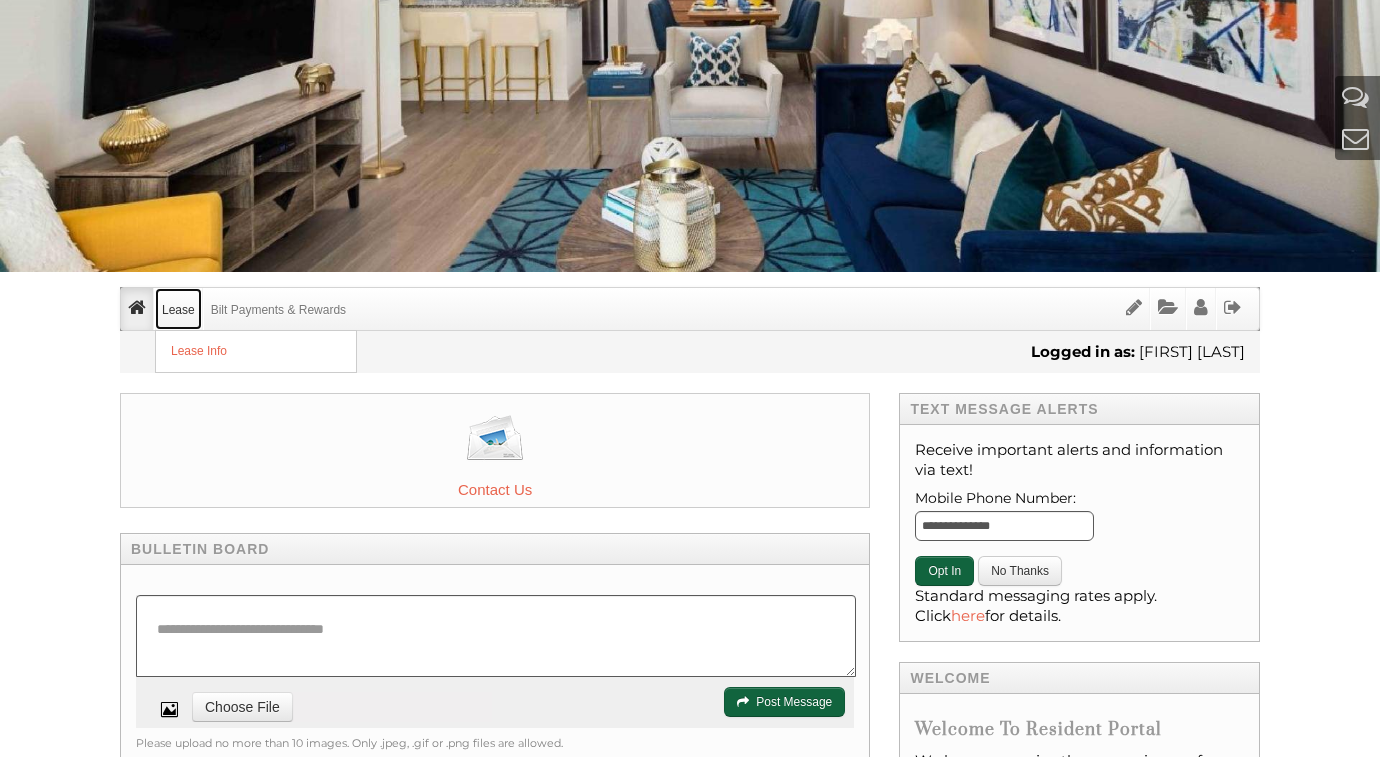 click on "Lease" at bounding box center (178, 309) 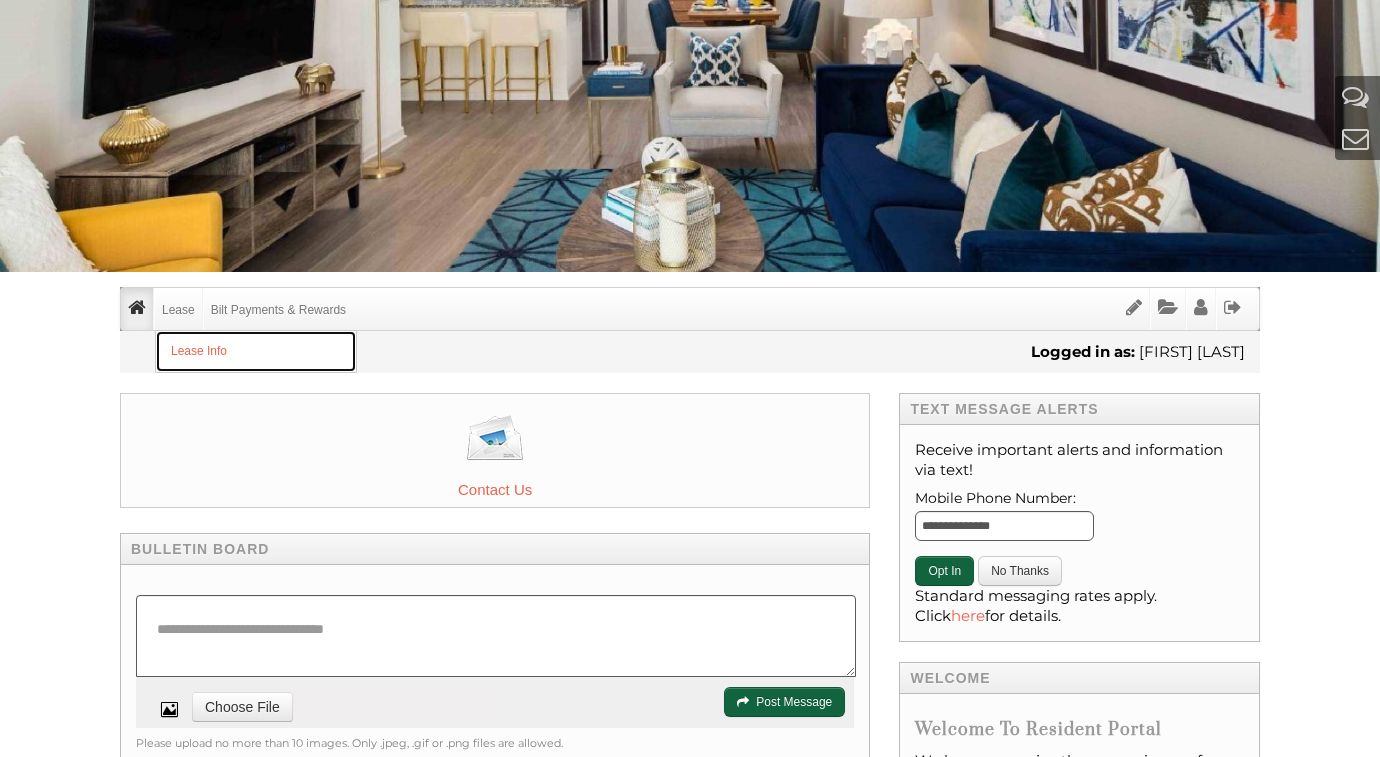 click on "Lease Info" at bounding box center [256, 351] 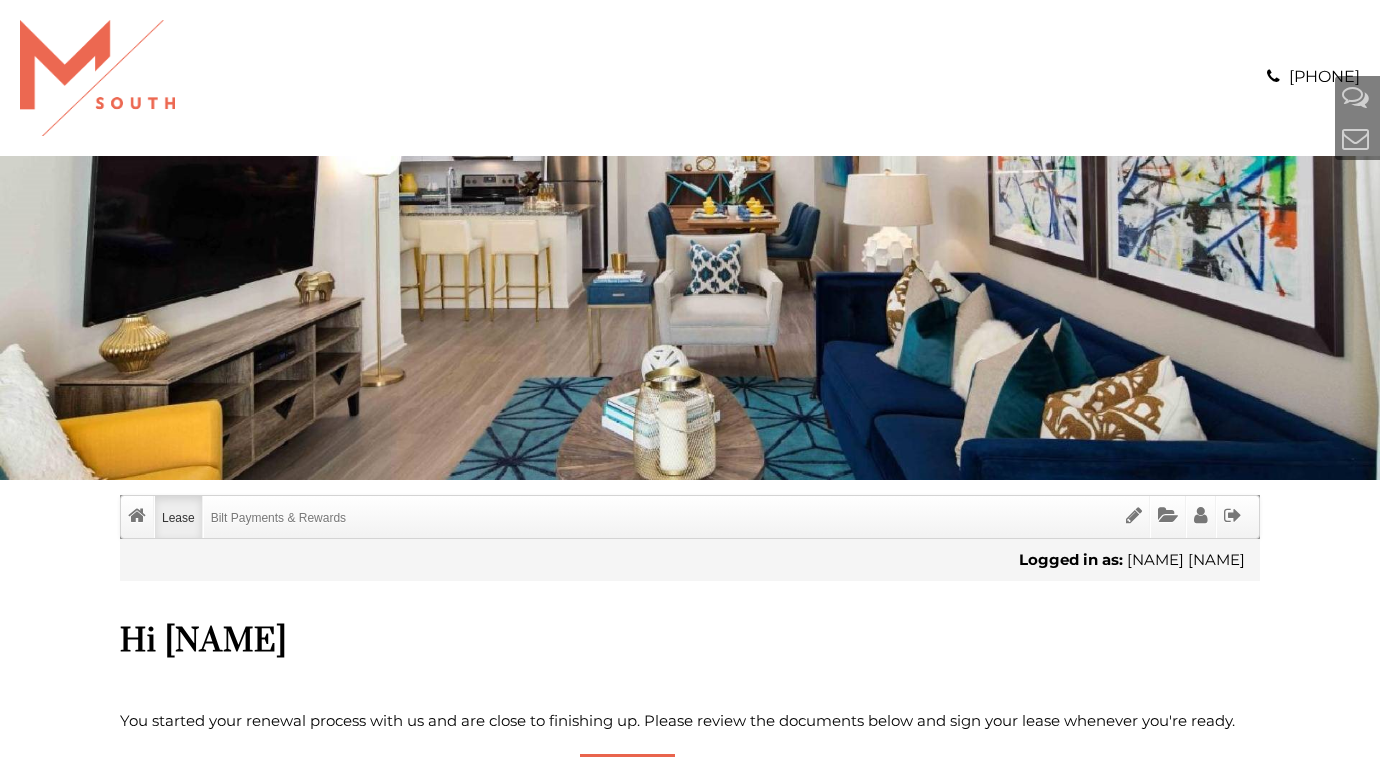 scroll, scrollTop: 0, scrollLeft: 0, axis: both 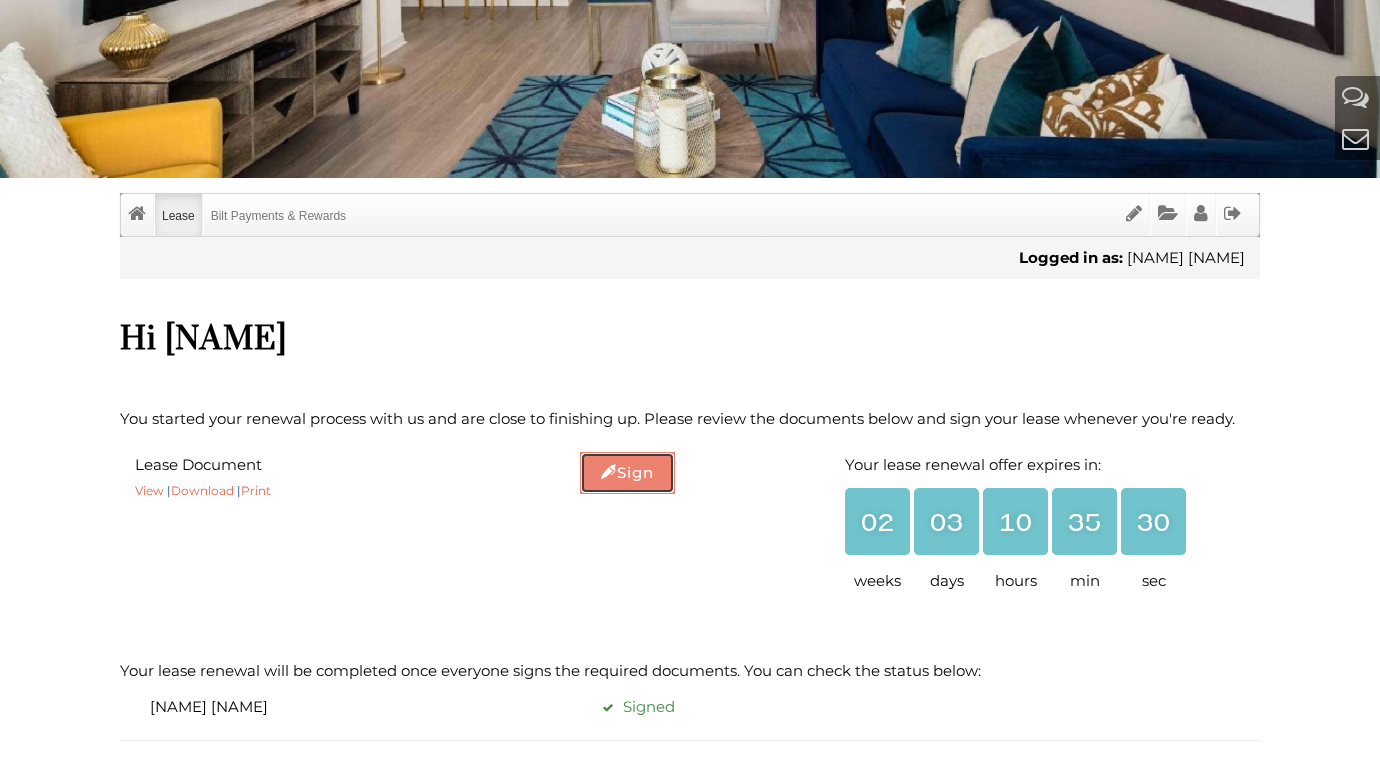 click on "Sign" at bounding box center [627, 473] 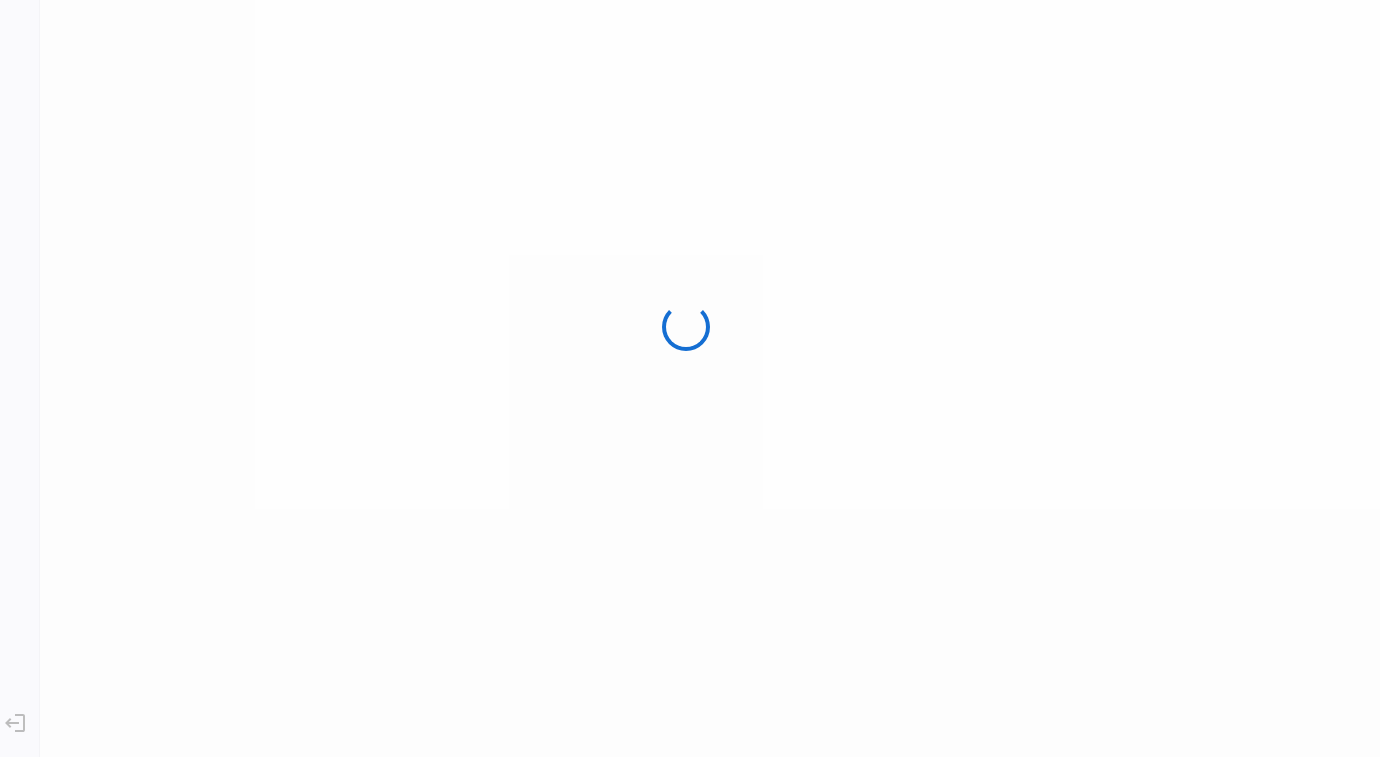 scroll, scrollTop: 0, scrollLeft: 0, axis: both 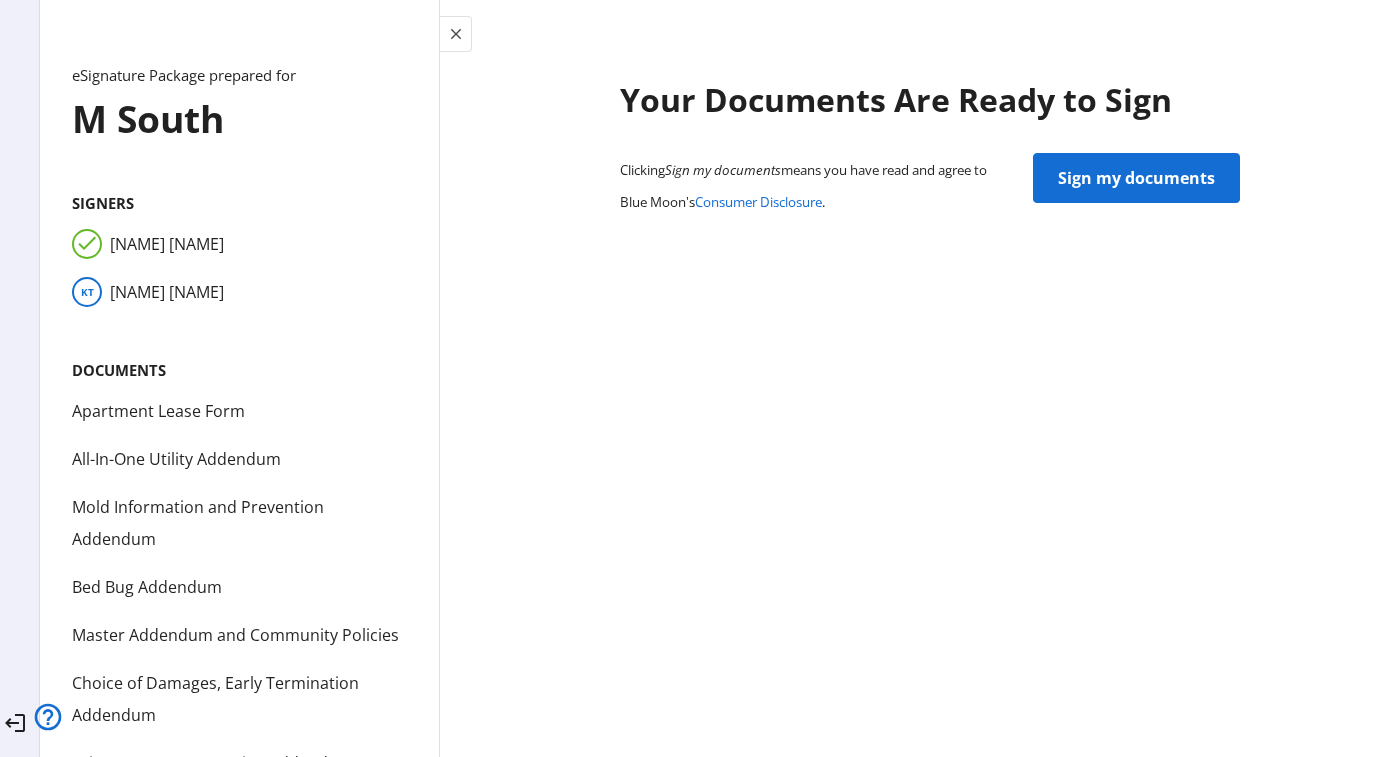 click on "Sign my documents" 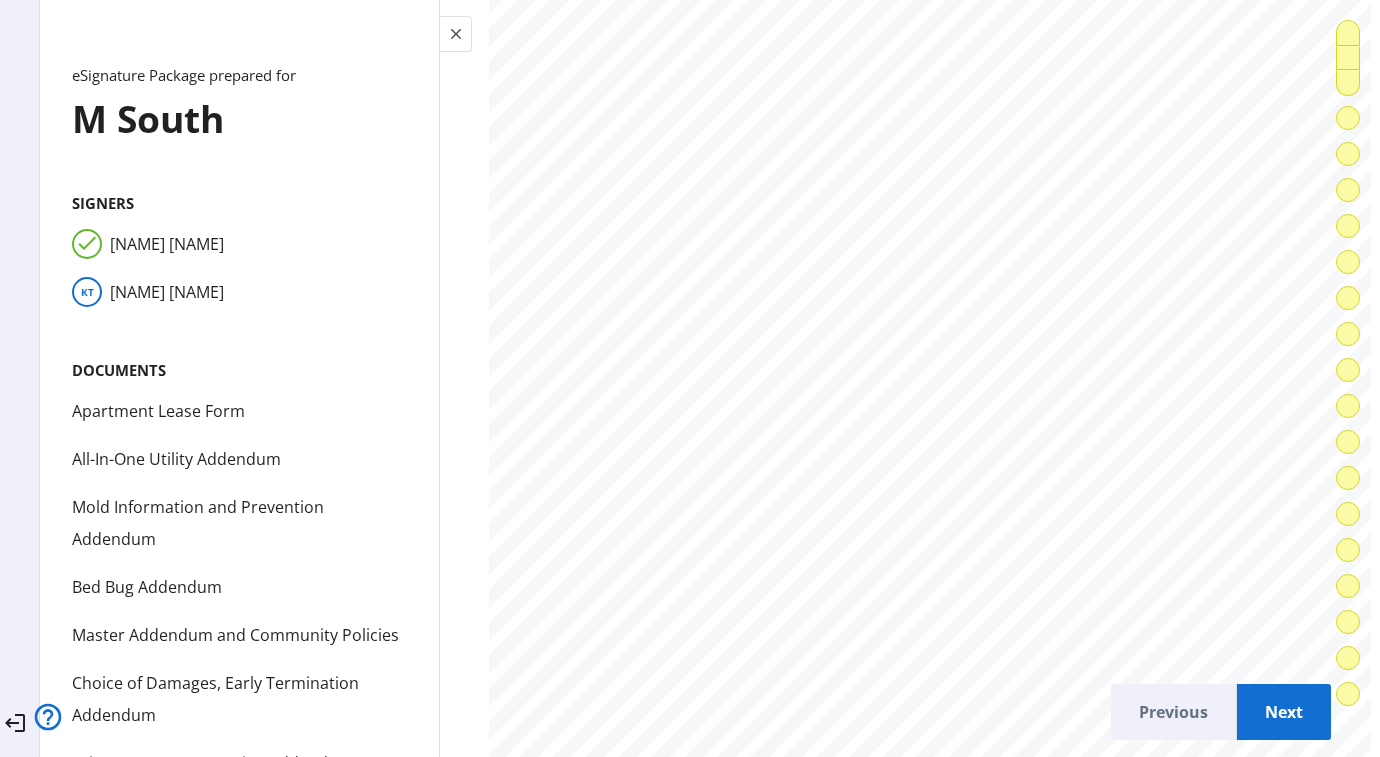 scroll, scrollTop: 170, scrollLeft: 0, axis: vertical 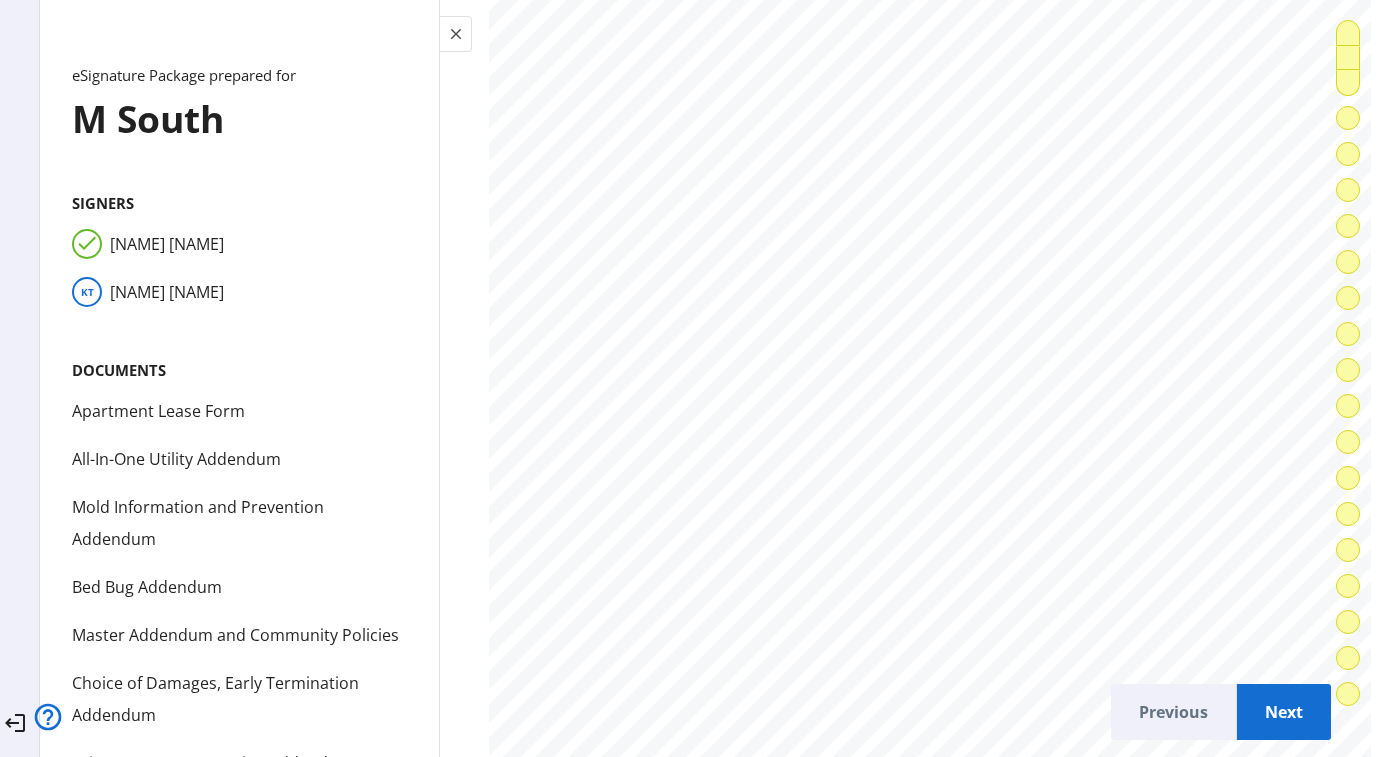 click on "Next" at bounding box center (1284, 712) 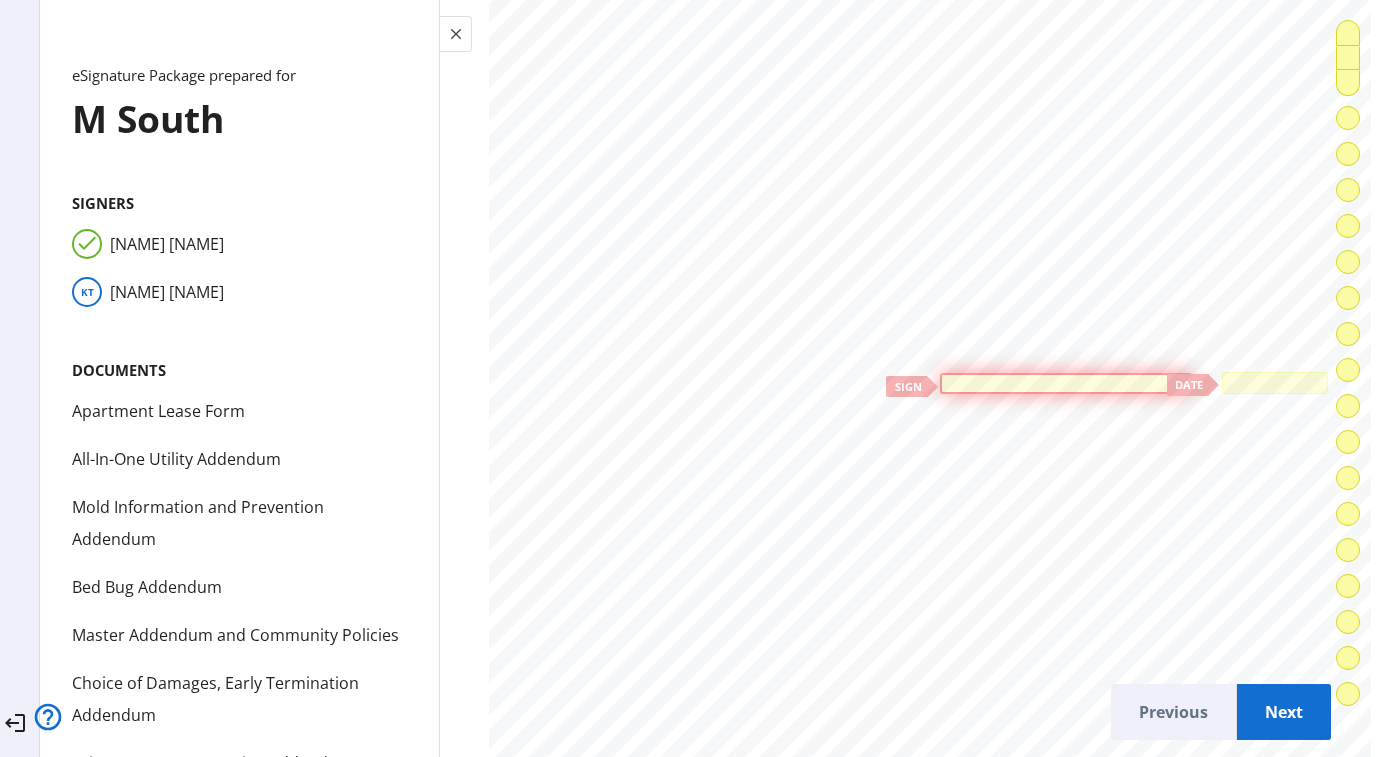 click on "Previous" at bounding box center (1173, 712) 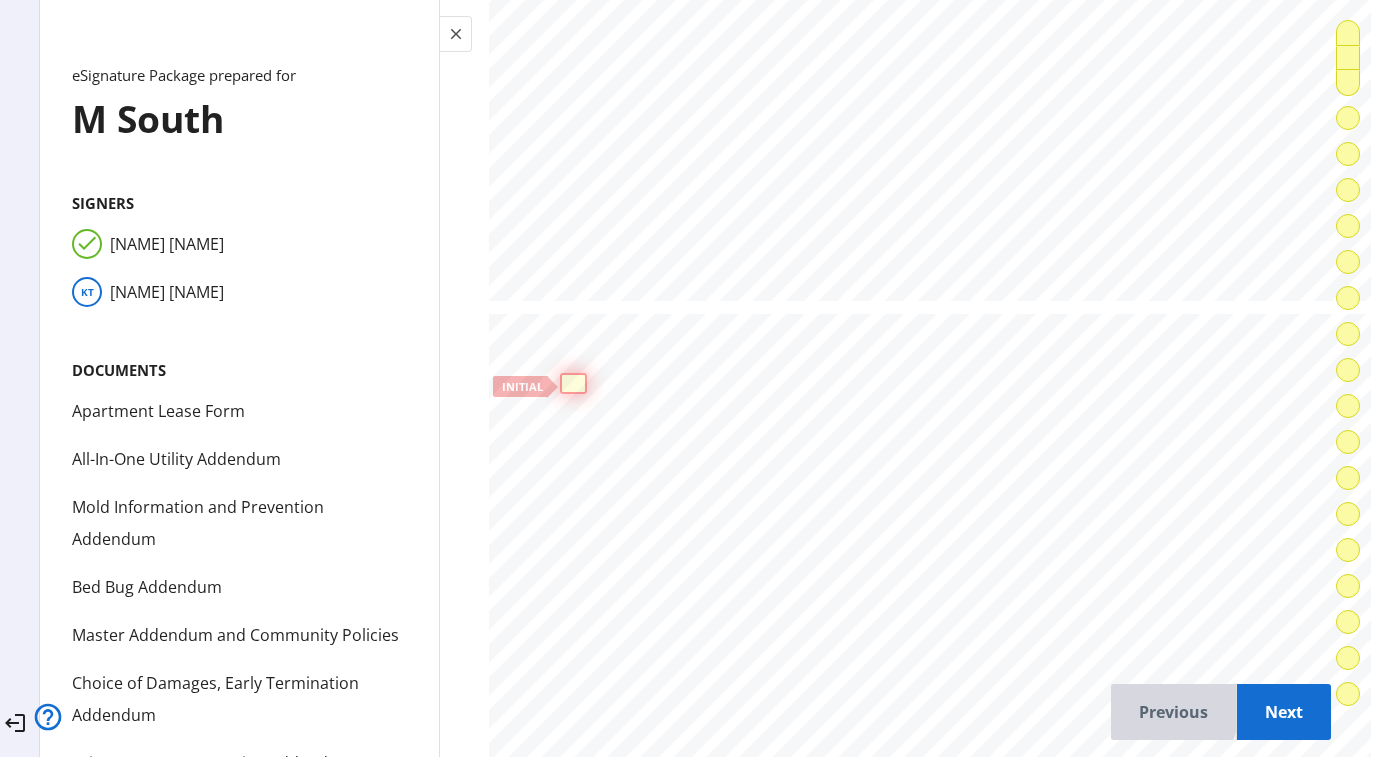 click on "Previous" at bounding box center [1173, 712] 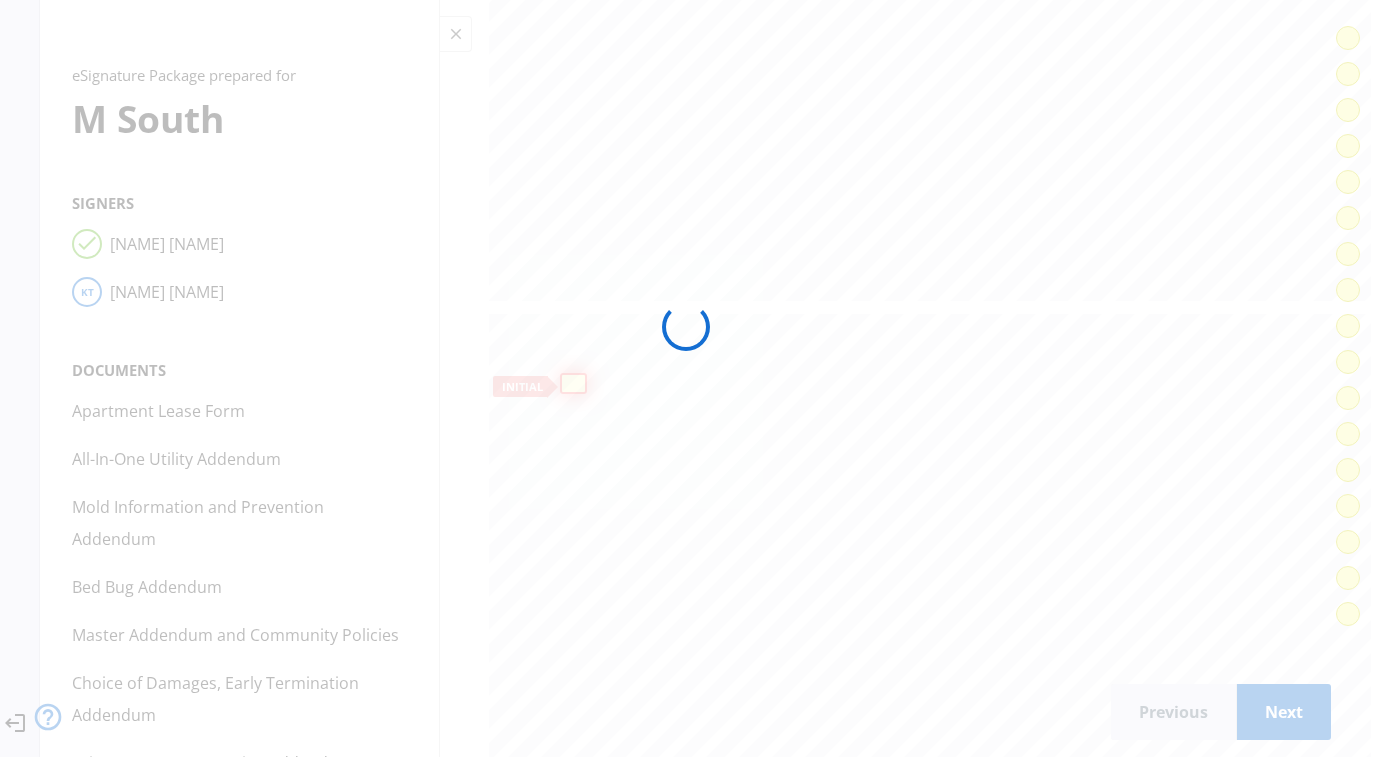 scroll, scrollTop: 66220, scrollLeft: 0, axis: vertical 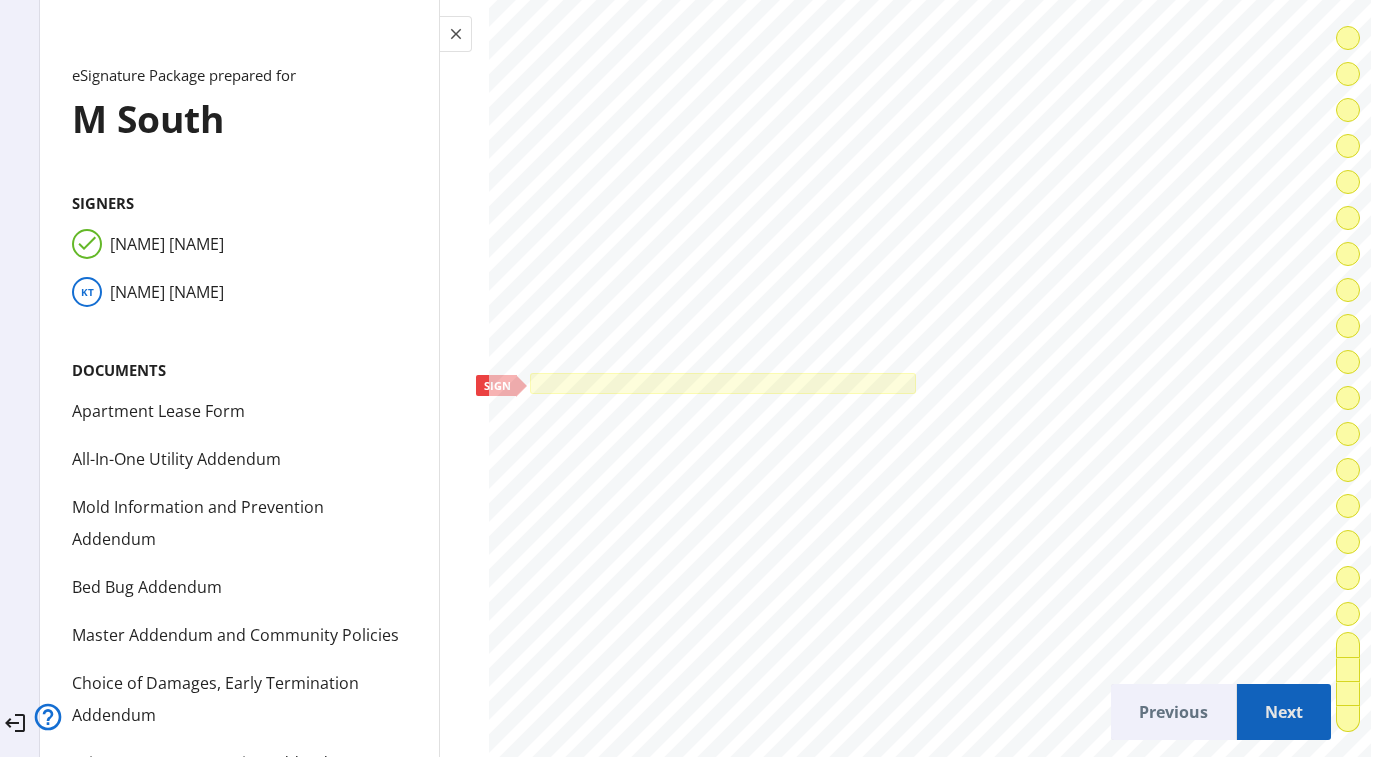 click on "Next" at bounding box center [1284, 712] 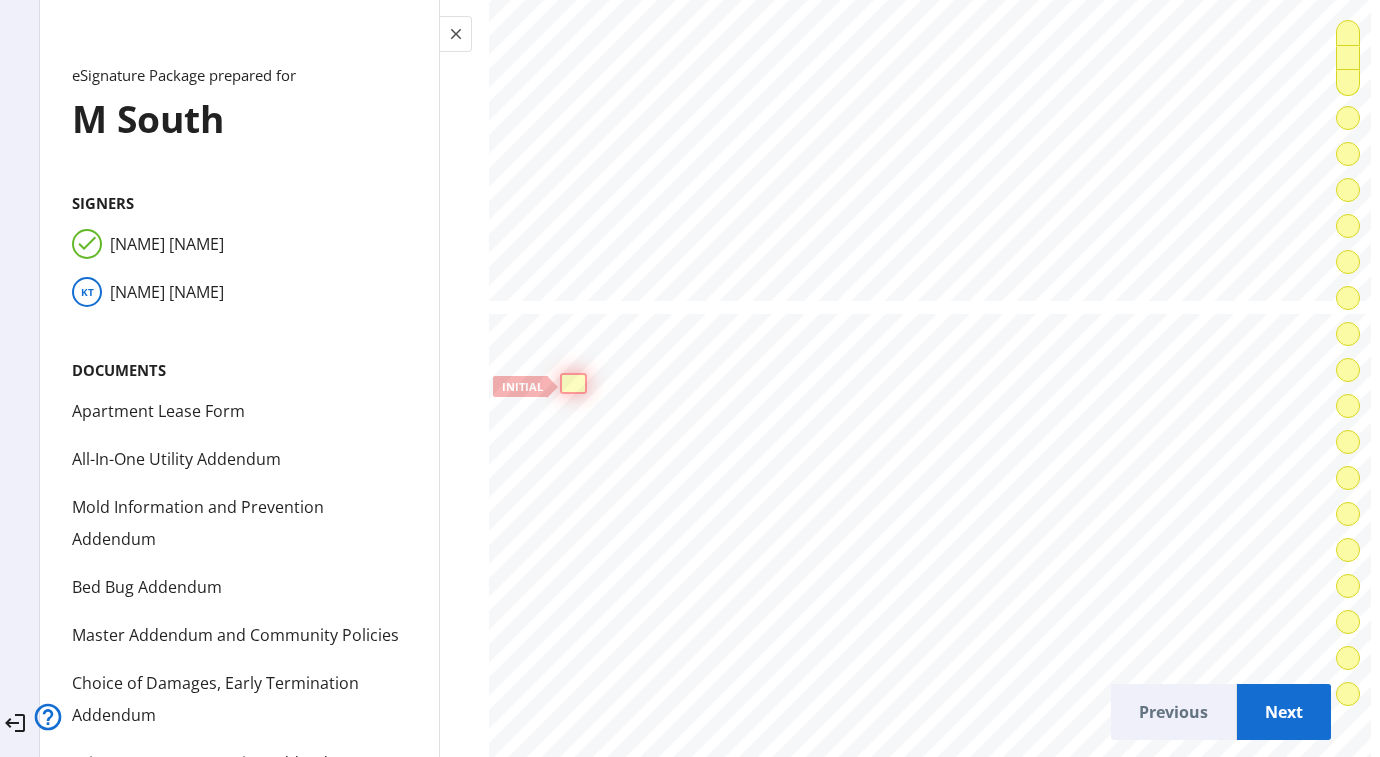 click 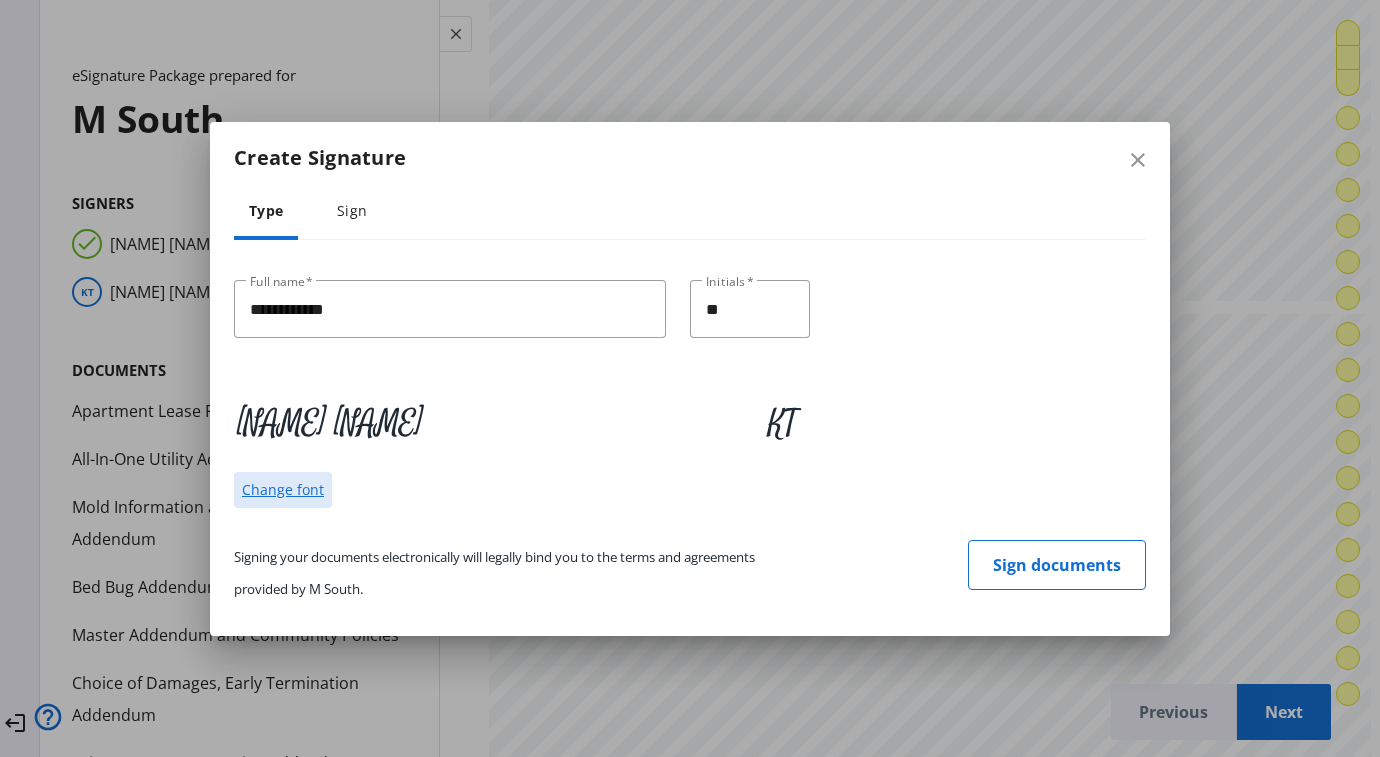 click on "Change font" at bounding box center (283, 490) 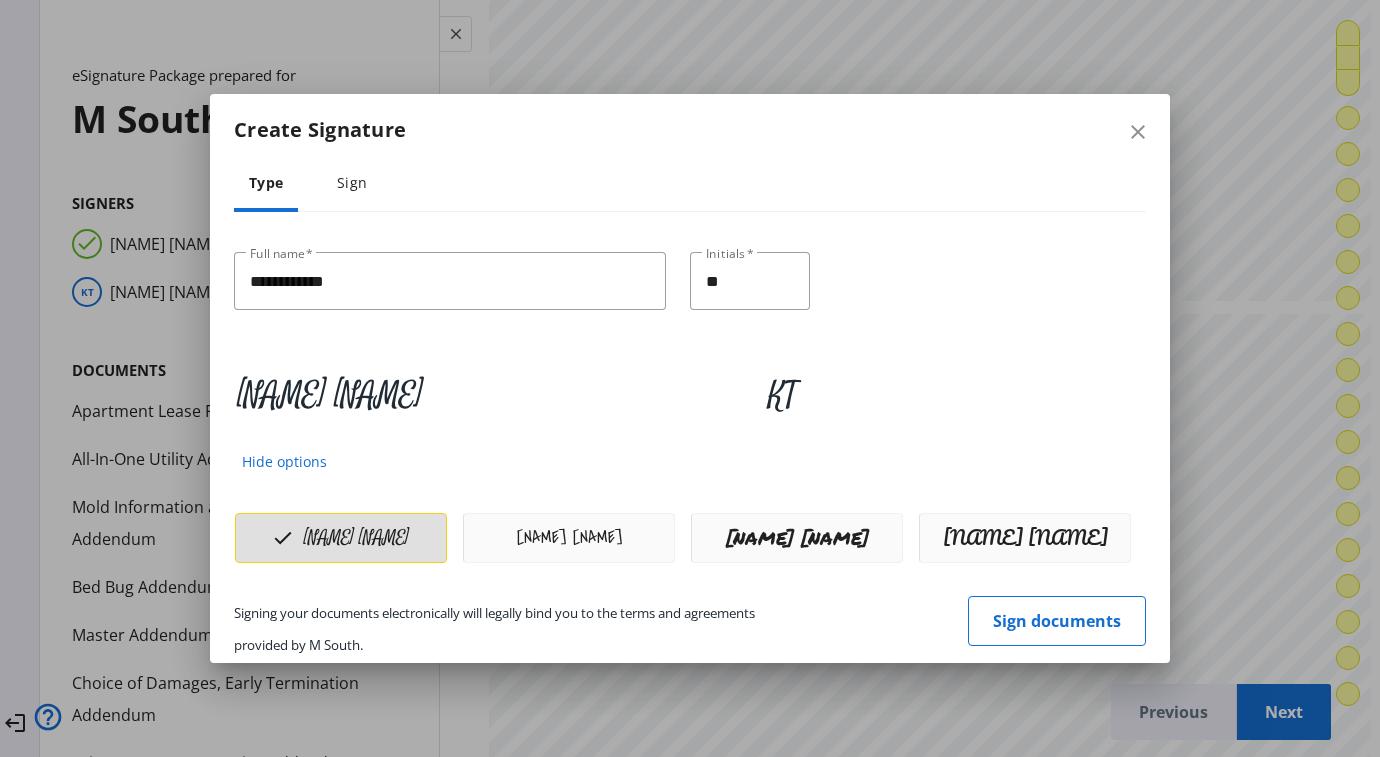 click on "[FIRST] [LAST]" at bounding box center [341, 538] 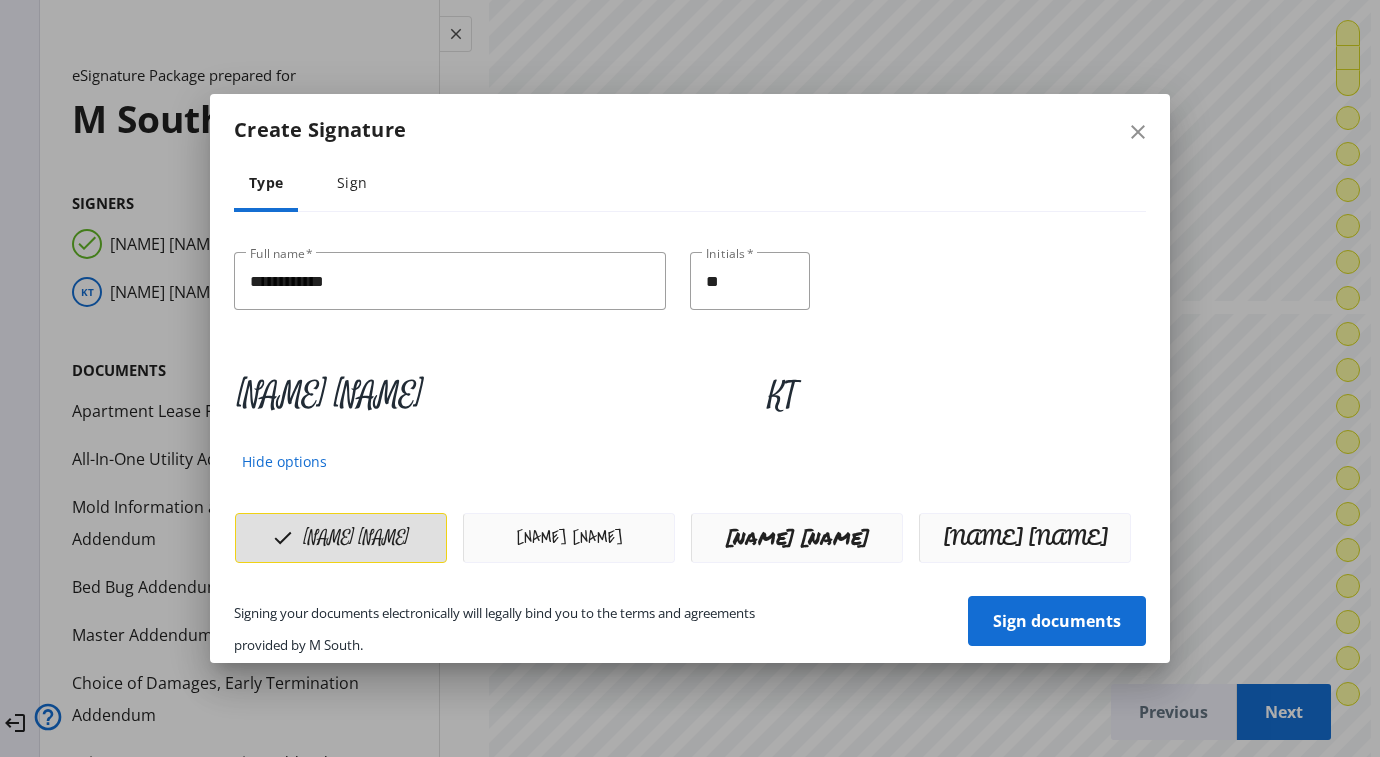 click on "Sign documents" at bounding box center [1057, 621] 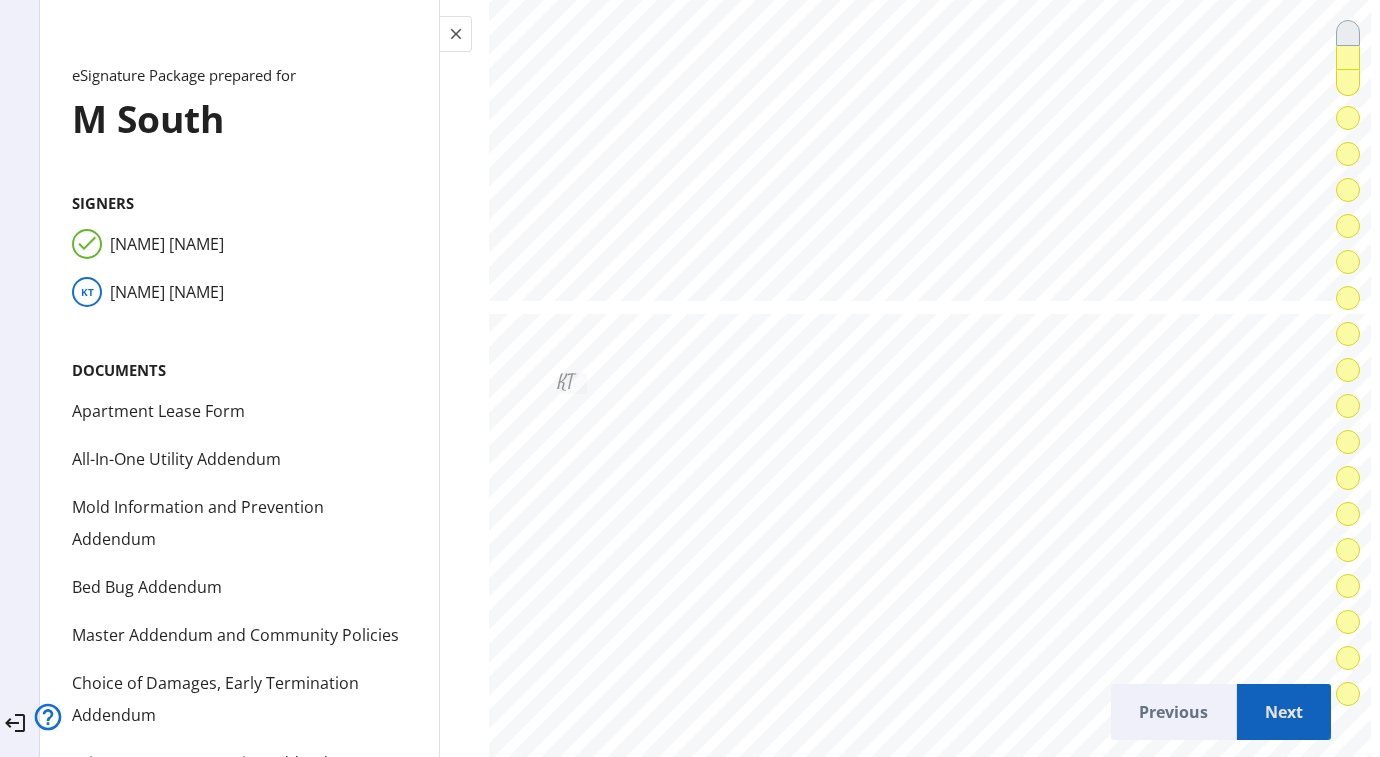 click on "Next" at bounding box center [1284, 712] 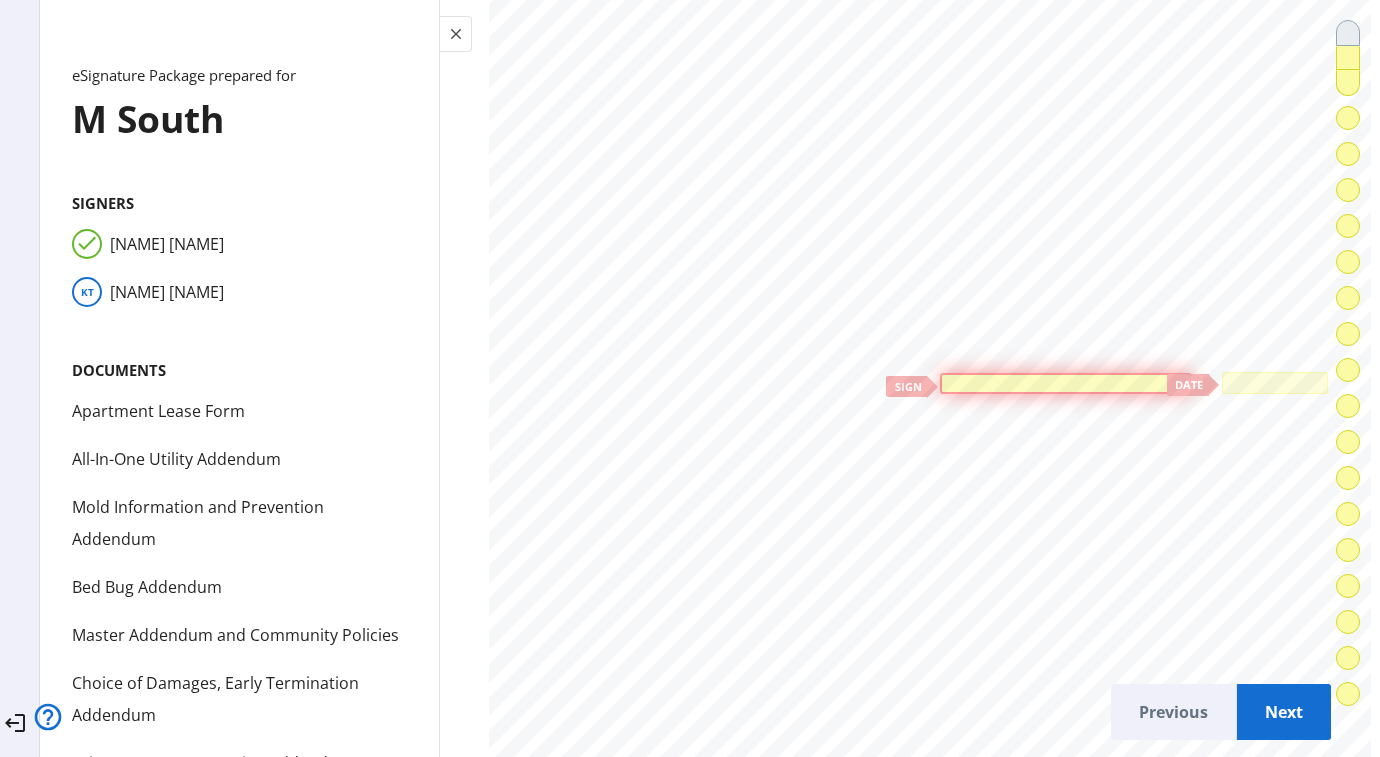 click at bounding box center (1066, 384) 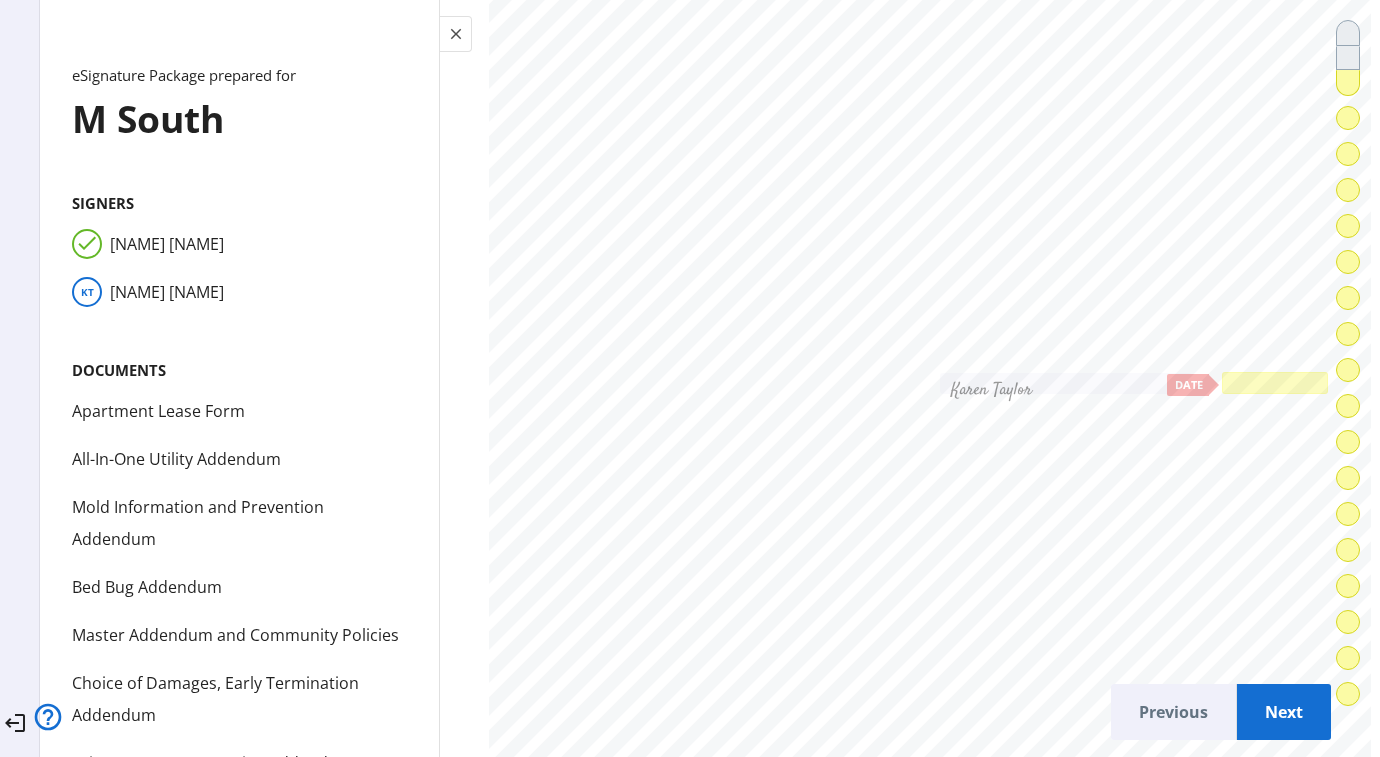 click at bounding box center (1275, 383) 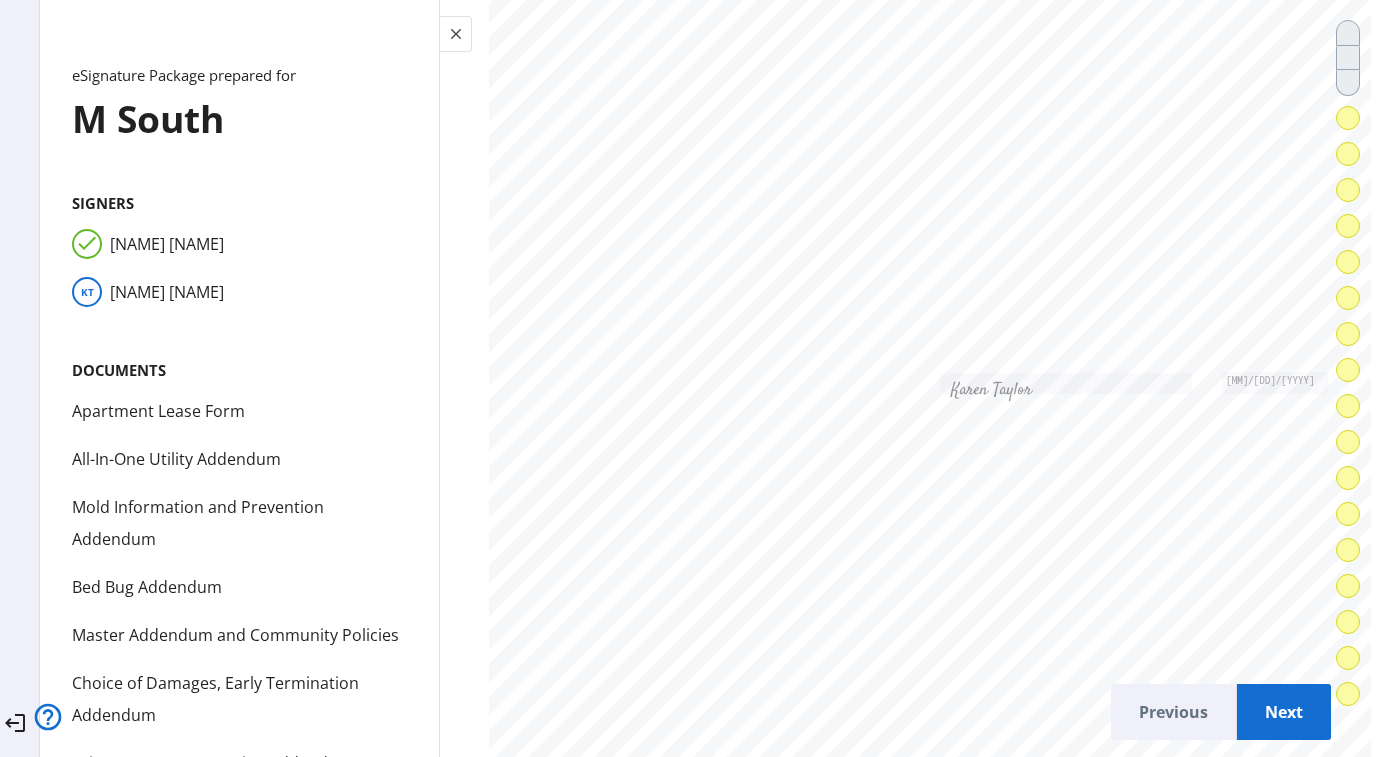click on "Next" at bounding box center (1284, 712) 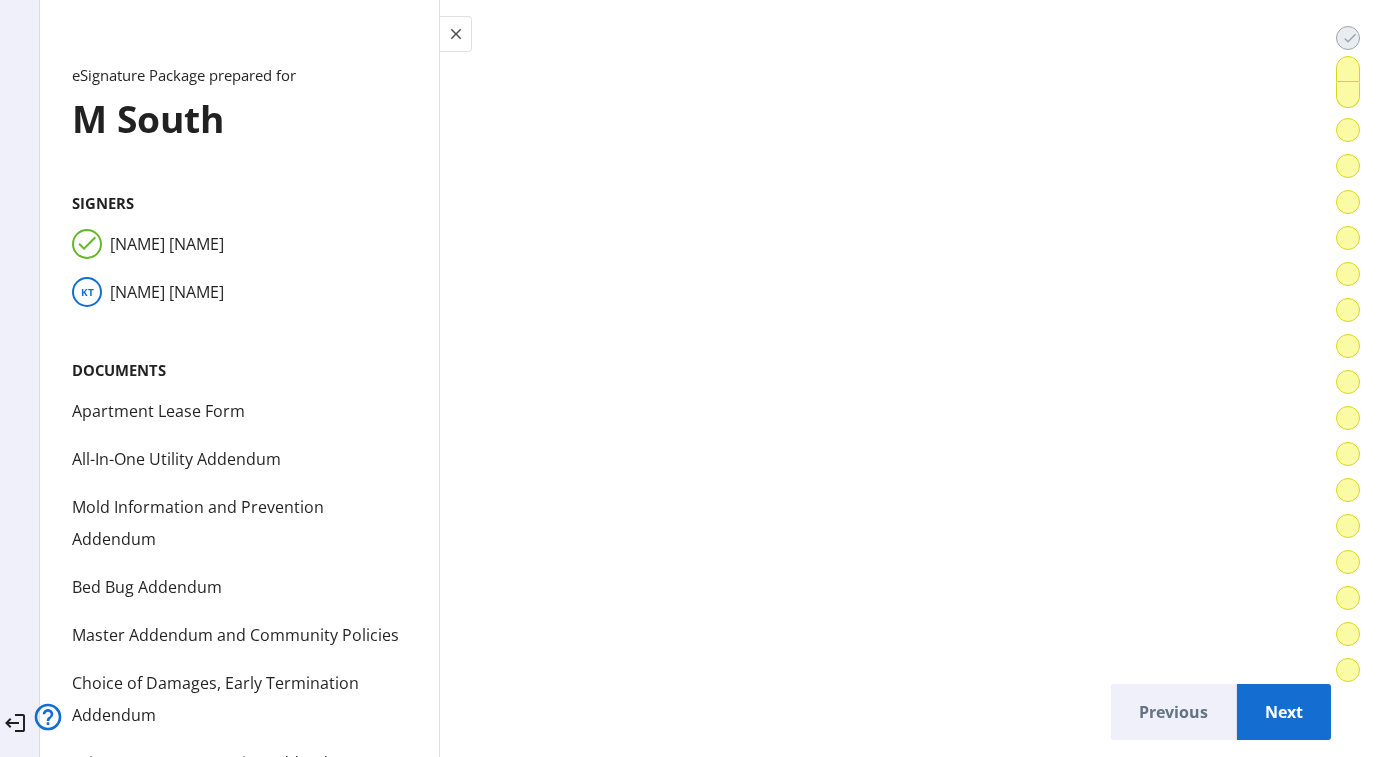 scroll, scrollTop: 17450, scrollLeft: 0, axis: vertical 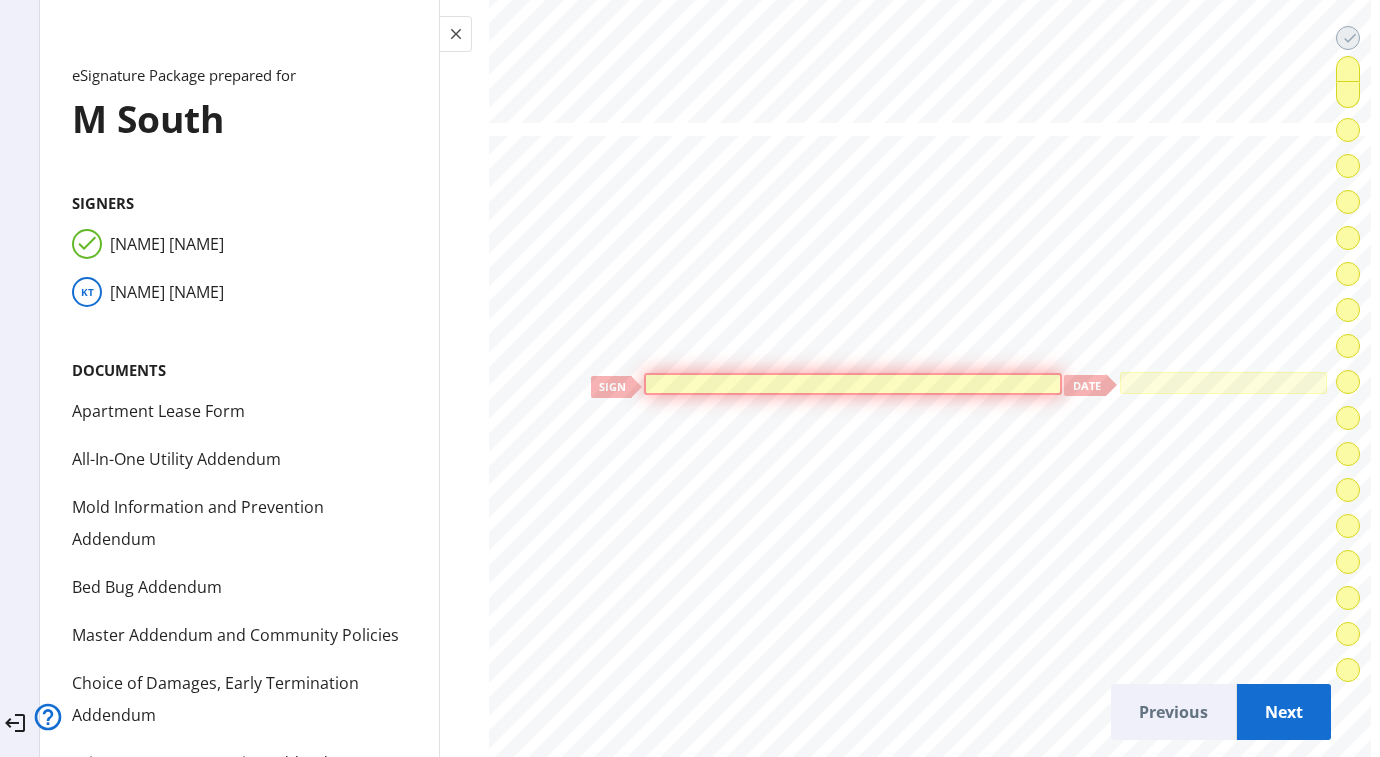 click at bounding box center (853, 384) 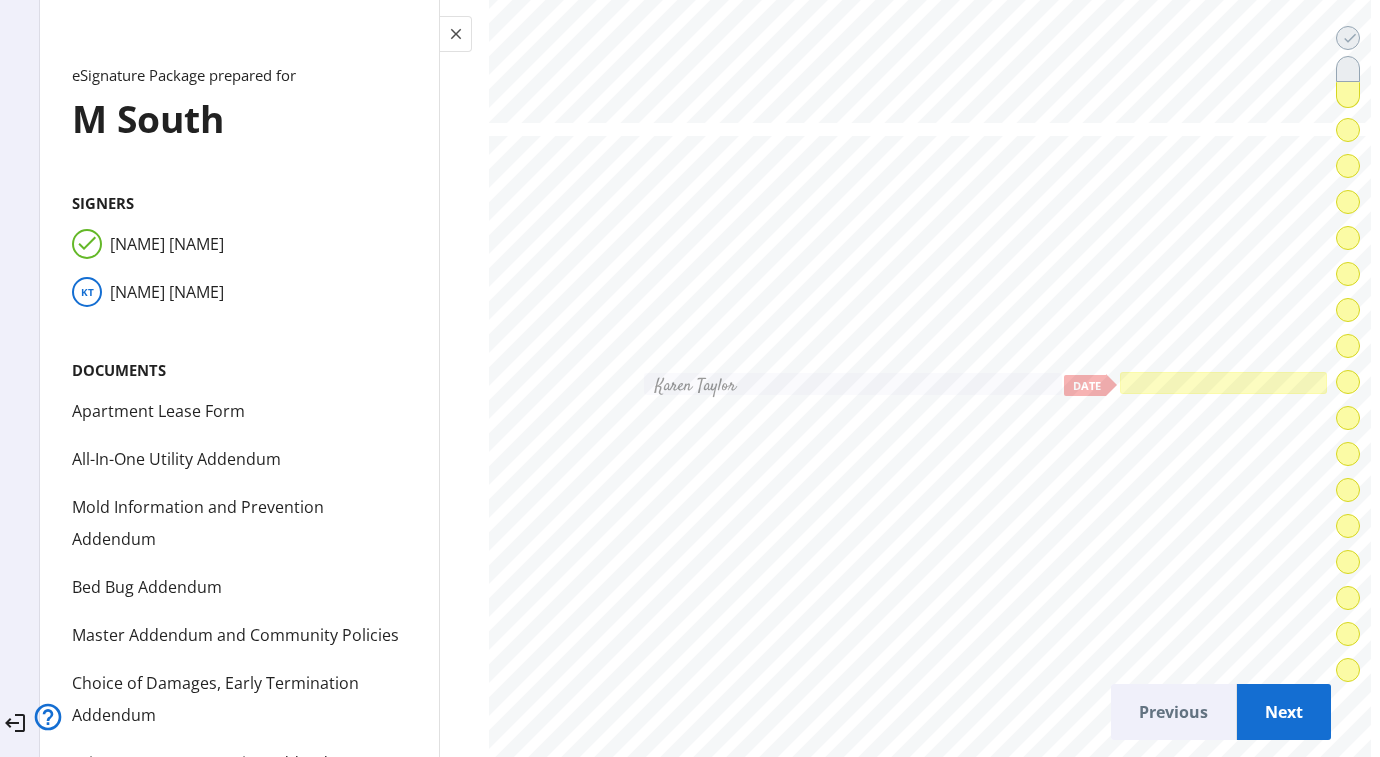 click at bounding box center [1224, 383] 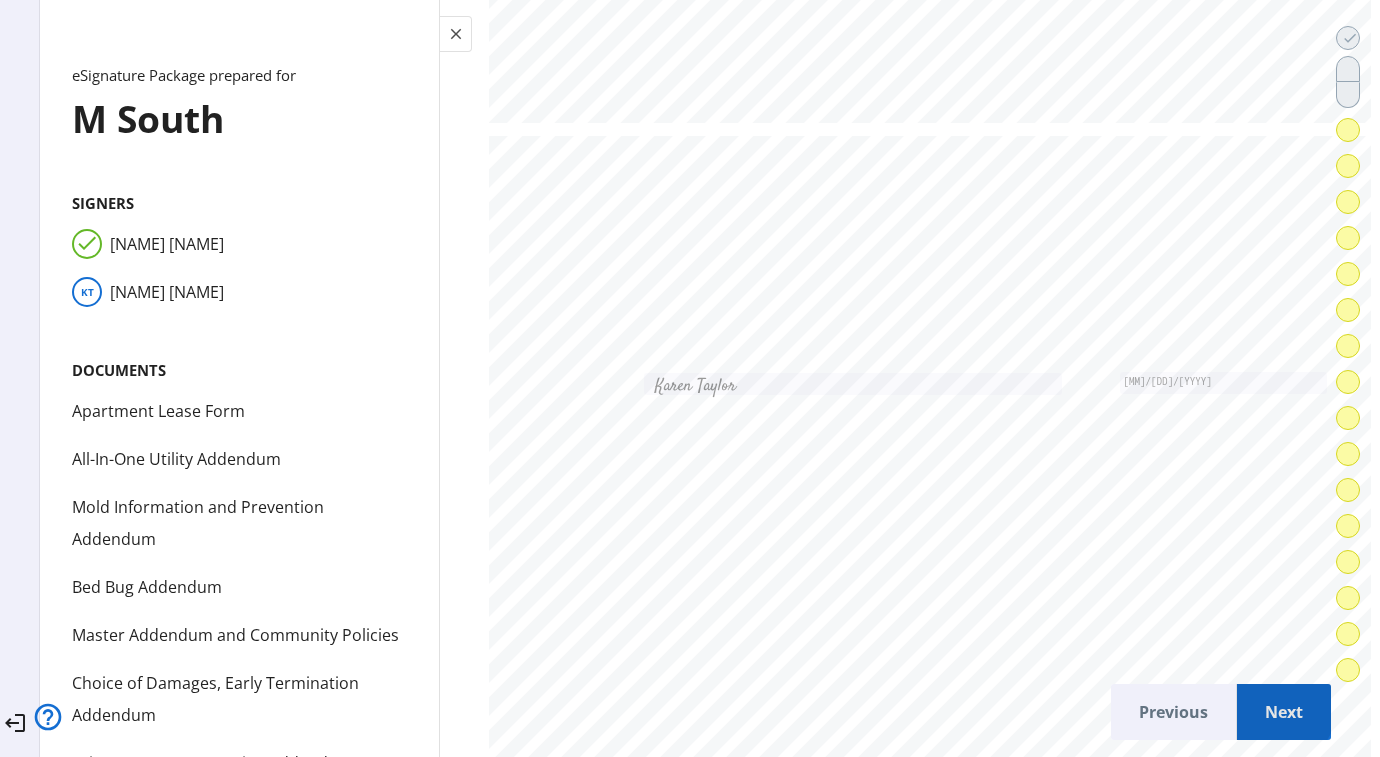 click on "Next" at bounding box center [1284, 712] 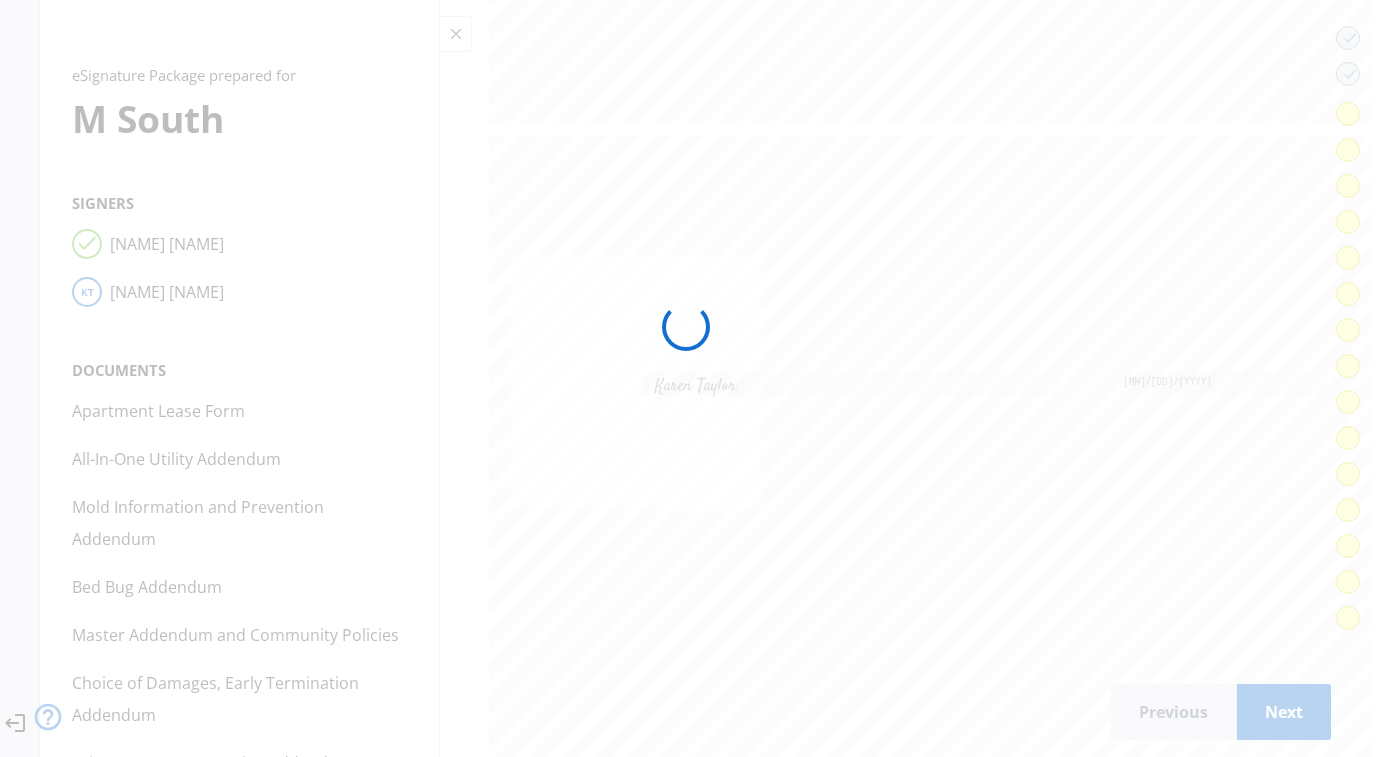 scroll, scrollTop: 20956, scrollLeft: 0, axis: vertical 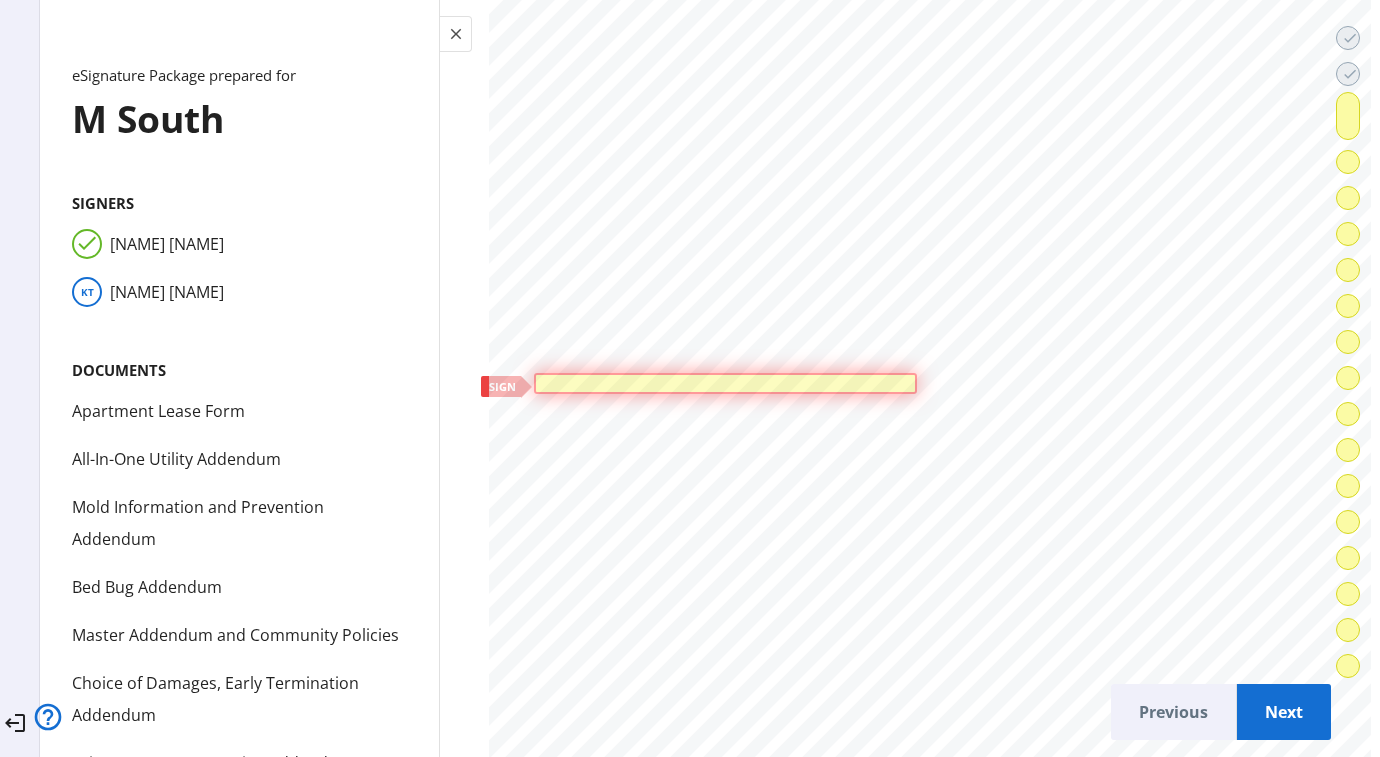 click at bounding box center (725, 383) 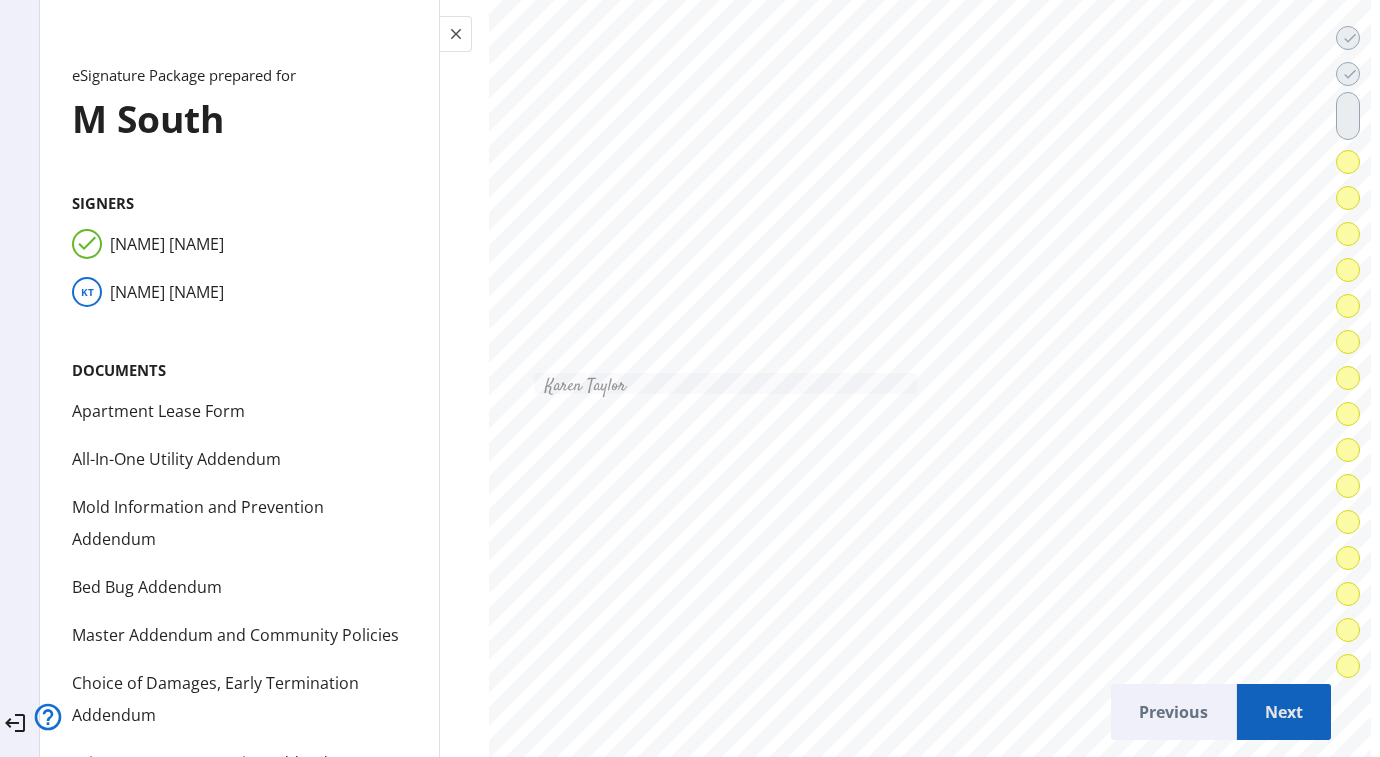 click on "Next" at bounding box center [1284, 712] 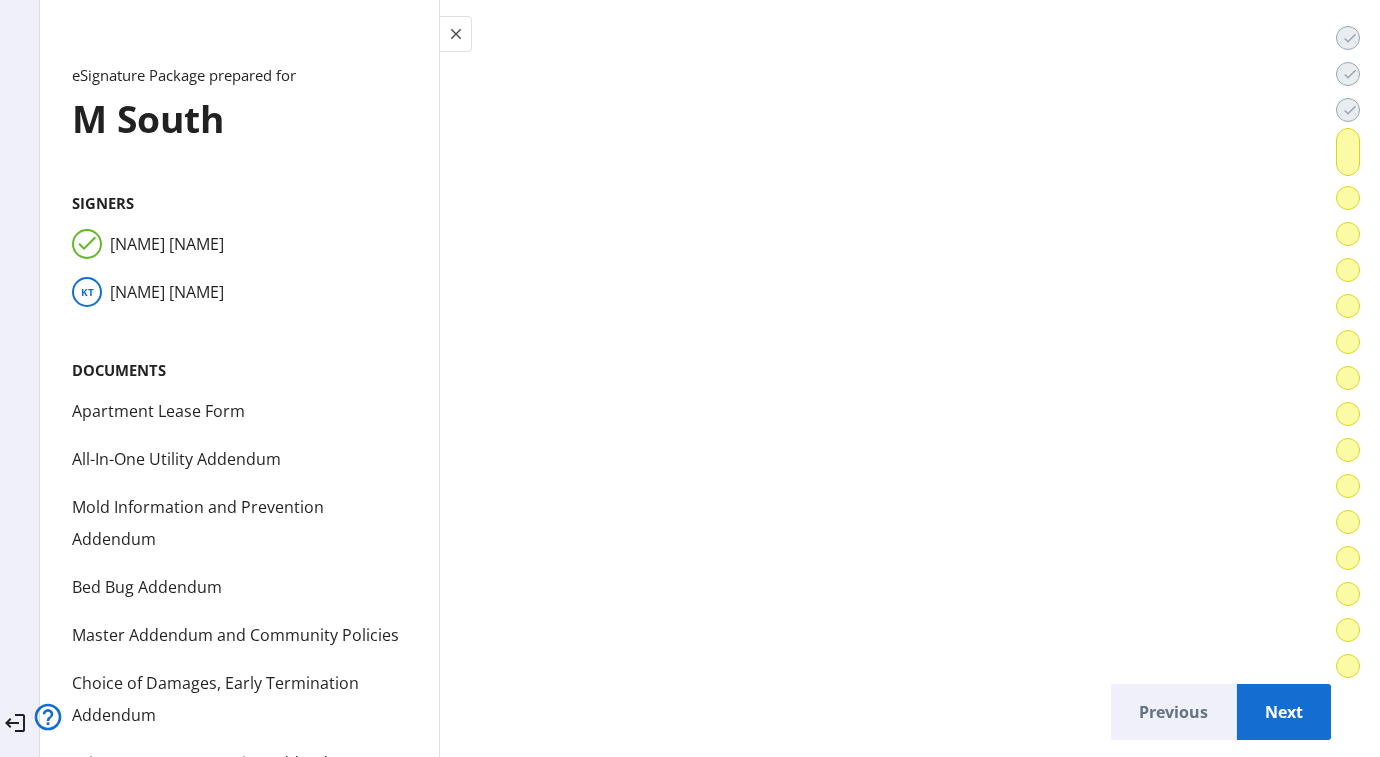 scroll, scrollTop: 24297, scrollLeft: 0, axis: vertical 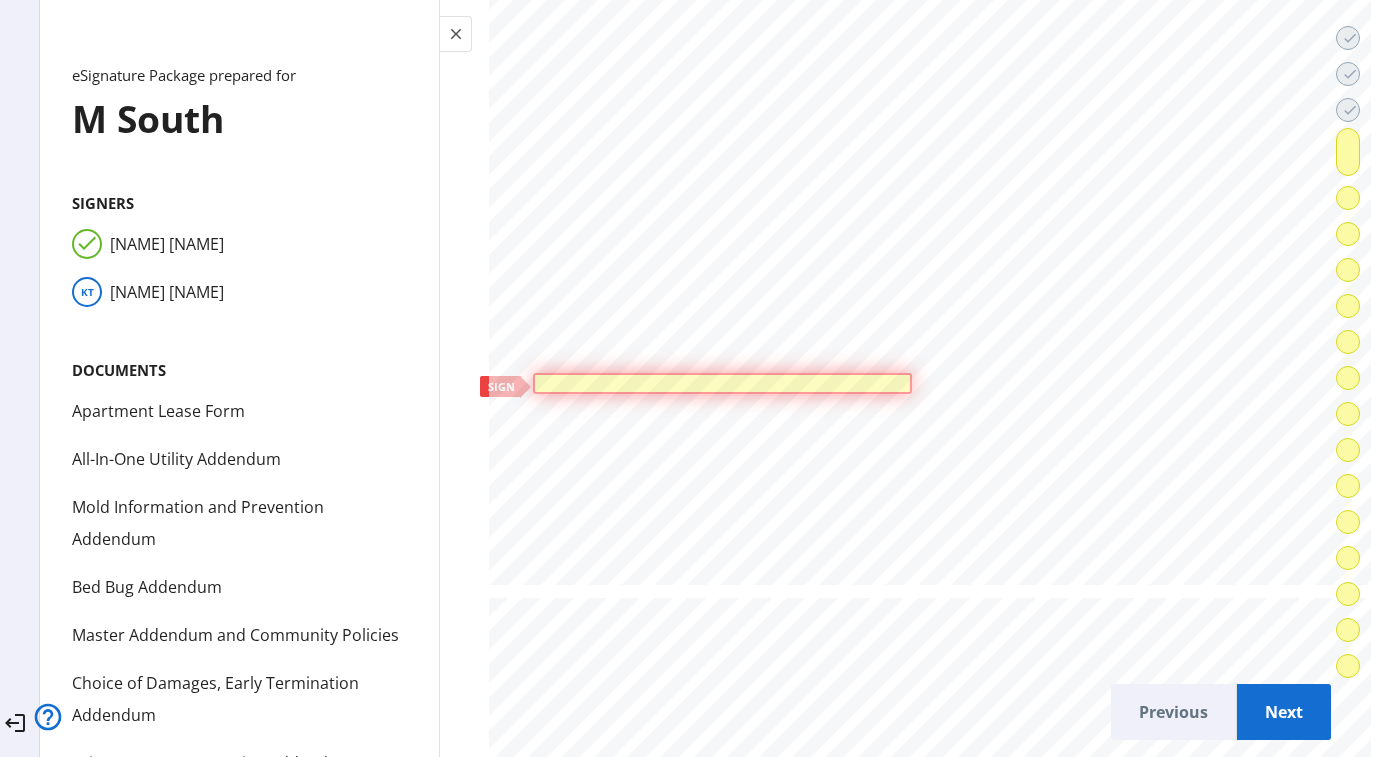 click at bounding box center [722, 384] 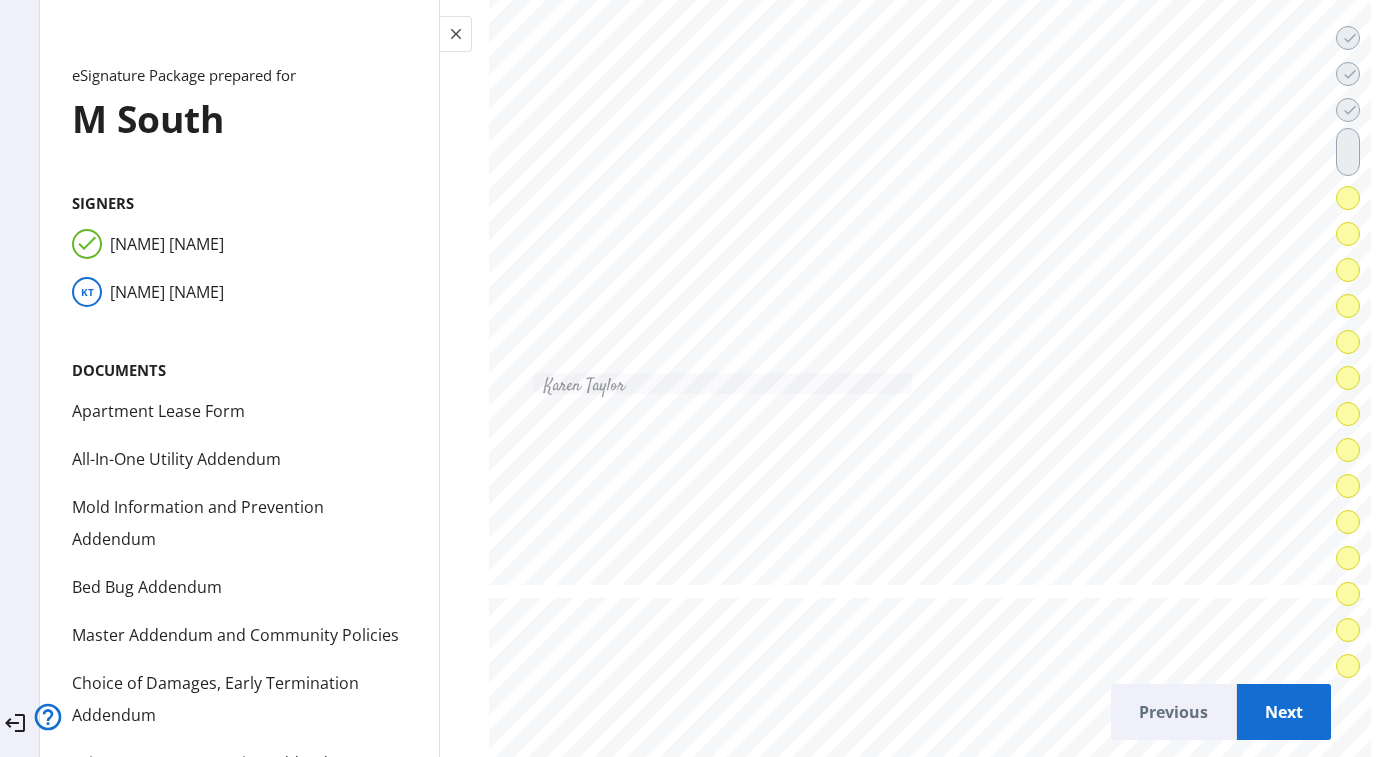click on "Next" at bounding box center (1284, 712) 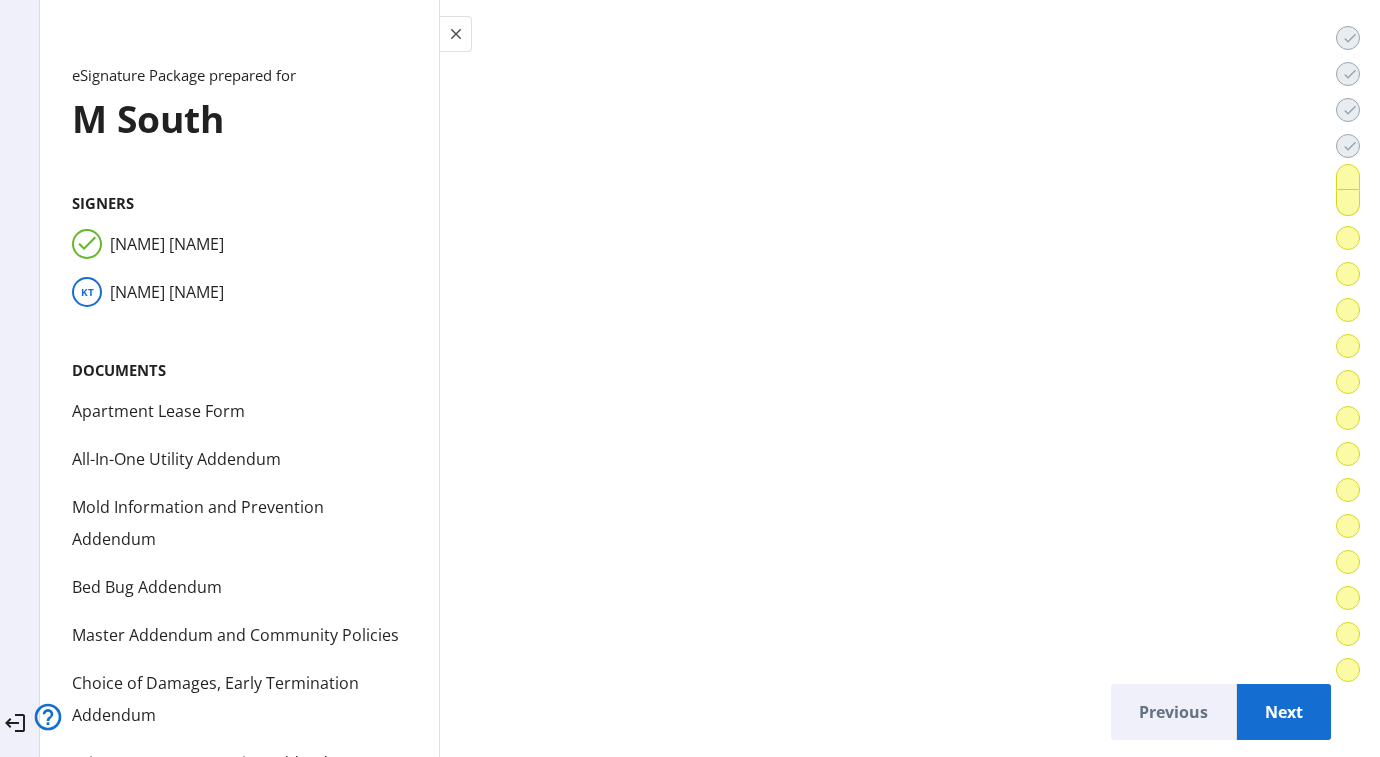 scroll, scrollTop: 35903, scrollLeft: 0, axis: vertical 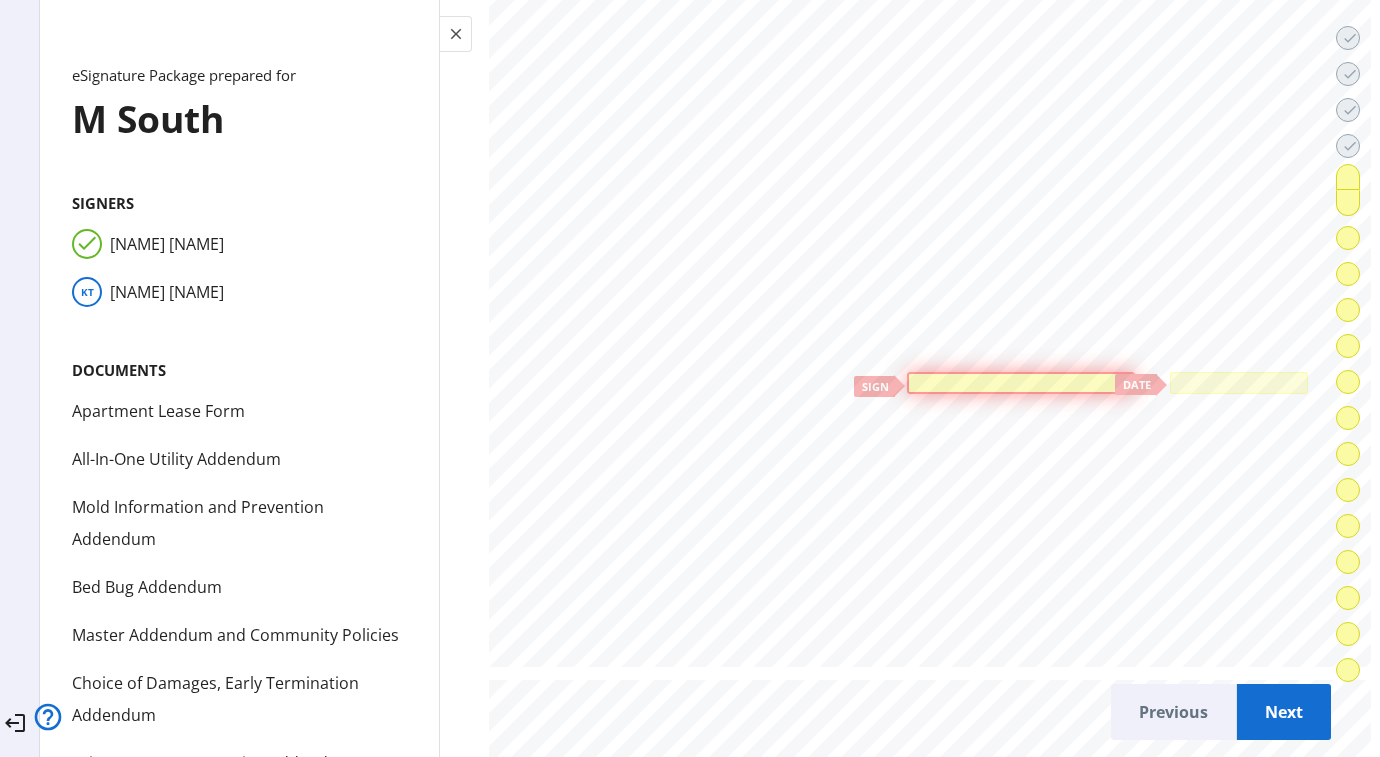click at bounding box center (1021, 383) 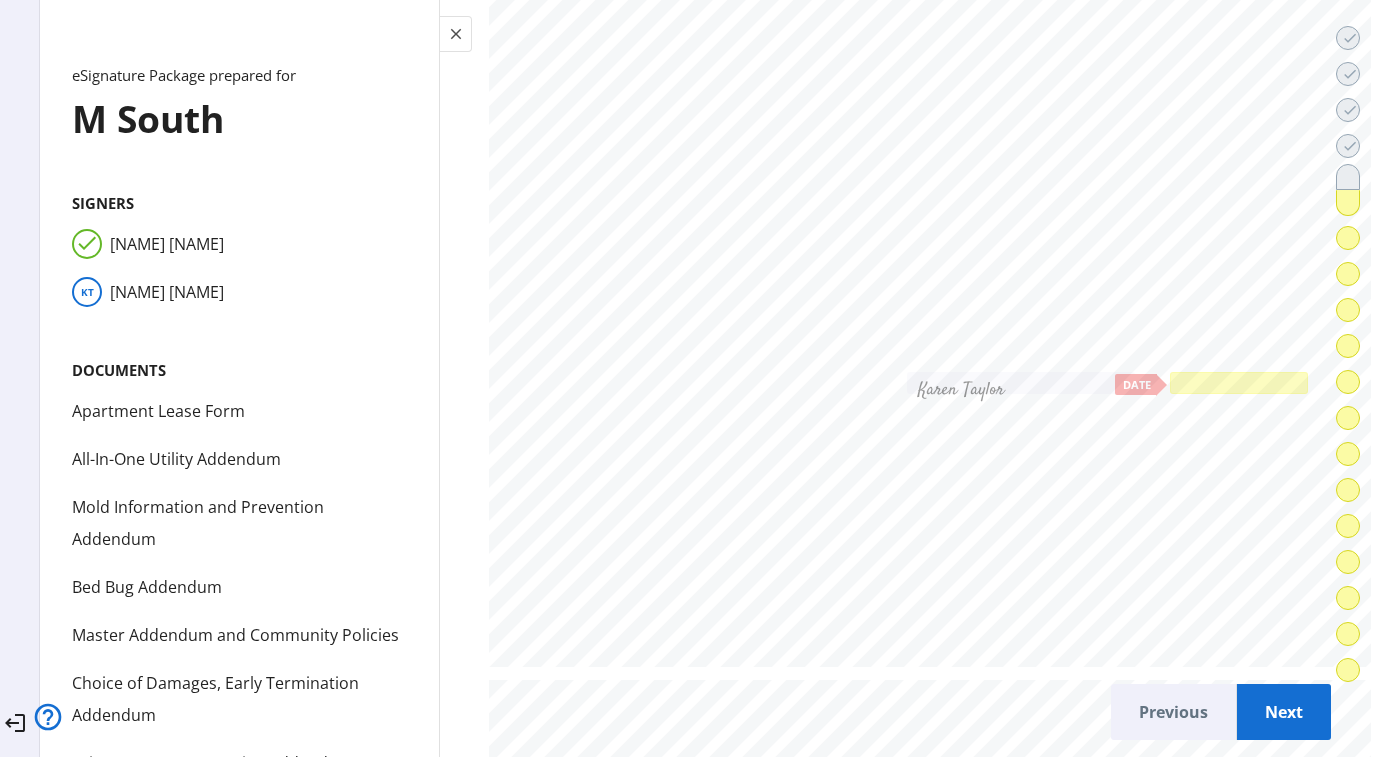 click at bounding box center (1239, 383) 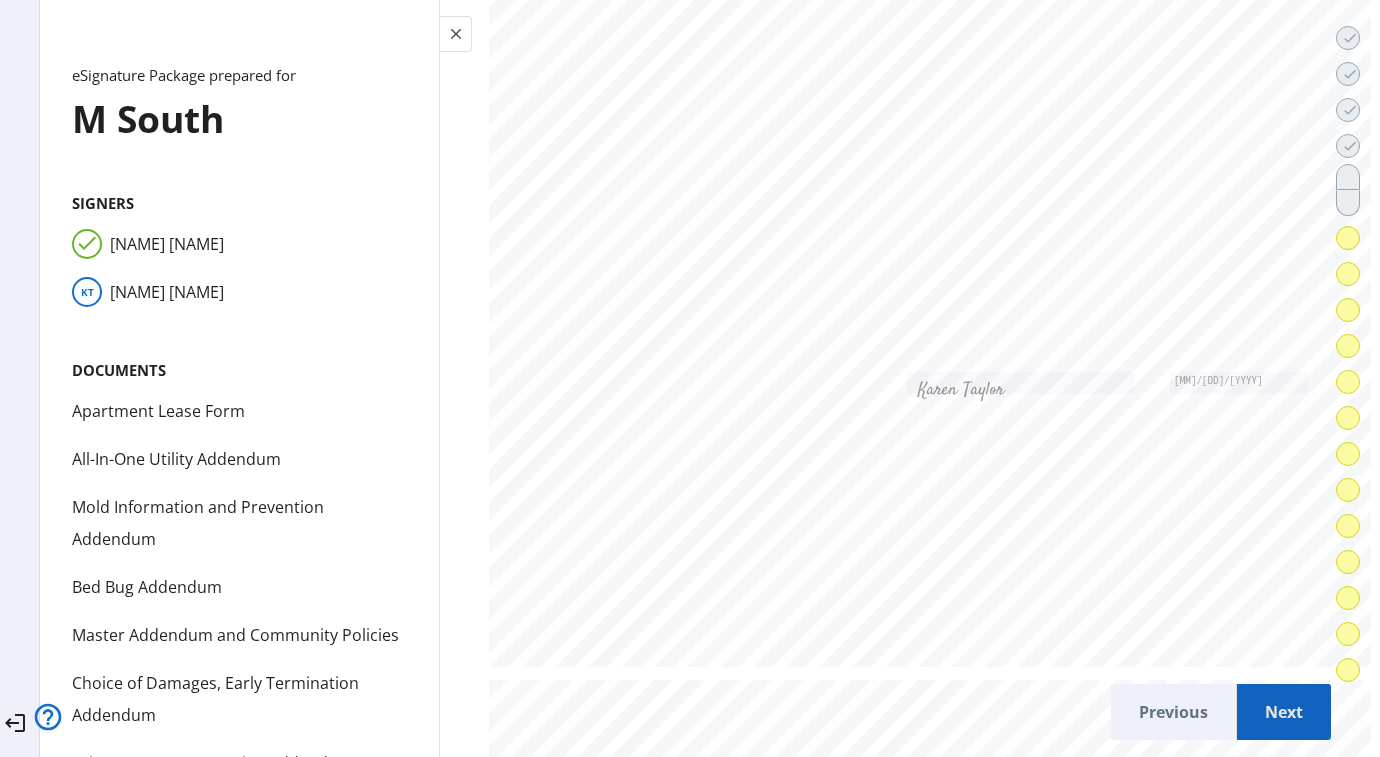 click on "Next" at bounding box center [1284, 712] 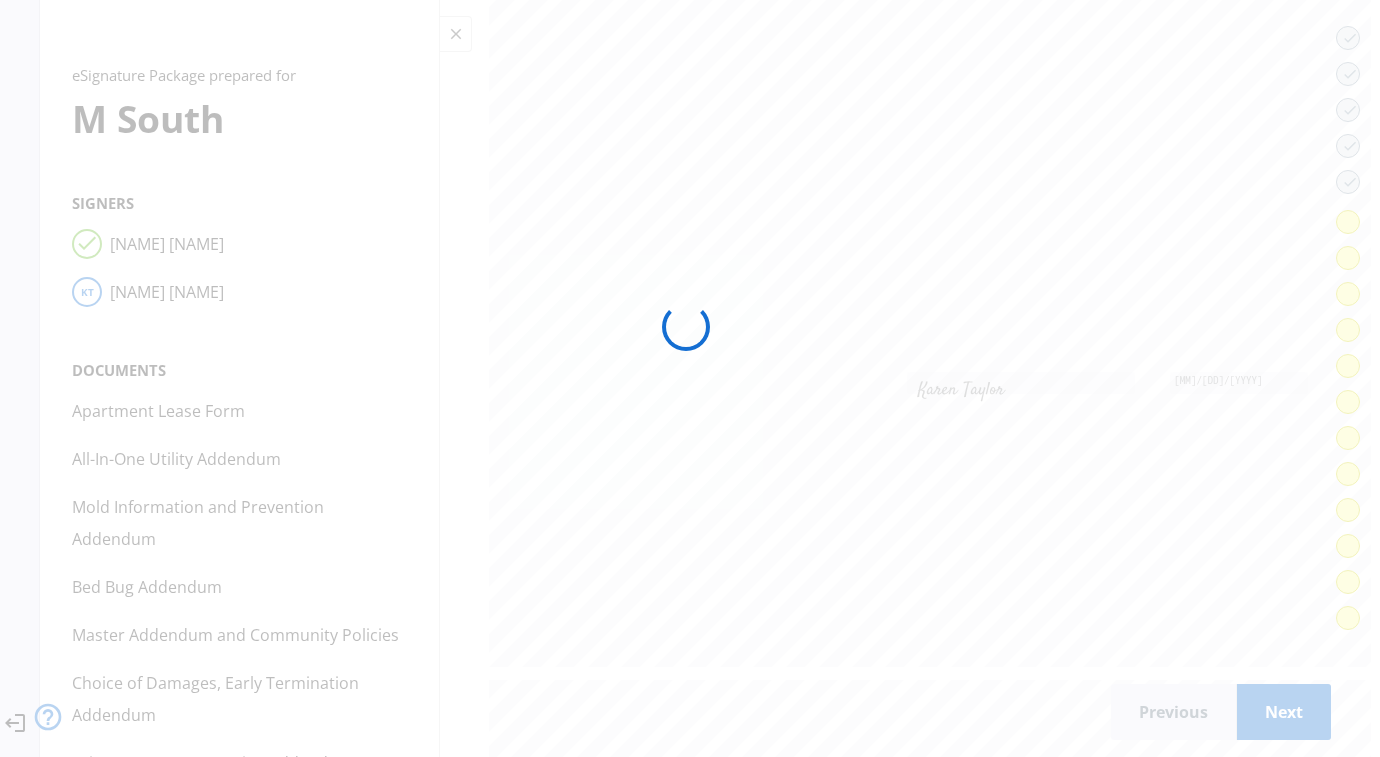 scroll, scrollTop: 36905, scrollLeft: 0, axis: vertical 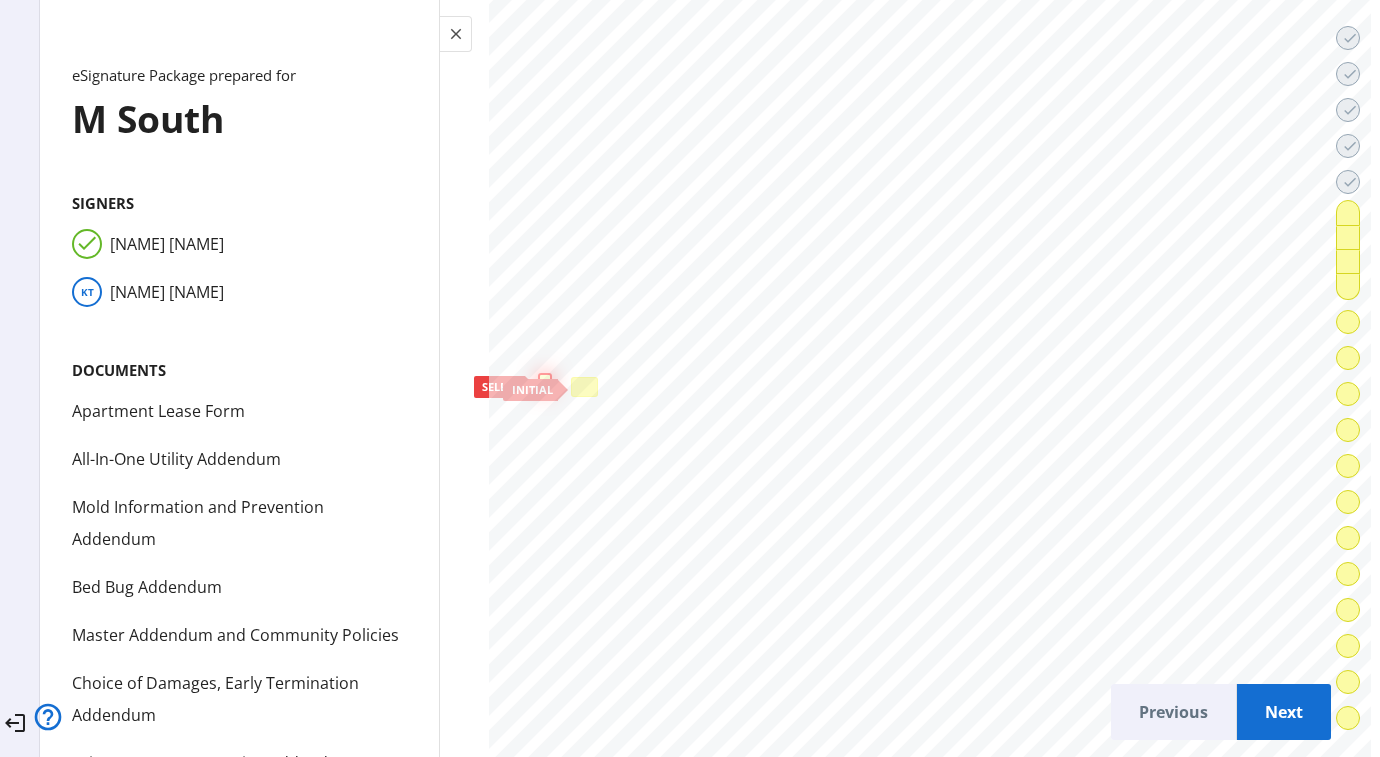 click at bounding box center [584, 387] 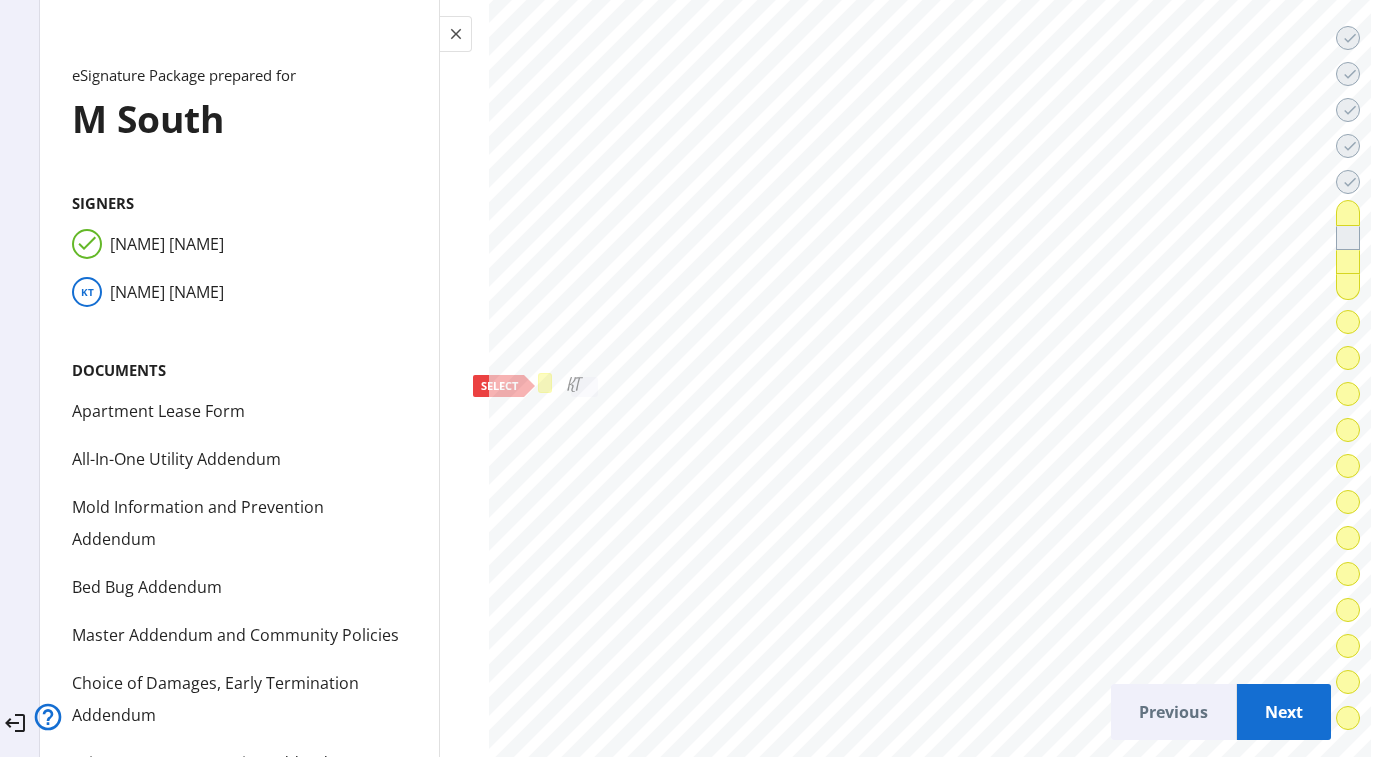 click at bounding box center [545, 383] 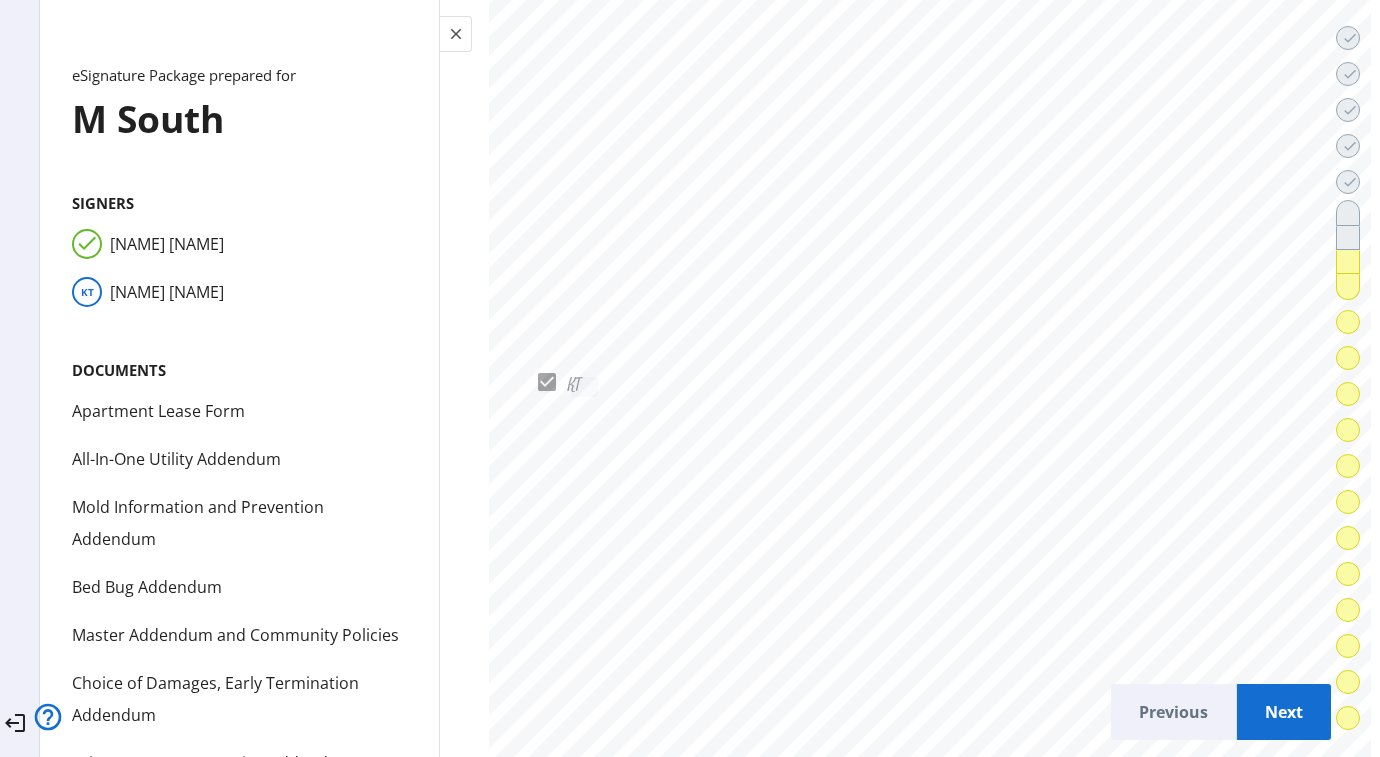 click on "Next" at bounding box center [1284, 712] 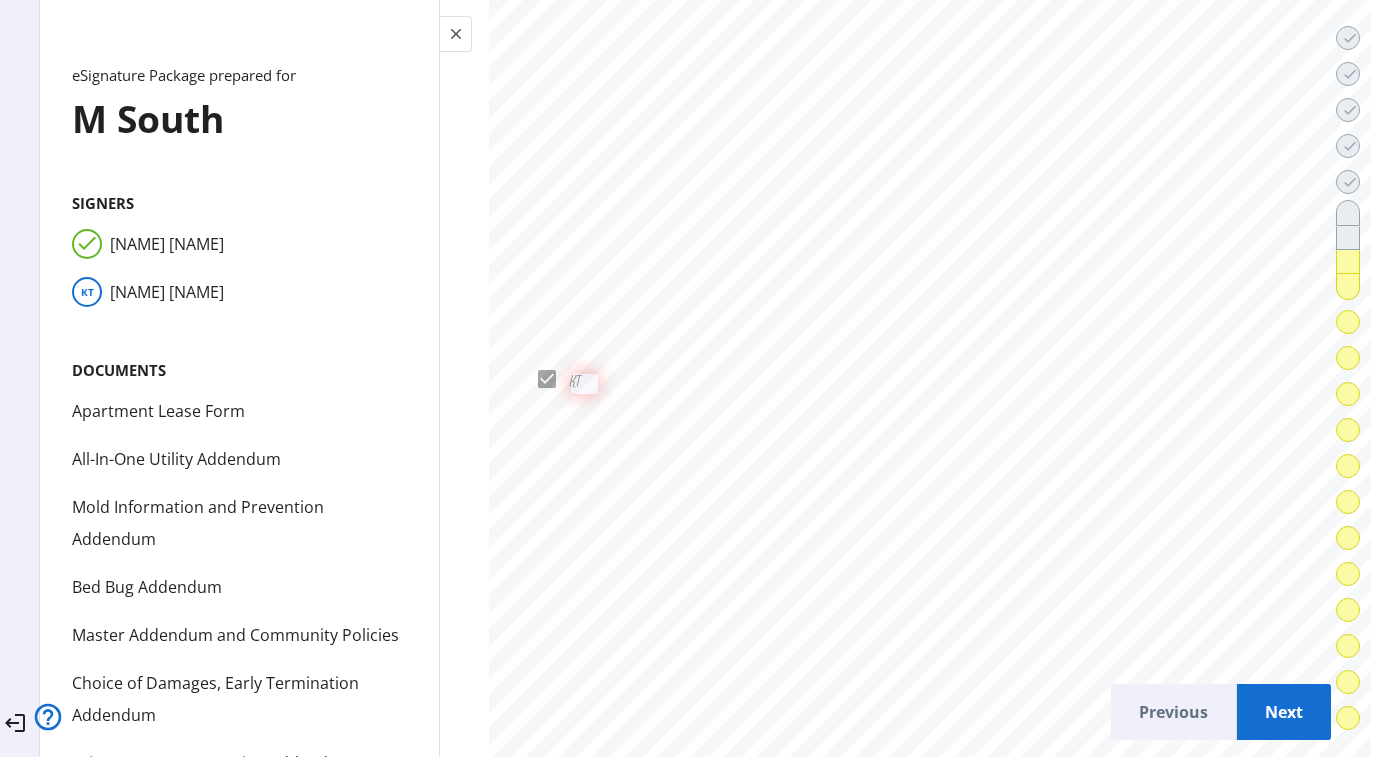 click on "Next" at bounding box center [1284, 712] 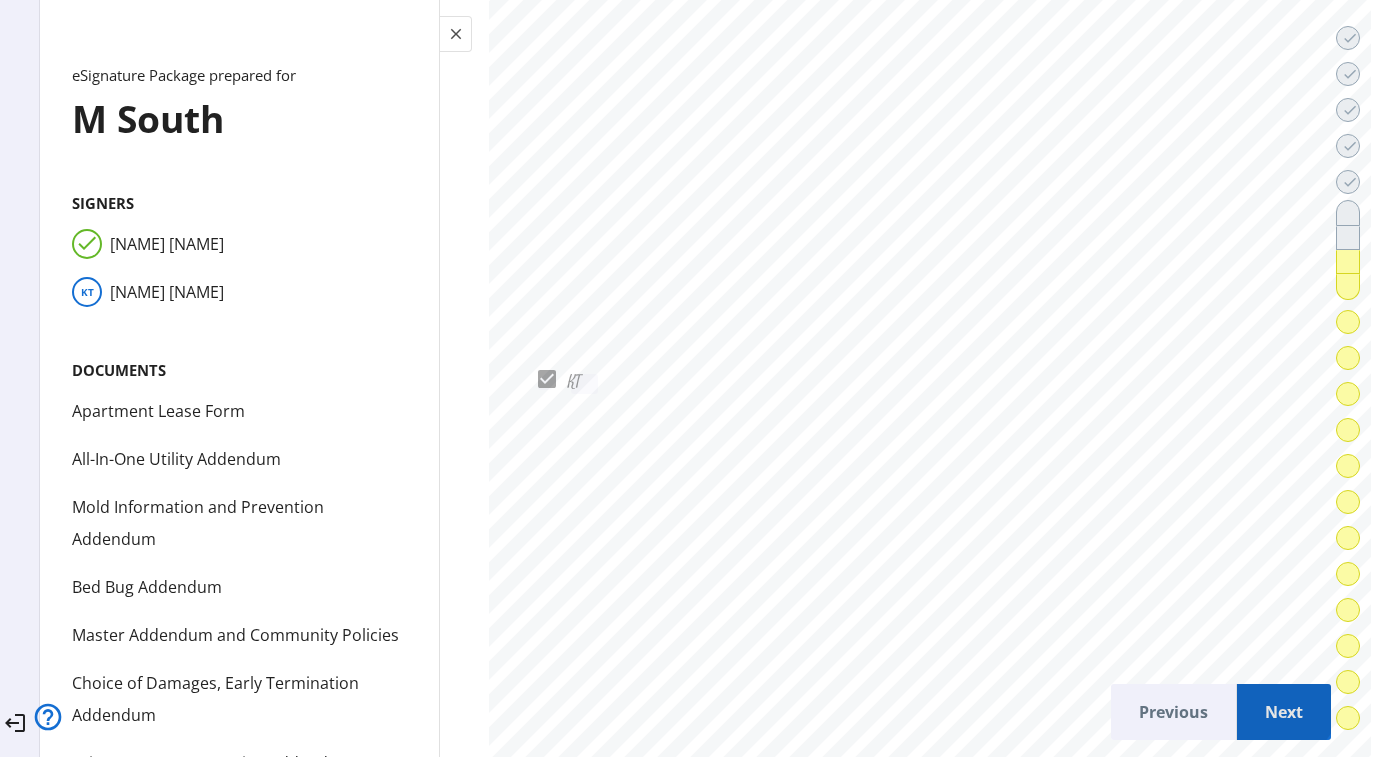 scroll, scrollTop: 37337, scrollLeft: 0, axis: vertical 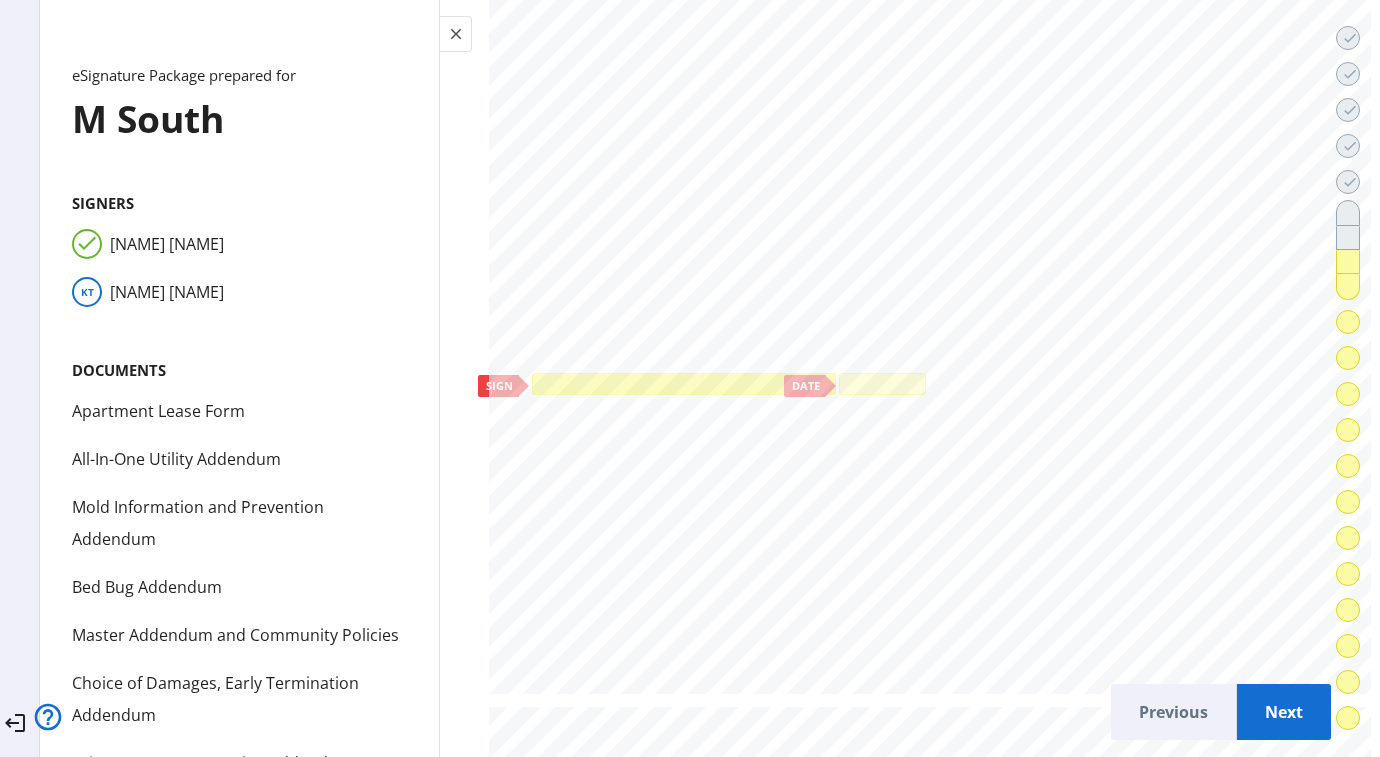 click at bounding box center (684, 384) 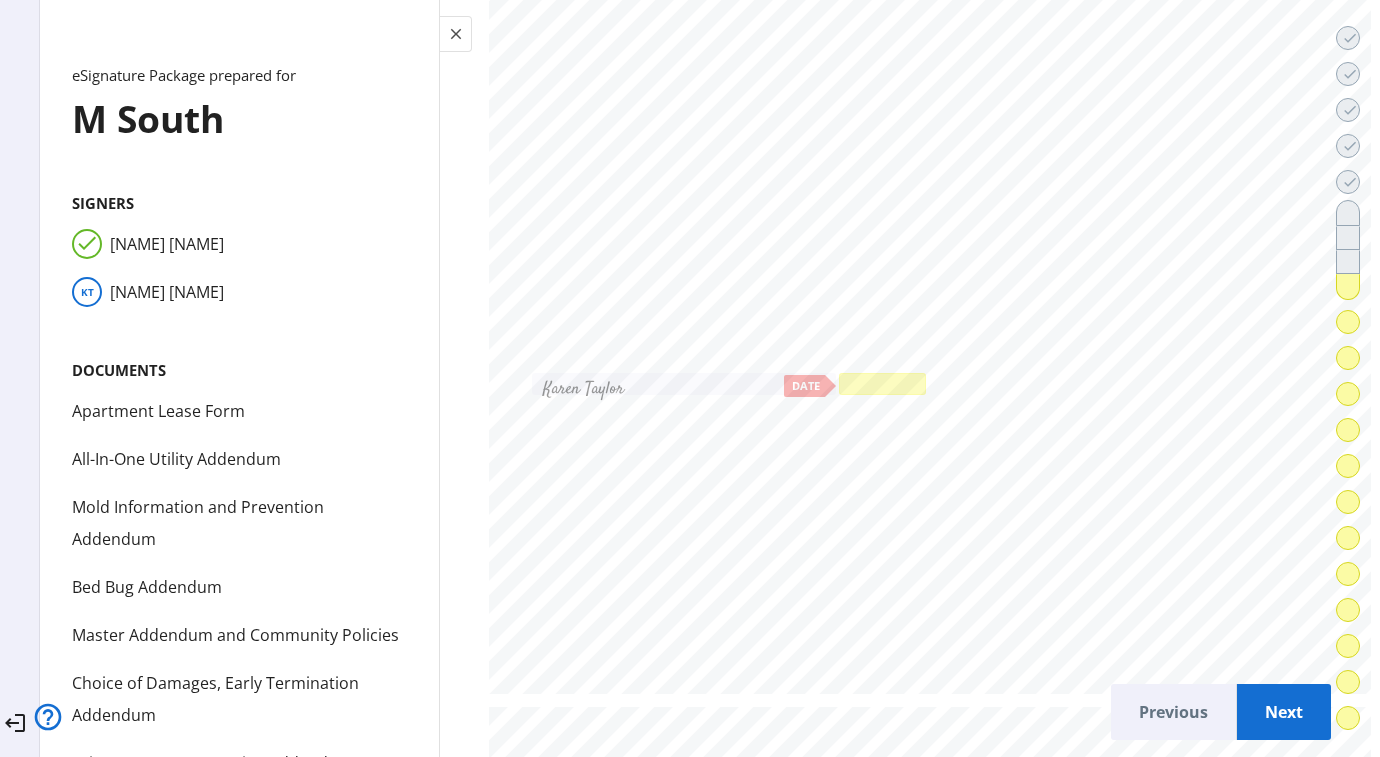 click at bounding box center [882, 384] 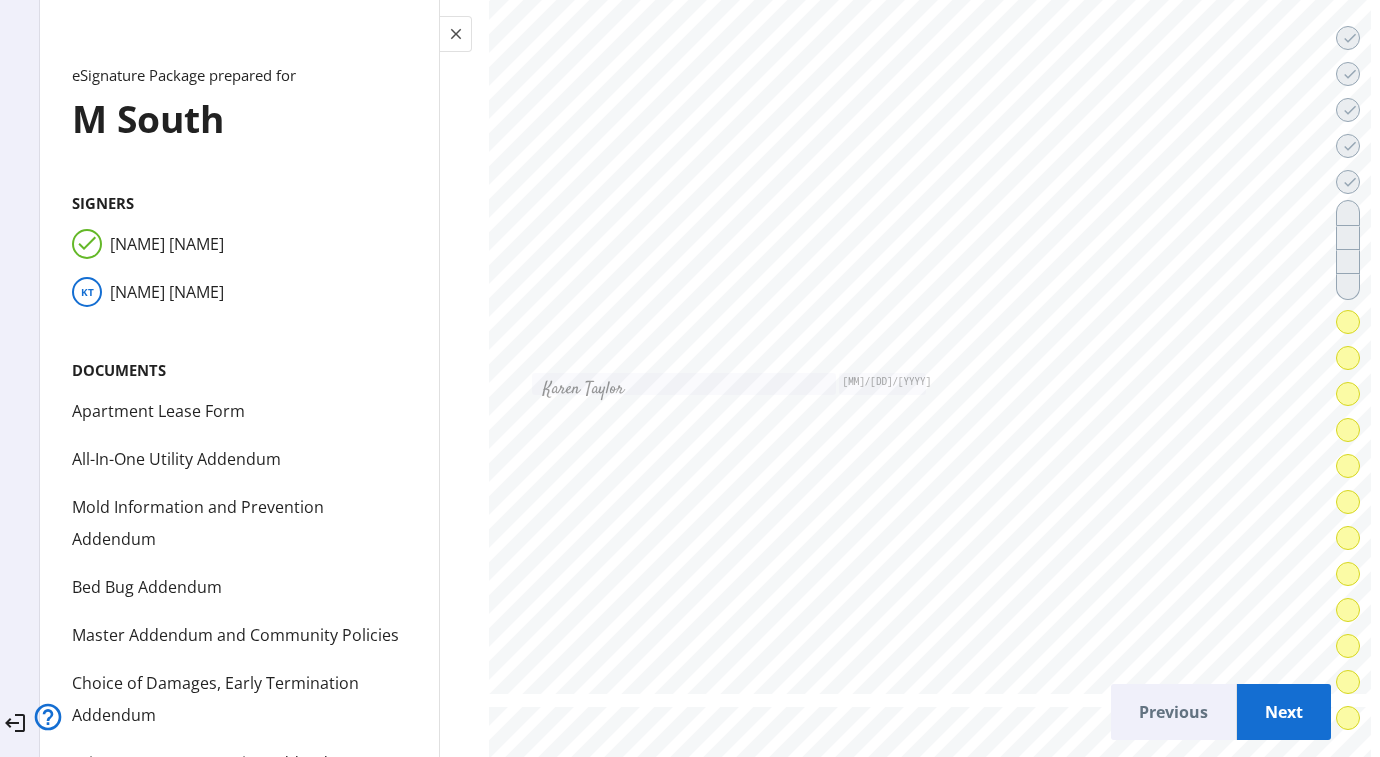 click on "Next" at bounding box center [1284, 712] 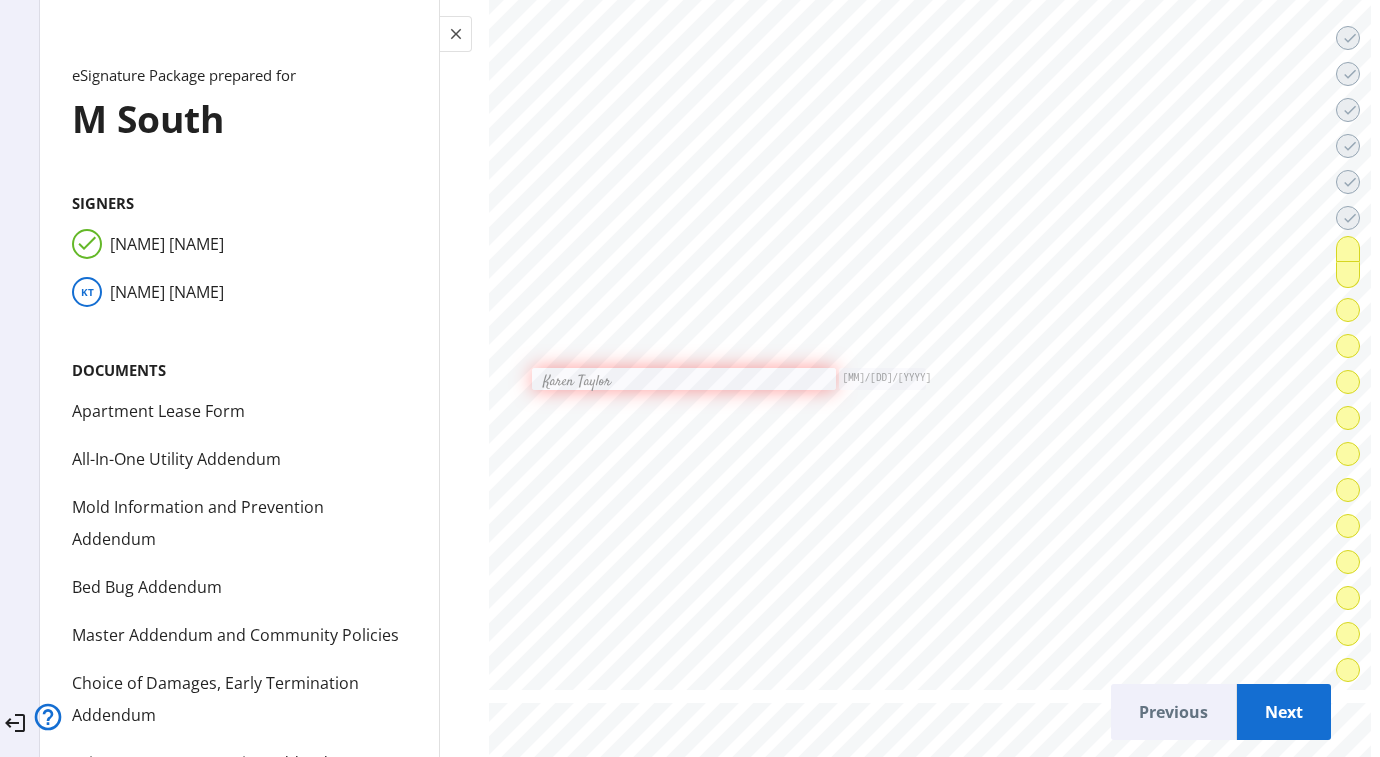 scroll, scrollTop: 38856, scrollLeft: 0, axis: vertical 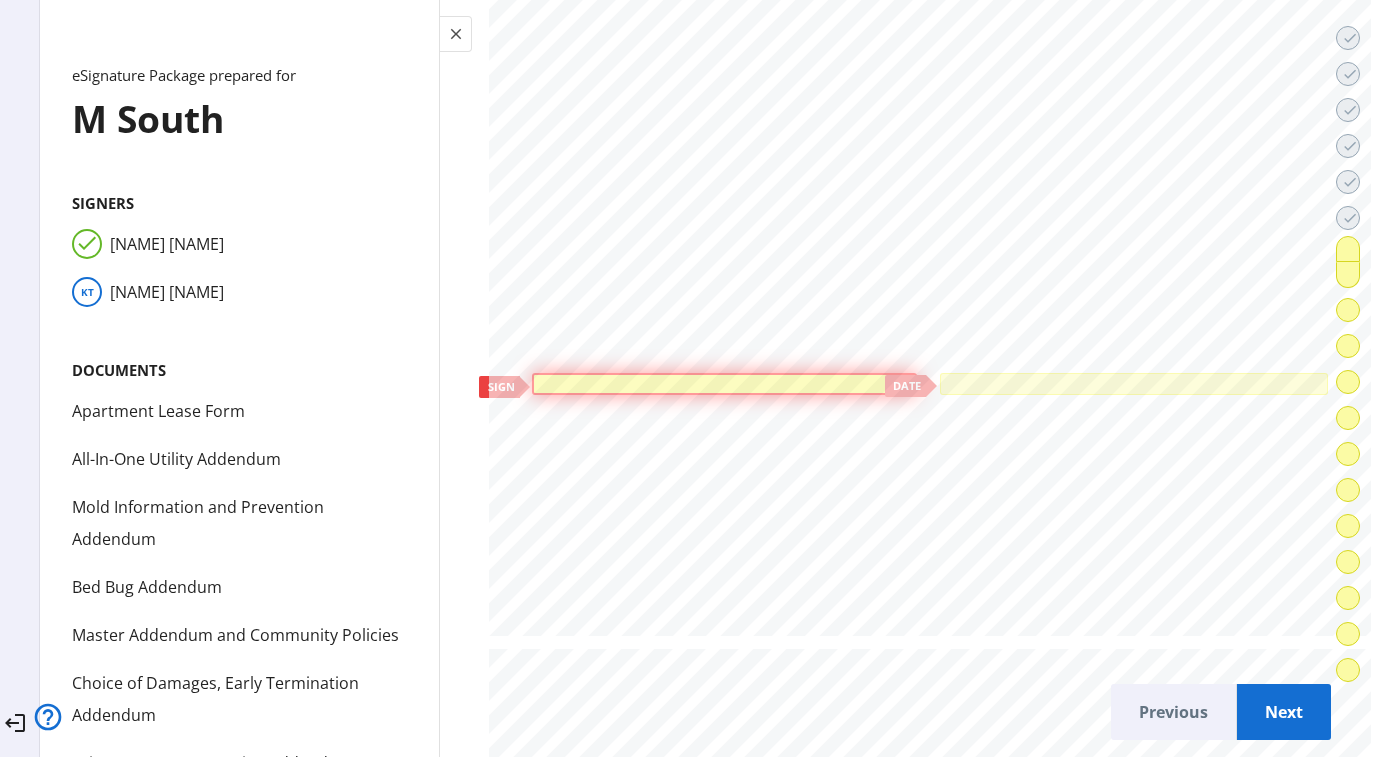 click at bounding box center [724, 384] 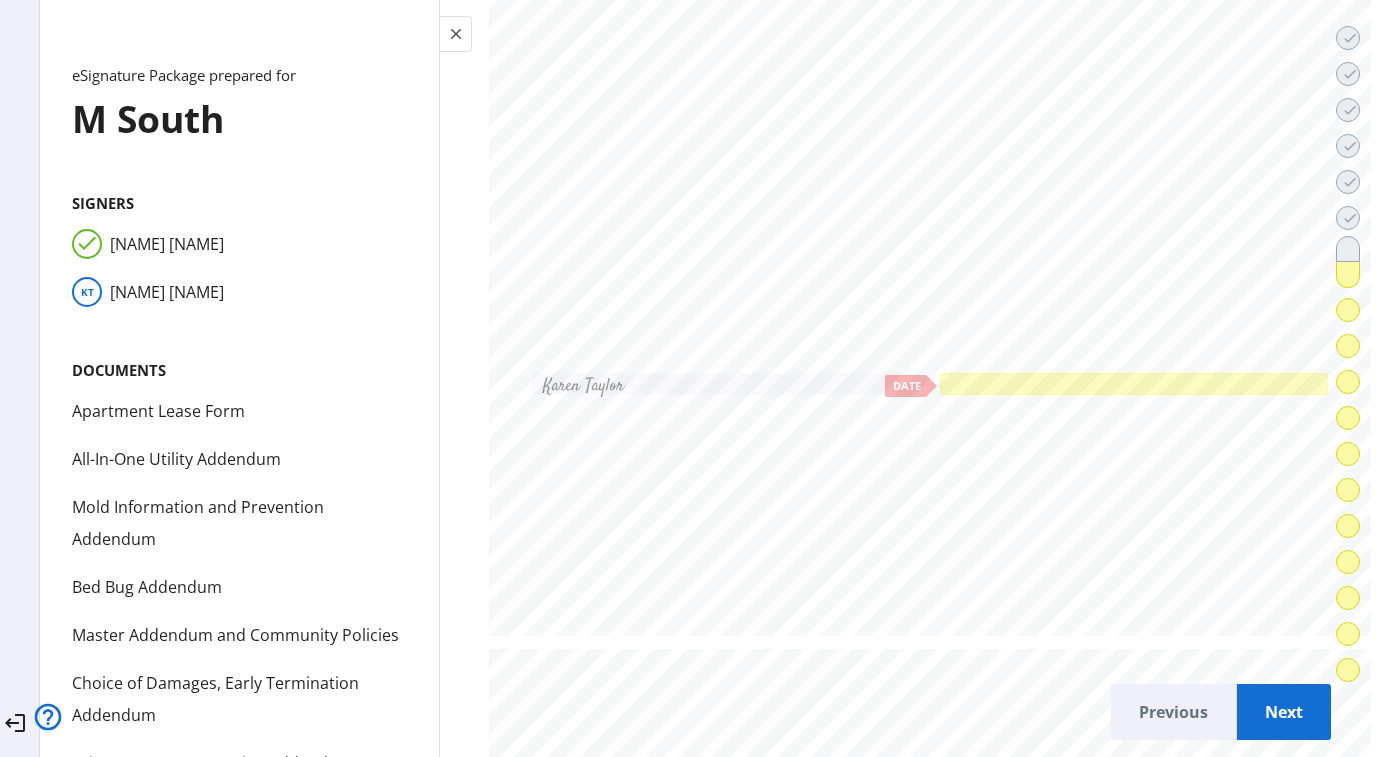 click at bounding box center (1134, 384) 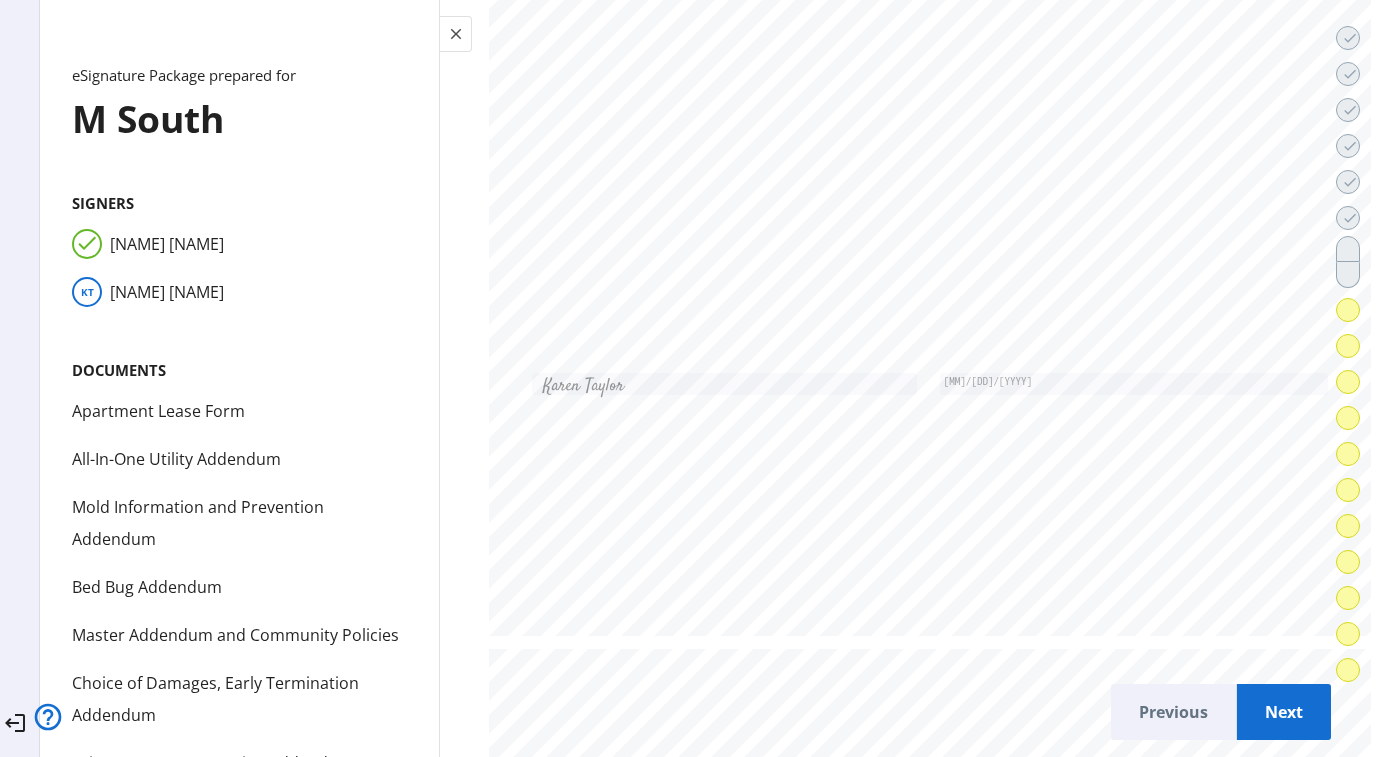 click on "Next" at bounding box center (1284, 712) 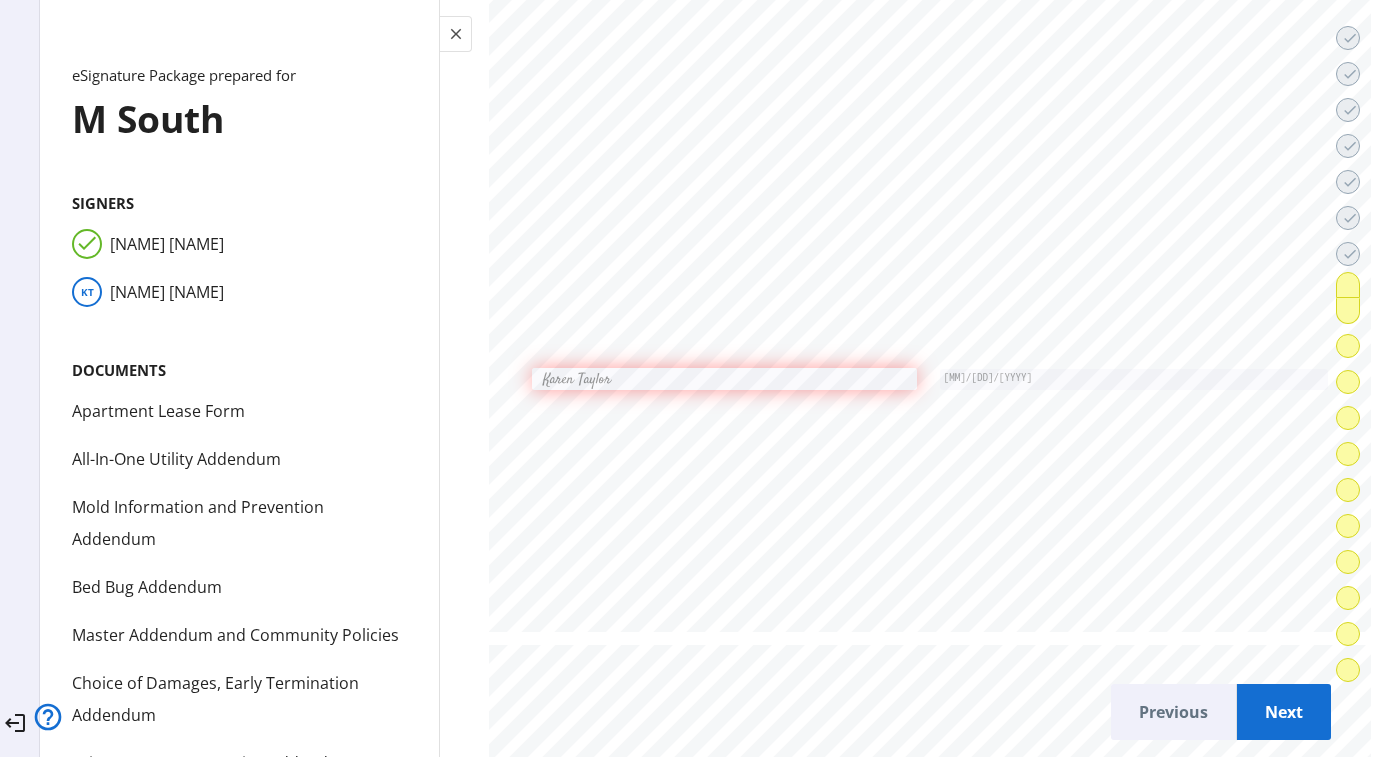 scroll, scrollTop: 40285, scrollLeft: 0, axis: vertical 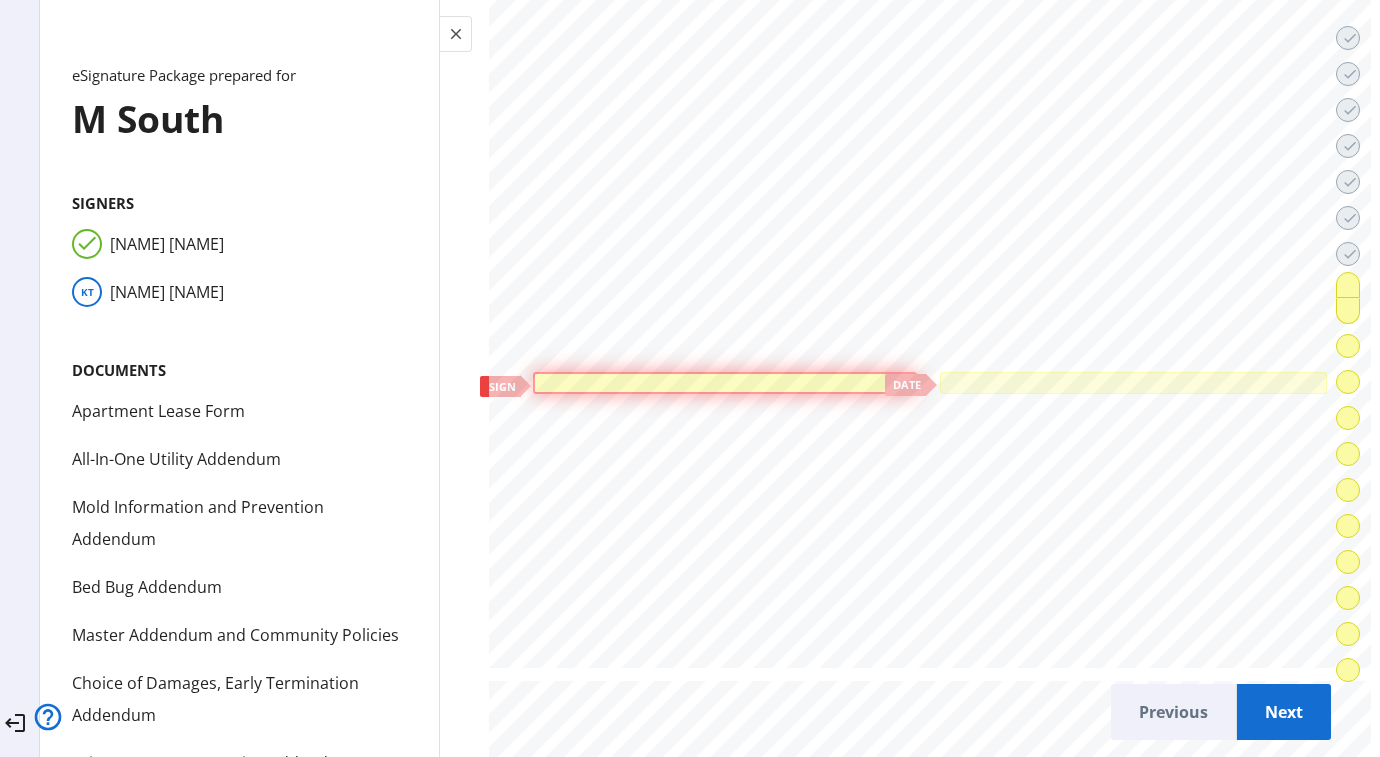 click at bounding box center [725, 383] 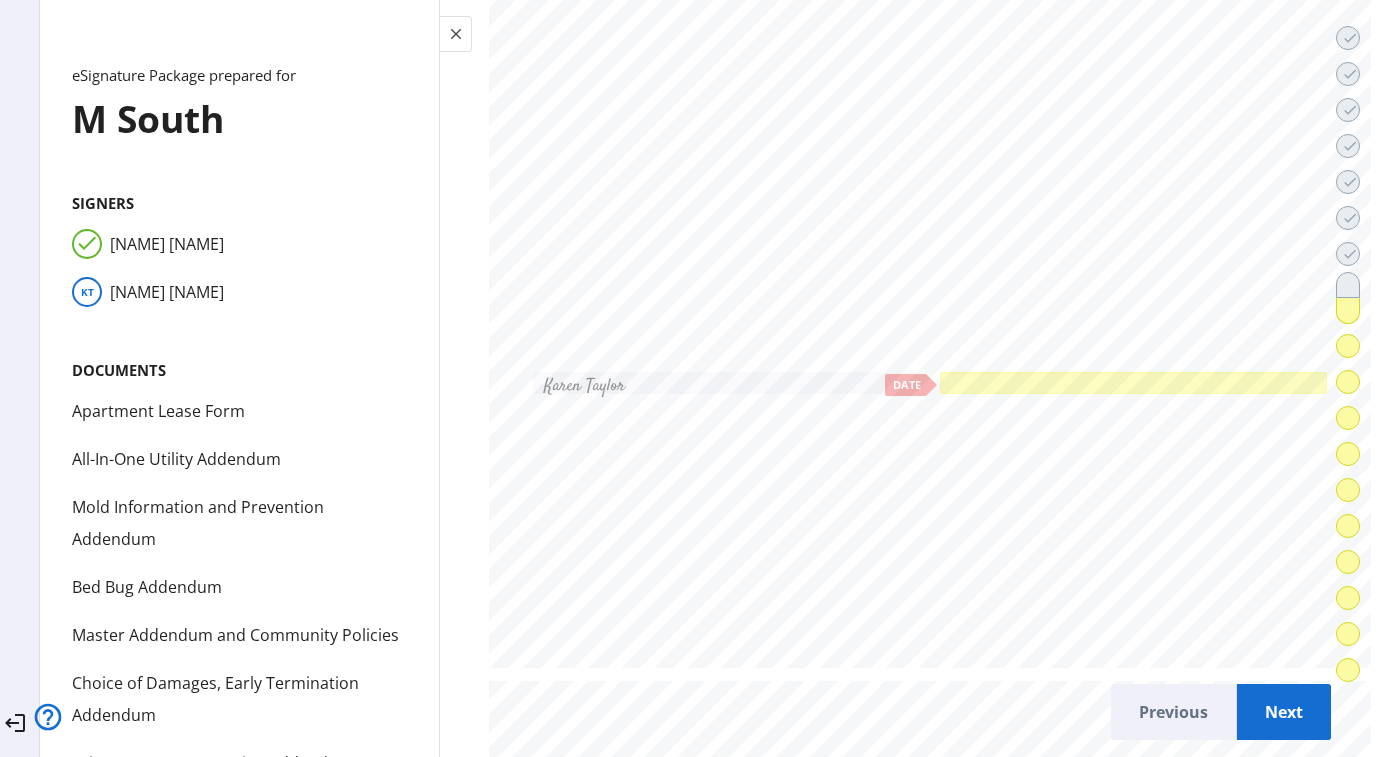 click 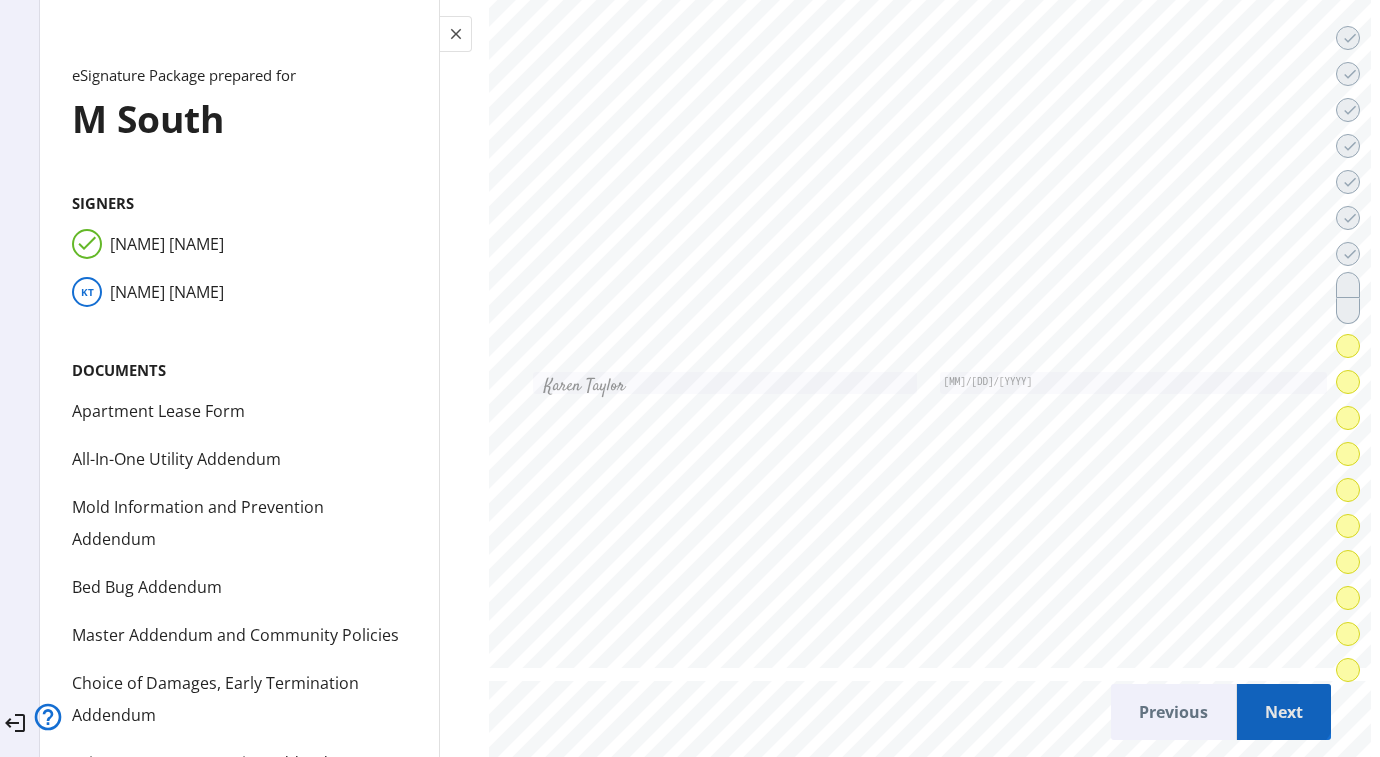 click on "Next" at bounding box center [1284, 712] 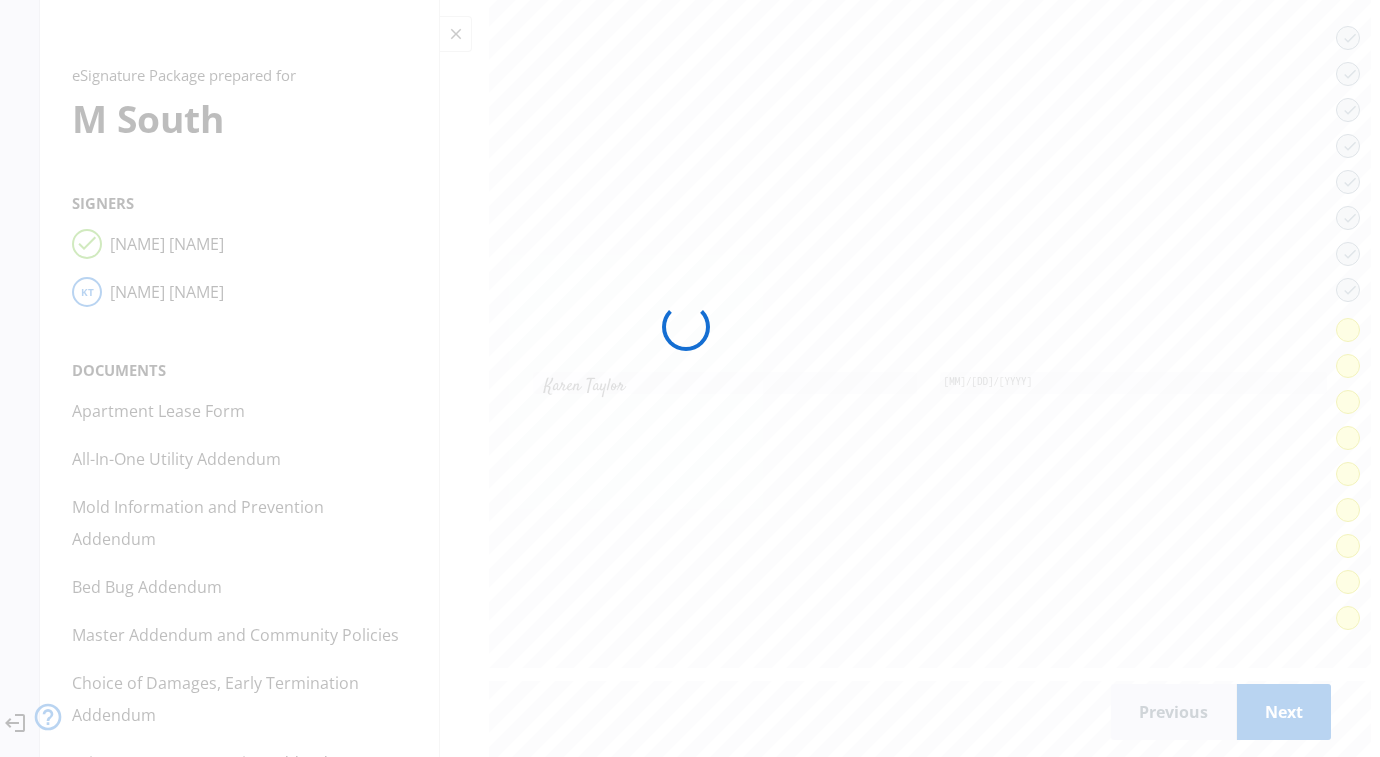 scroll, scrollTop: 42572, scrollLeft: 0, axis: vertical 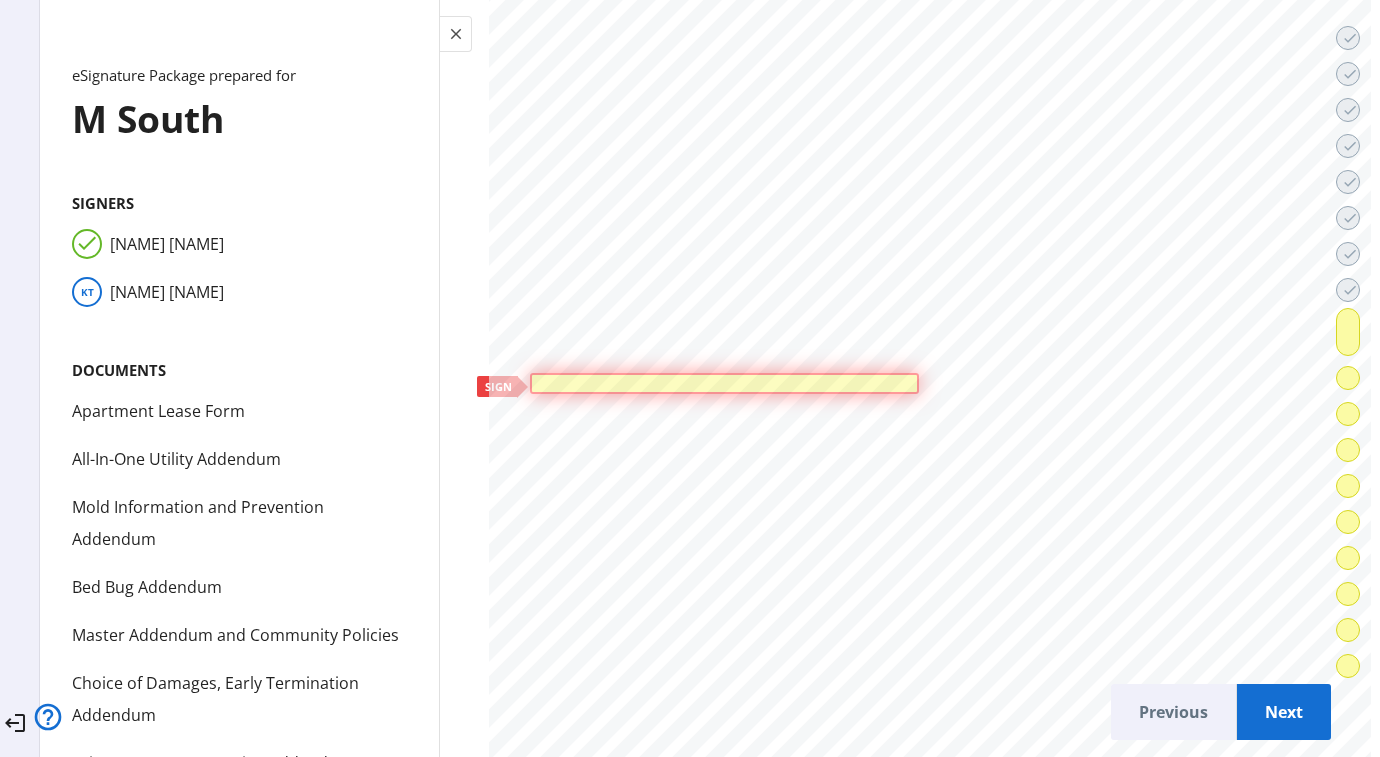 click at bounding box center (724, 384) 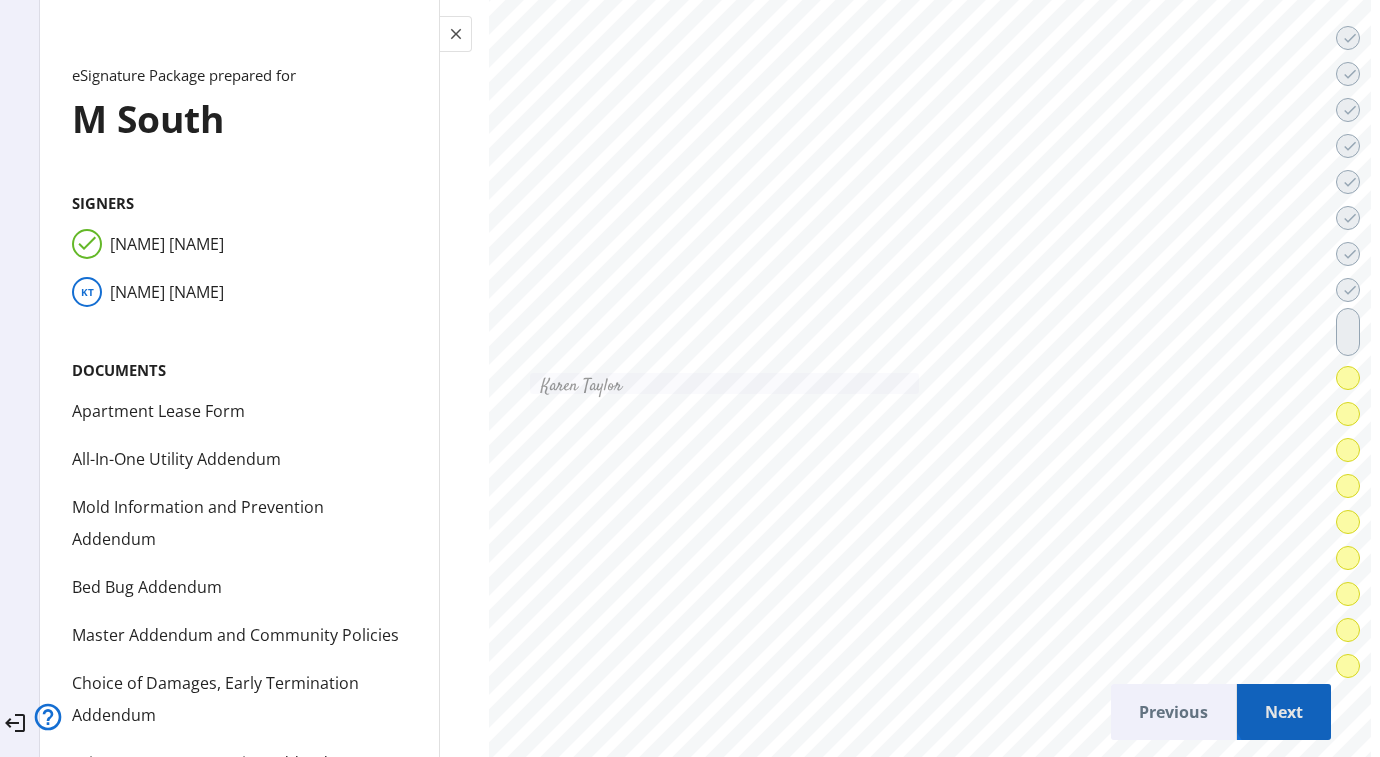 click on "Next" at bounding box center (1284, 712) 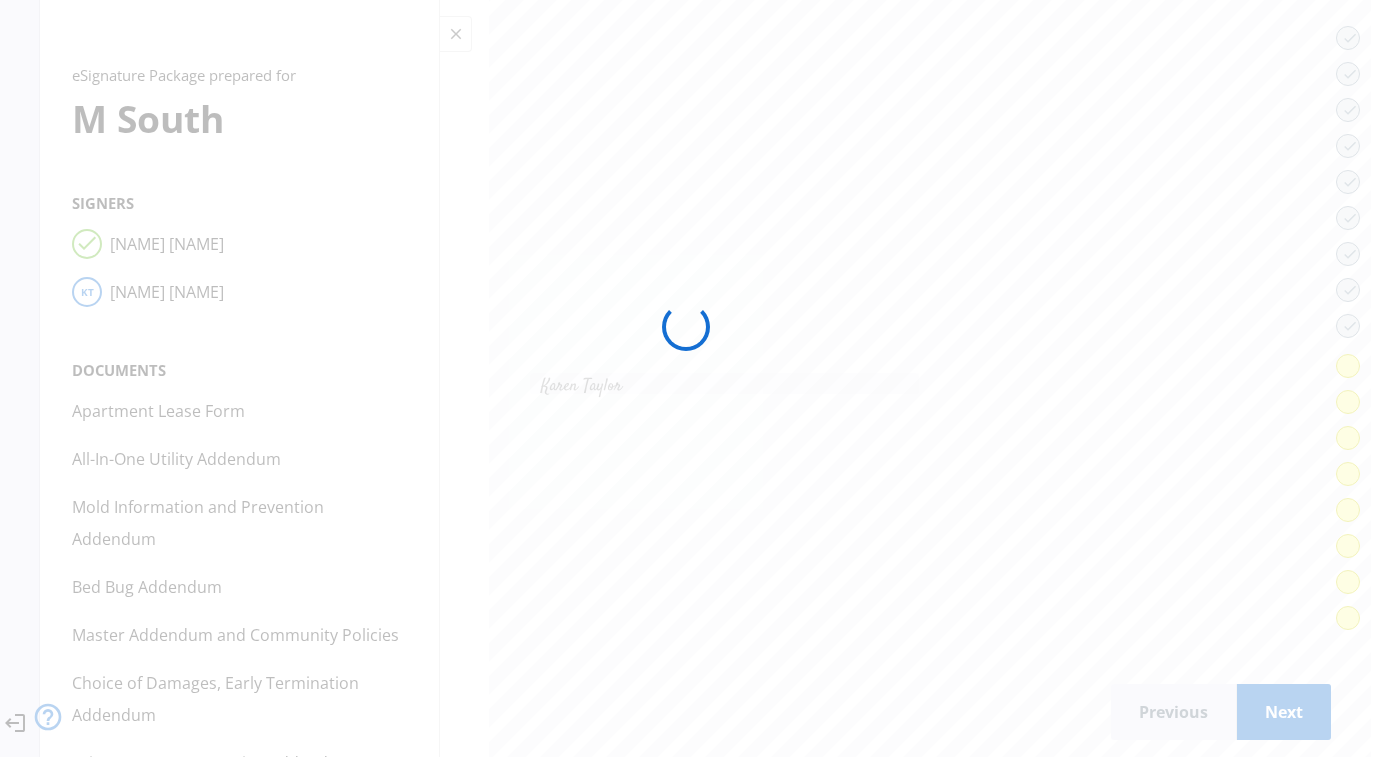 scroll, scrollTop: 46133, scrollLeft: 0, axis: vertical 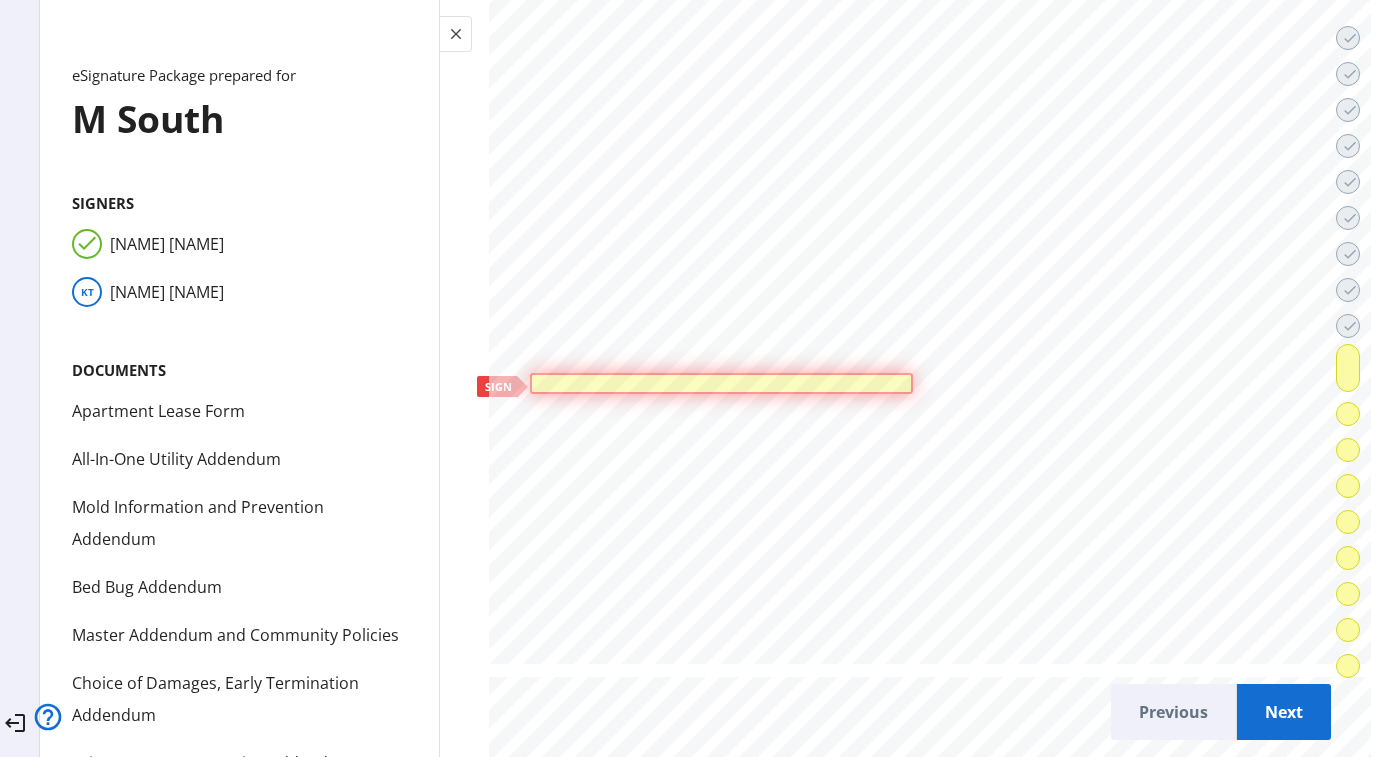 click at bounding box center [721, 384] 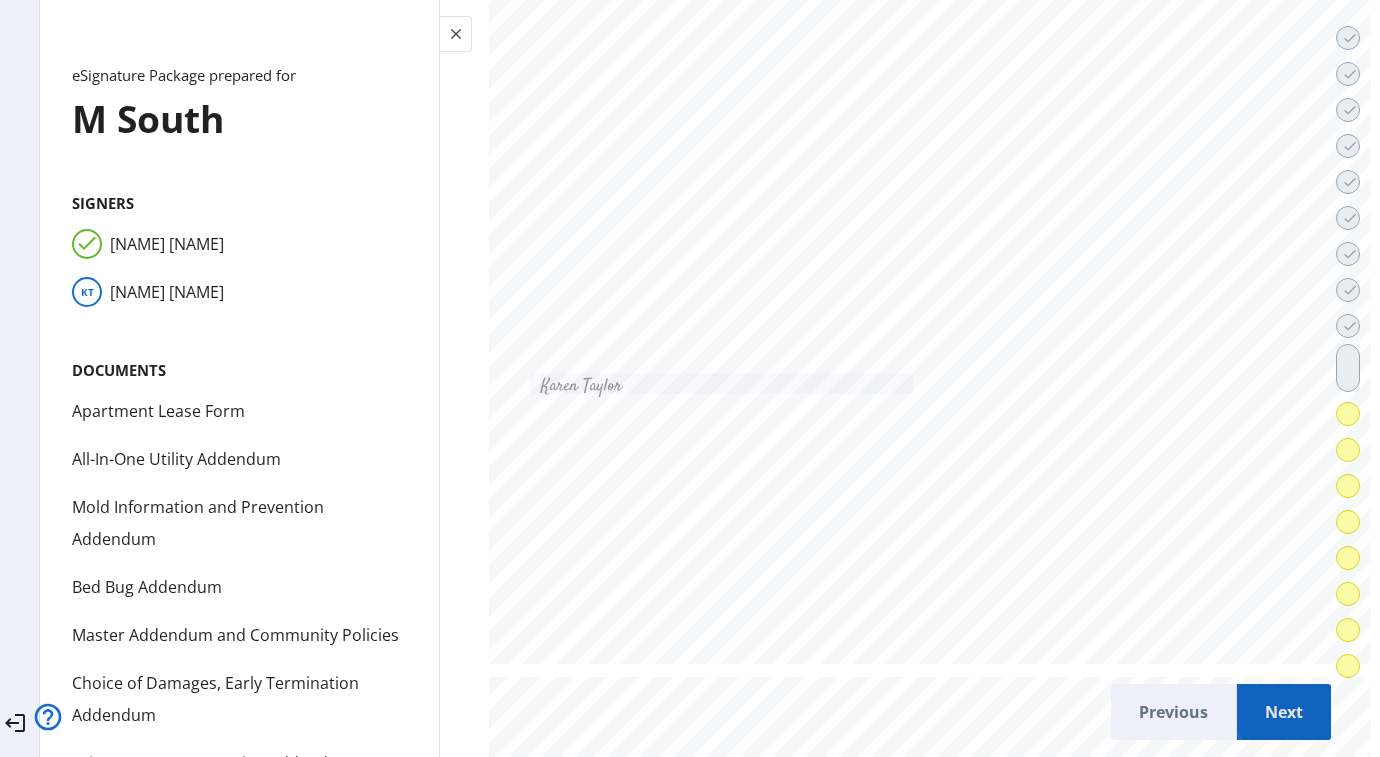 click on "Next" at bounding box center [1284, 712] 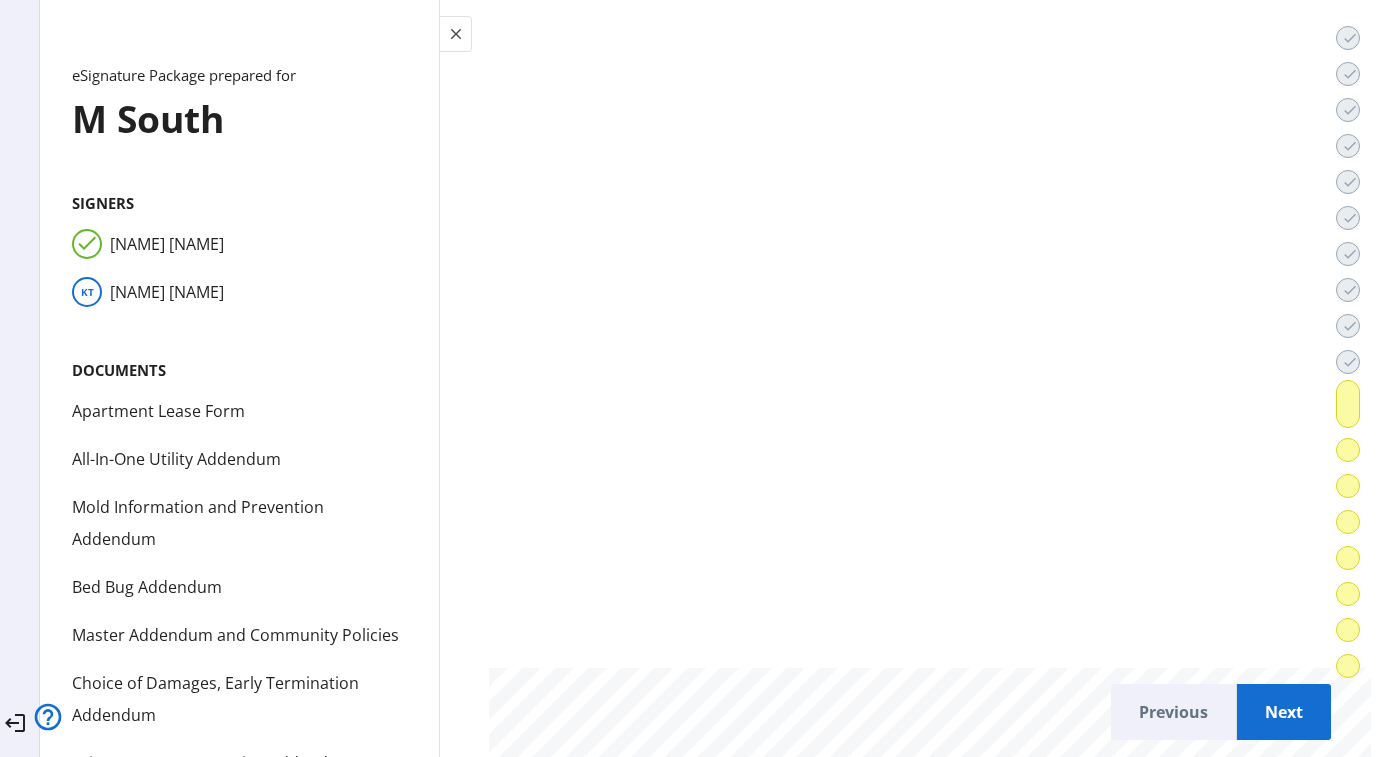 scroll, scrollTop: 48730, scrollLeft: 0, axis: vertical 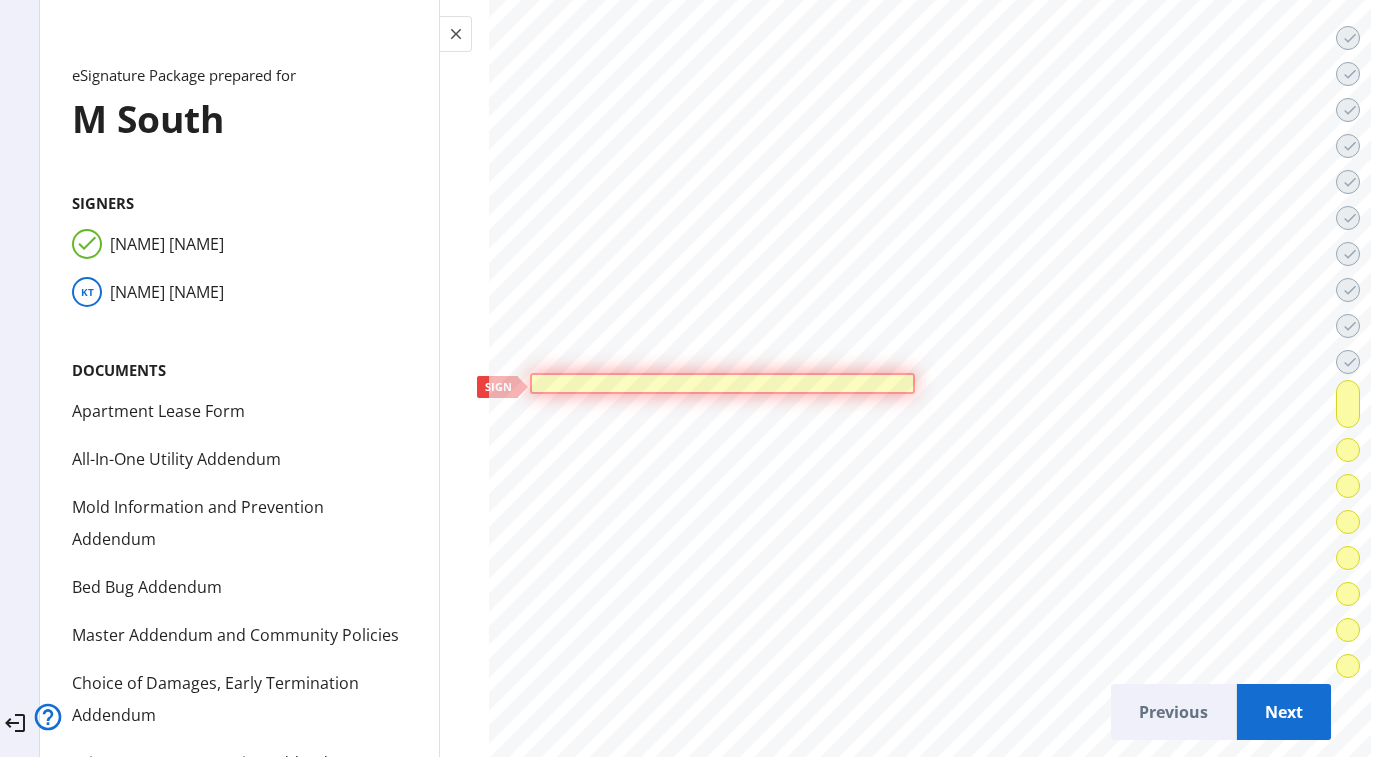 click at bounding box center [722, 384] 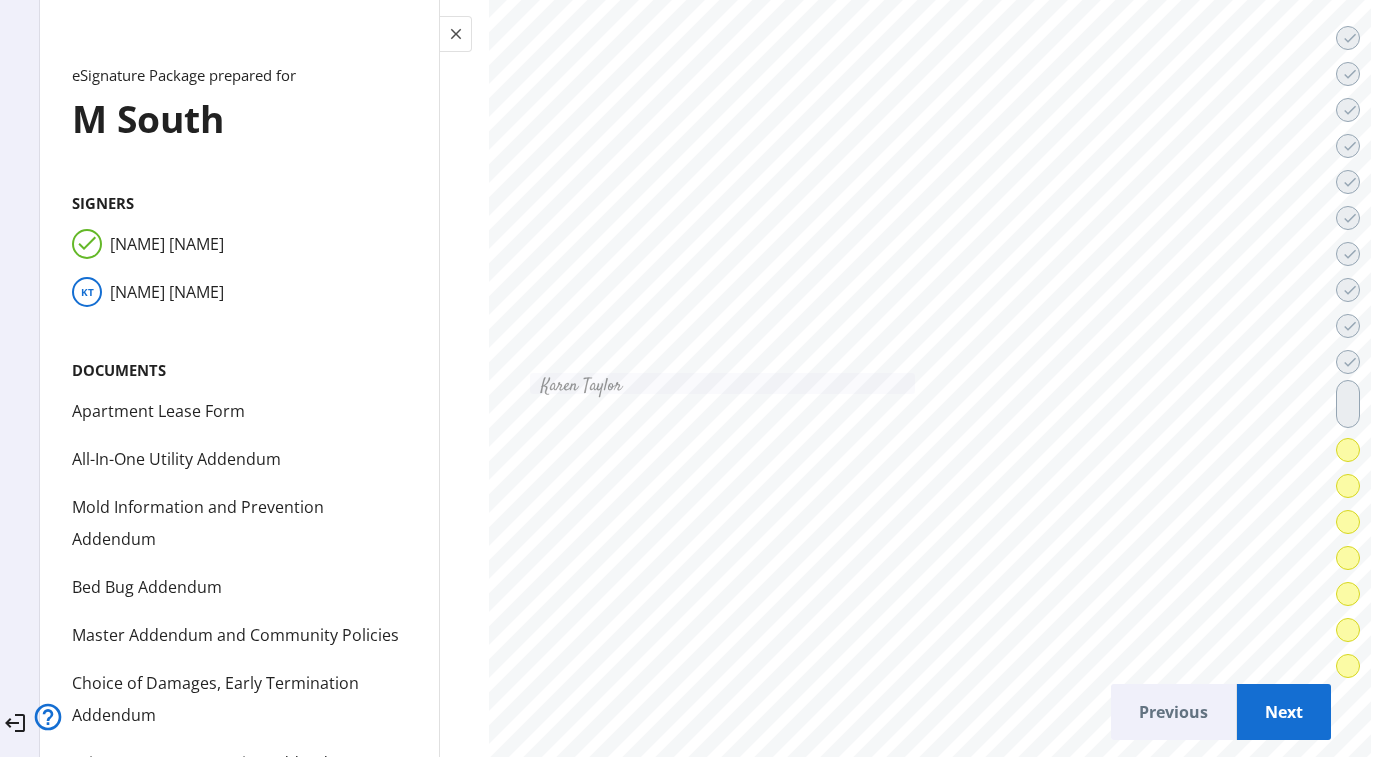 click on "Next" at bounding box center (1284, 712) 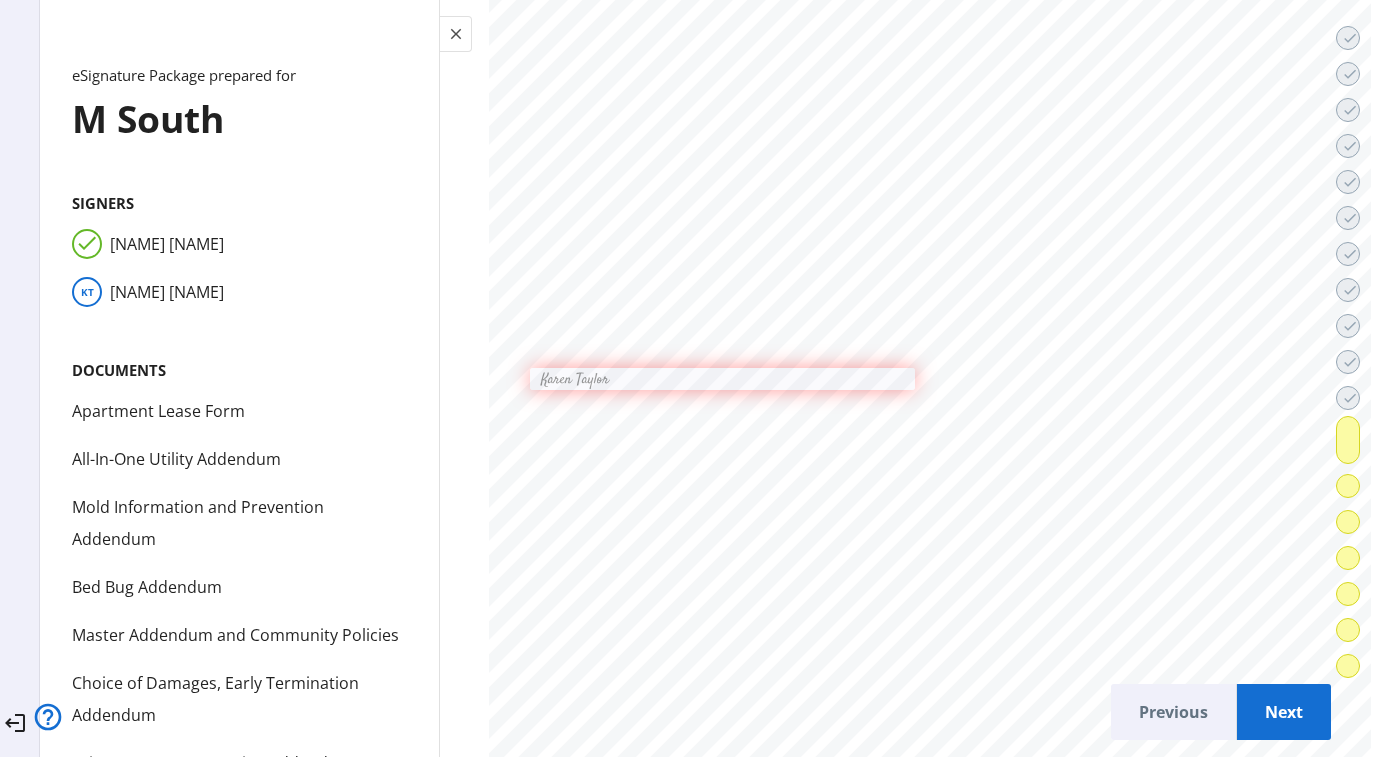 scroll, scrollTop: 50590, scrollLeft: 0, axis: vertical 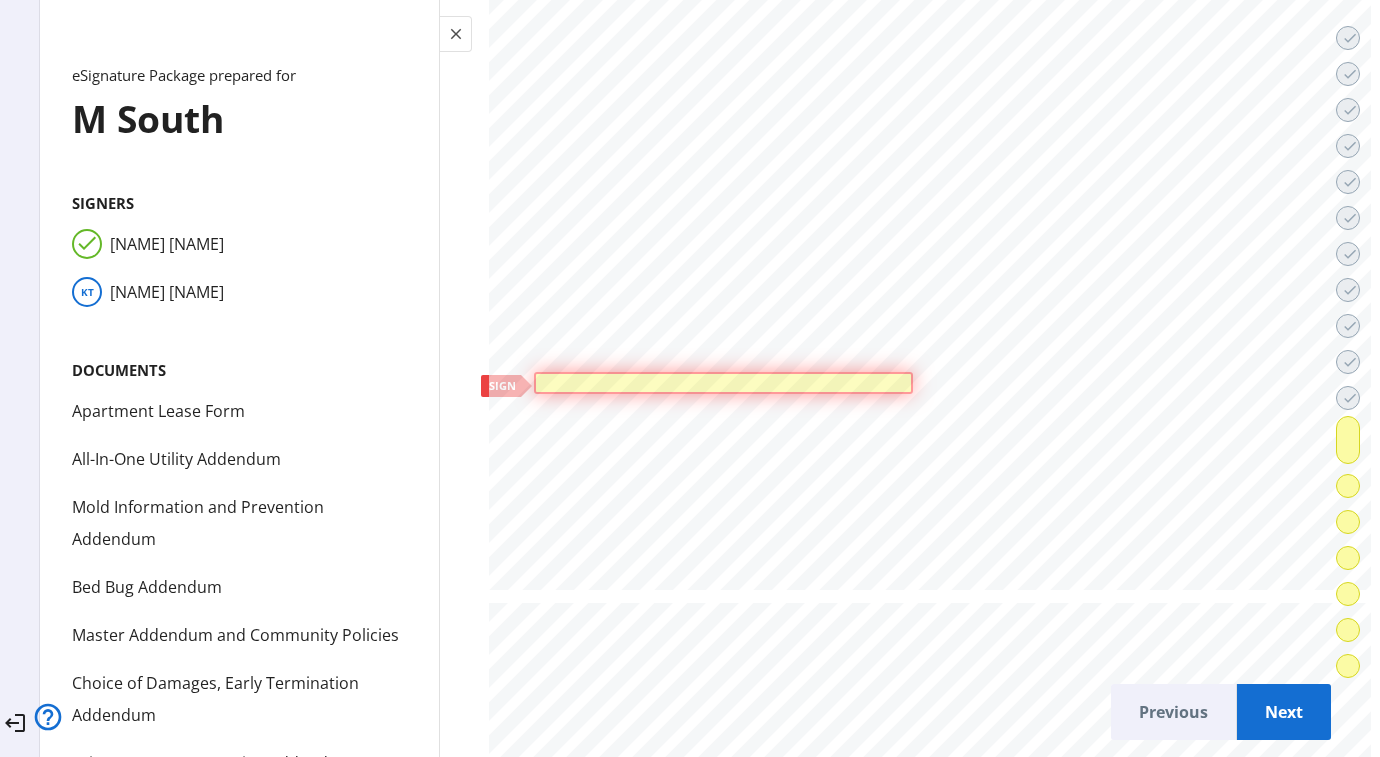 click at bounding box center (723, 383) 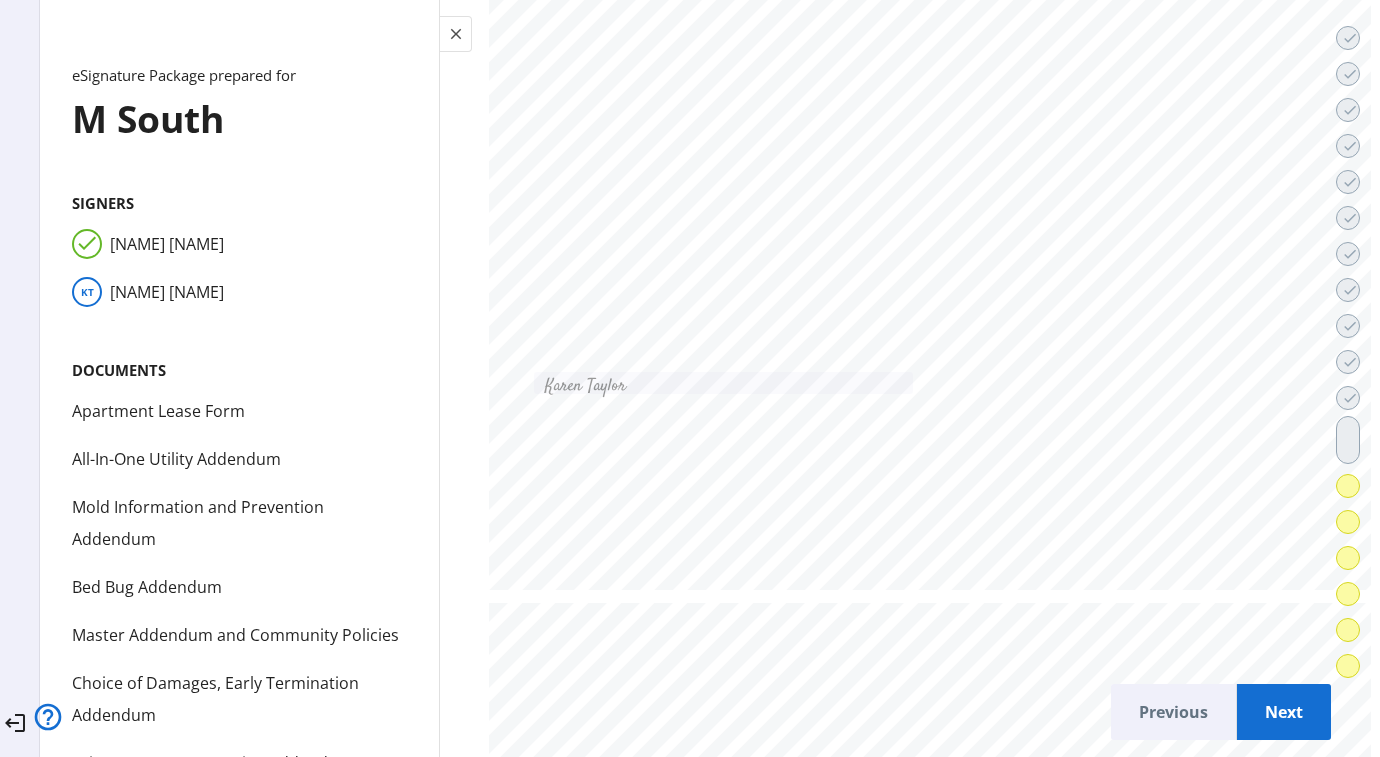click on "Next" at bounding box center [1284, 712] 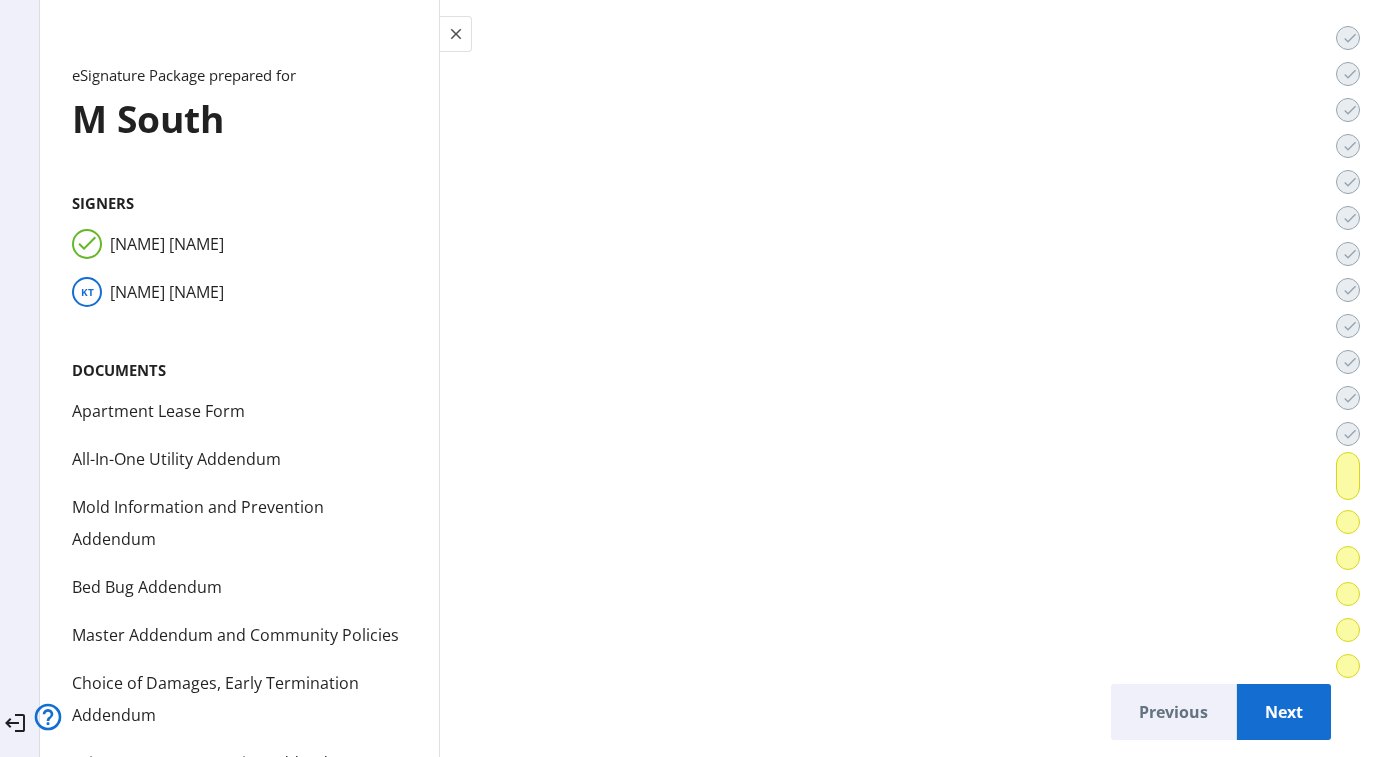 scroll, scrollTop: 54365, scrollLeft: 0, axis: vertical 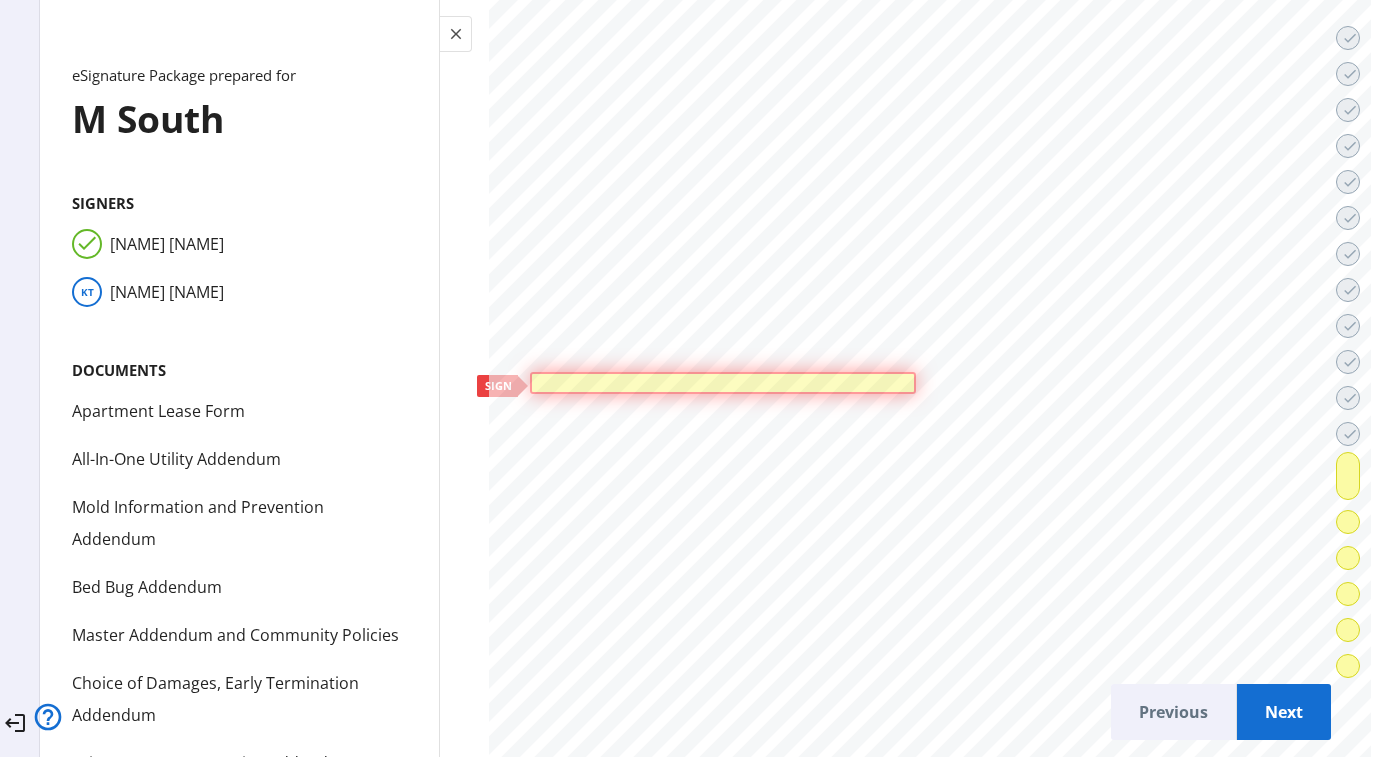 click 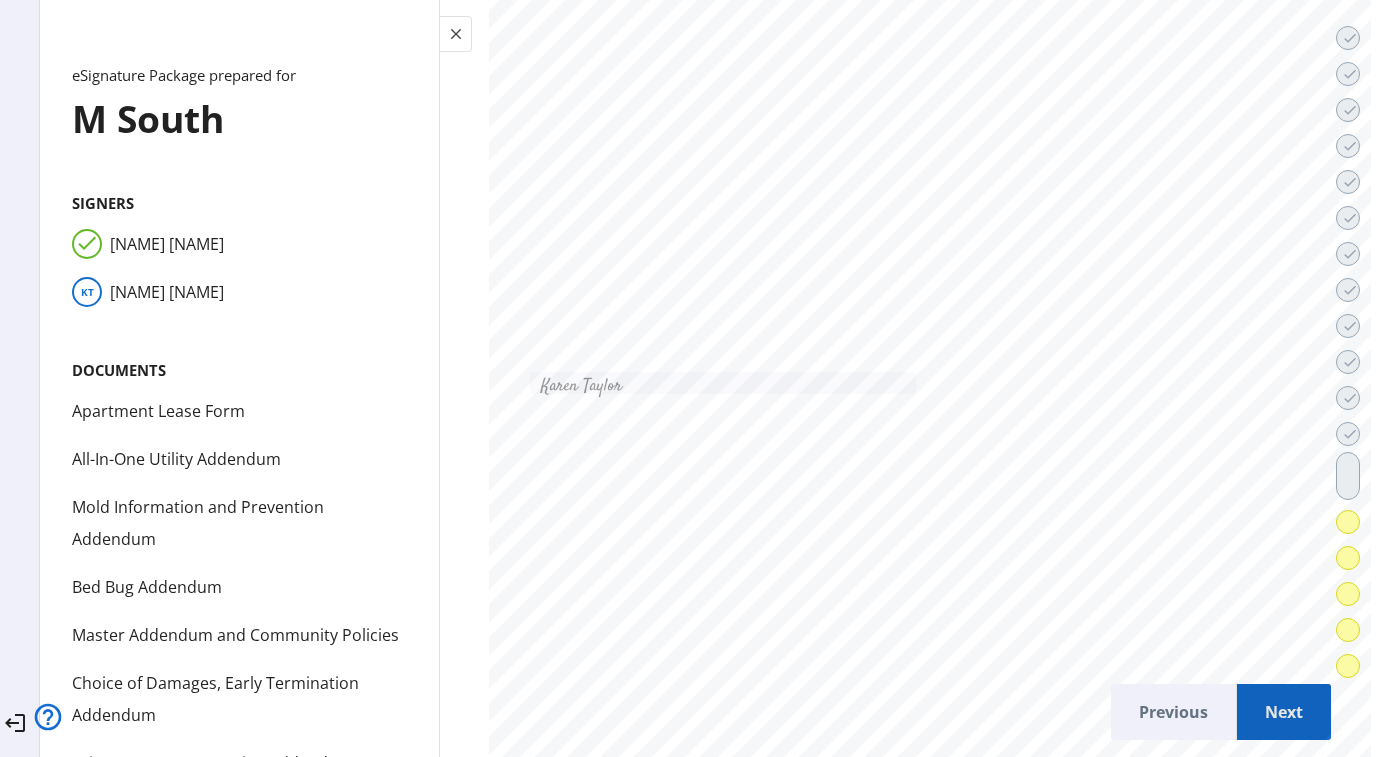 click on "Next" at bounding box center [1284, 712] 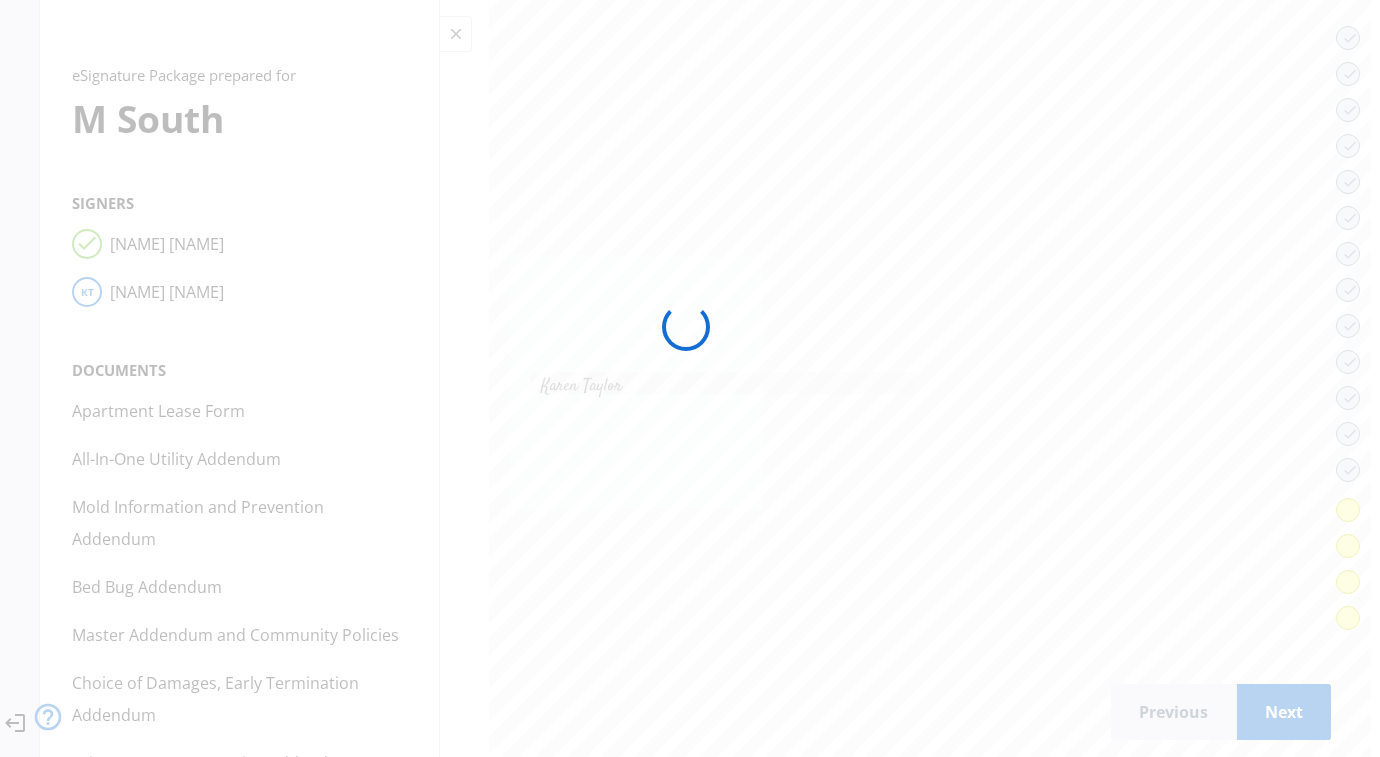 scroll, scrollTop: 57221, scrollLeft: 0, axis: vertical 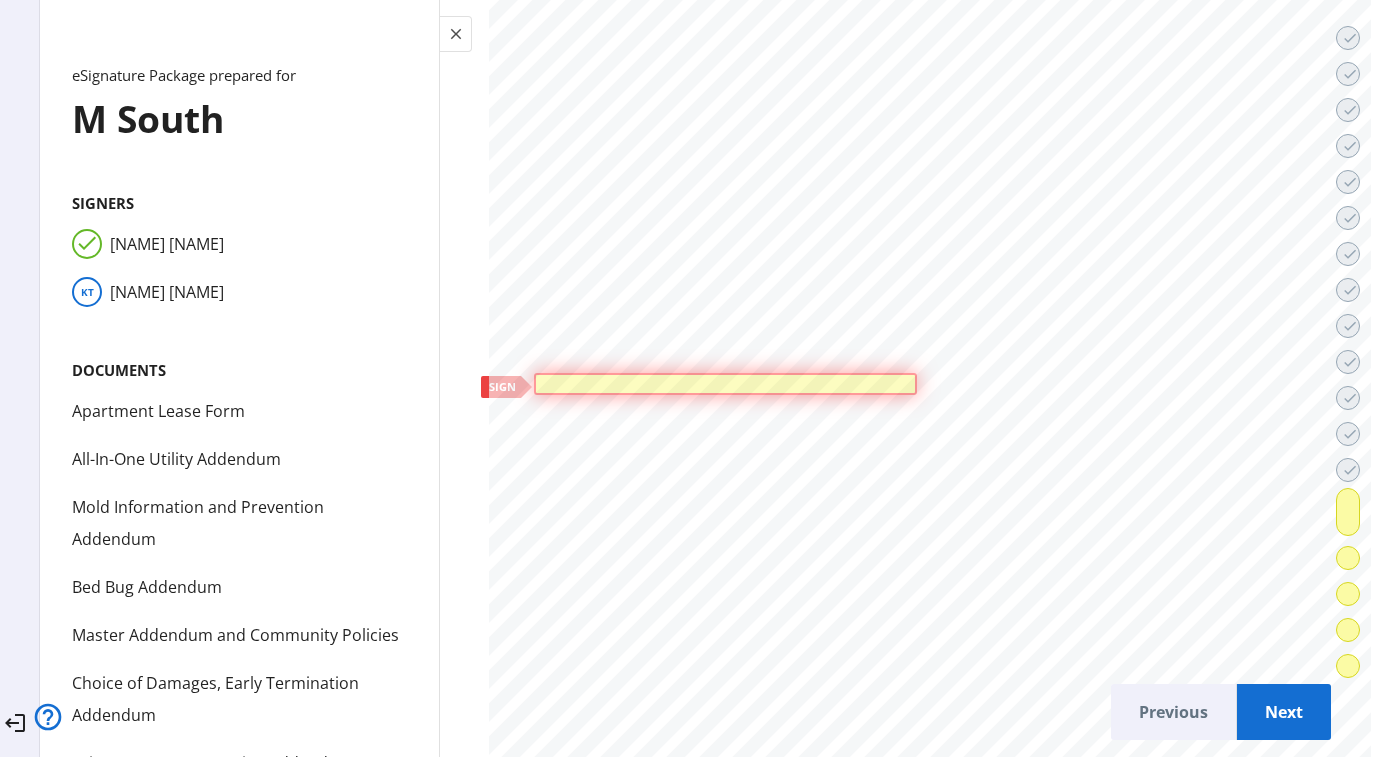 click at bounding box center [725, 384] 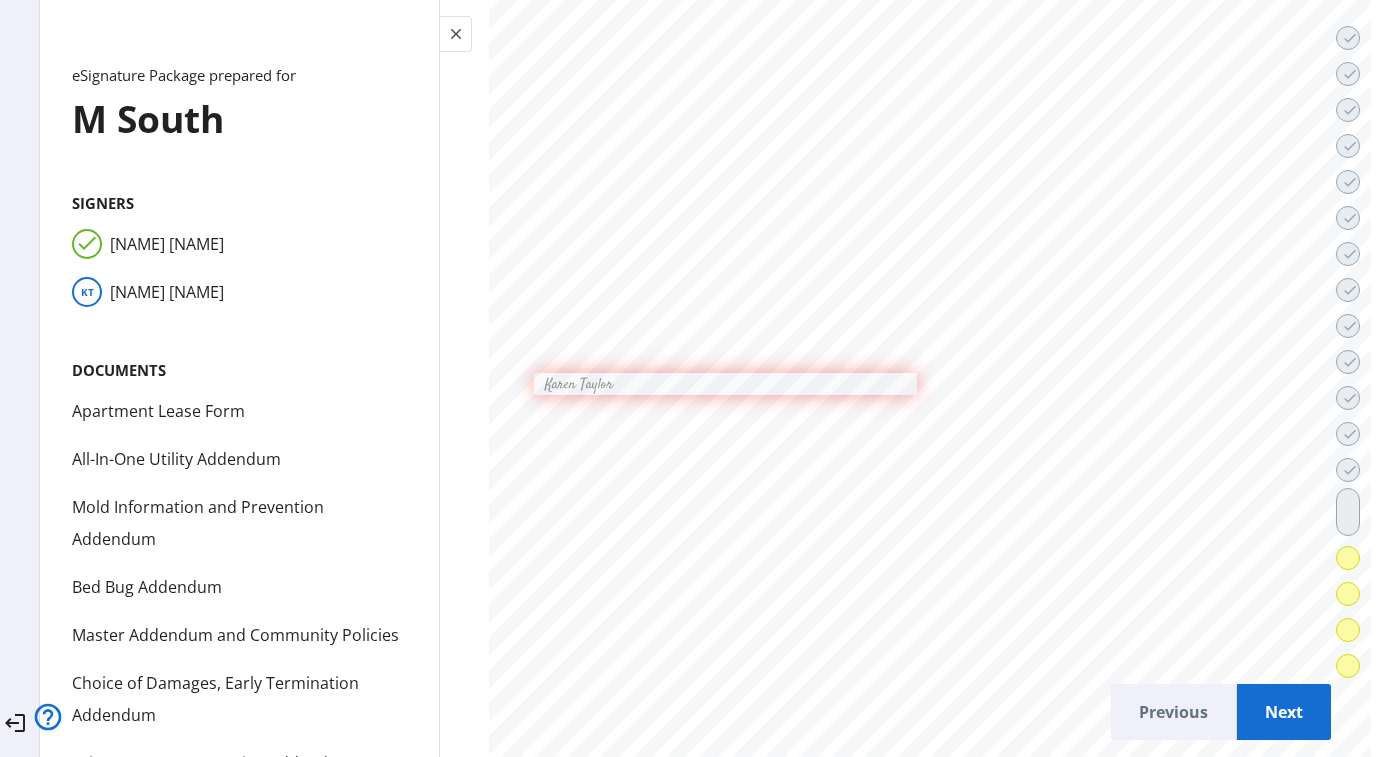 click on "Next" at bounding box center (1284, 712) 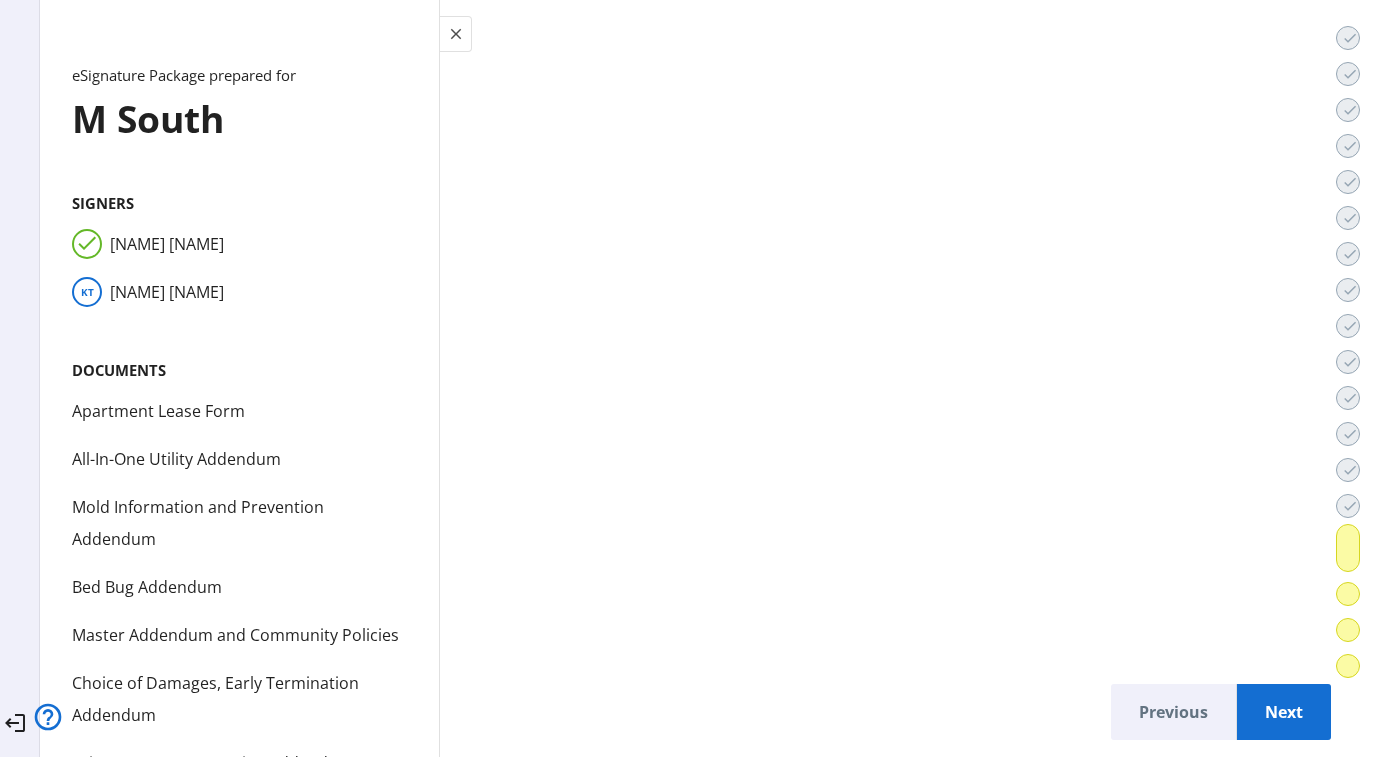 scroll, scrollTop: 60145, scrollLeft: 0, axis: vertical 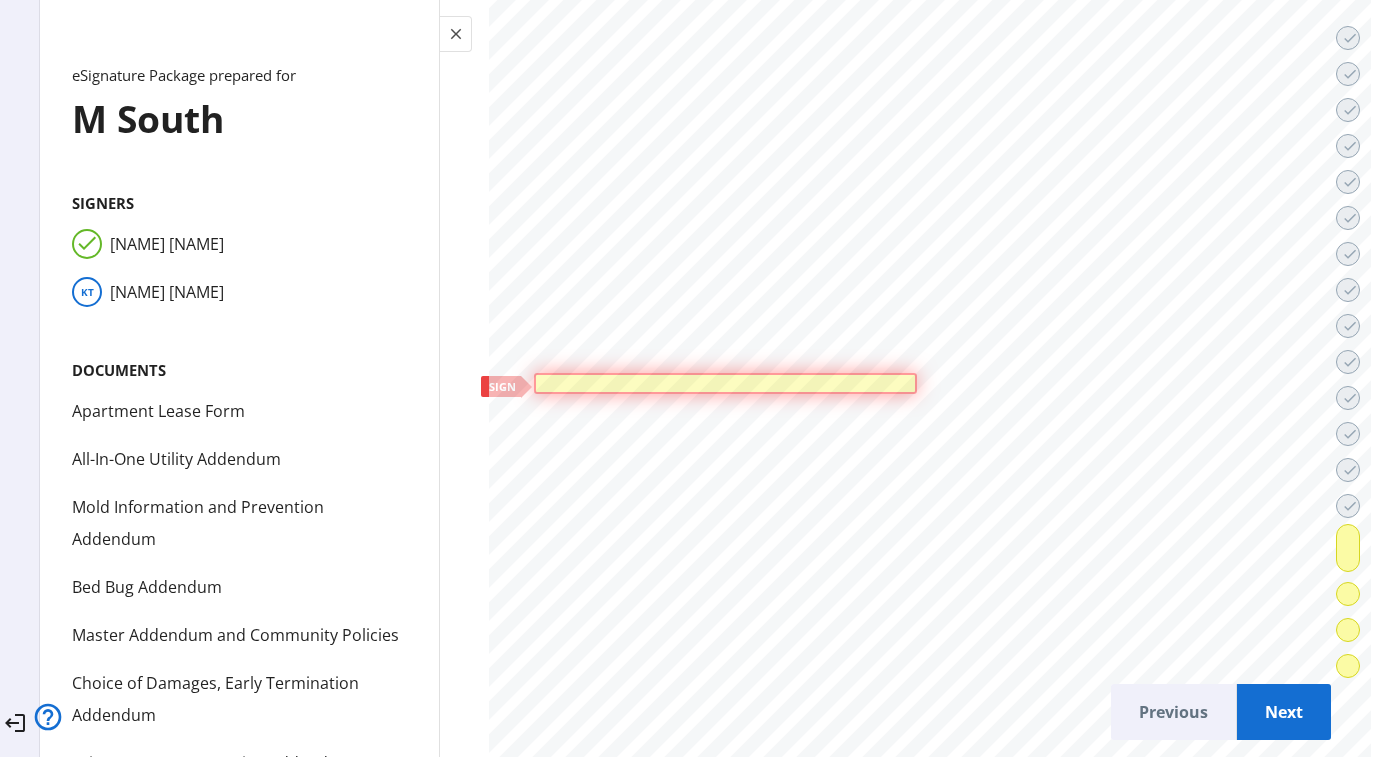 click 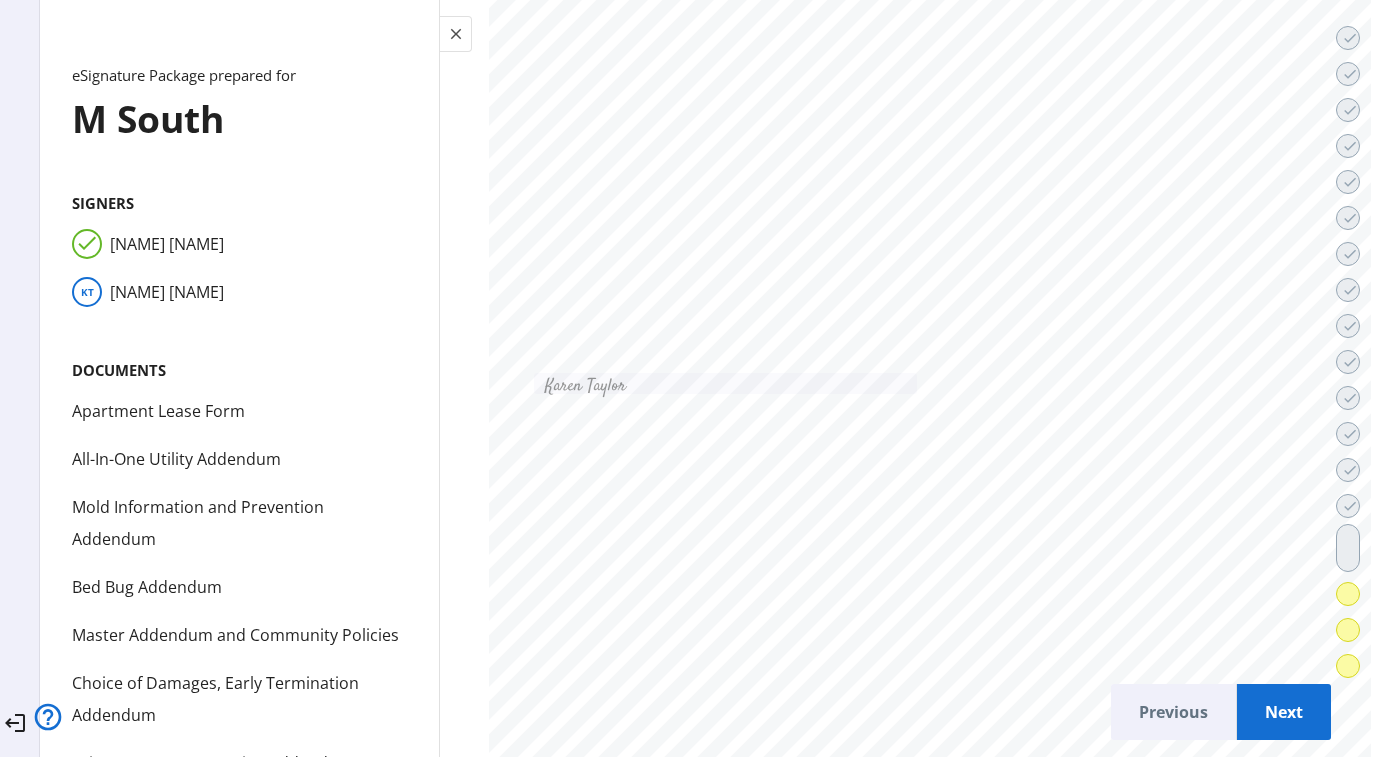 click on "Next" at bounding box center [1284, 712] 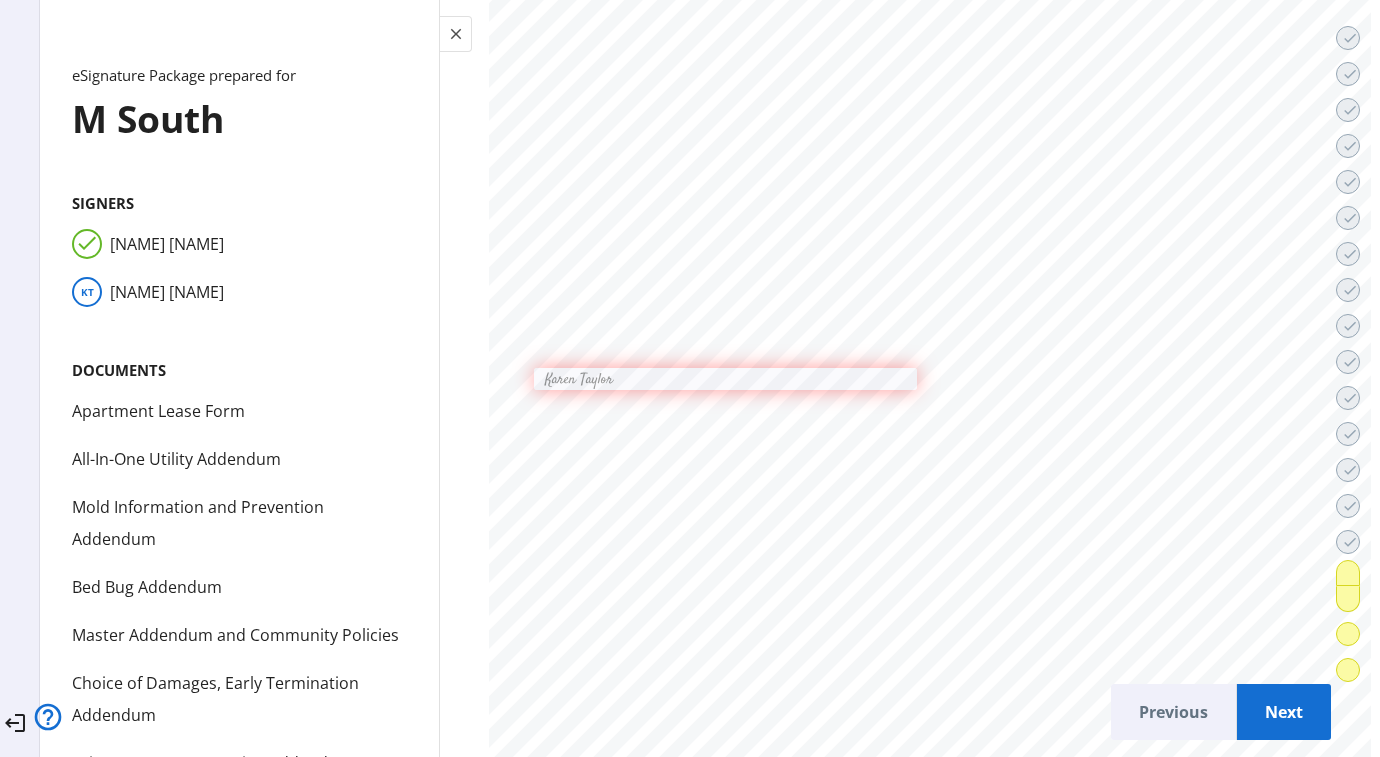scroll, scrollTop: 61626, scrollLeft: 0, axis: vertical 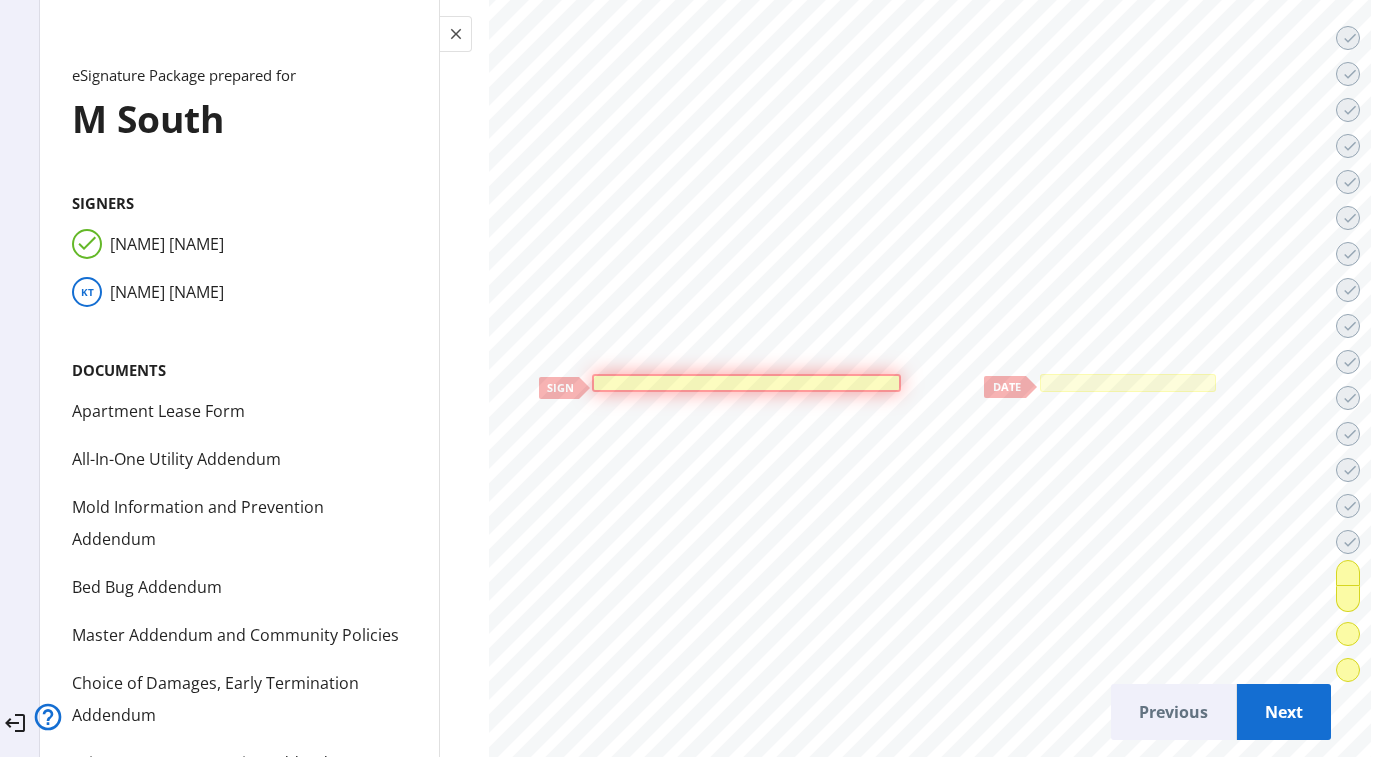 click at bounding box center [746, 383] 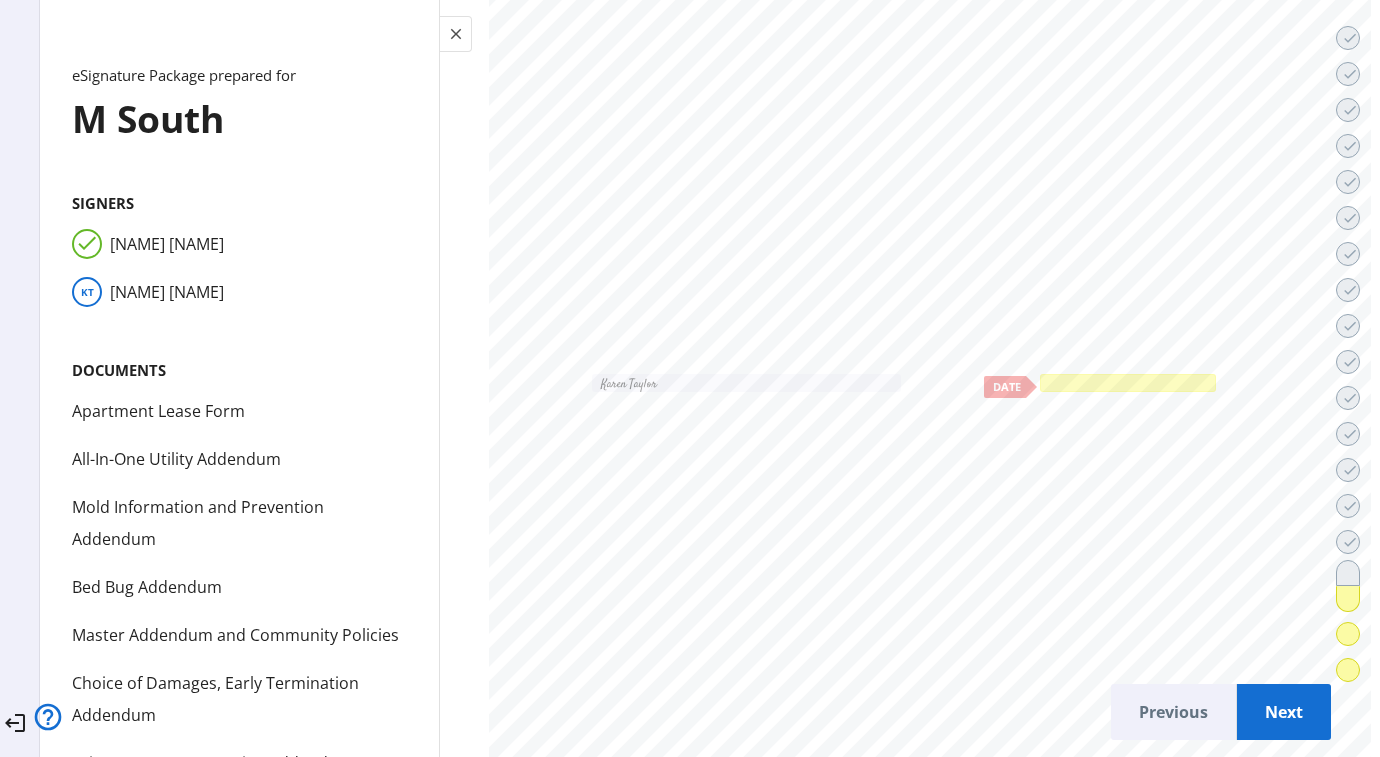 click 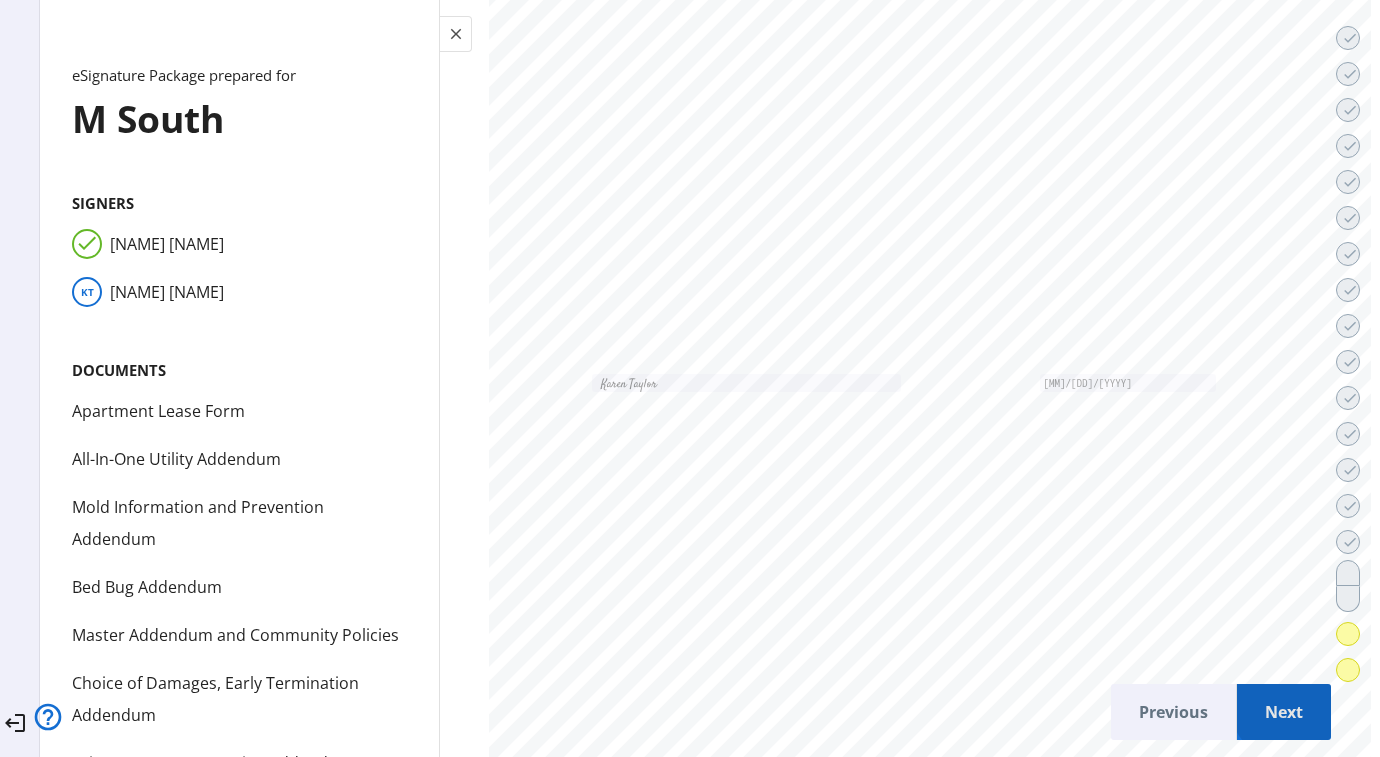 click on "Next" at bounding box center [1284, 712] 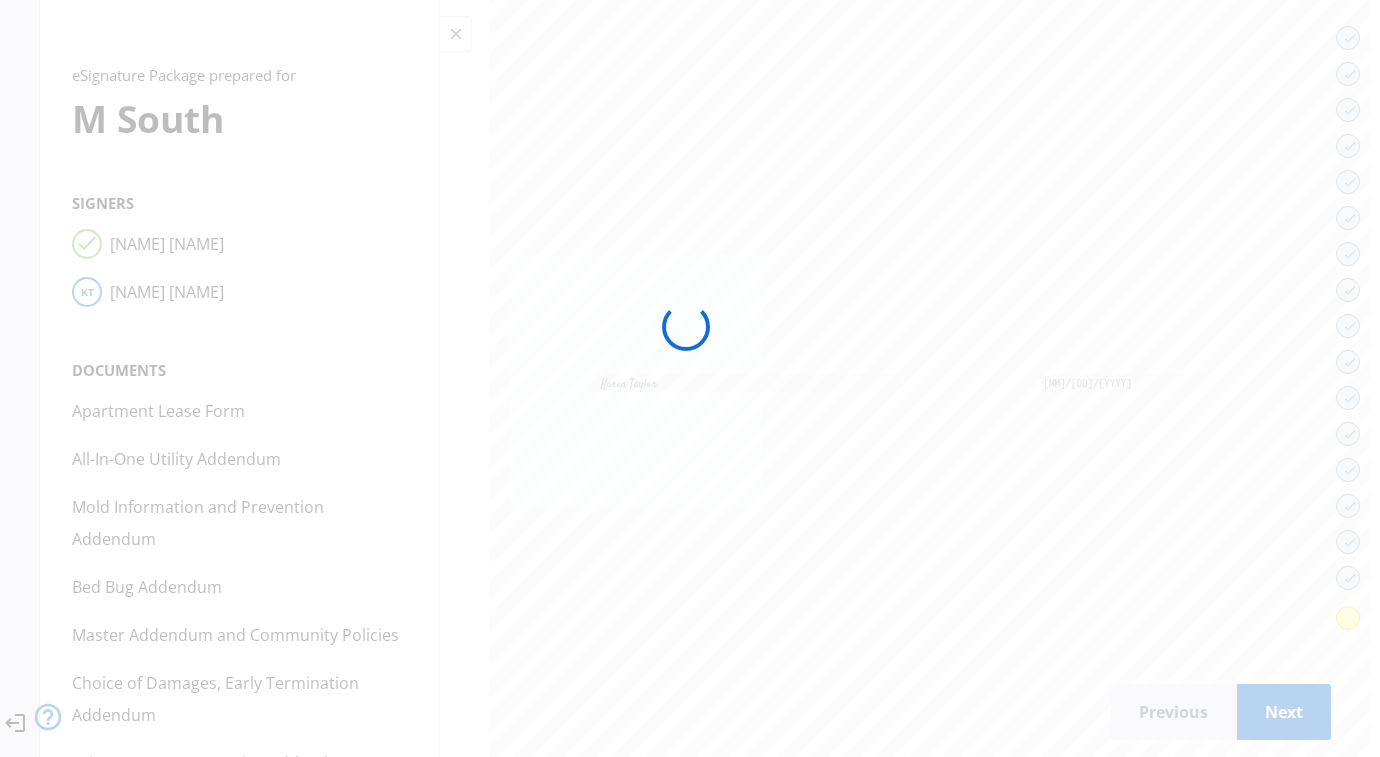 scroll, scrollTop: 64600, scrollLeft: 0, axis: vertical 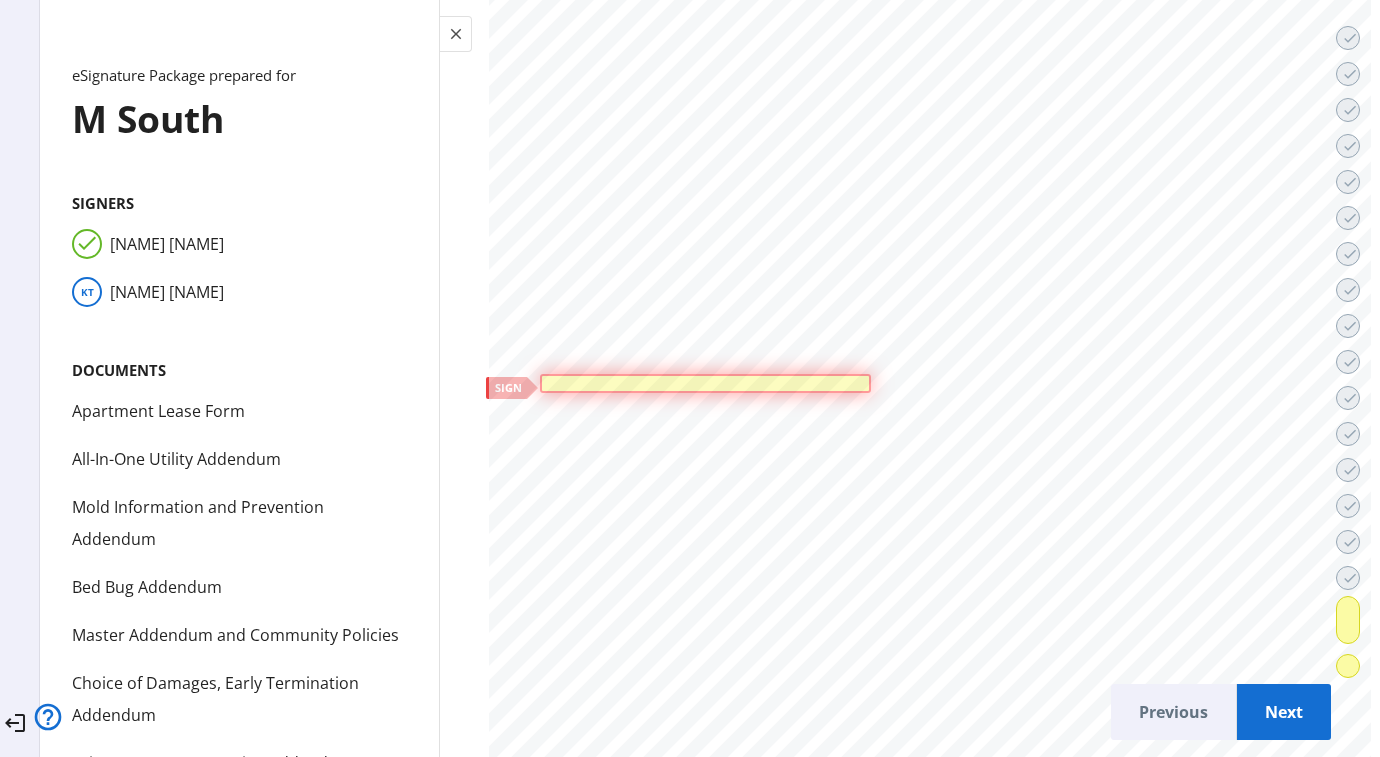 click at bounding box center (705, 383) 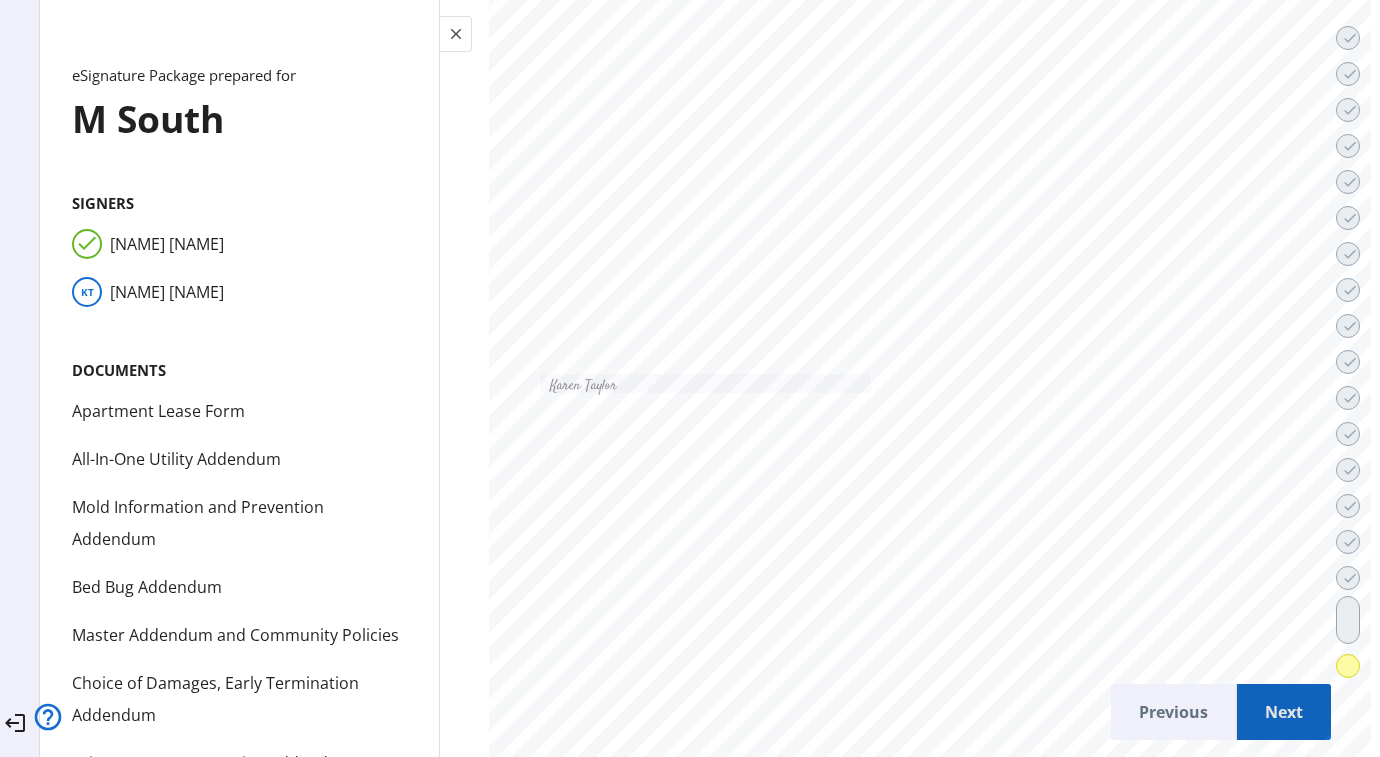 click on "Next" at bounding box center [1284, 712] 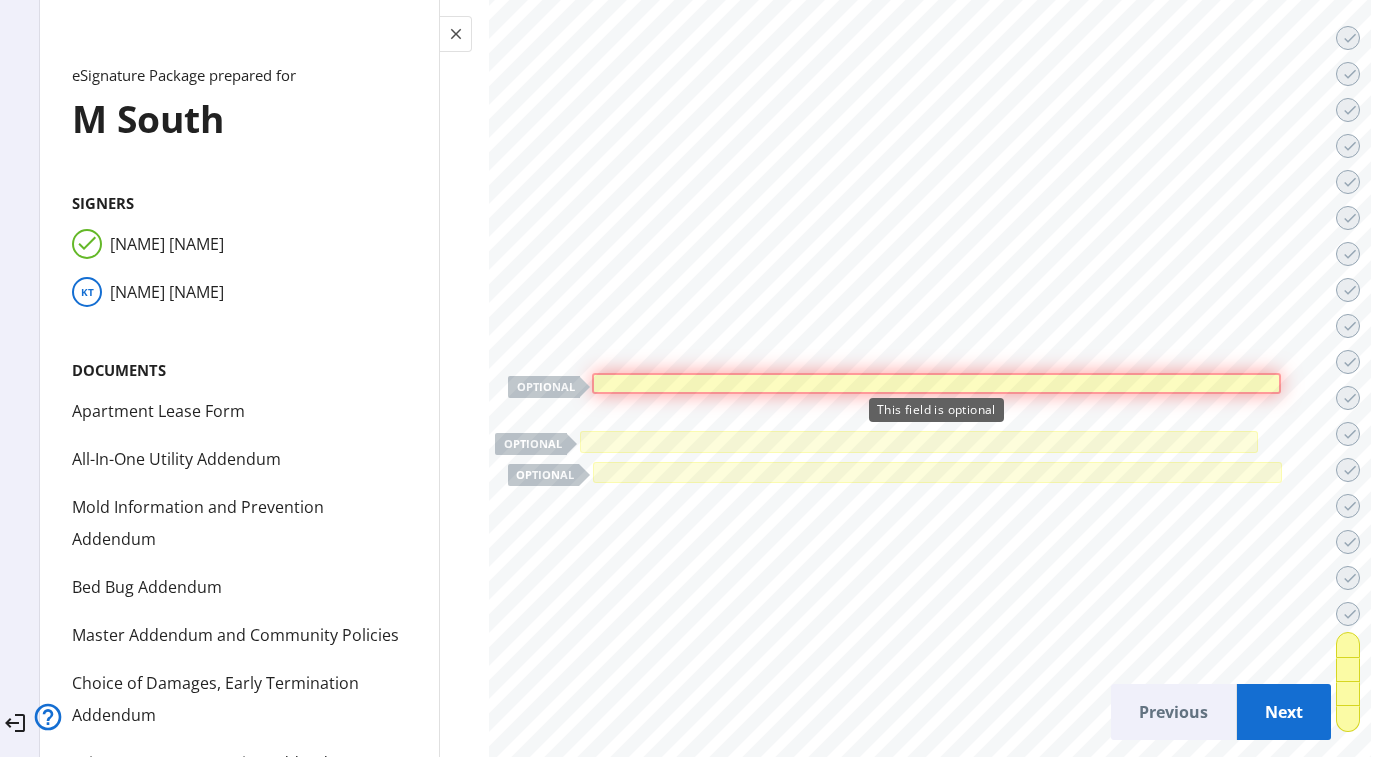 click at bounding box center [936, 384] 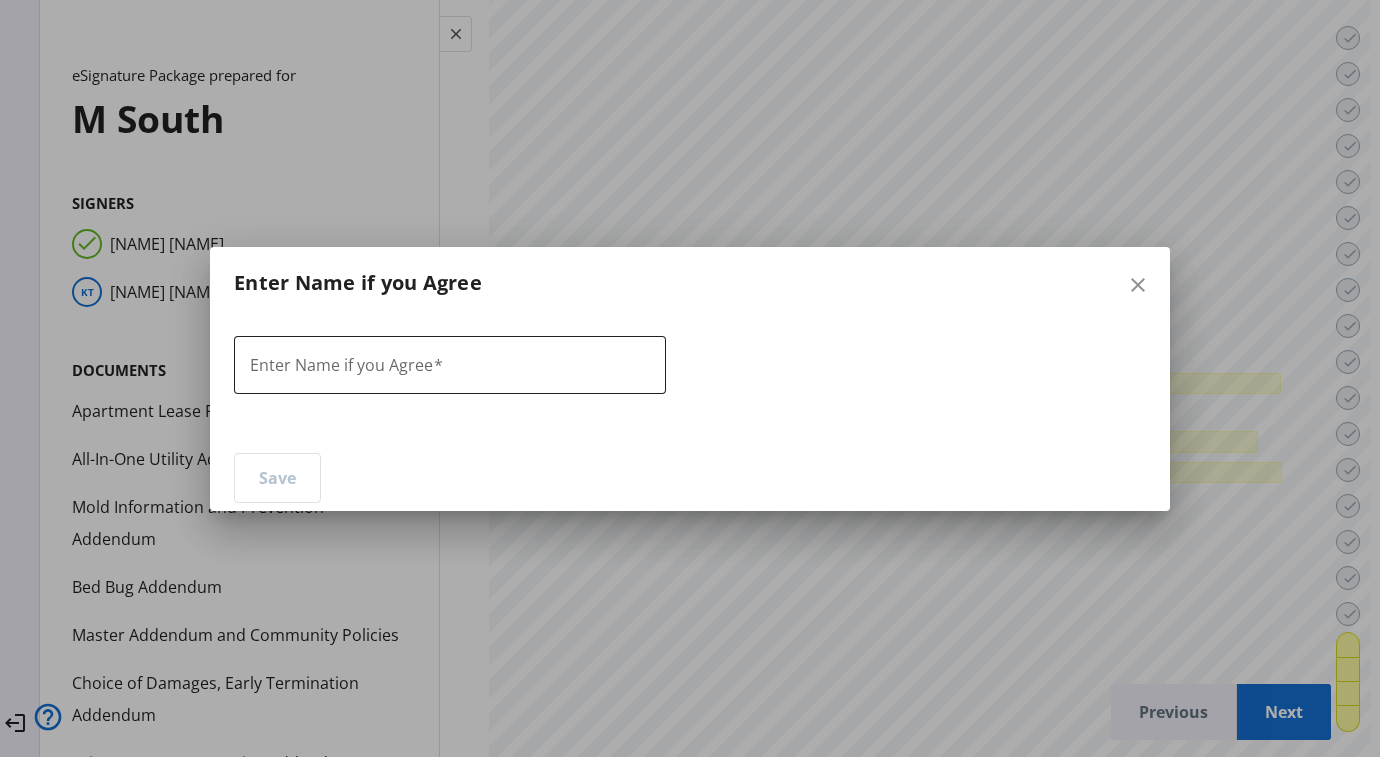 click at bounding box center [450, 365] 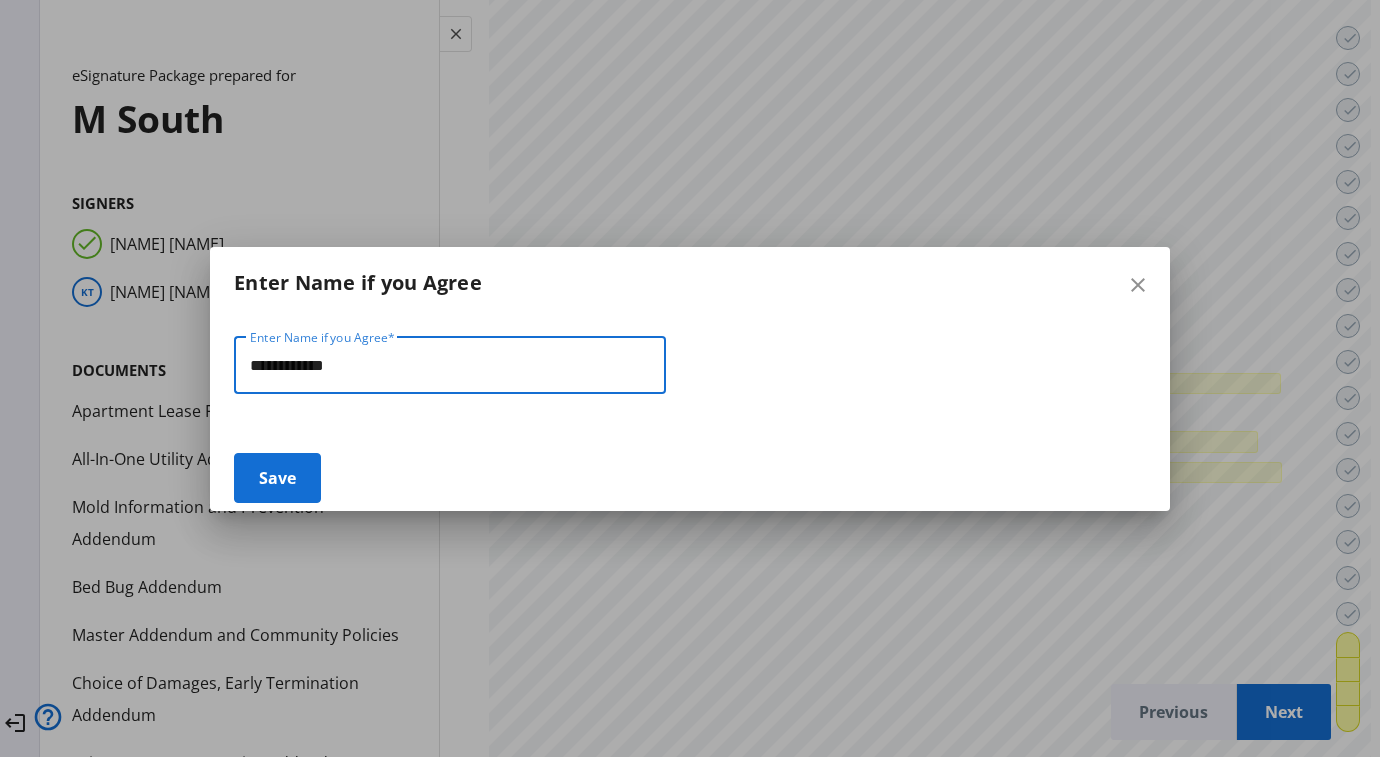 type on "**********" 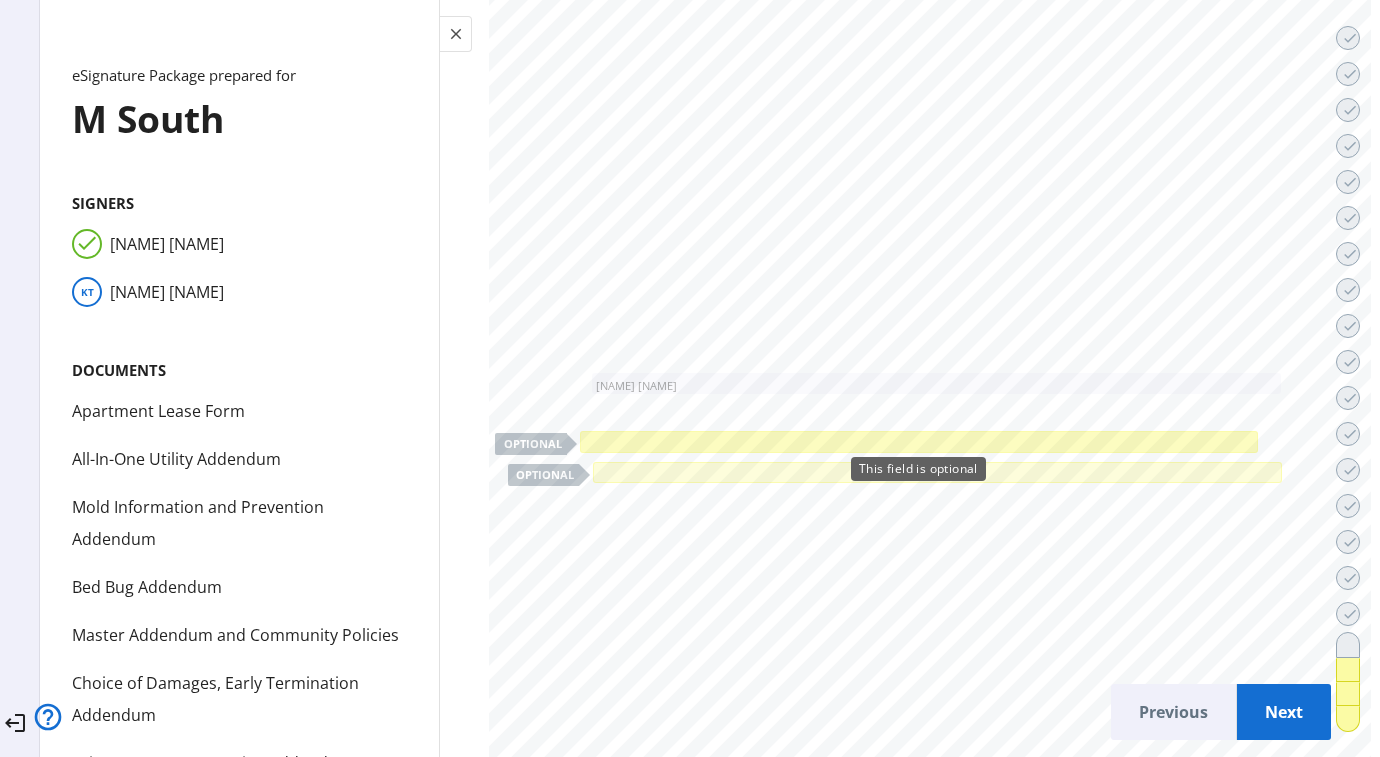 click at bounding box center (918, 442) 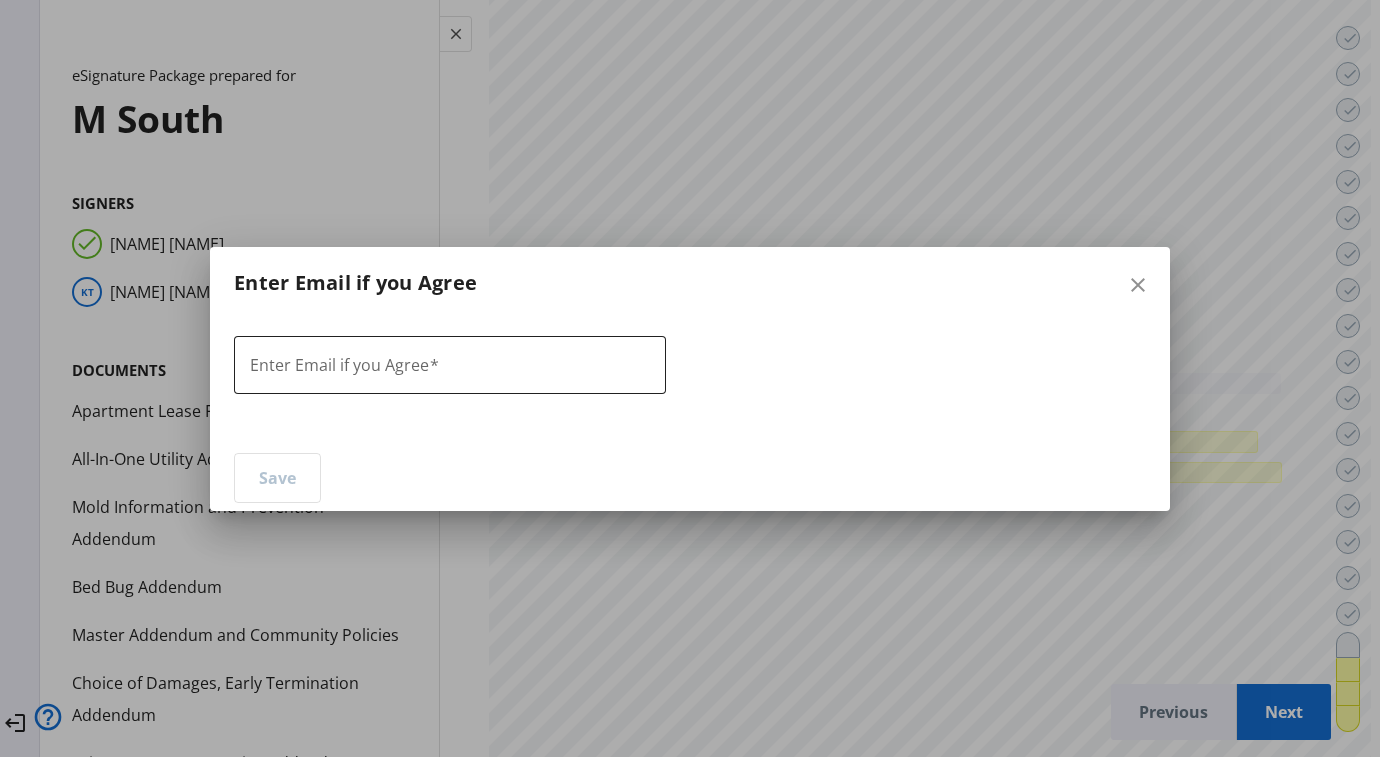 click at bounding box center [450, 365] 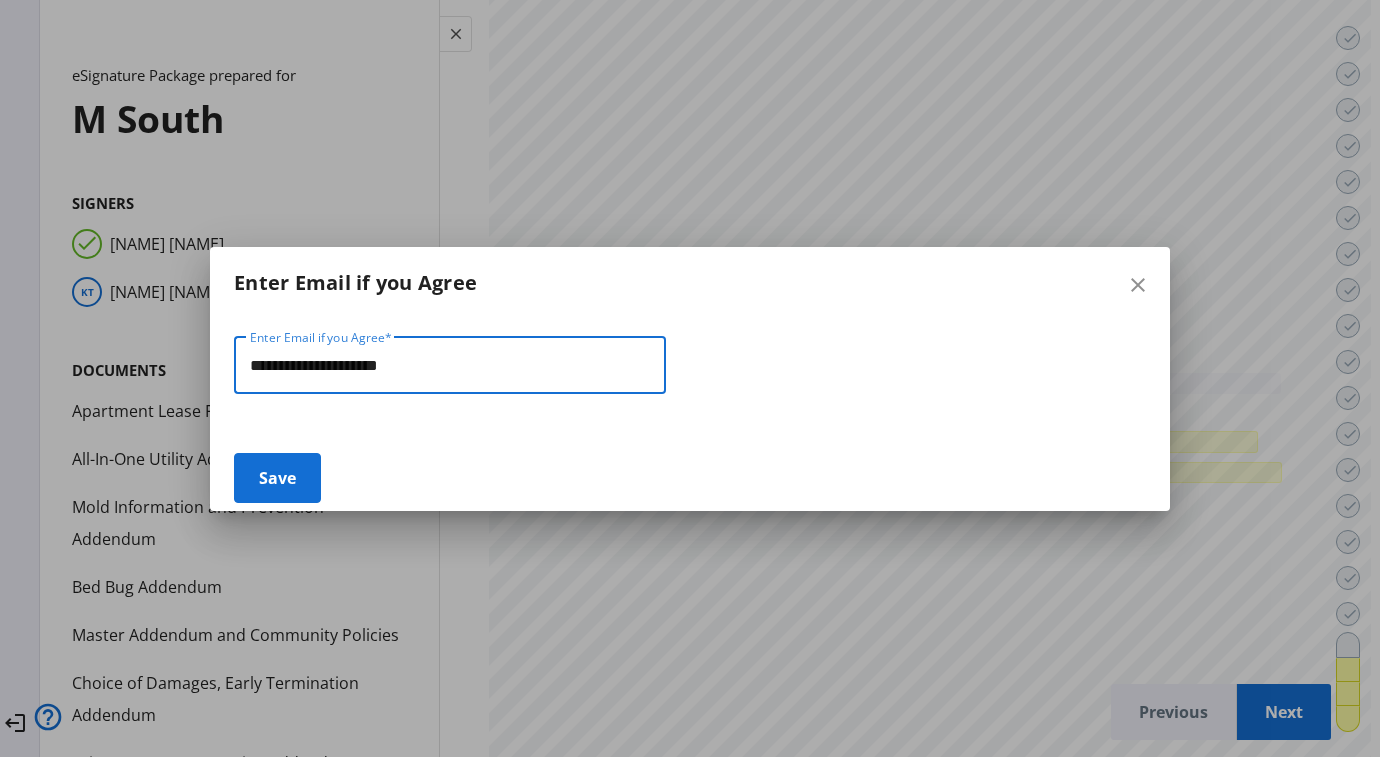 type on "**********" 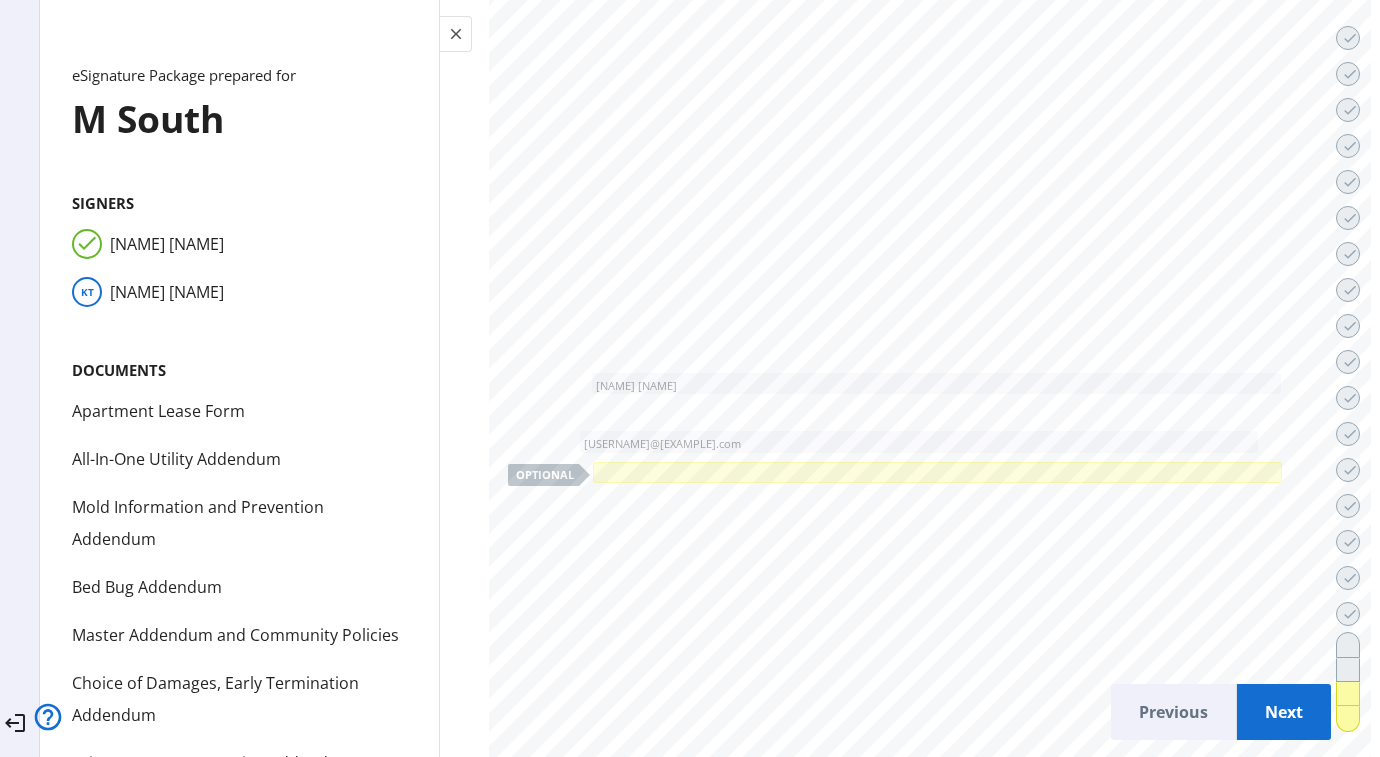 click on "Next" at bounding box center [1284, 712] 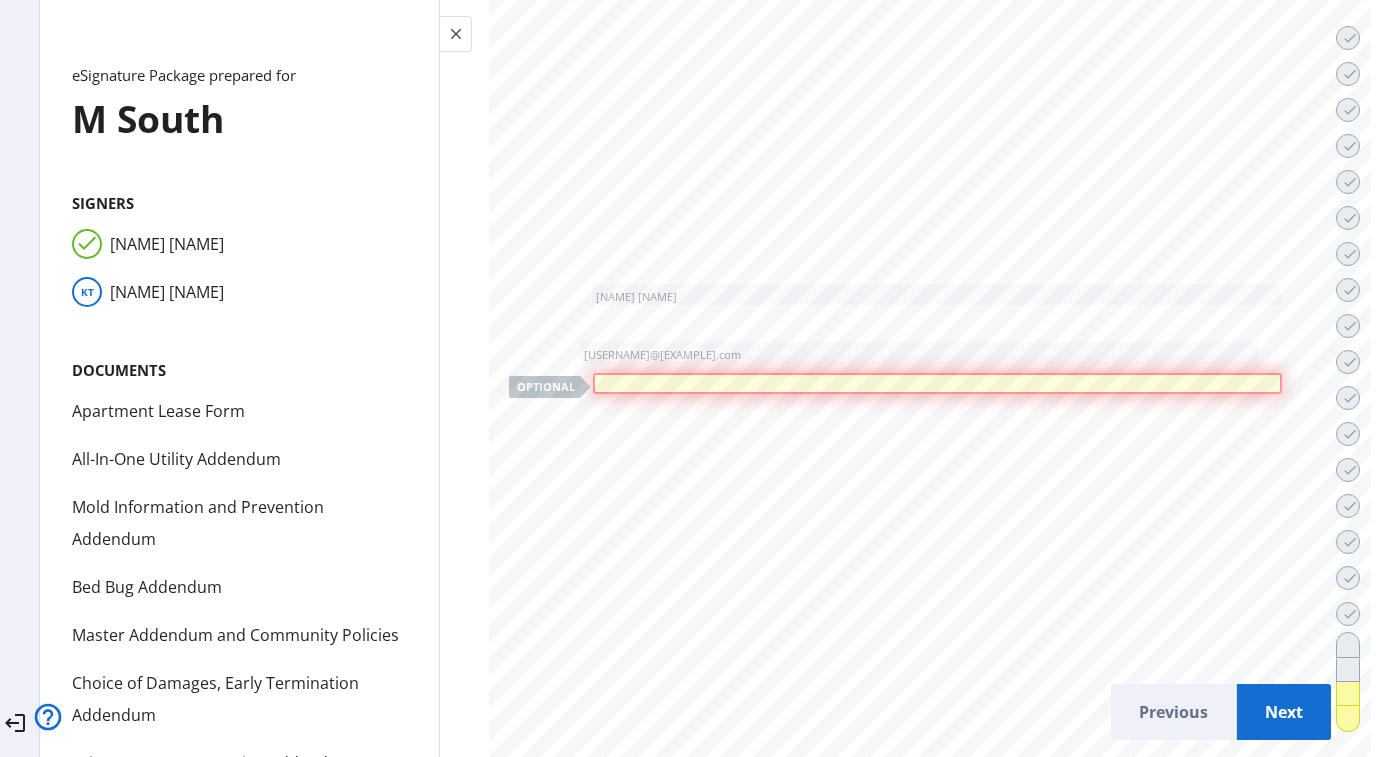click on "Next" at bounding box center (1284, 712) 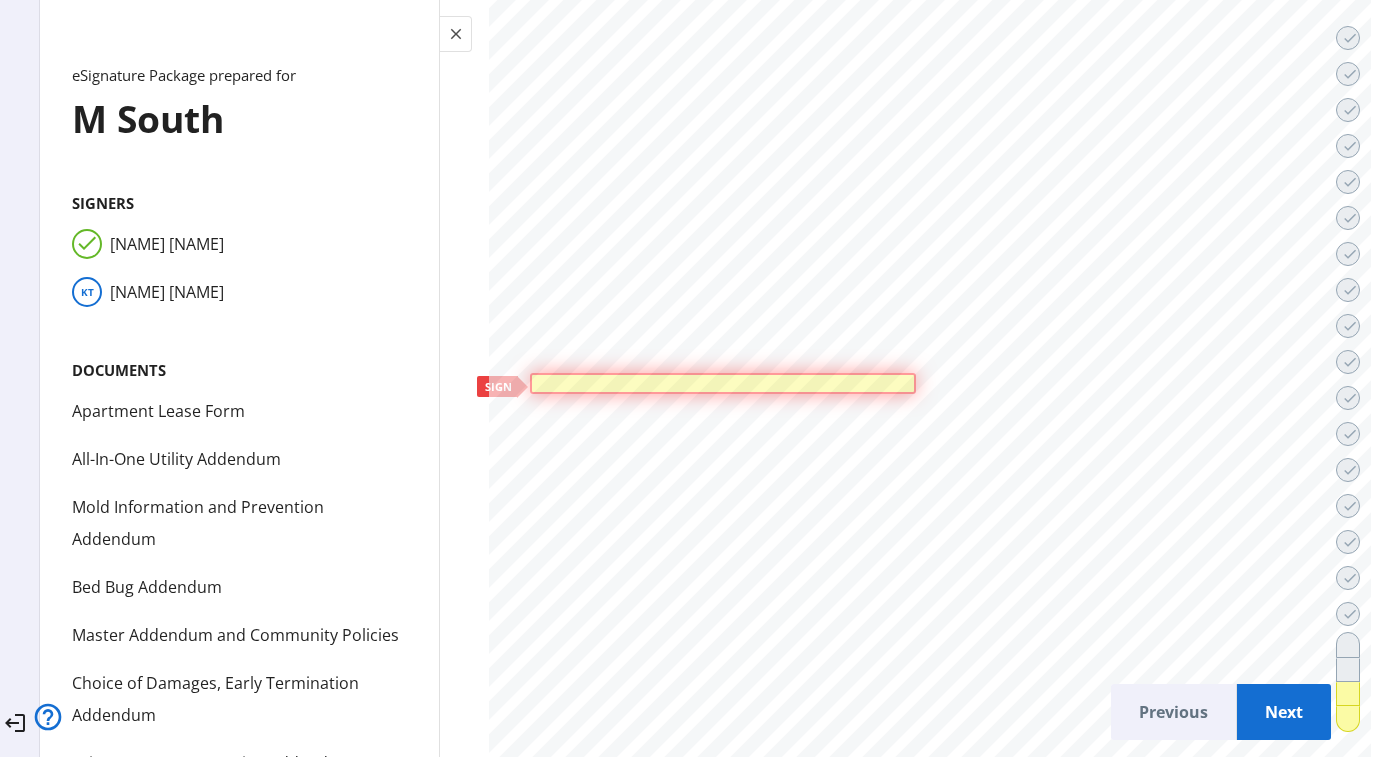 click at bounding box center [723, 384] 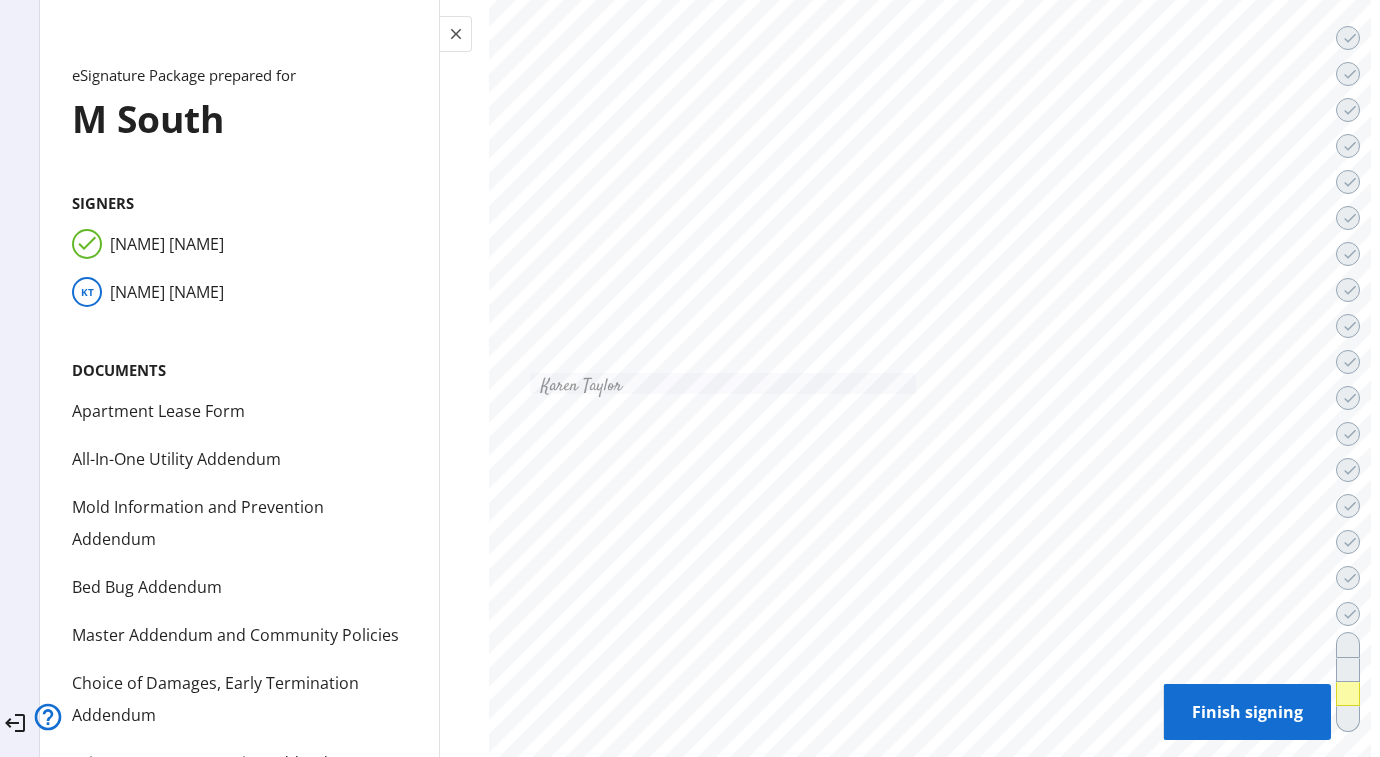 click on "Finish signing" at bounding box center (1247, 712) 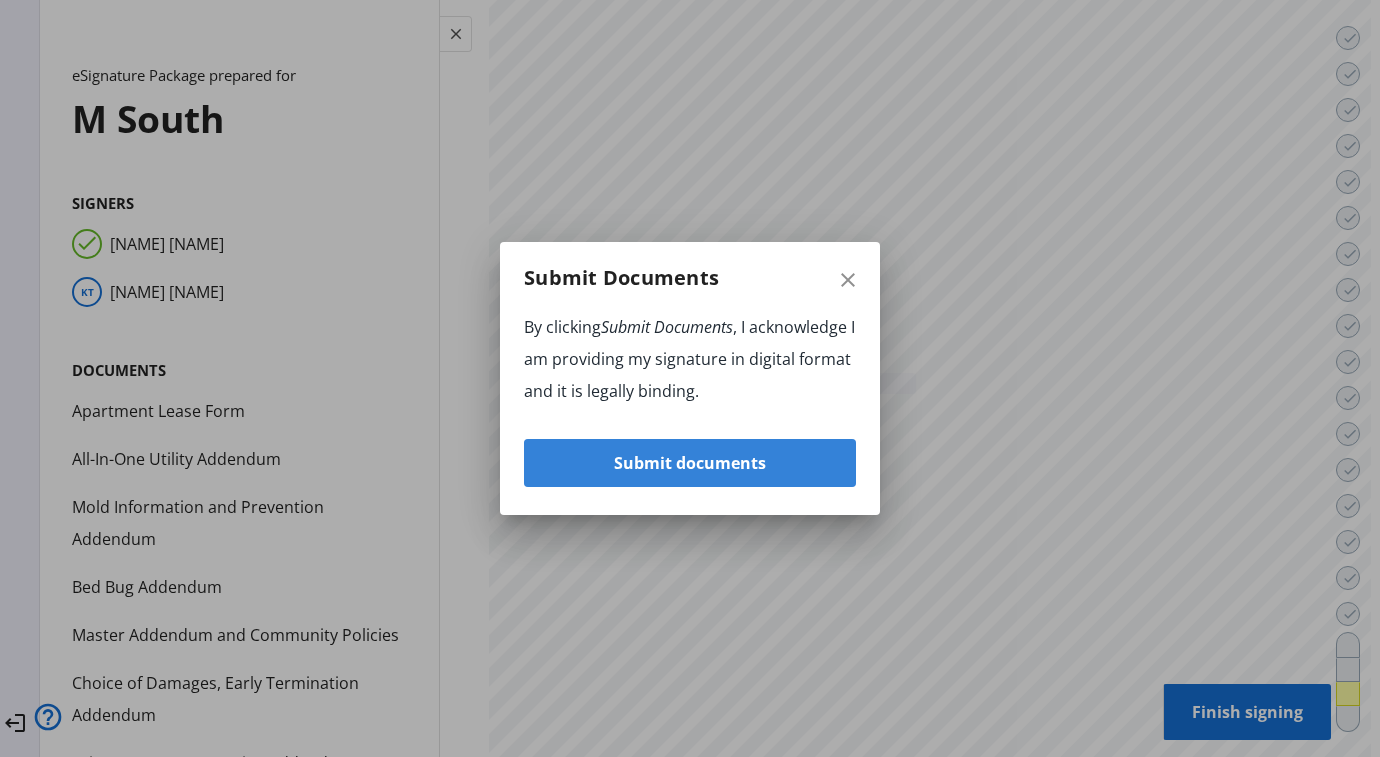 click on "Submit documents" at bounding box center [690, 463] 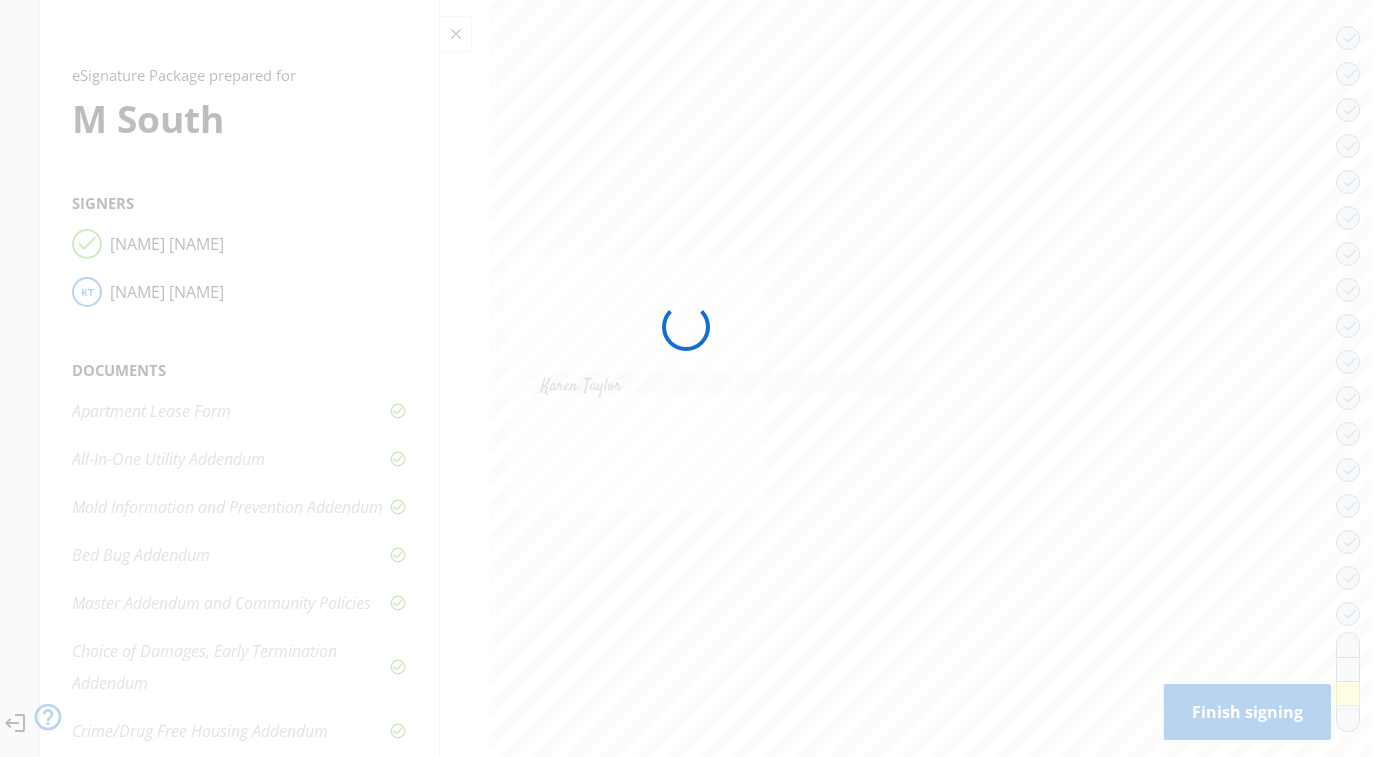 scroll, scrollTop: 0, scrollLeft: 0, axis: both 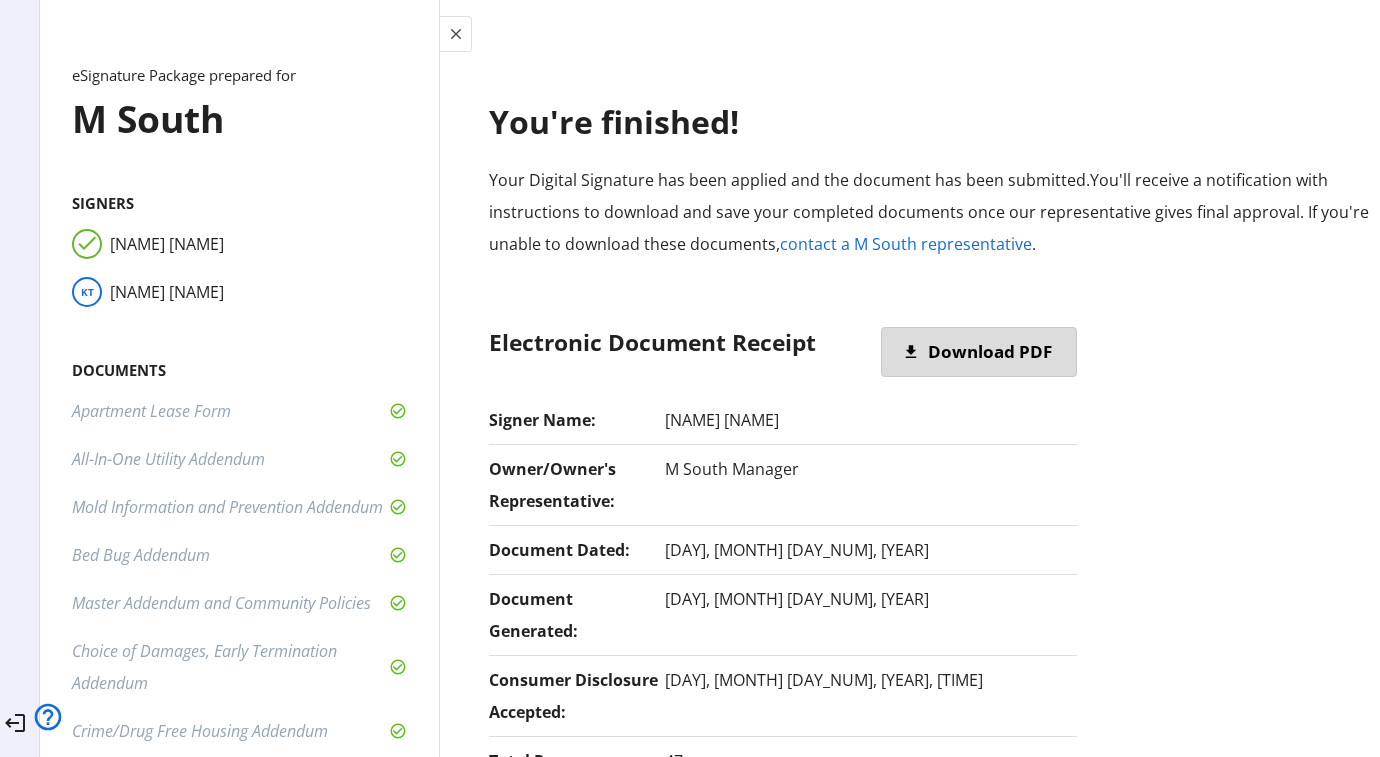 click on "Download PDF" at bounding box center [990, 352] 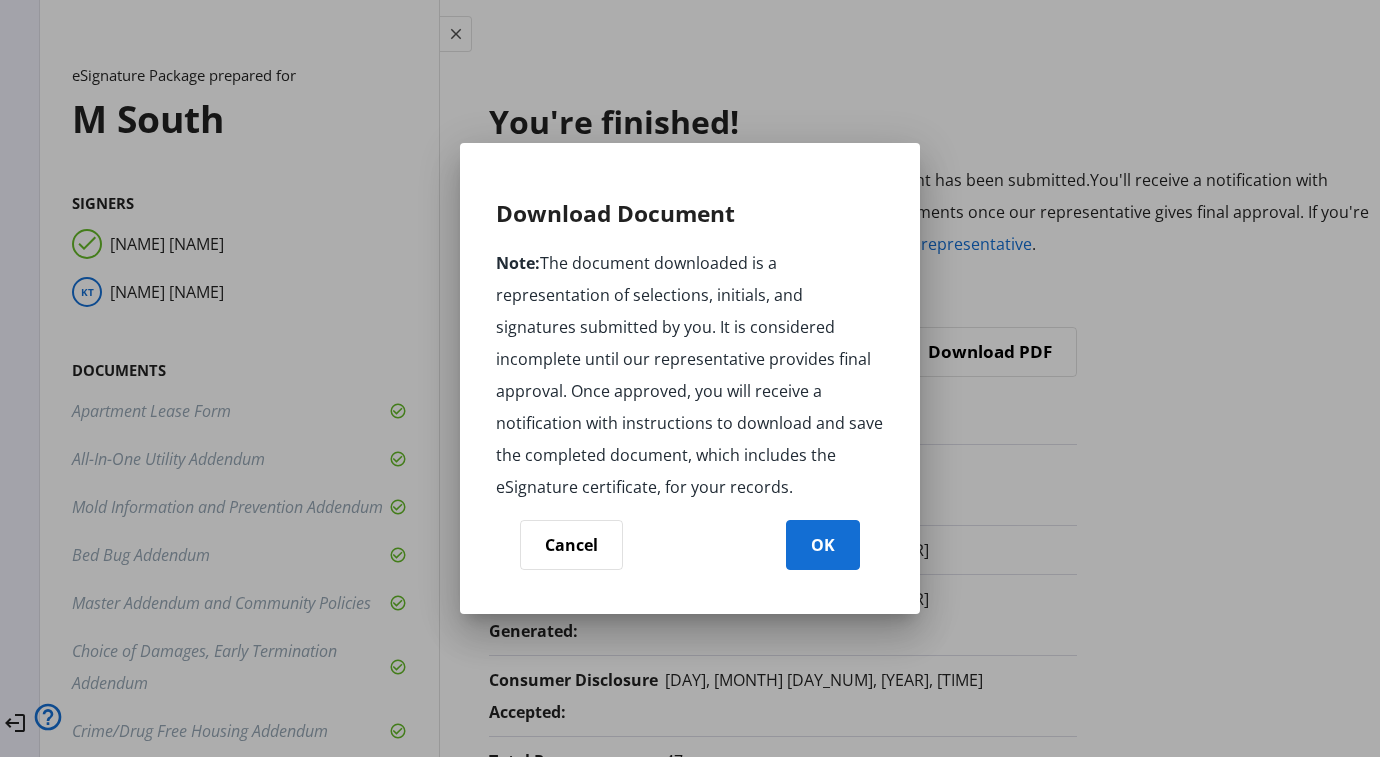 click 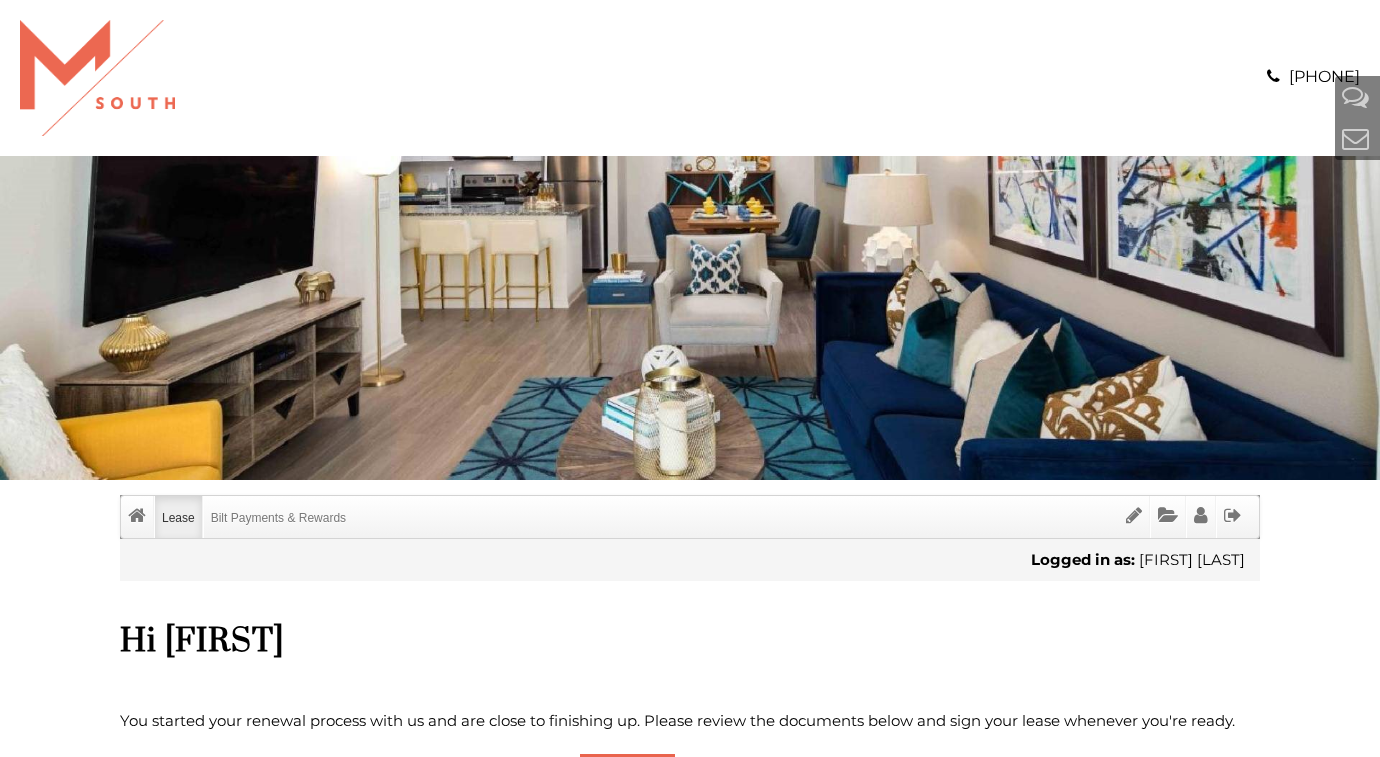 scroll, scrollTop: 302, scrollLeft: 0, axis: vertical 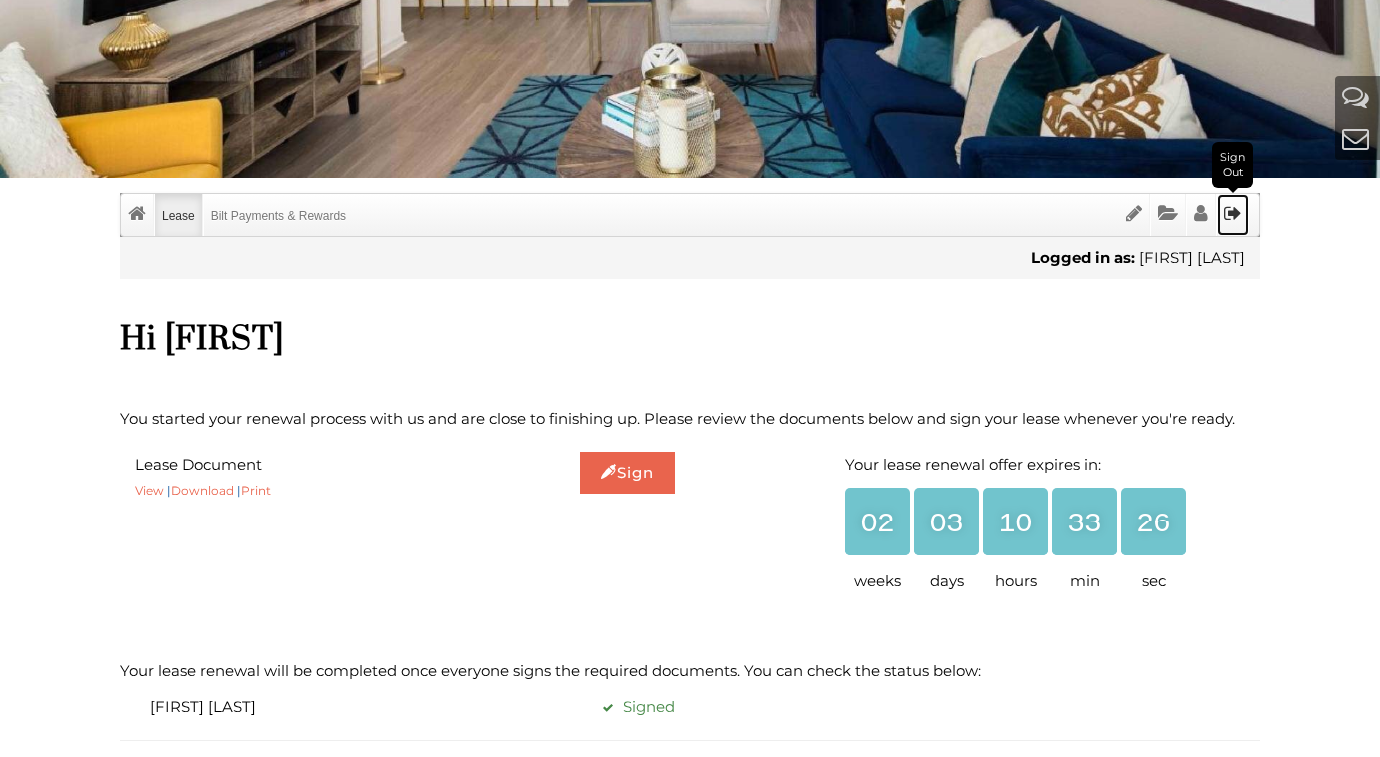 click at bounding box center (1233, 213) 